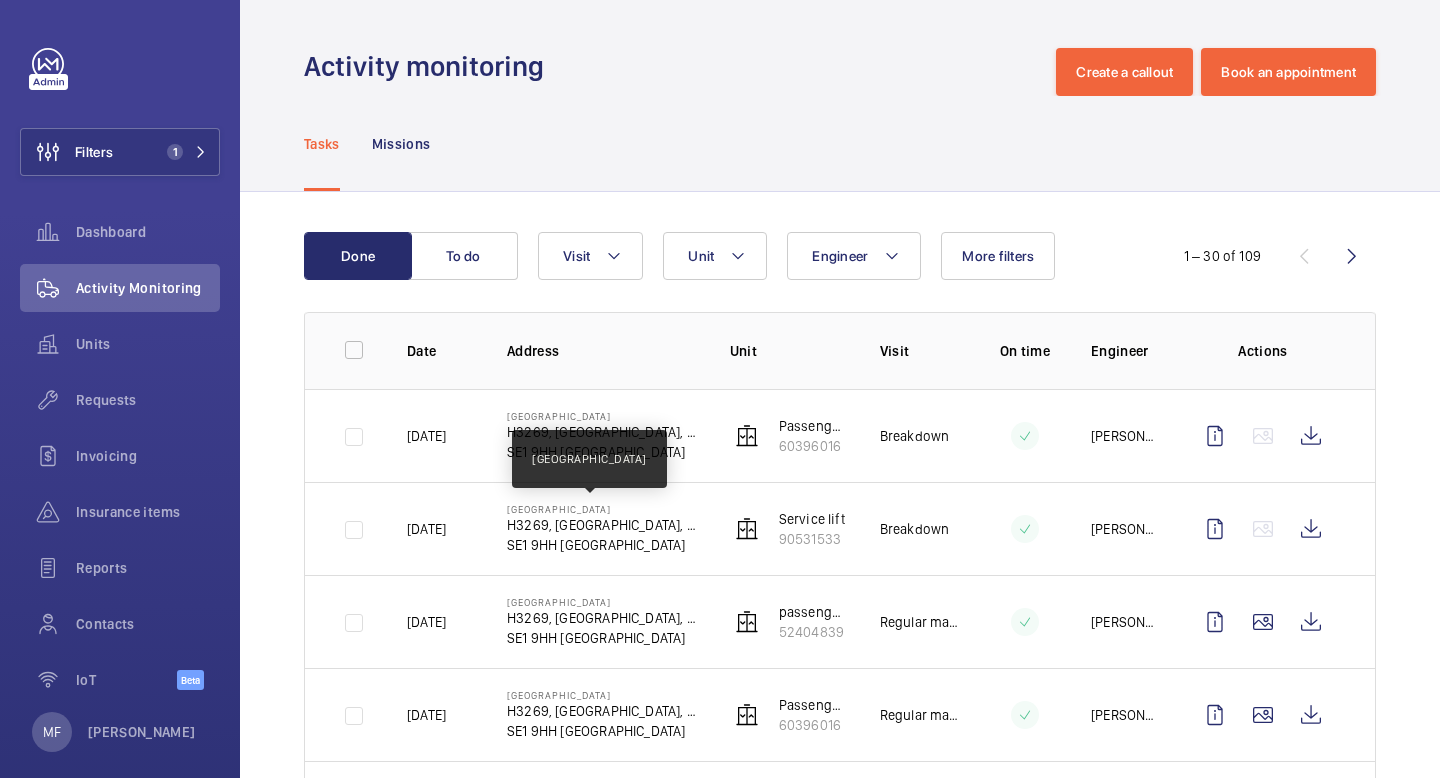 scroll, scrollTop: 0, scrollLeft: 0, axis: both 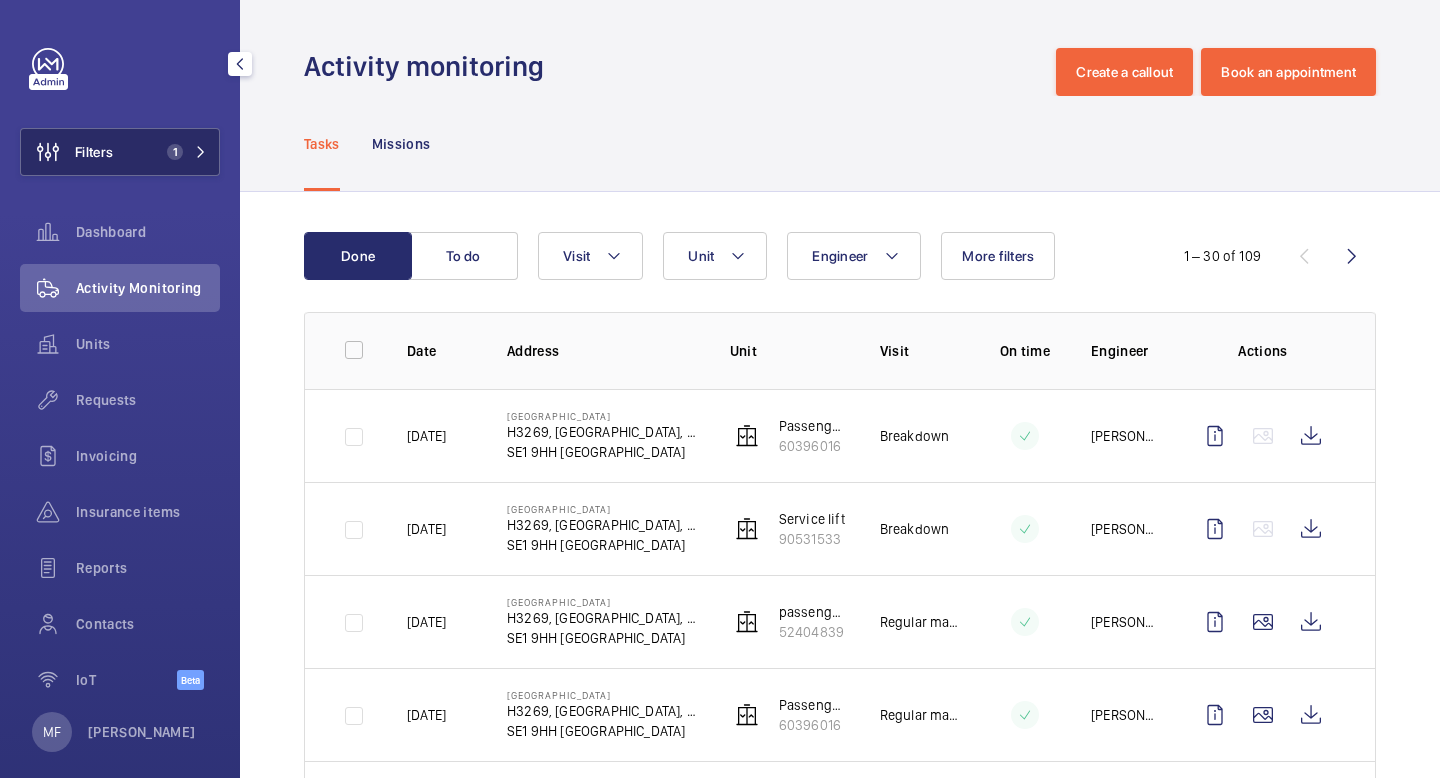 click on "Filters 1" 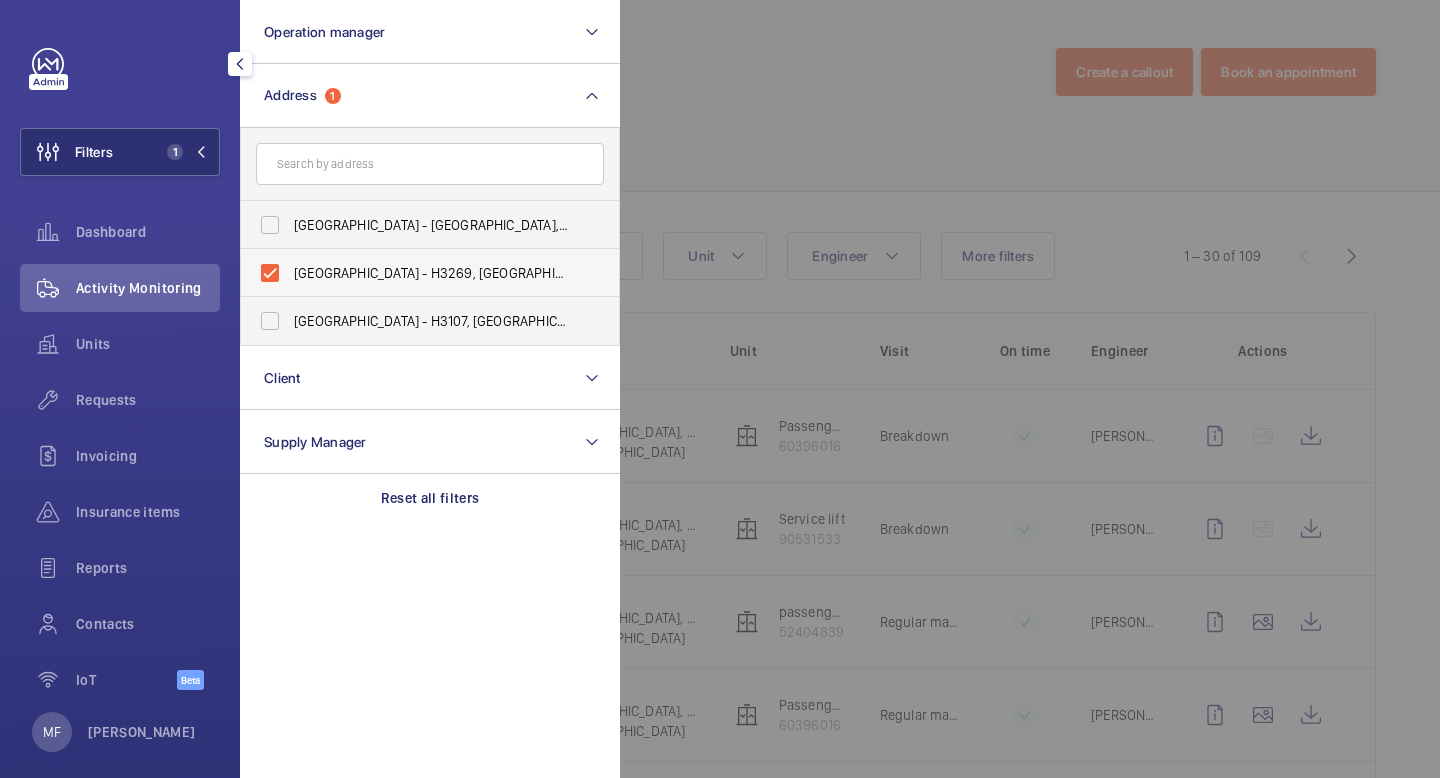 click on "NOVOTEL LONDON BRIDGE CITY SOUTH - H3269, NOVOTEL LONDON CITY SOUTH, 53-61 Southwark Bridge Rd, LONDON SE1 9HH" at bounding box center (415, 273) 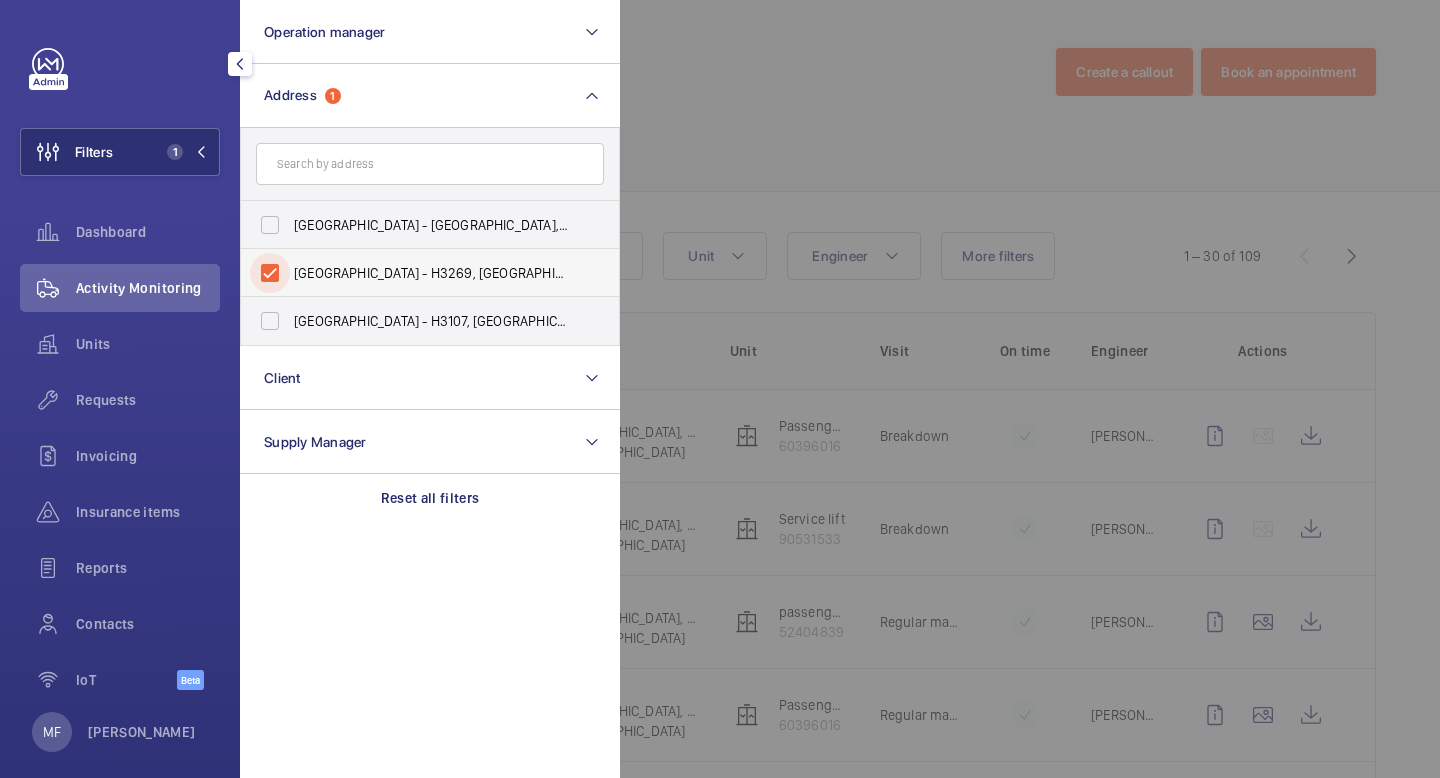 click on "NOVOTEL LONDON BRIDGE CITY SOUTH - H3269, NOVOTEL LONDON CITY SOUTH, 53-61 Southwark Bridge Rd, LONDON SE1 9HH" at bounding box center (270, 273) 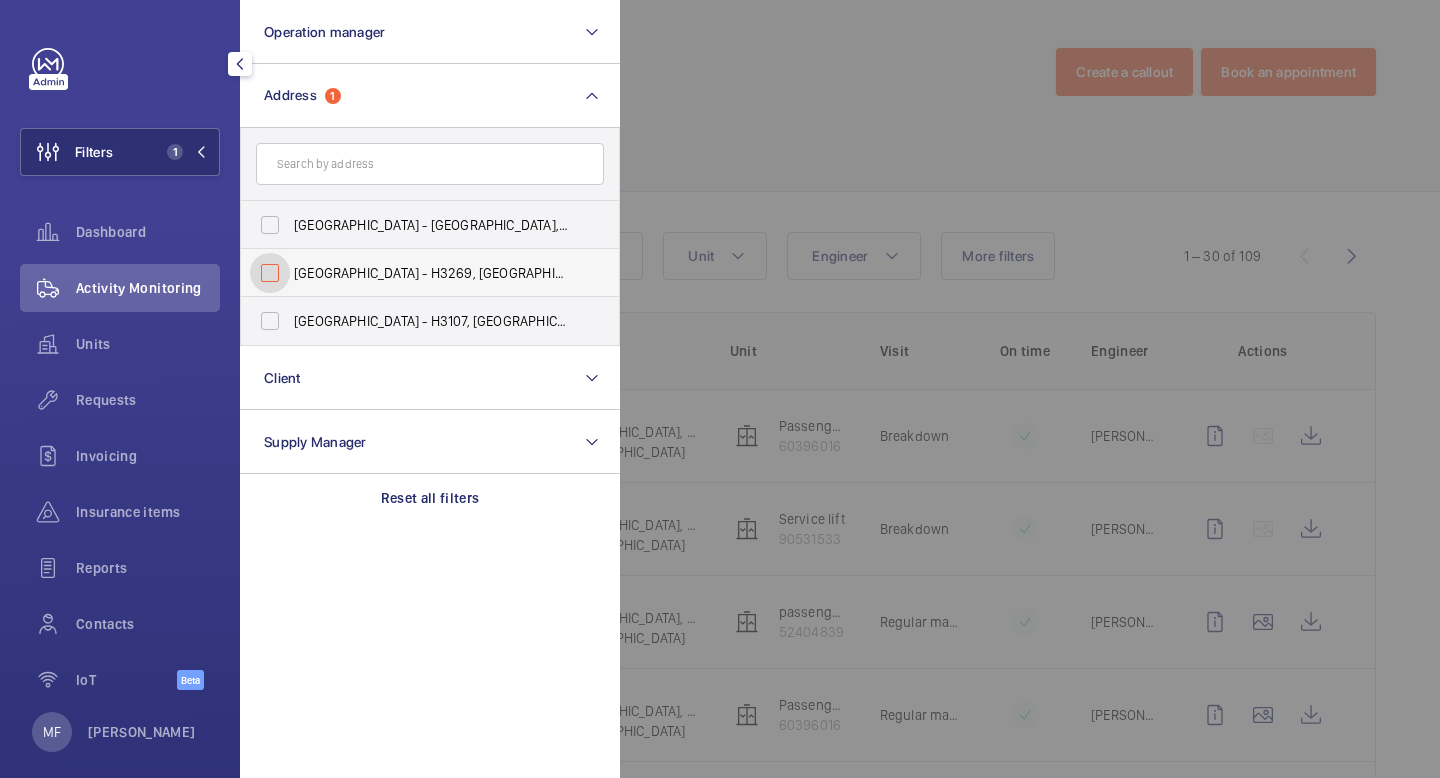 checkbox on "false" 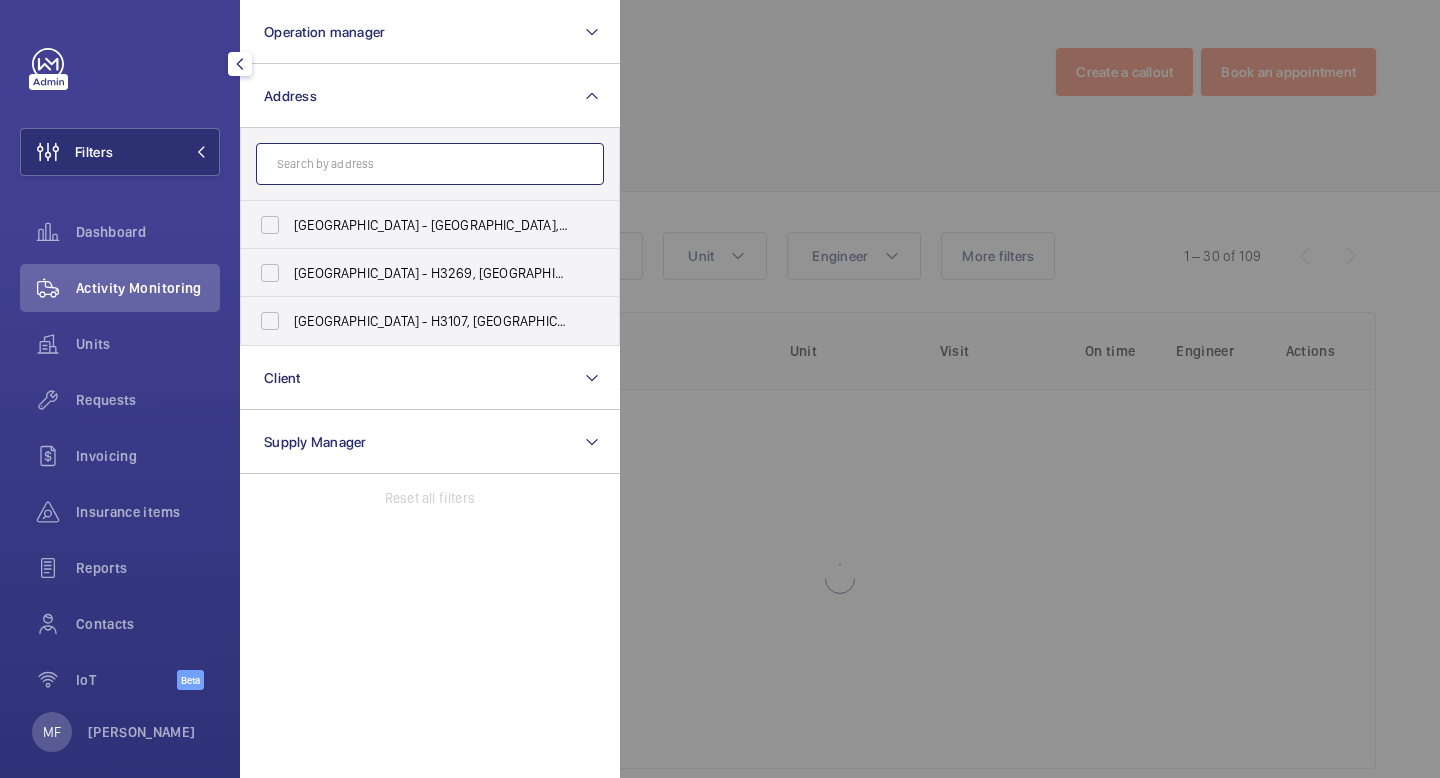 click 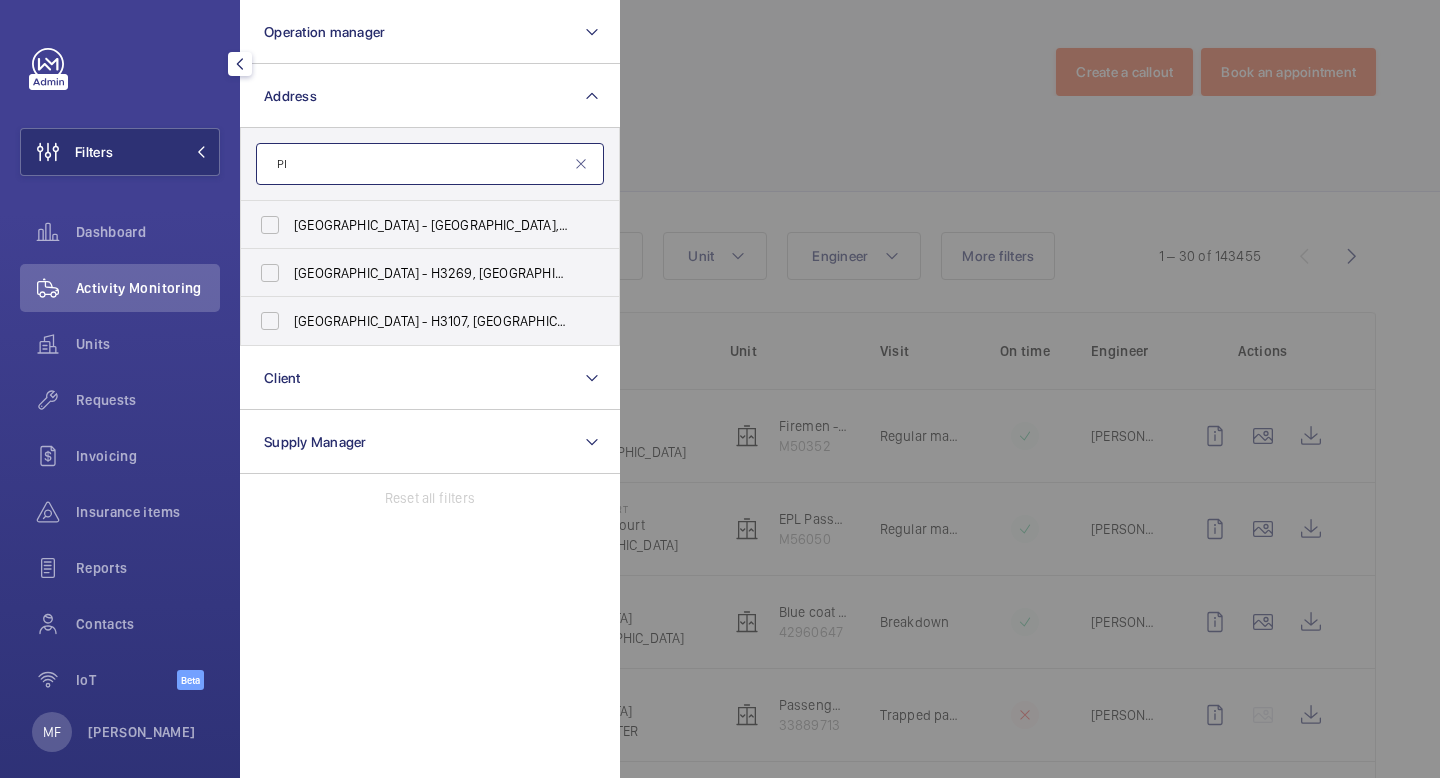 type on "P" 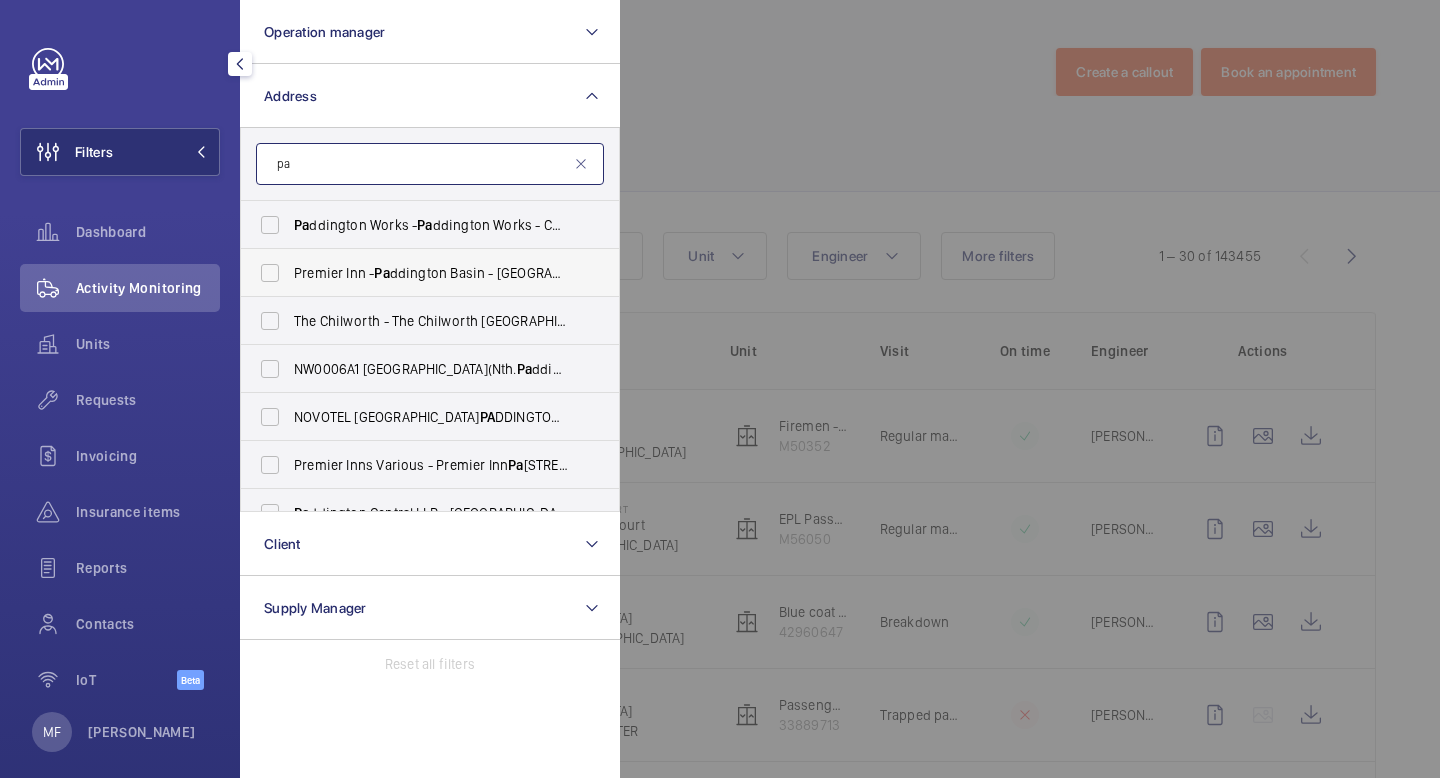 type on "p" 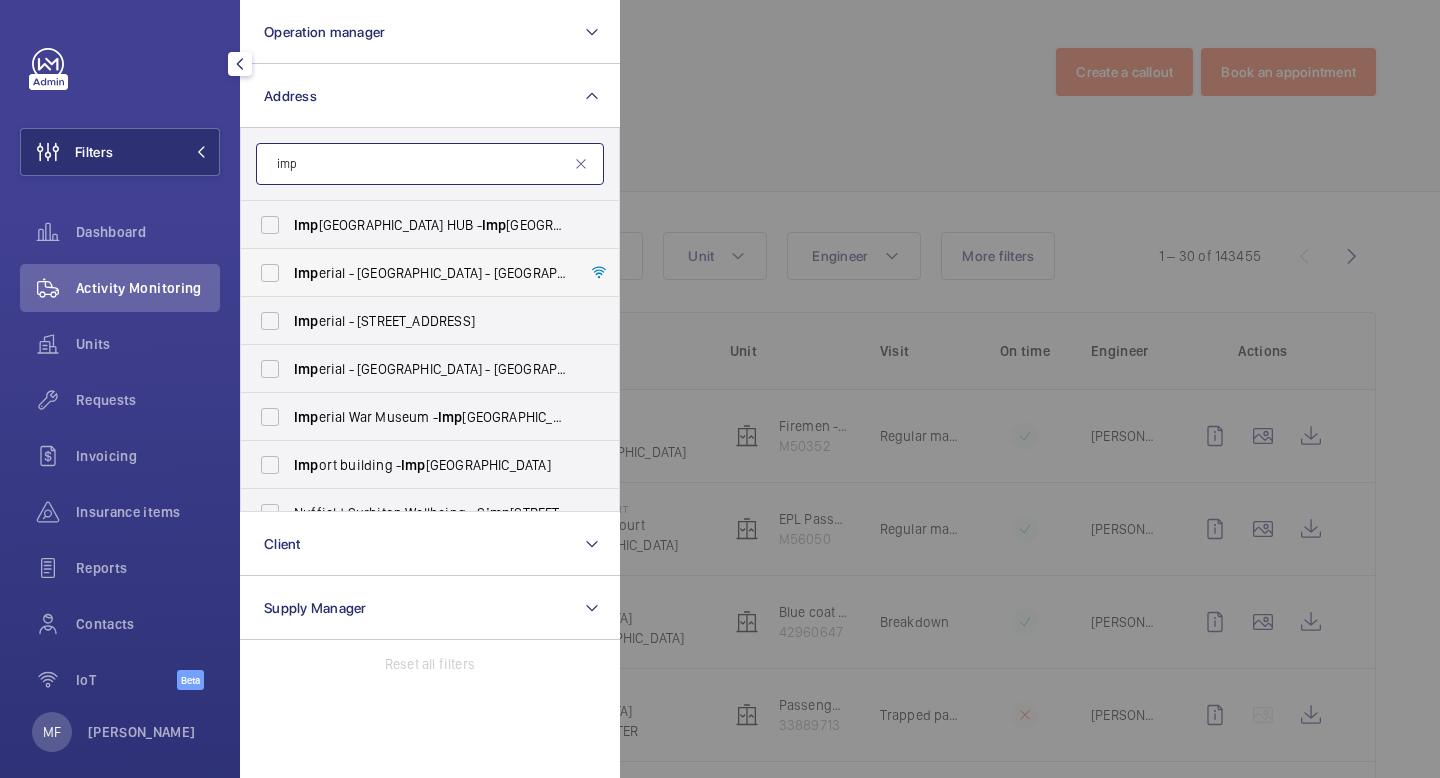 type on "imp" 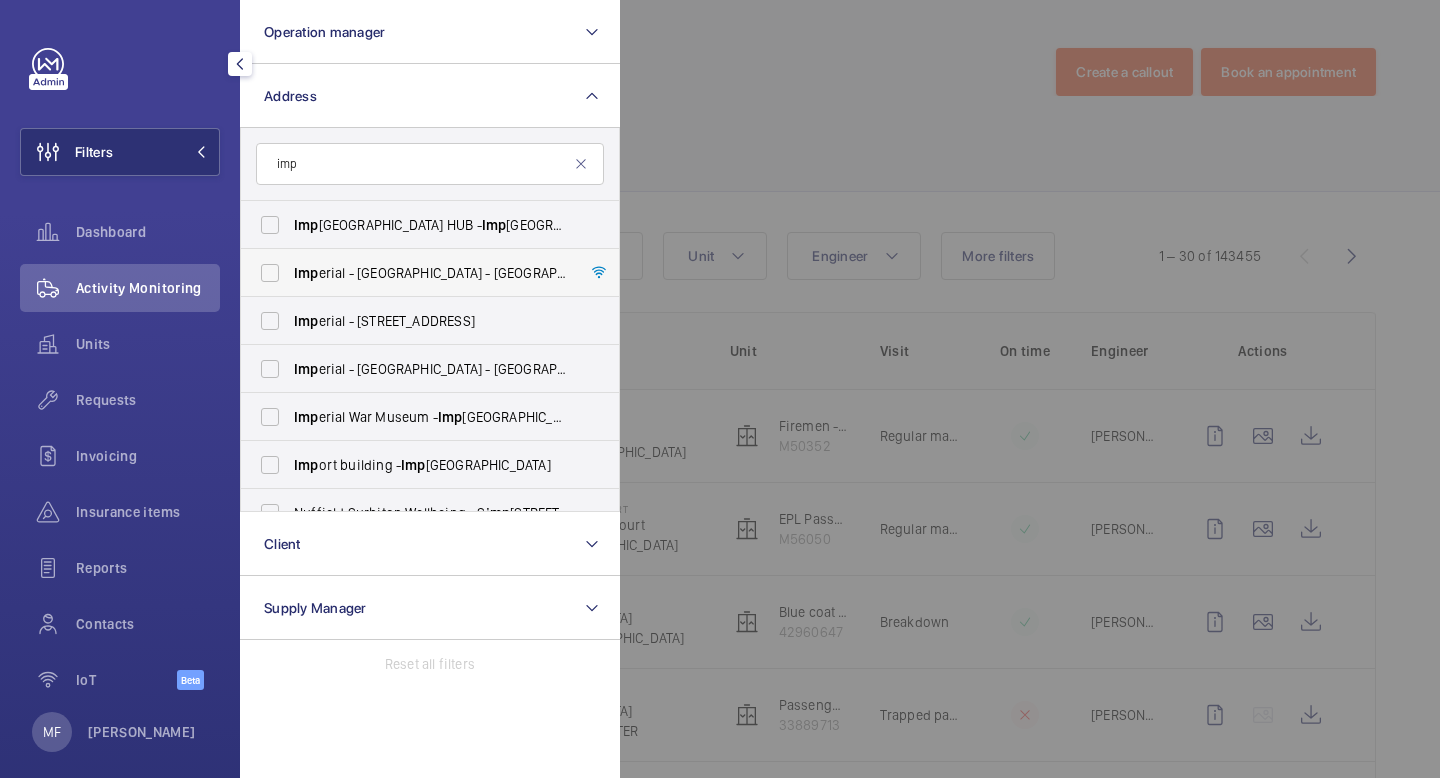 click on "Imp erial - Charing Cross Hospital - Charing Cross Hospital, LONDON W6 8RF" at bounding box center [415, 273] 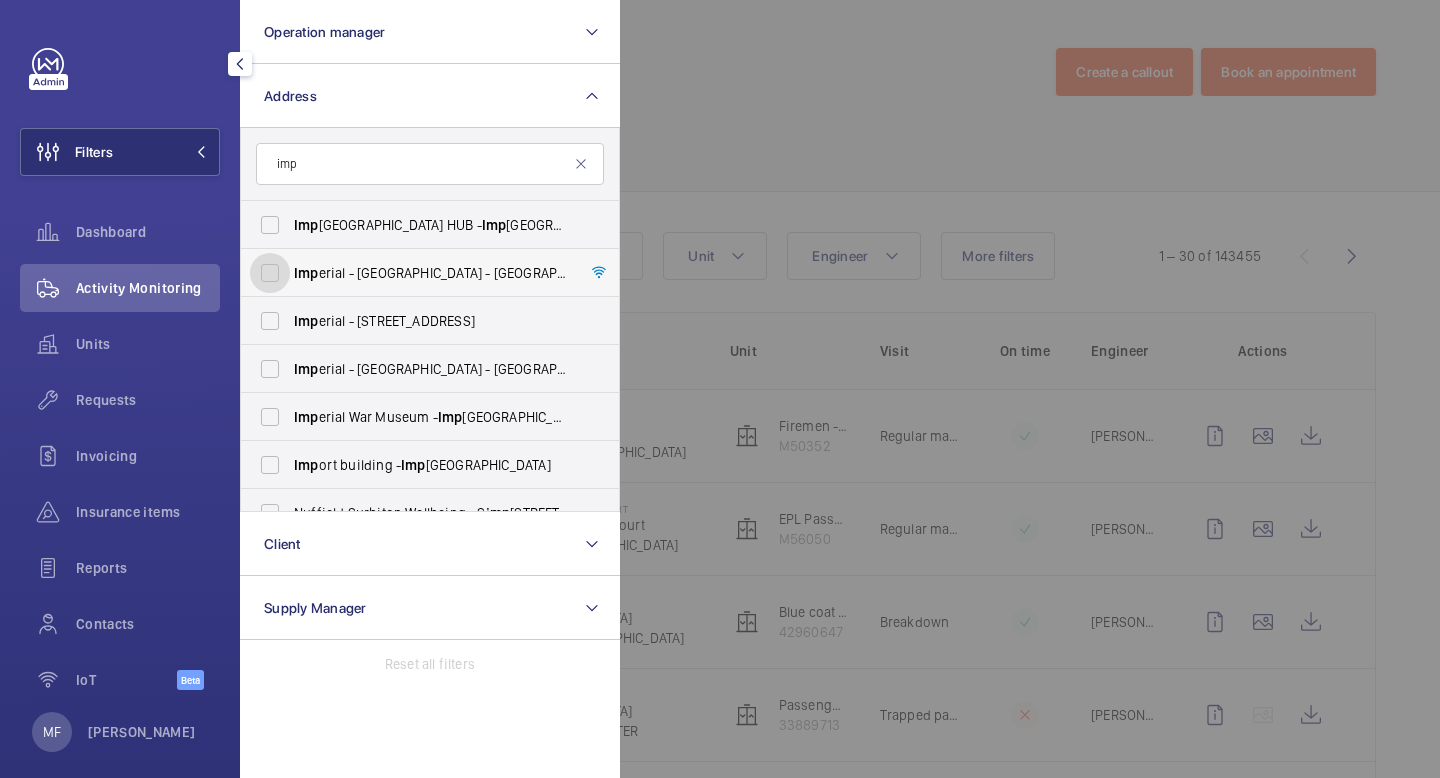 click on "Imp erial - Charing Cross Hospital - Charing Cross Hospital, LONDON W6 8RF" at bounding box center [270, 273] 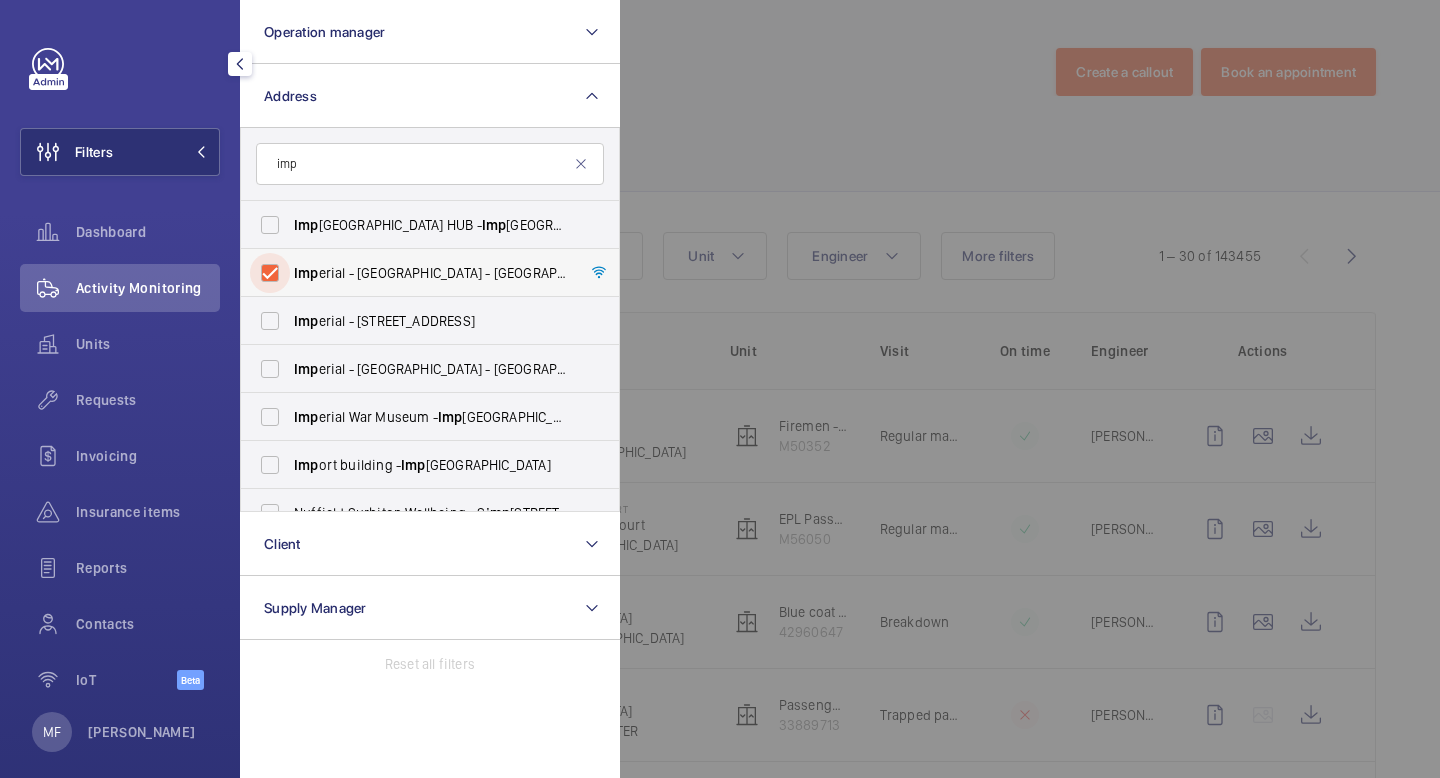 checkbox on "true" 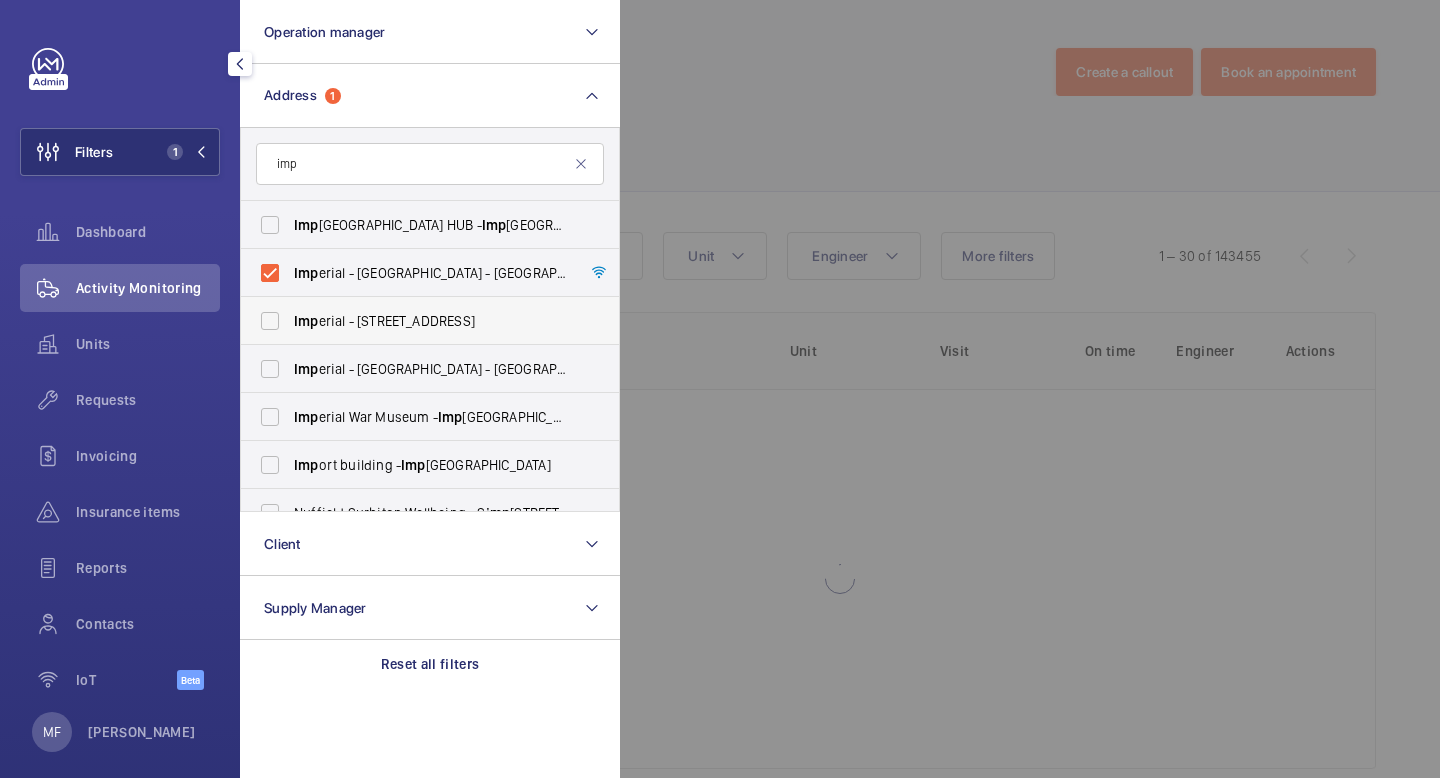 click on "Imp erial - St. Mary's Hospital - W2 1NY, LONDON W2 1NY" at bounding box center [415, 321] 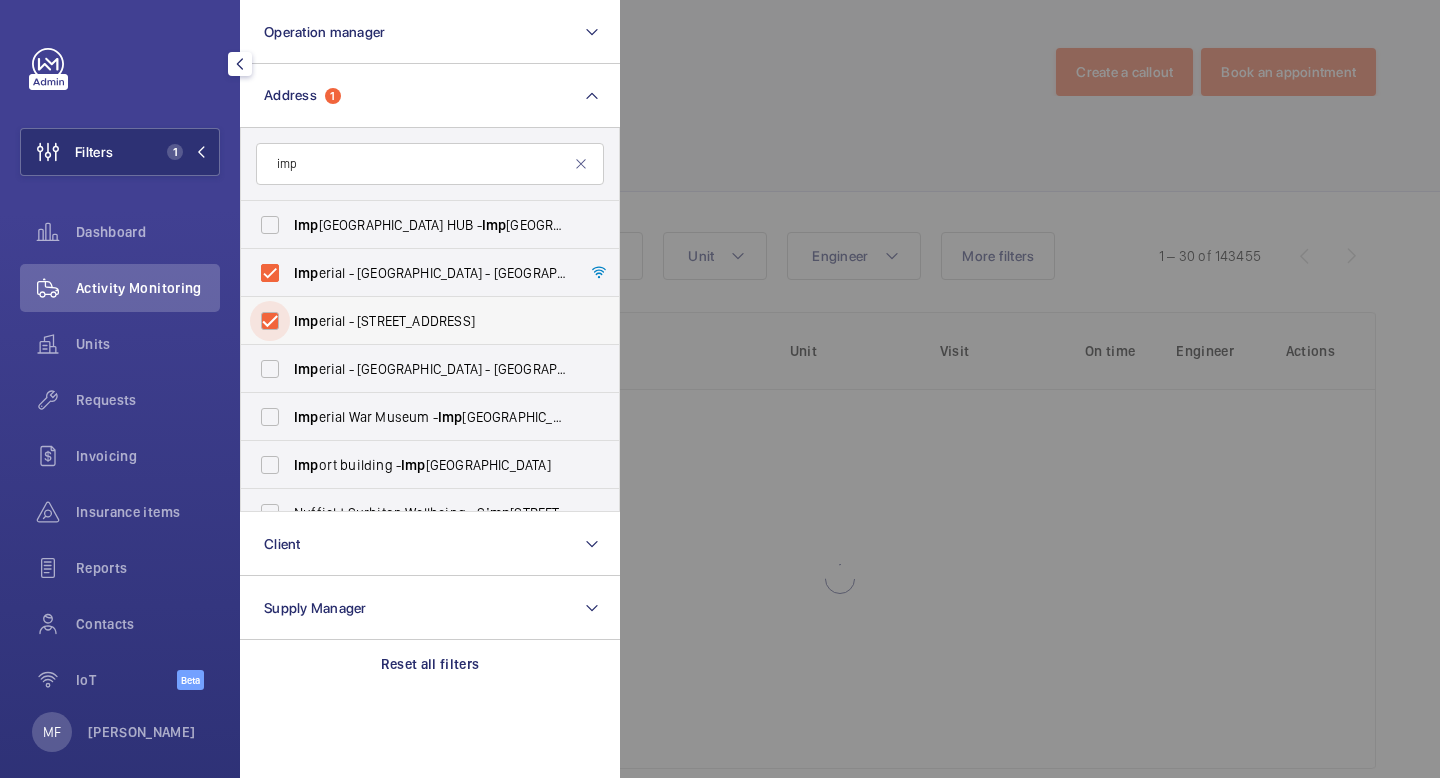 checkbox on "true" 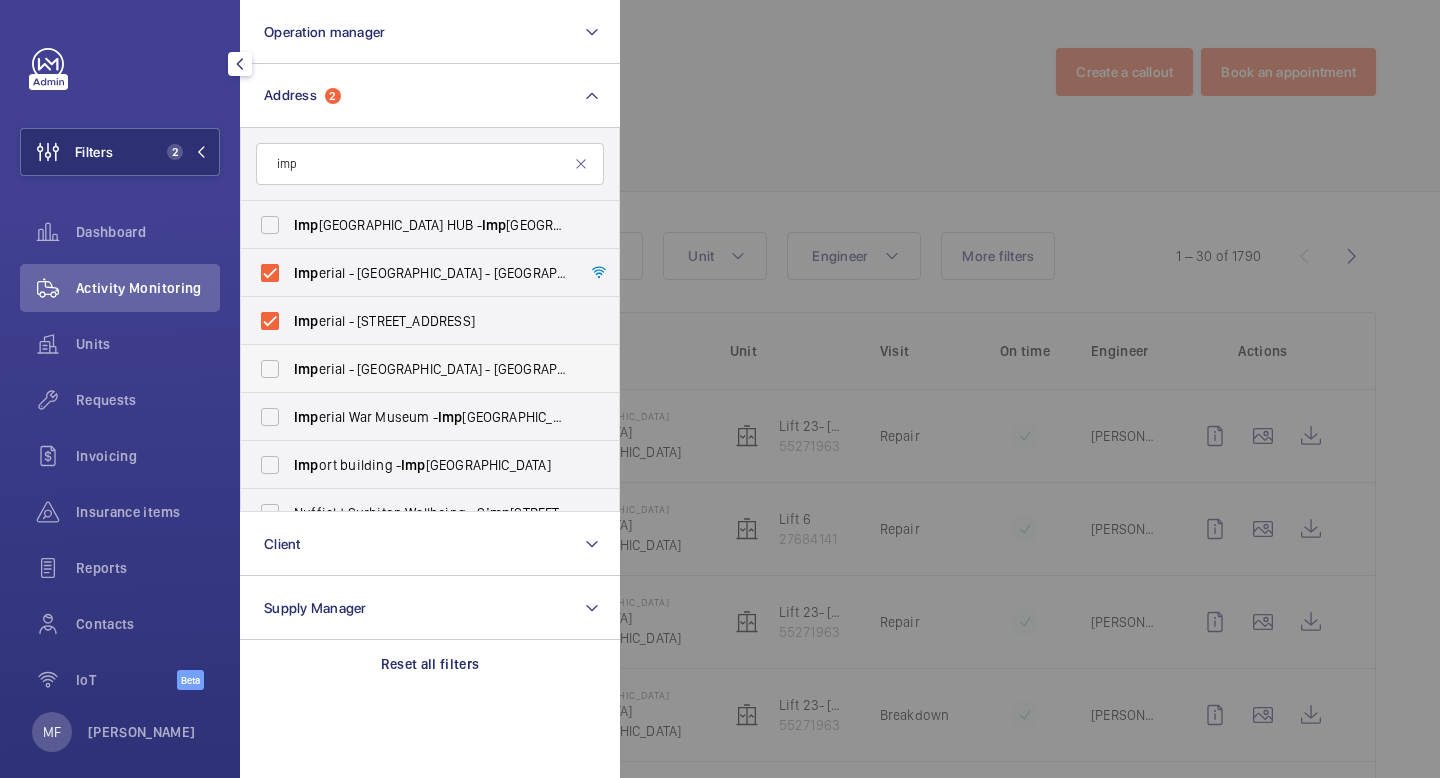 click on "Imp erial - Hammersmith Hospital - W12 0HS, LONDON W12 0HS" at bounding box center (415, 369) 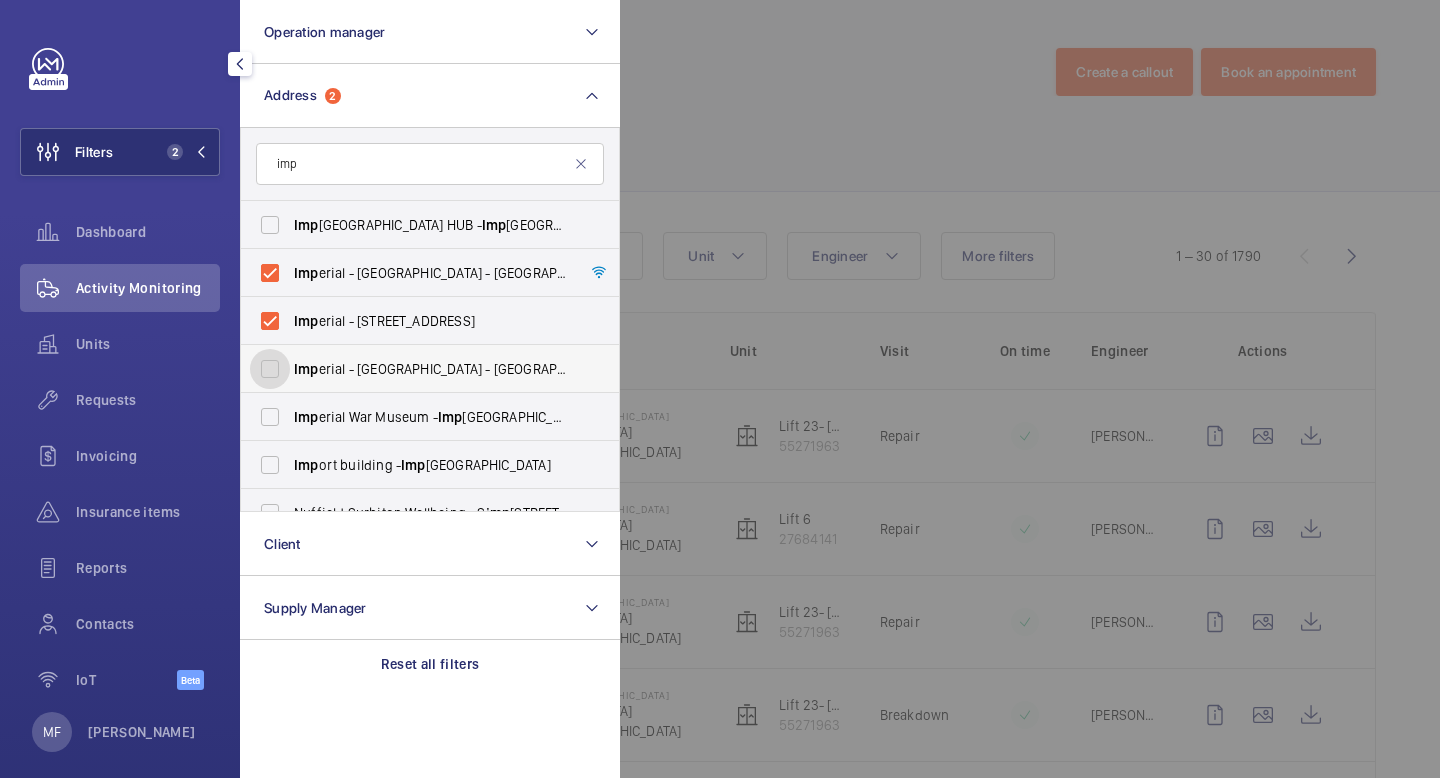 click on "Imp erial - Hammersmith Hospital - W12 0HS, LONDON W12 0HS" at bounding box center (270, 369) 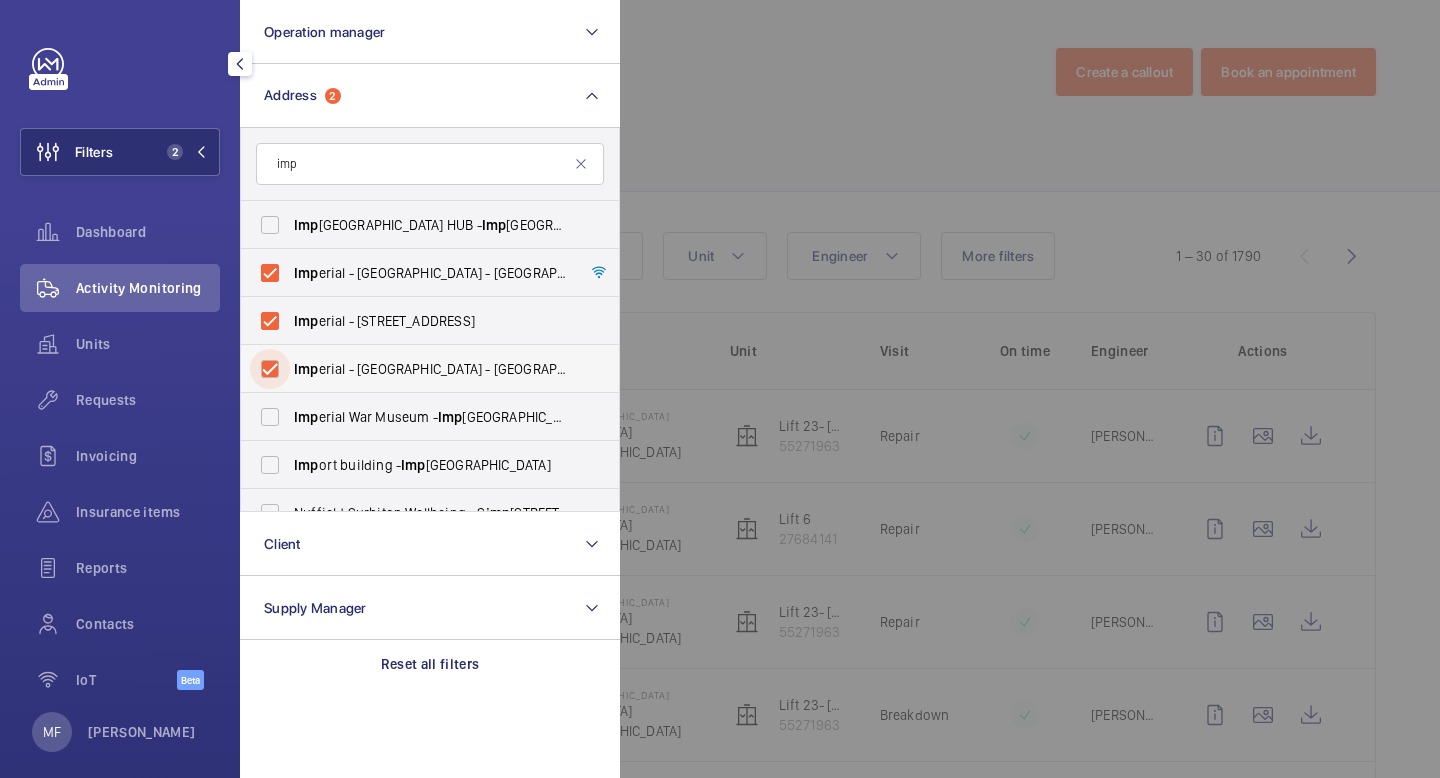 checkbox on "true" 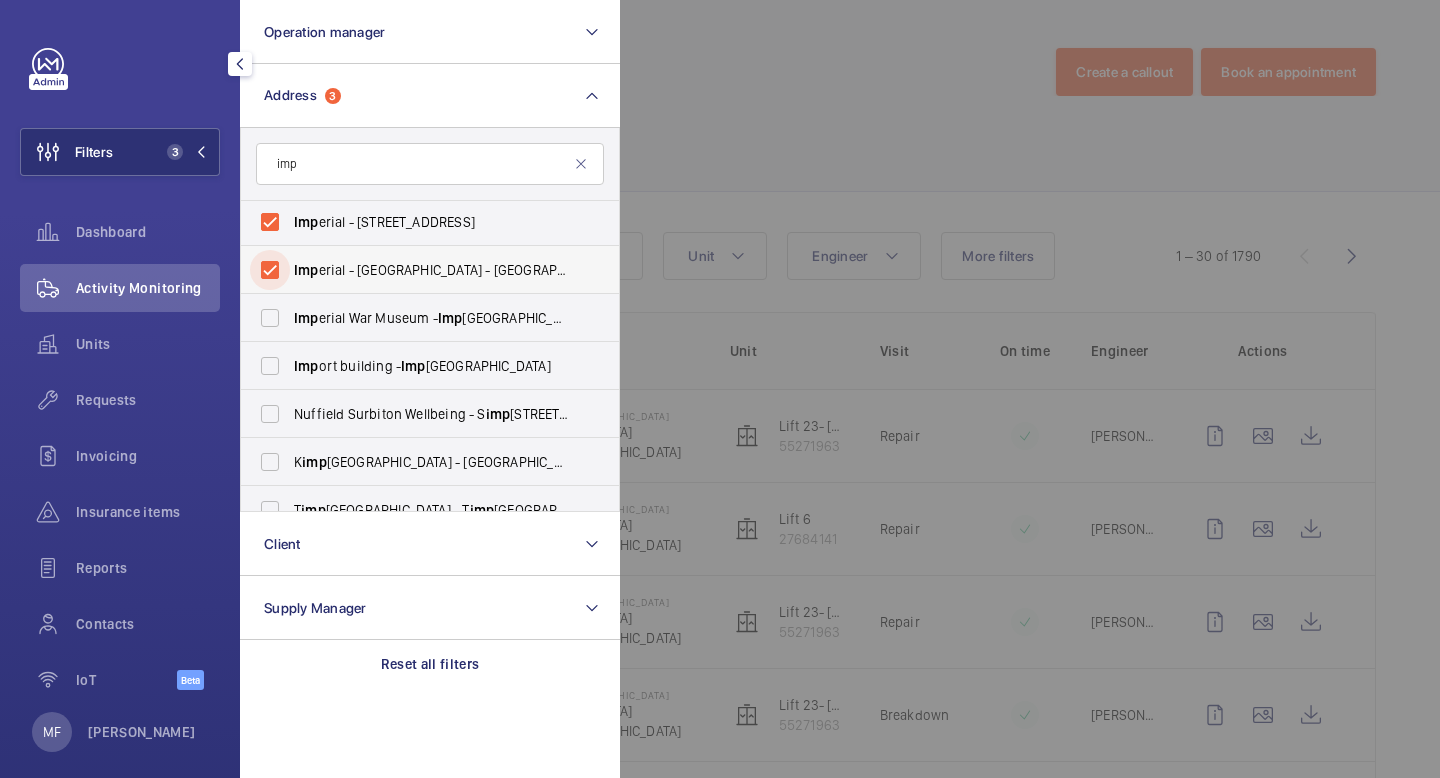 scroll, scrollTop: 0, scrollLeft: 0, axis: both 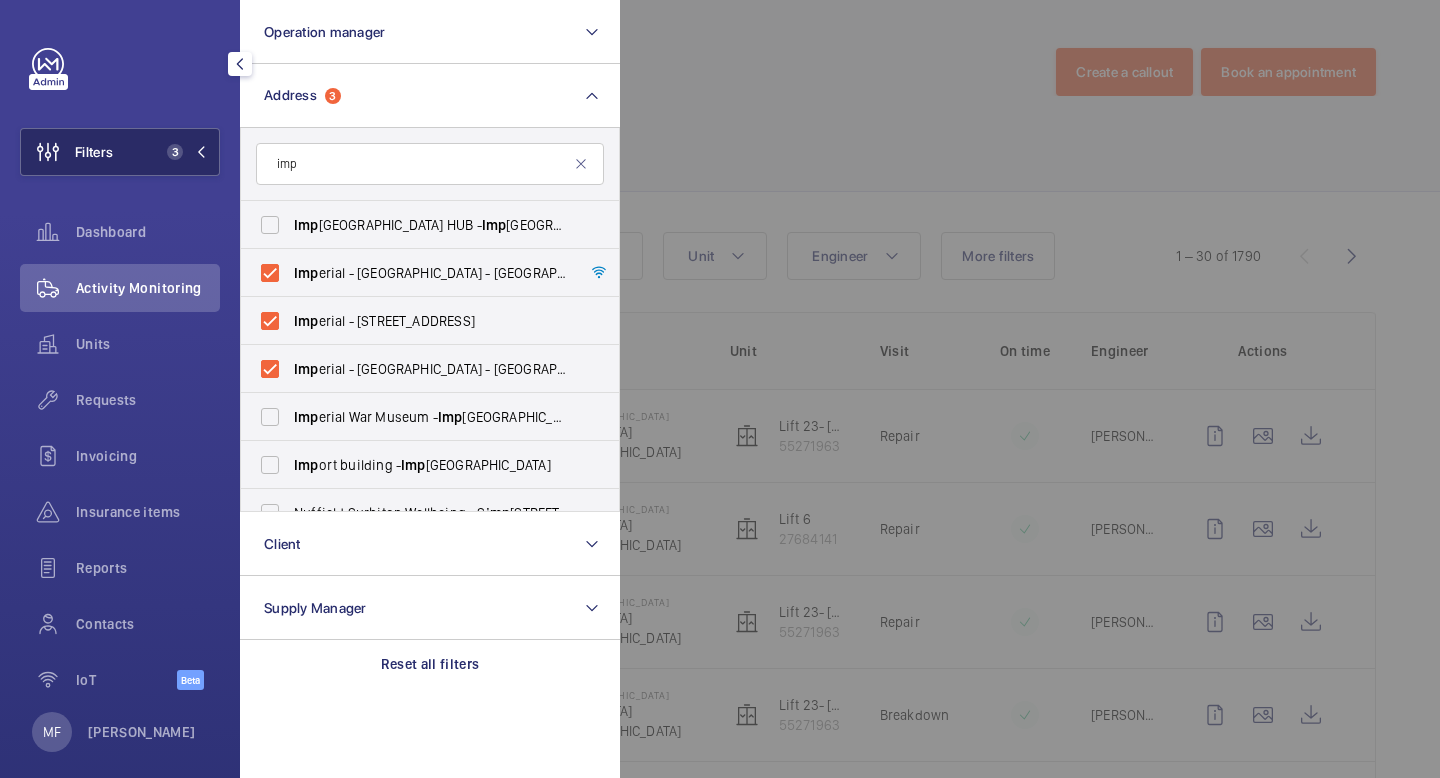 click 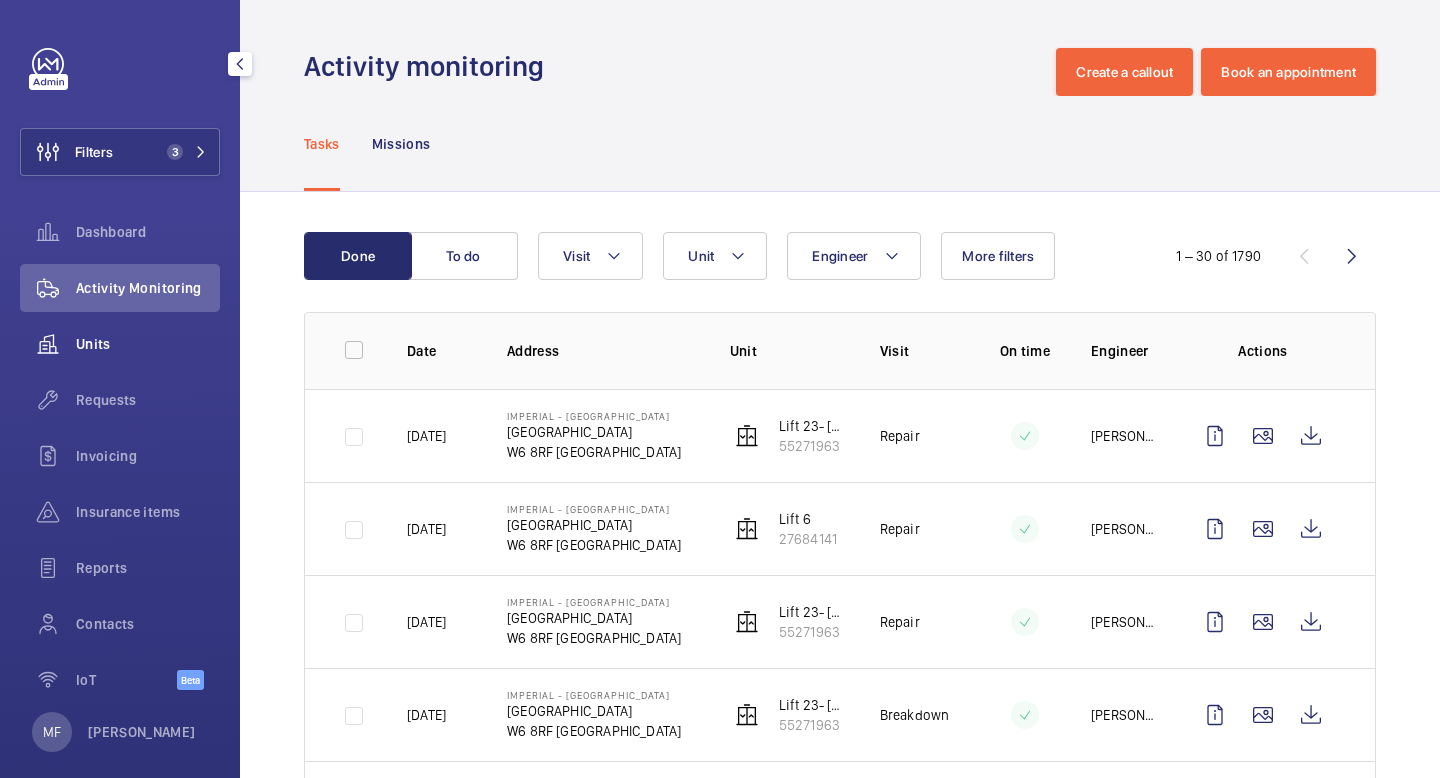 click on "Units" 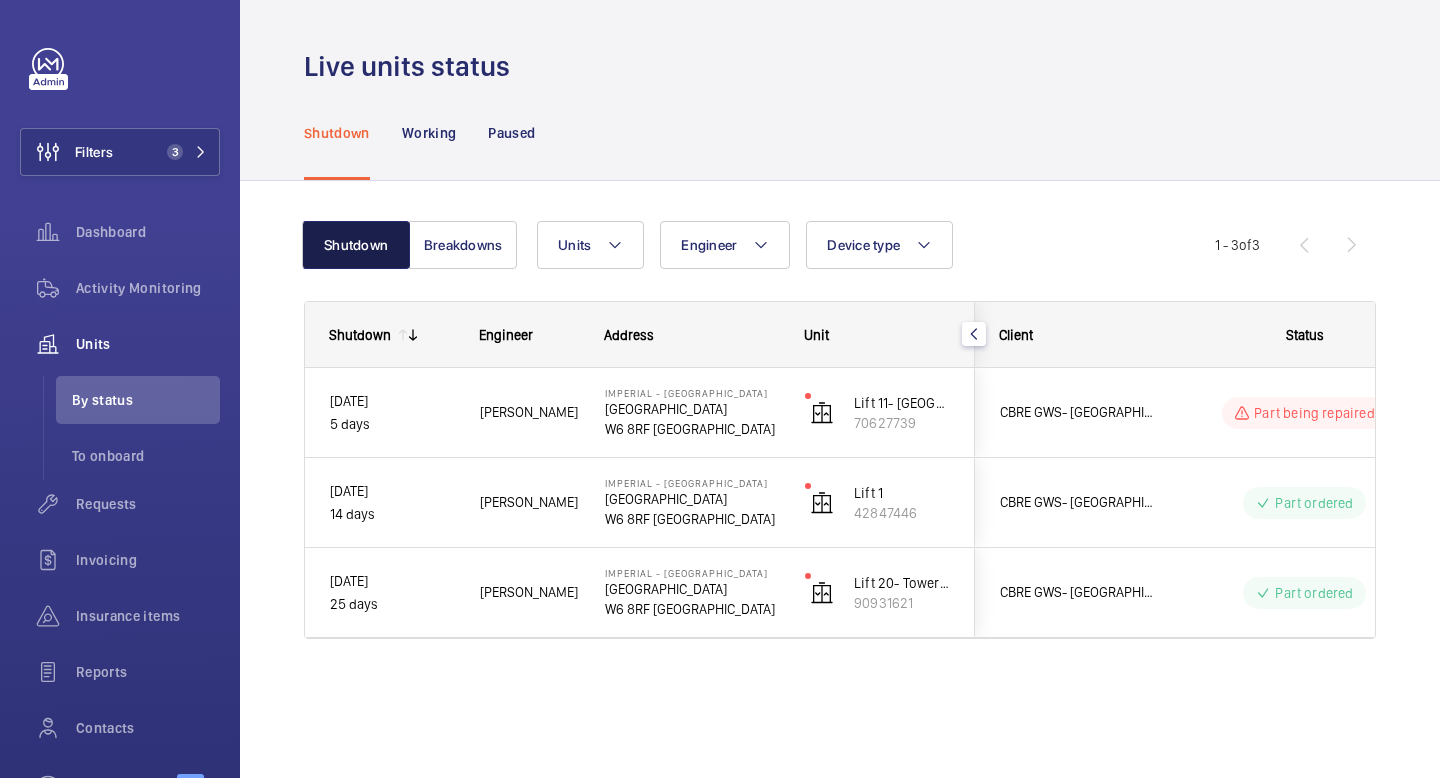 click on "Shutdown" 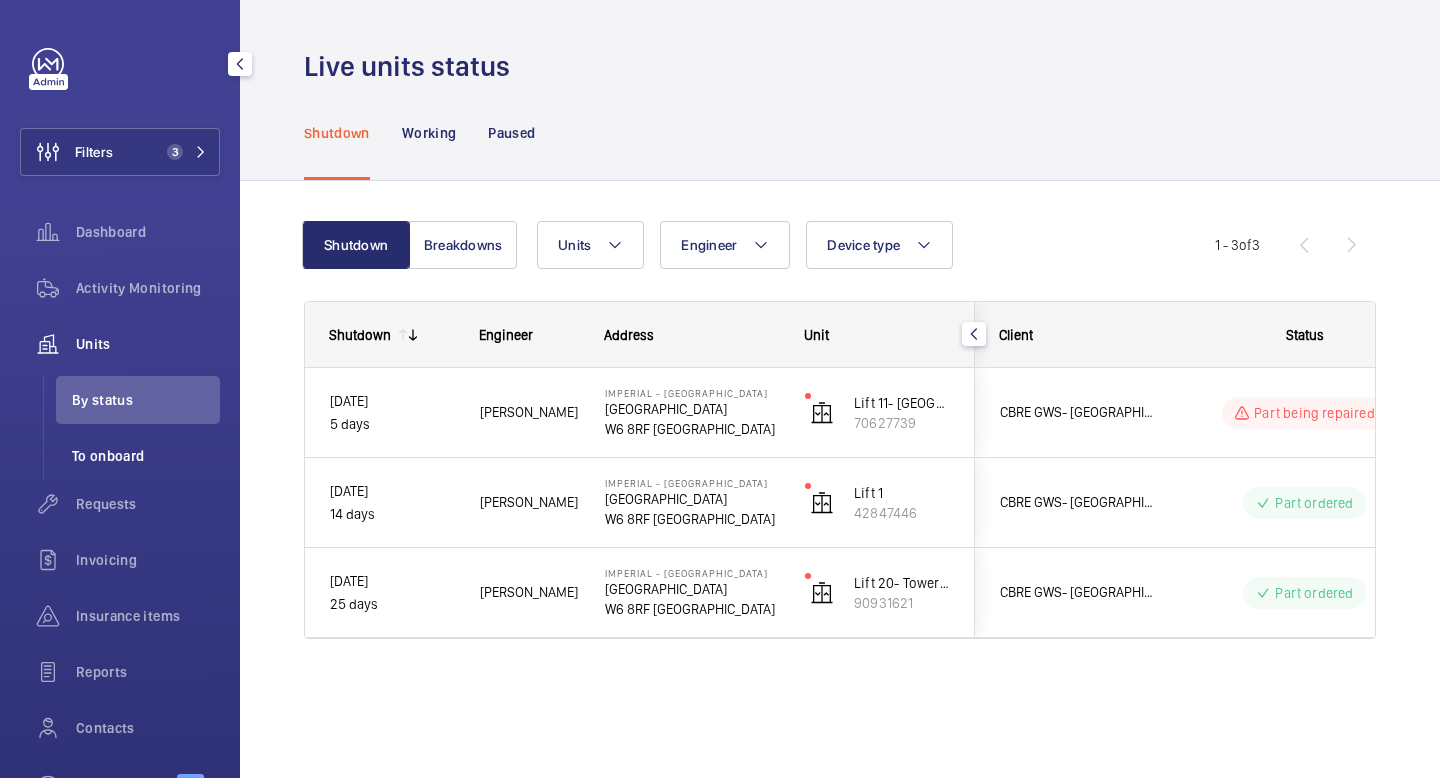 scroll, scrollTop: 126, scrollLeft: 0, axis: vertical 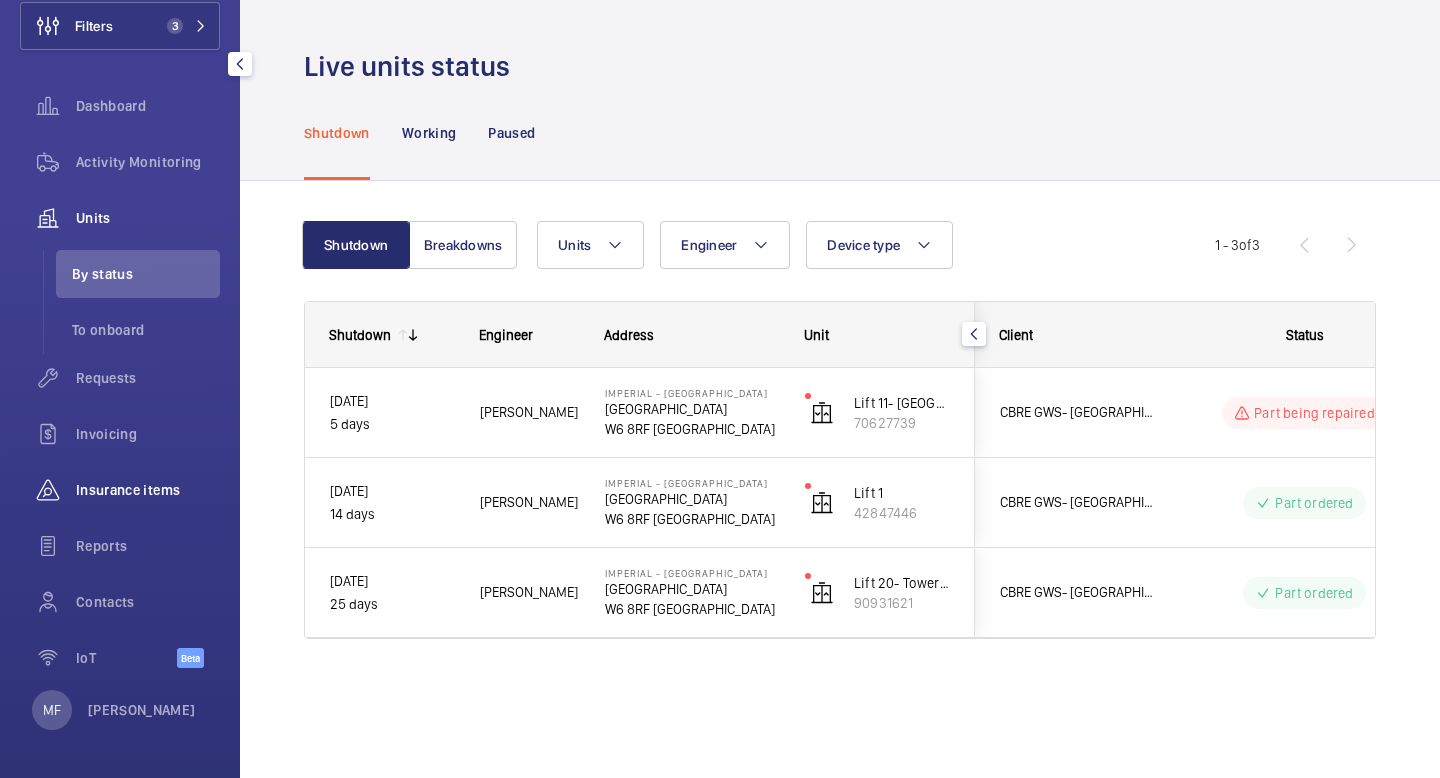 click on "Insurance items" 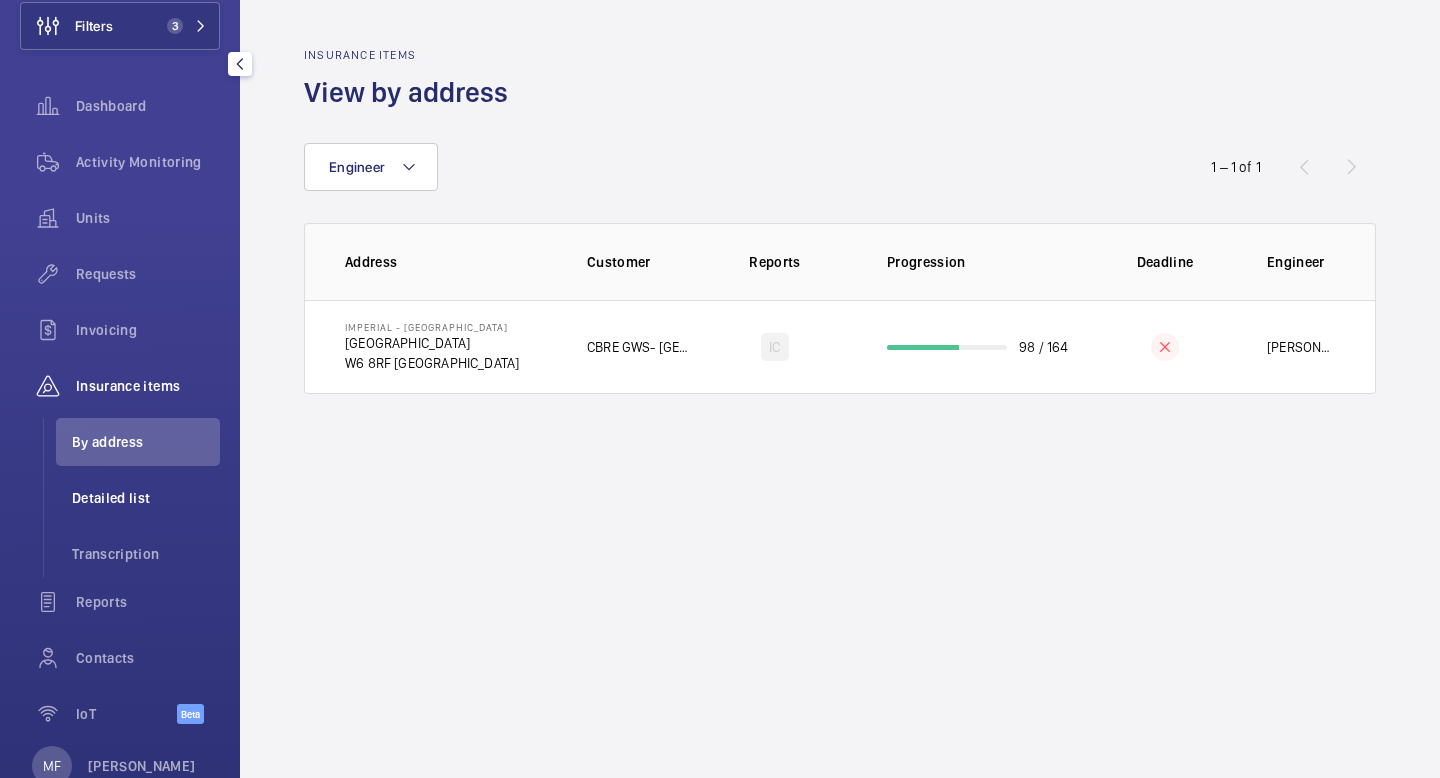 click on "Detailed list" 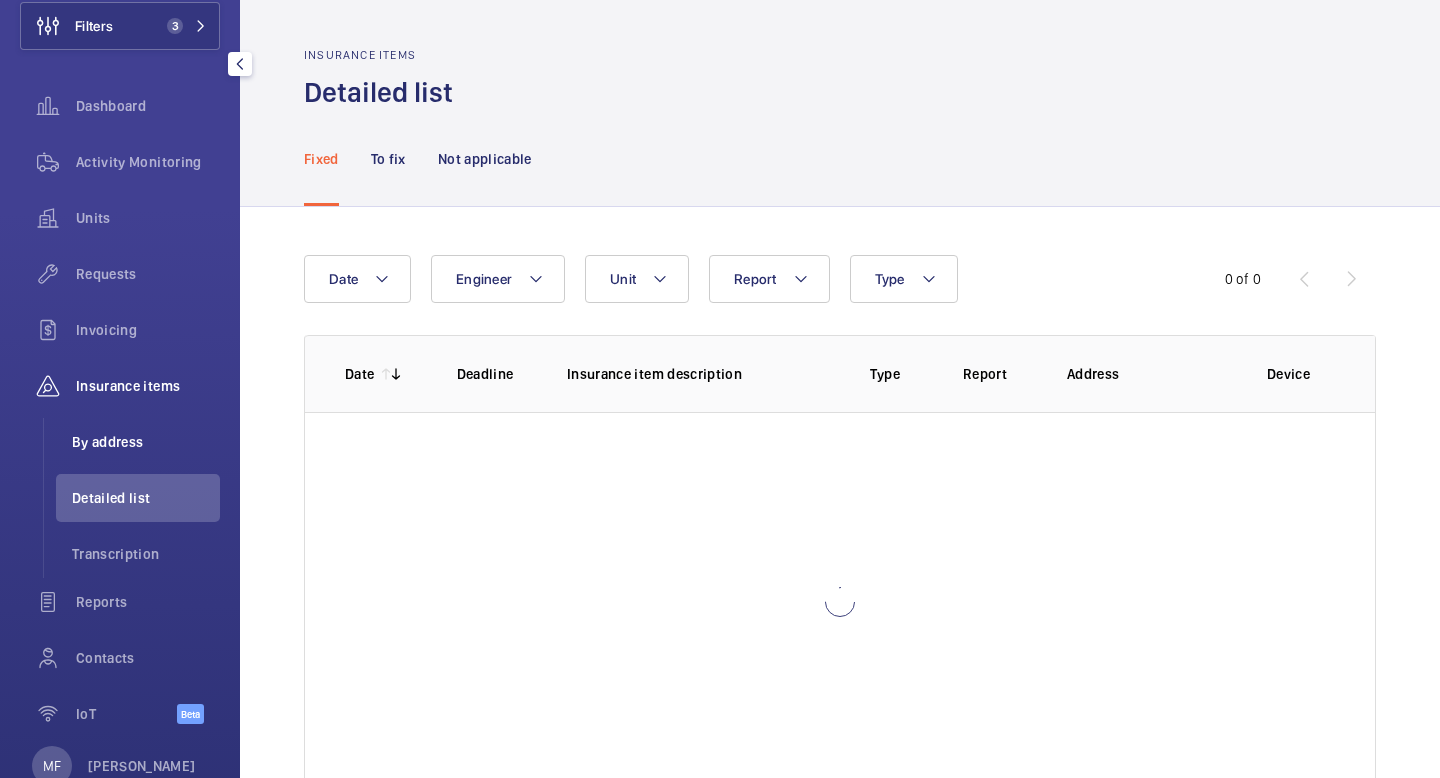 click on "By address" 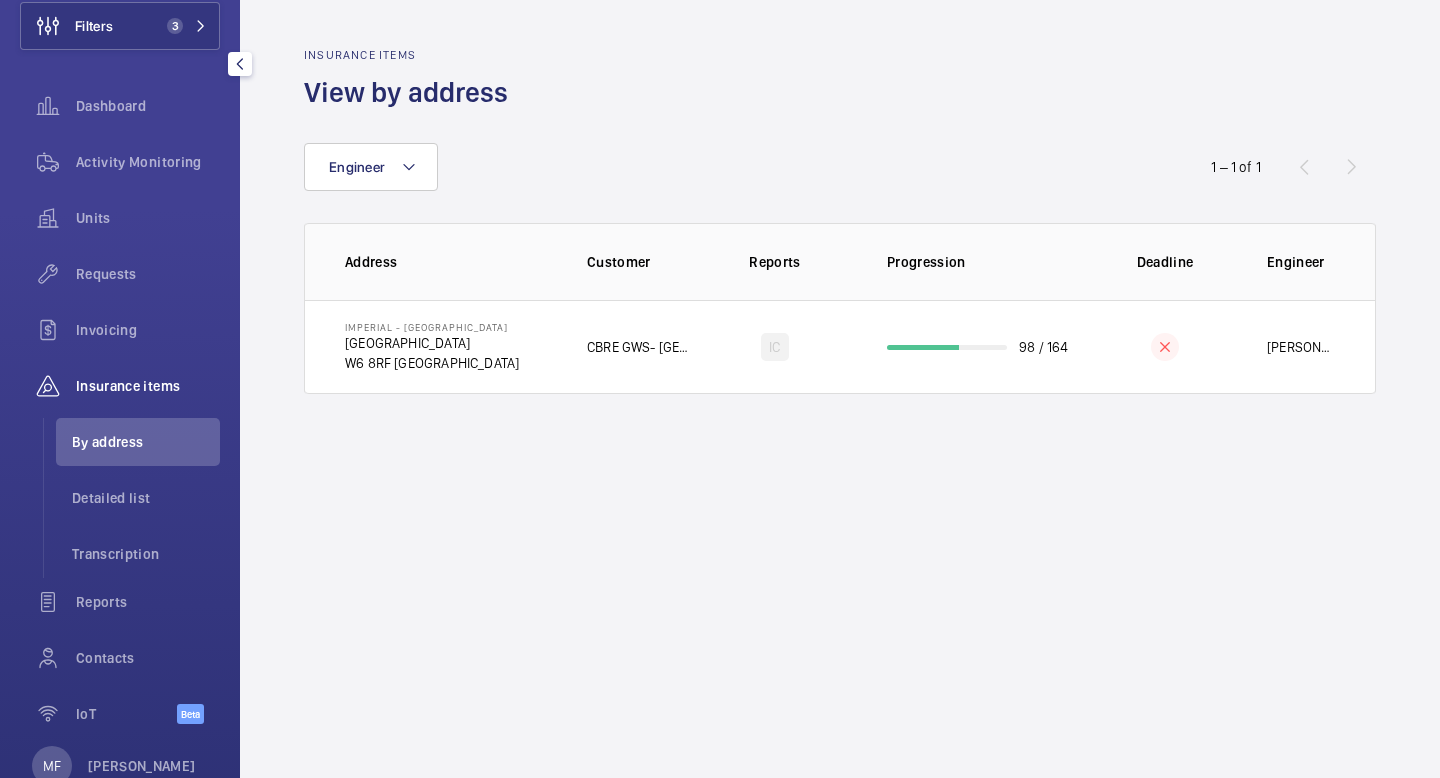 click on "Insurance items" 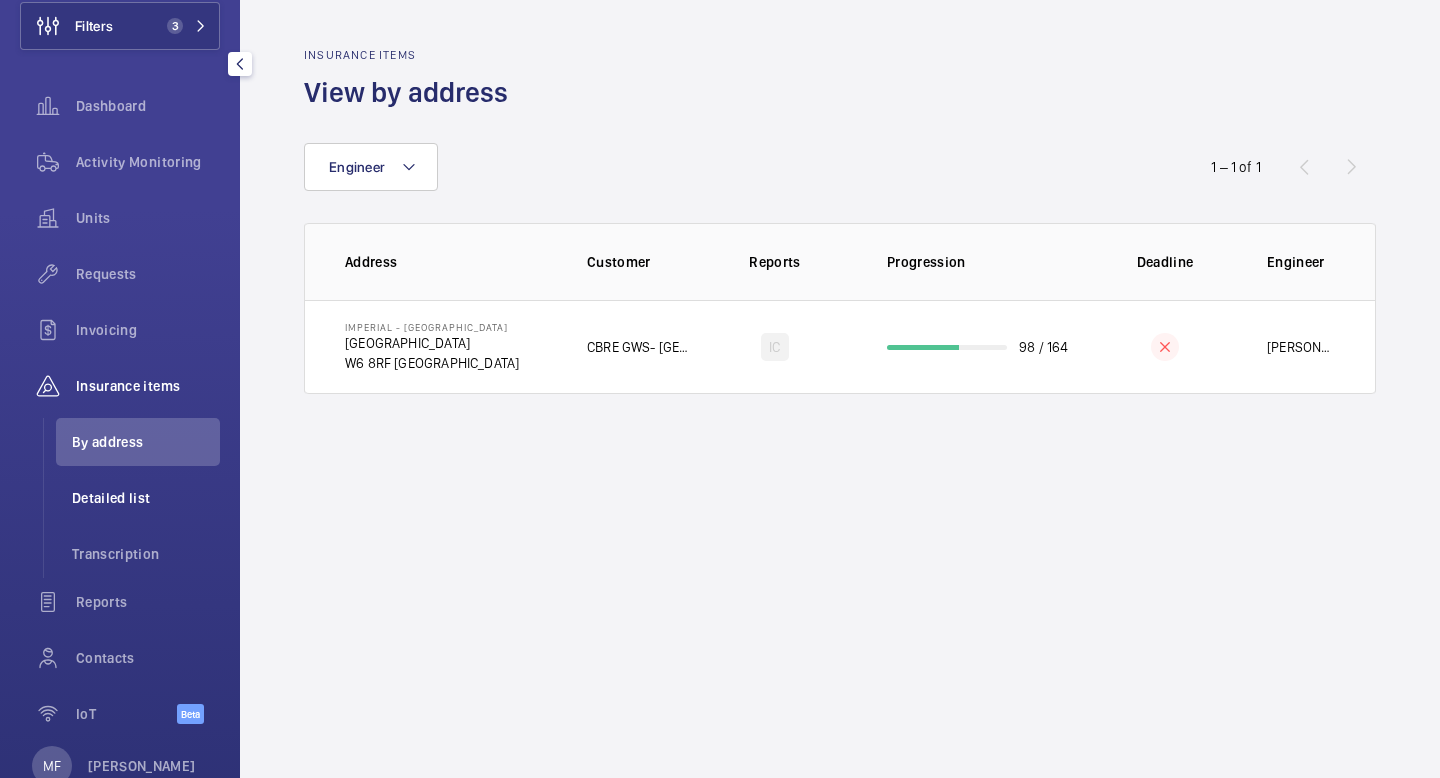 click on "Detailed list" 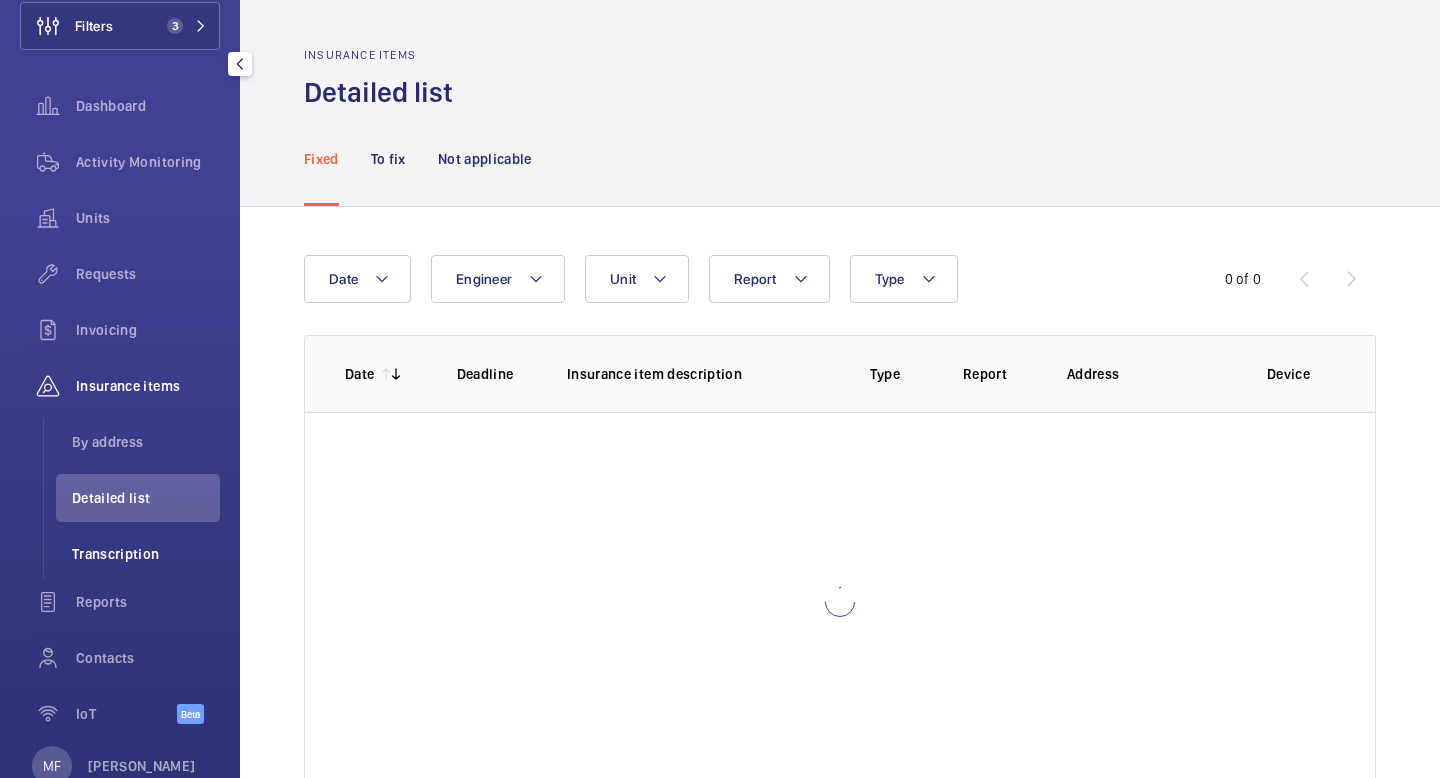 click on "Transcription" 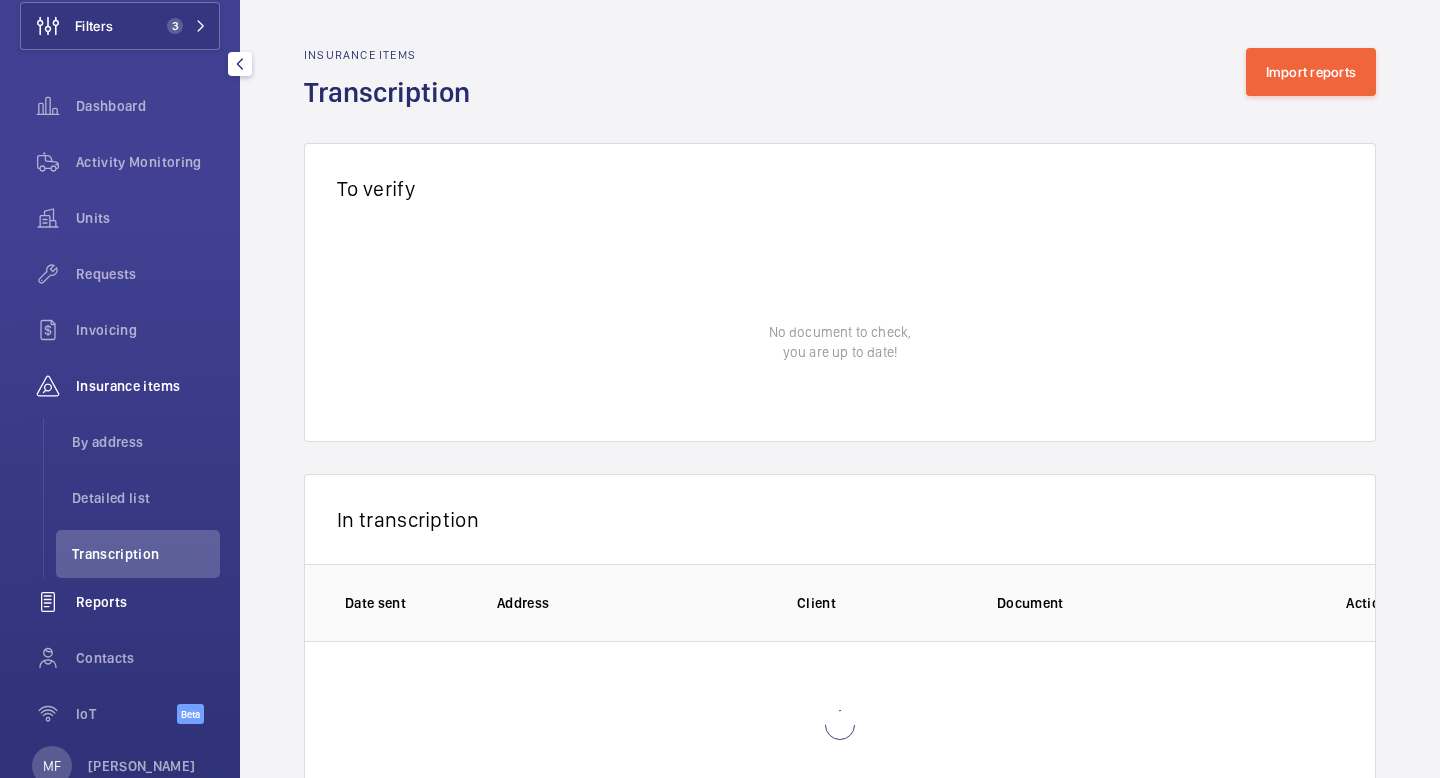click on "Reports" 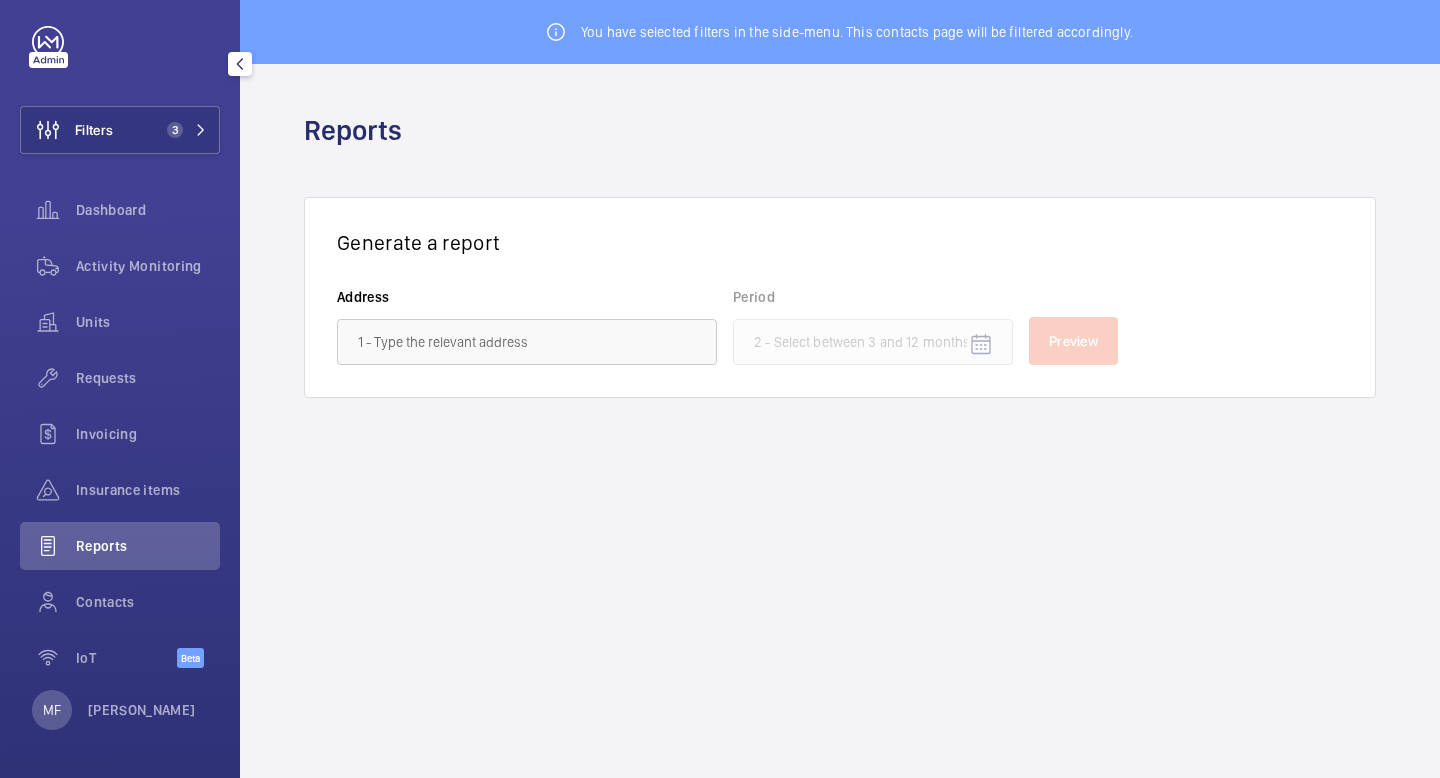 scroll, scrollTop: 22, scrollLeft: 0, axis: vertical 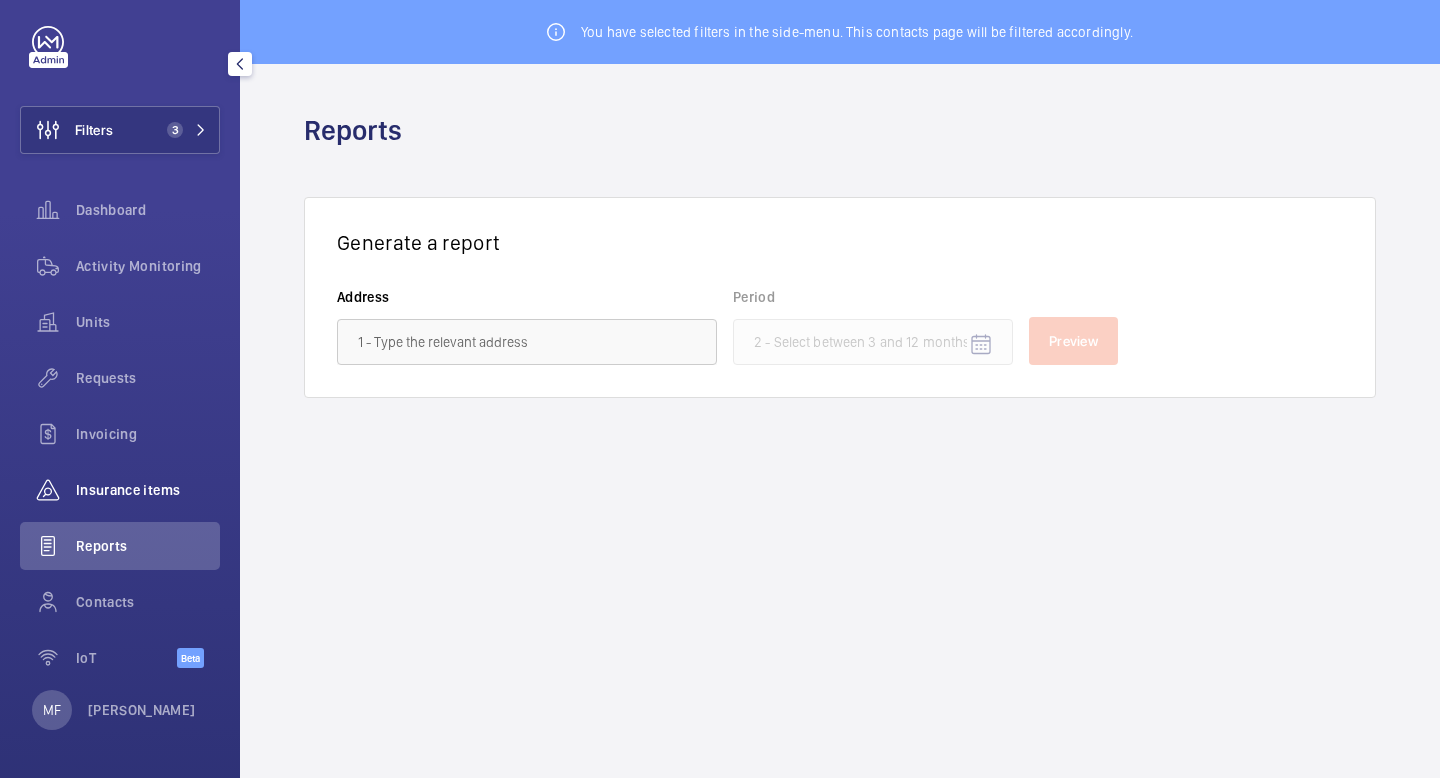 click on "Insurance items" 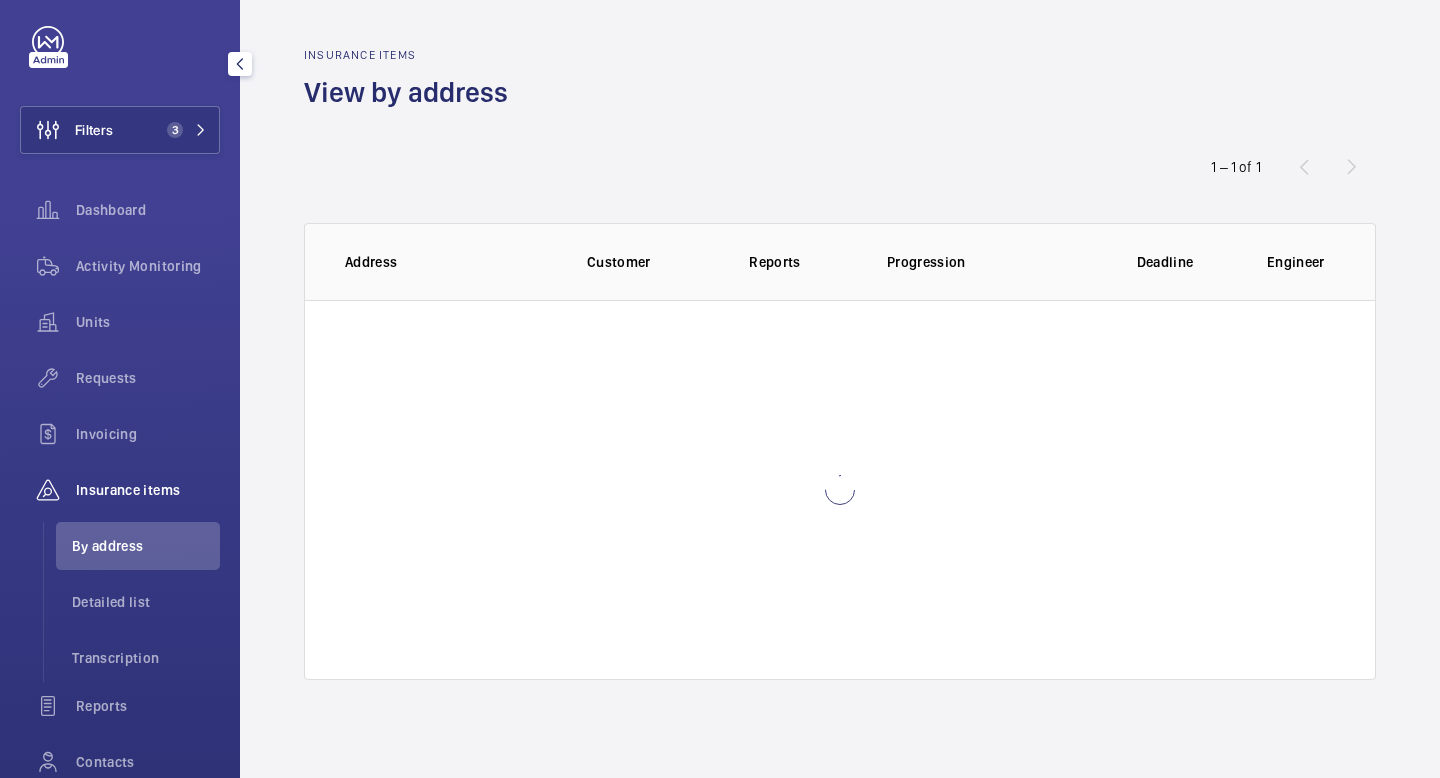 scroll, scrollTop: 126, scrollLeft: 0, axis: vertical 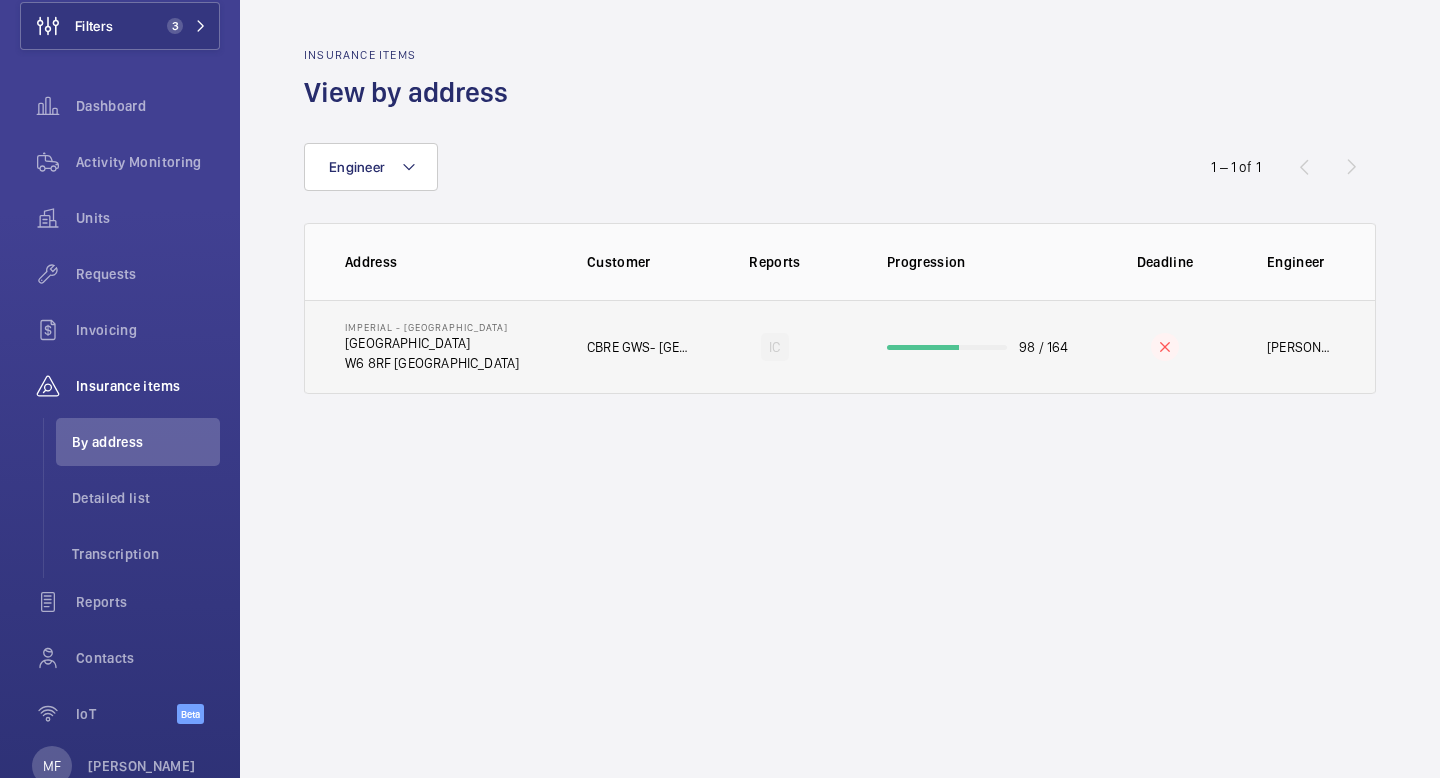 click on "W6 8RF [GEOGRAPHIC_DATA]" 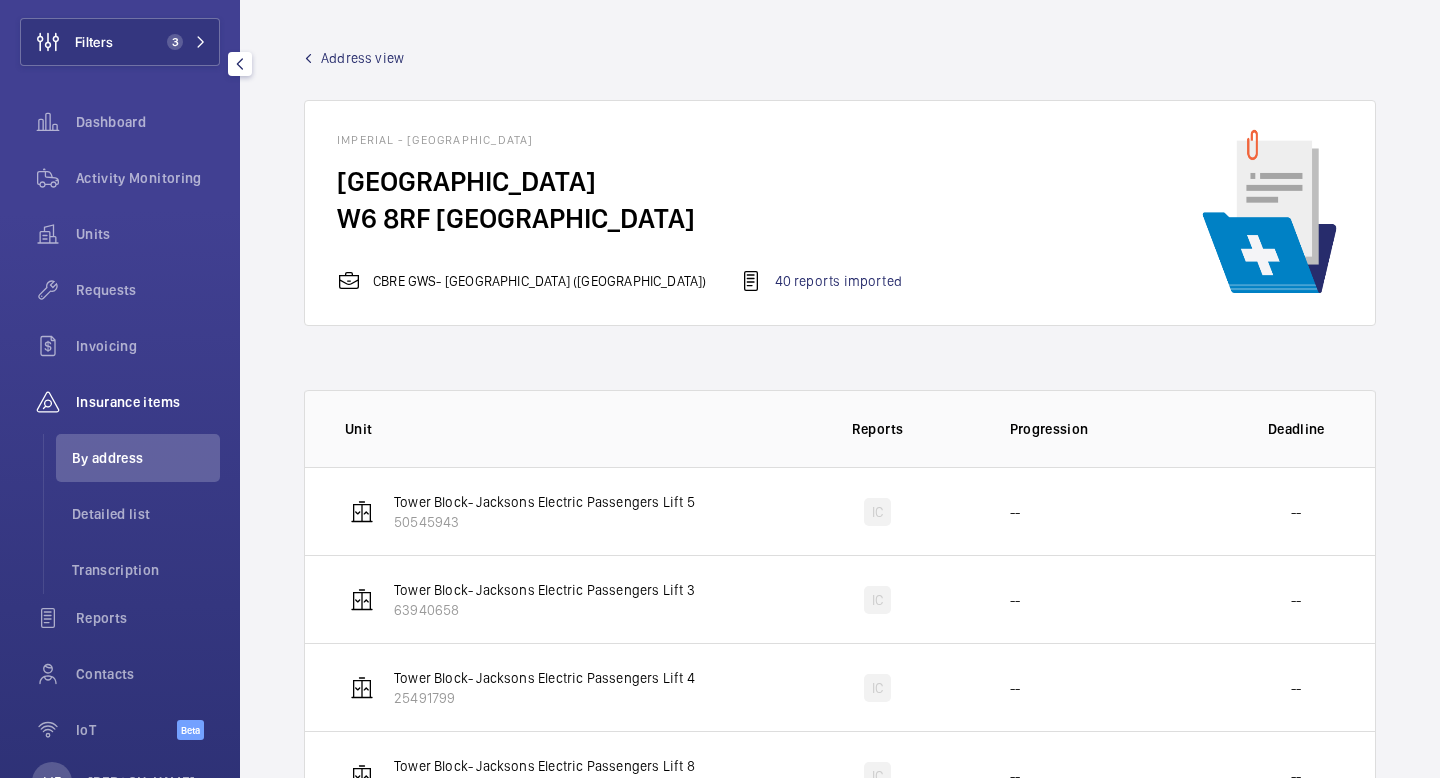 scroll, scrollTop: 182, scrollLeft: 0, axis: vertical 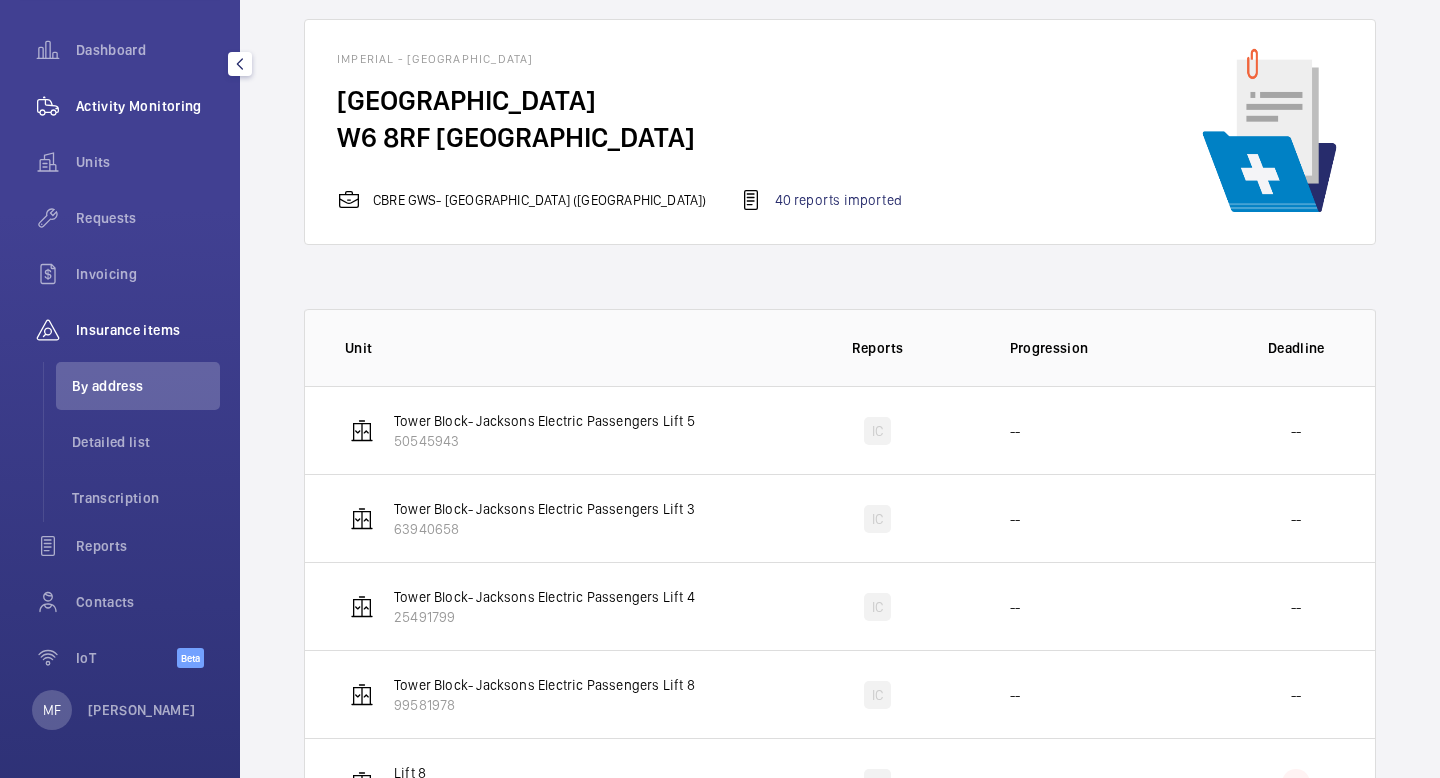 click on "Activity Monitoring" 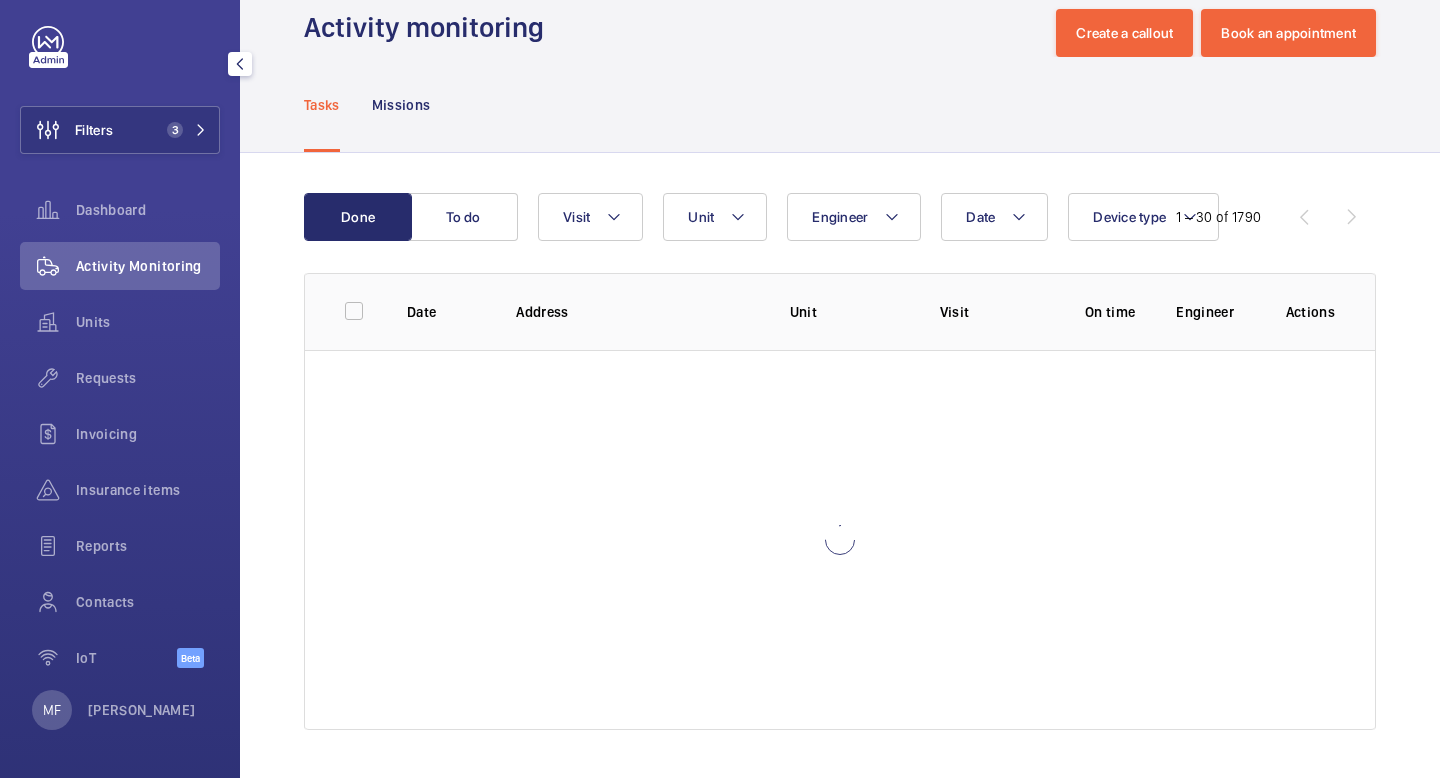 scroll, scrollTop: 39, scrollLeft: 0, axis: vertical 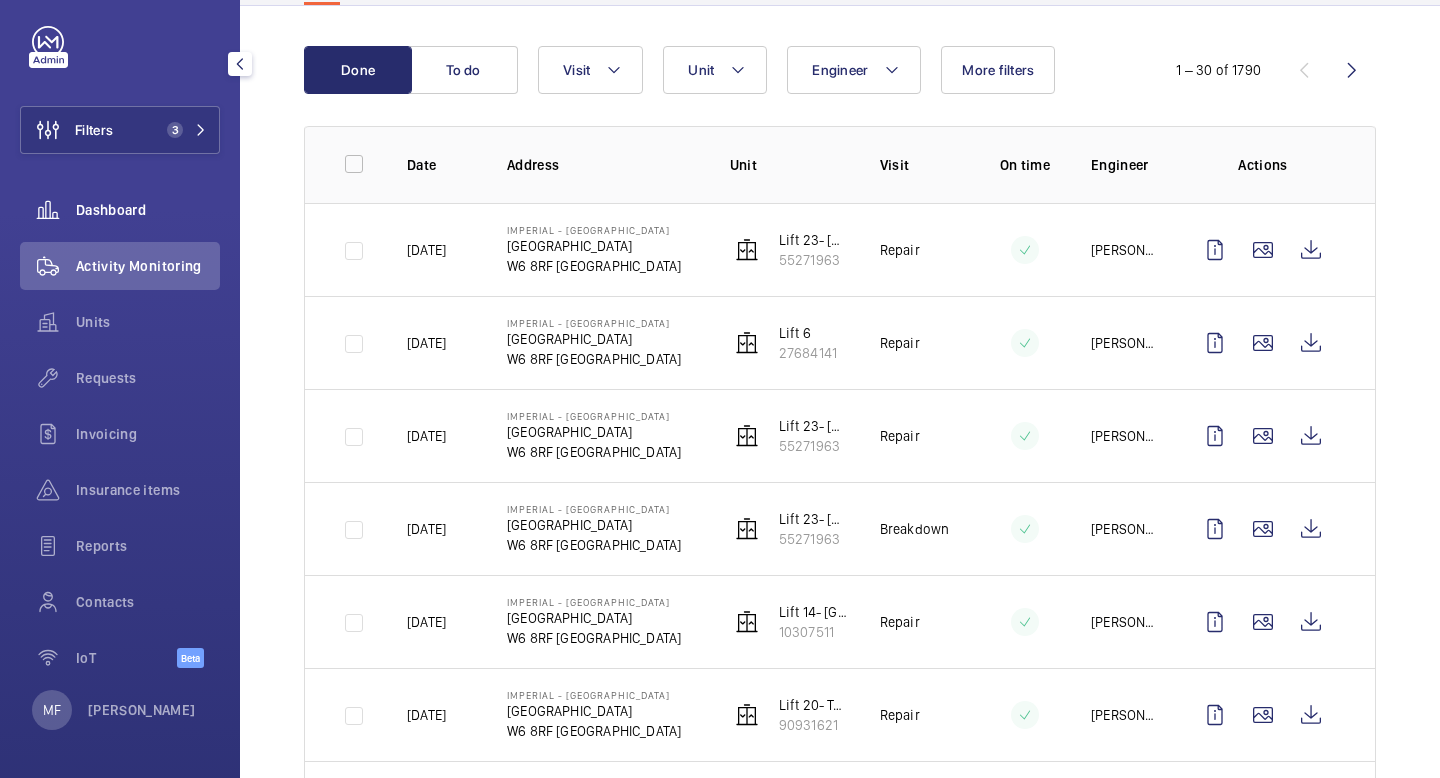 click on "Dashboard" 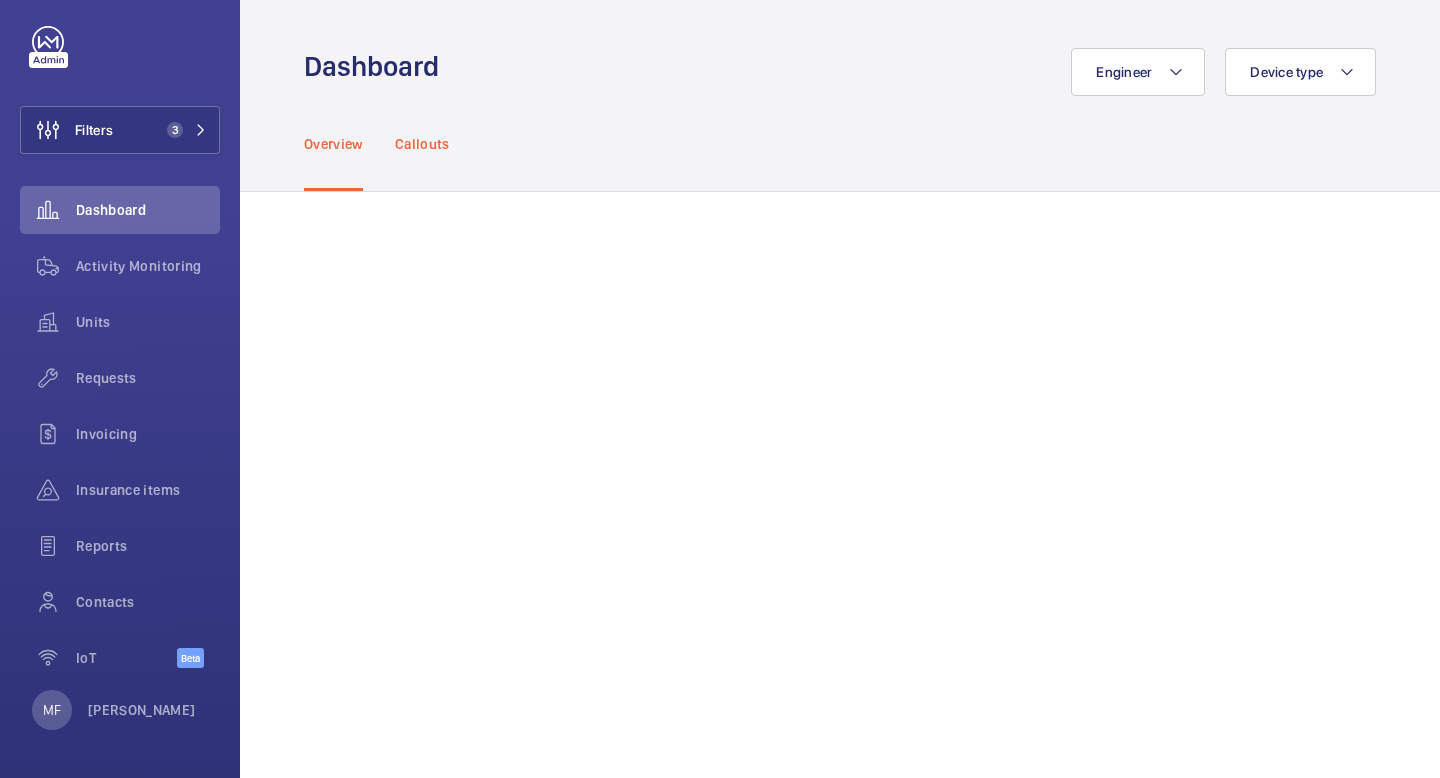 click on "Callouts" 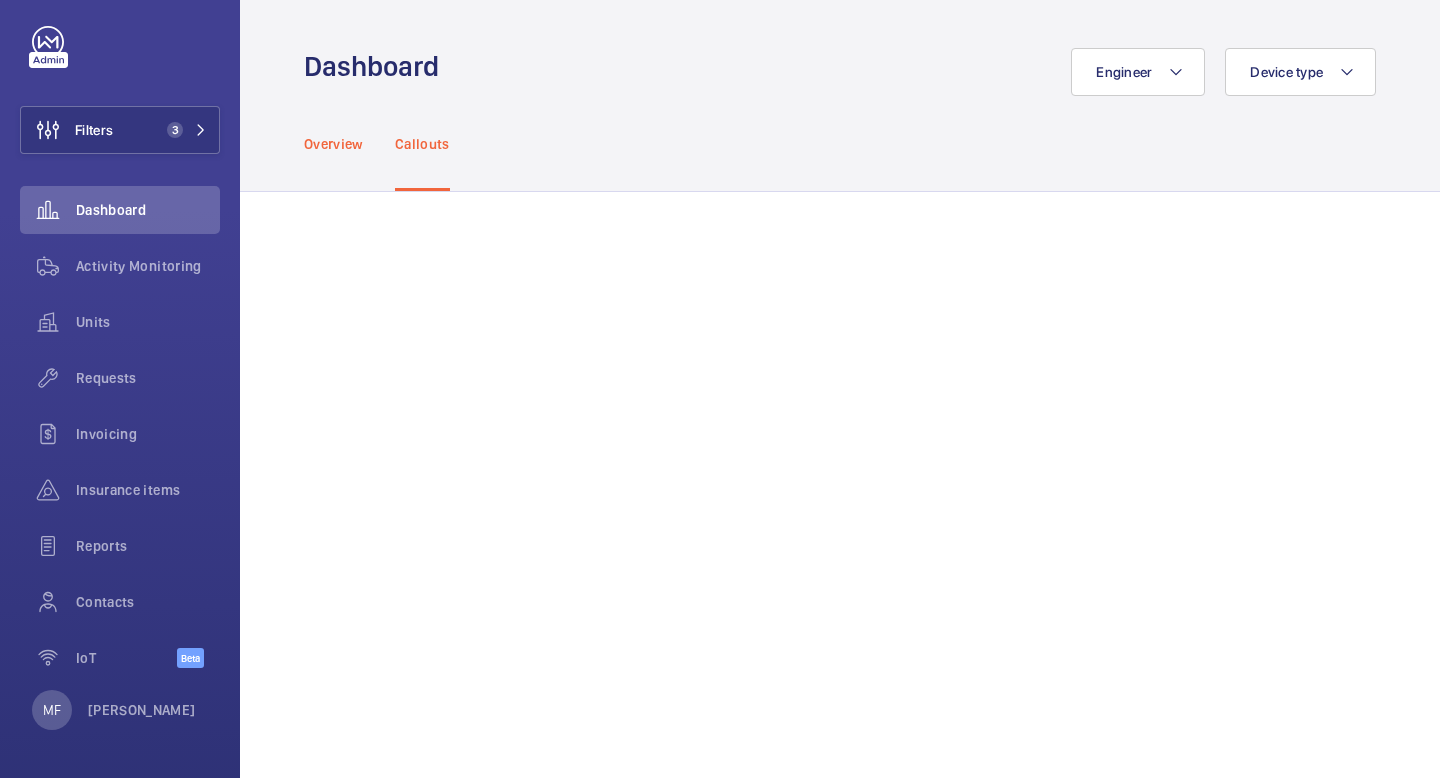 click on "Overview" 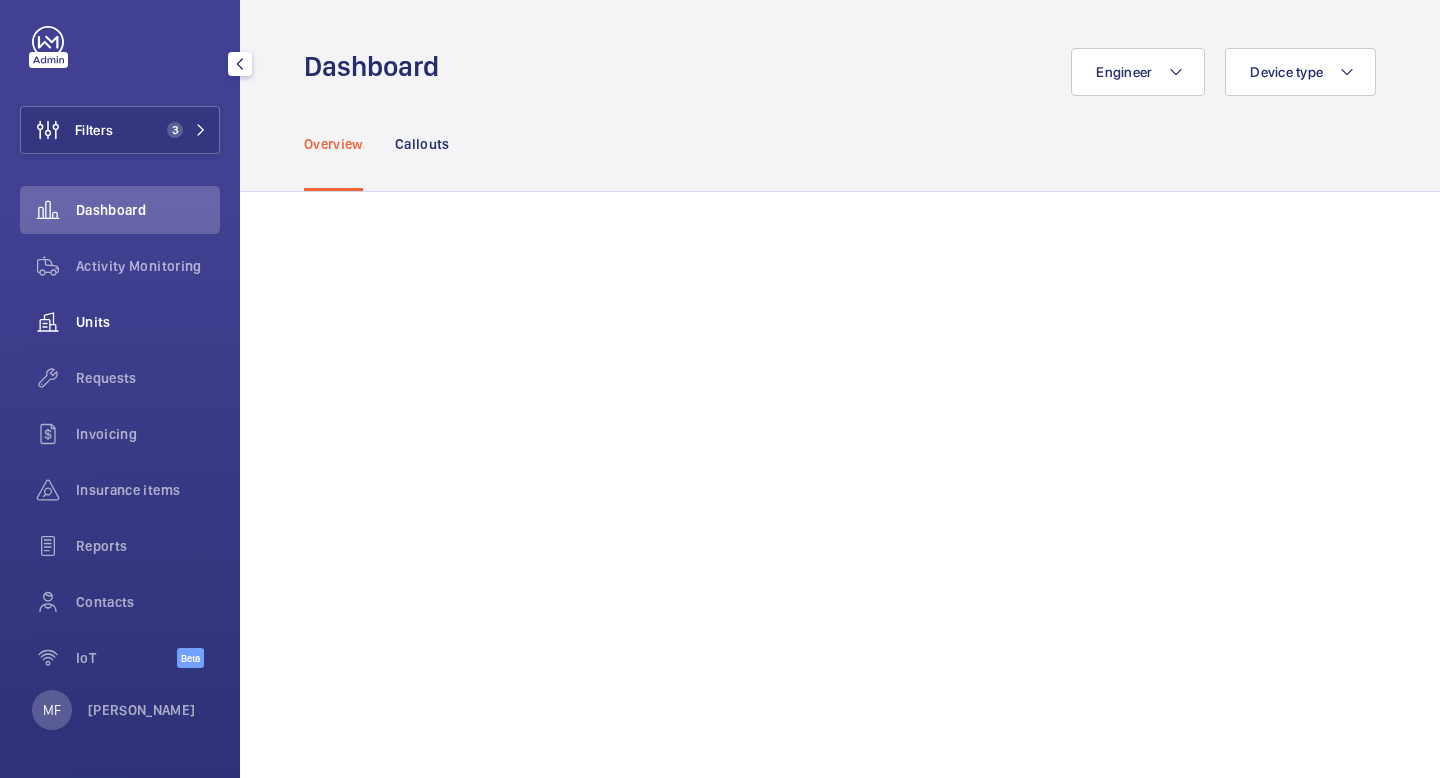 click on "Units" 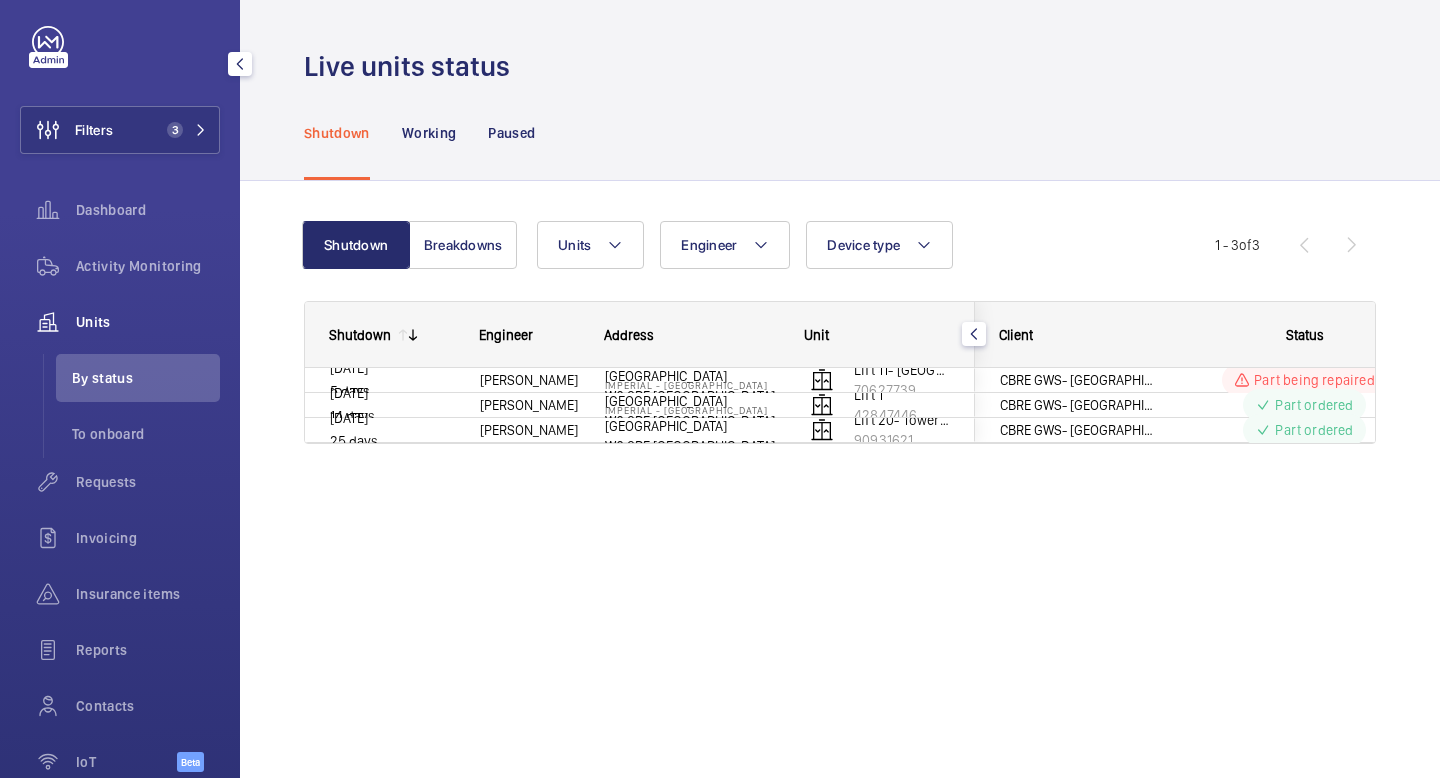 scroll, scrollTop: 126, scrollLeft: 0, axis: vertical 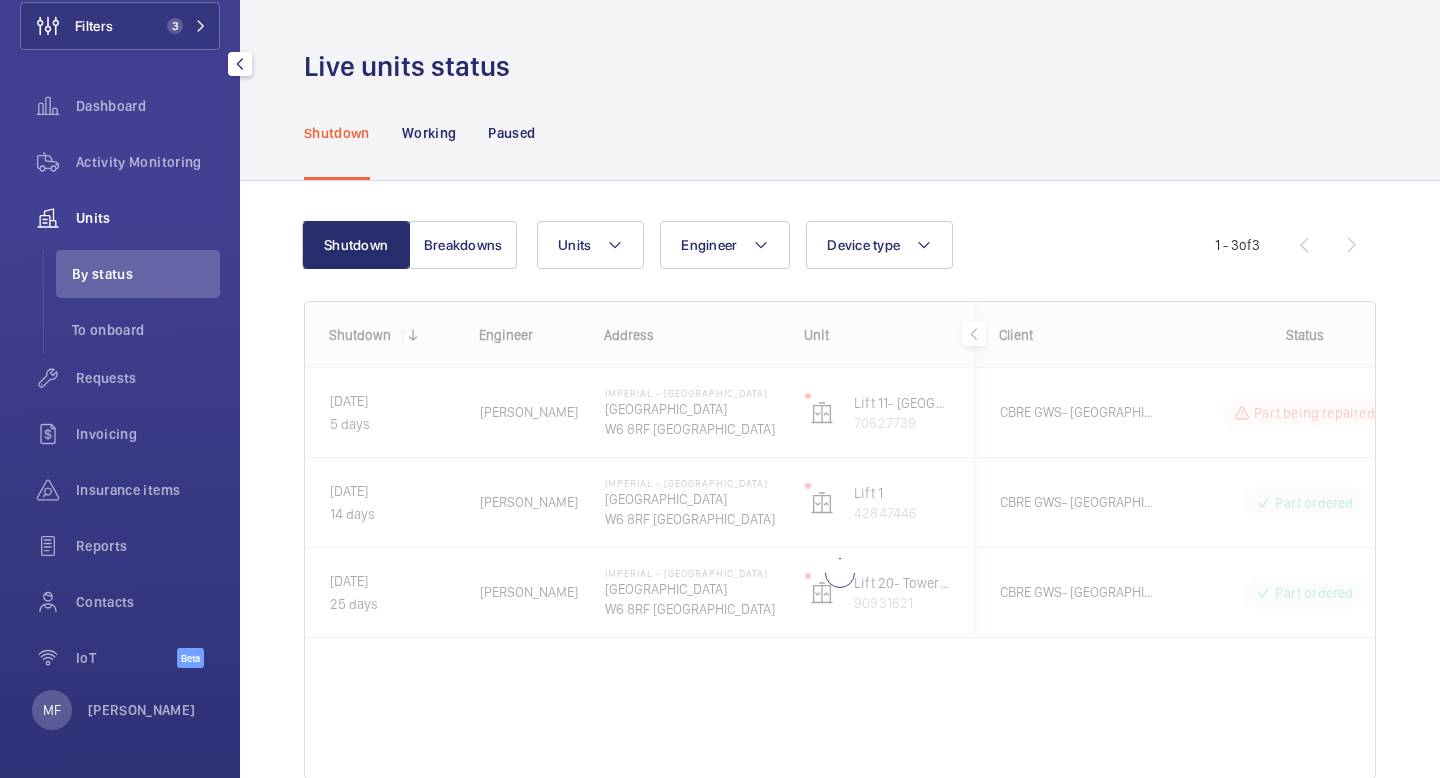 click on "Units" 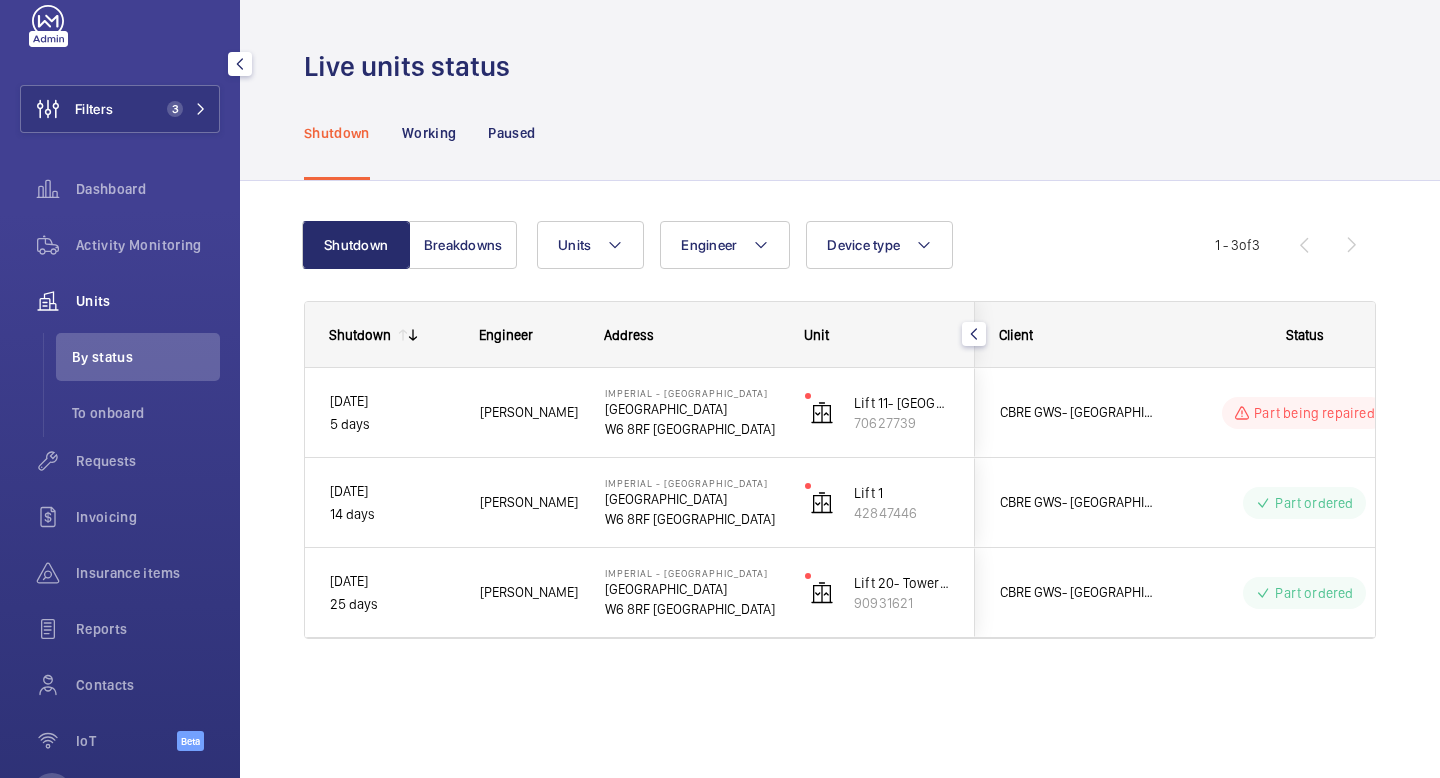 scroll, scrollTop: 0, scrollLeft: 0, axis: both 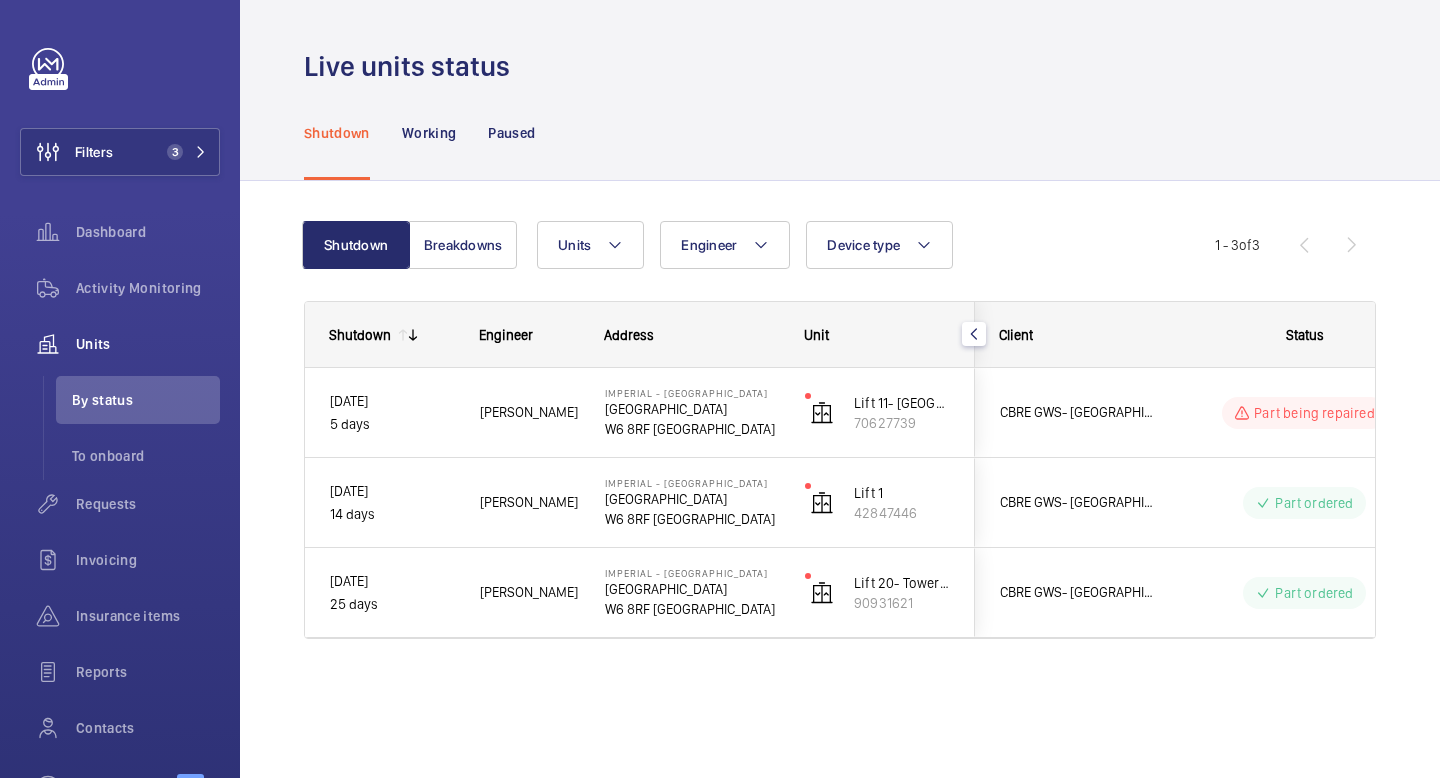 click on "Shutdown Breakdowns Units Engineer Device type More filters Reset all filters 1 - 3  of  3
Shutdown
Engineer
Address
Unit" 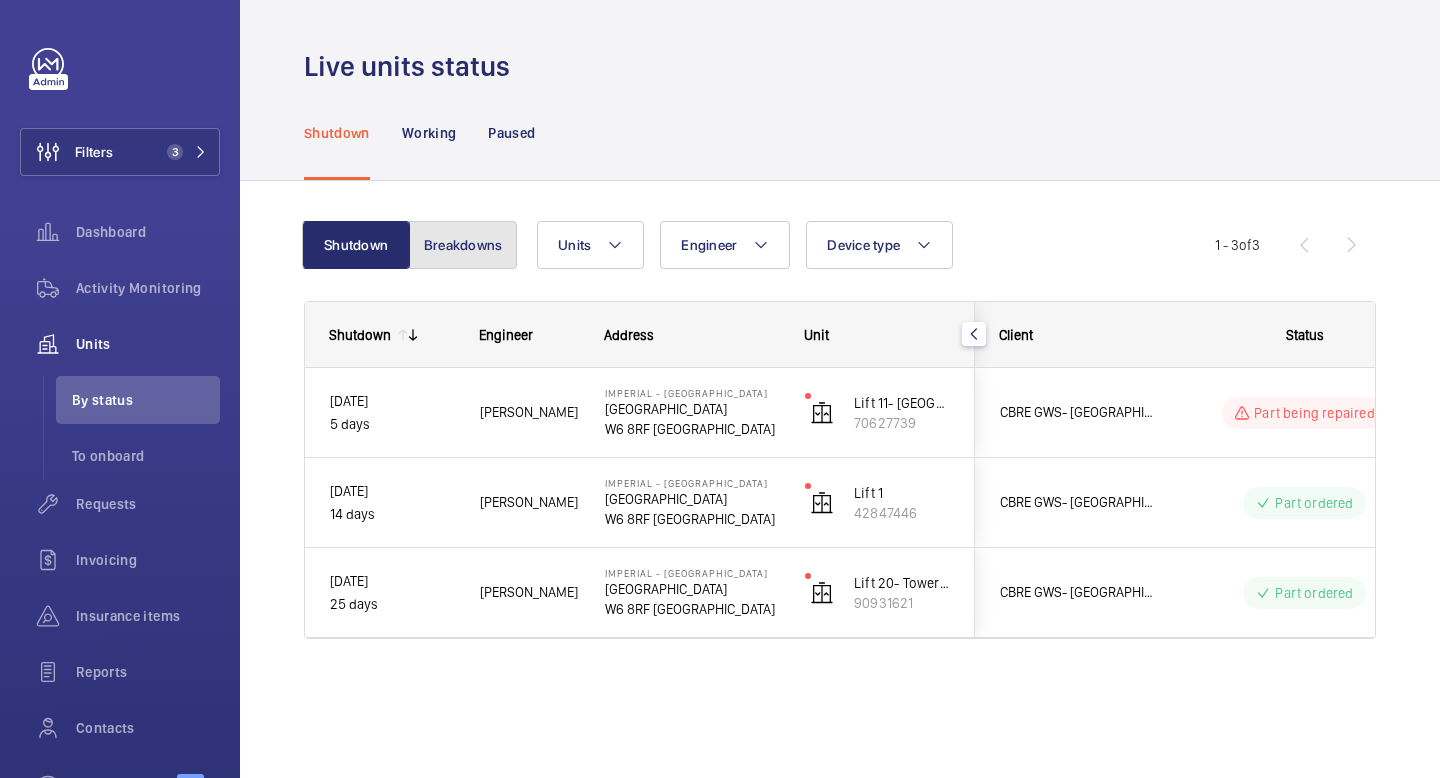 click on "Breakdowns" 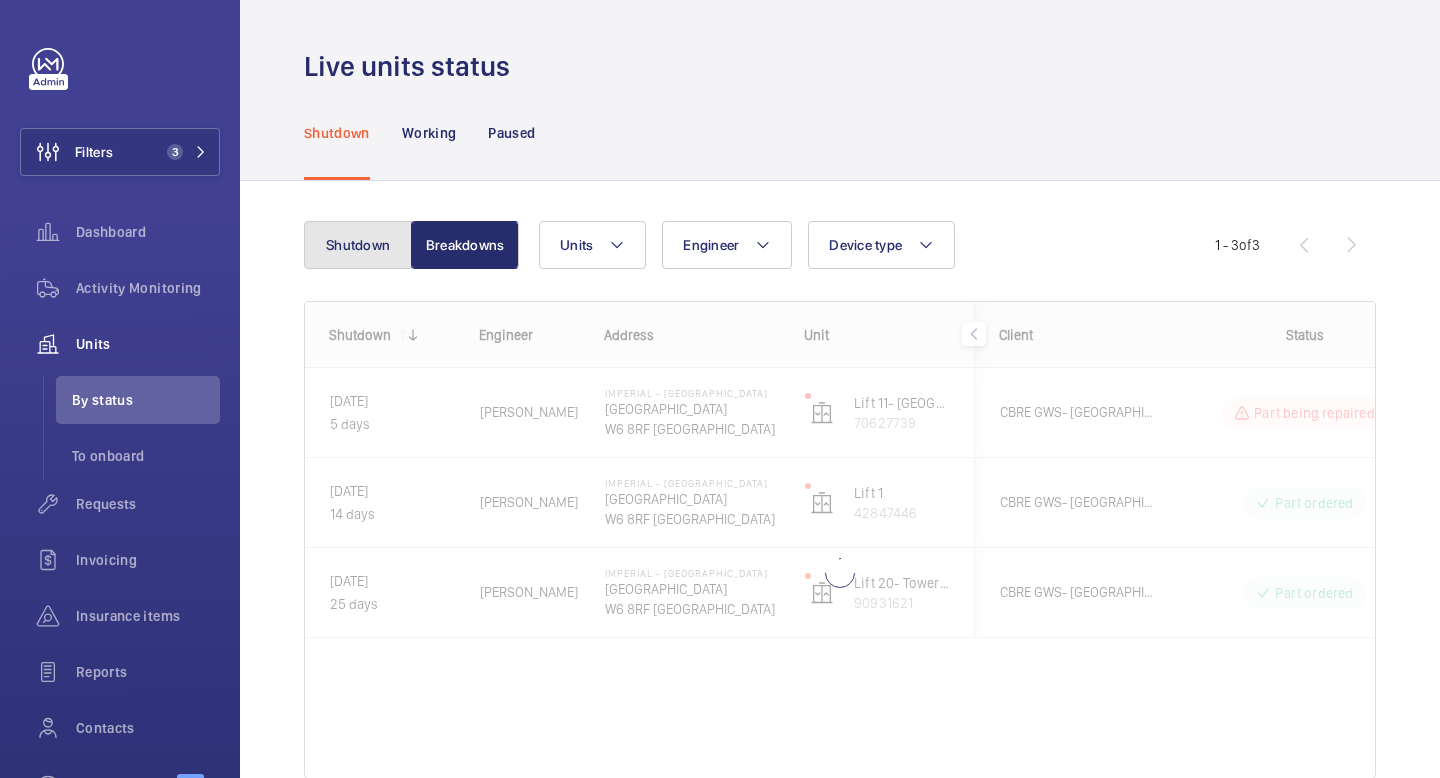 click on "Shutdown" 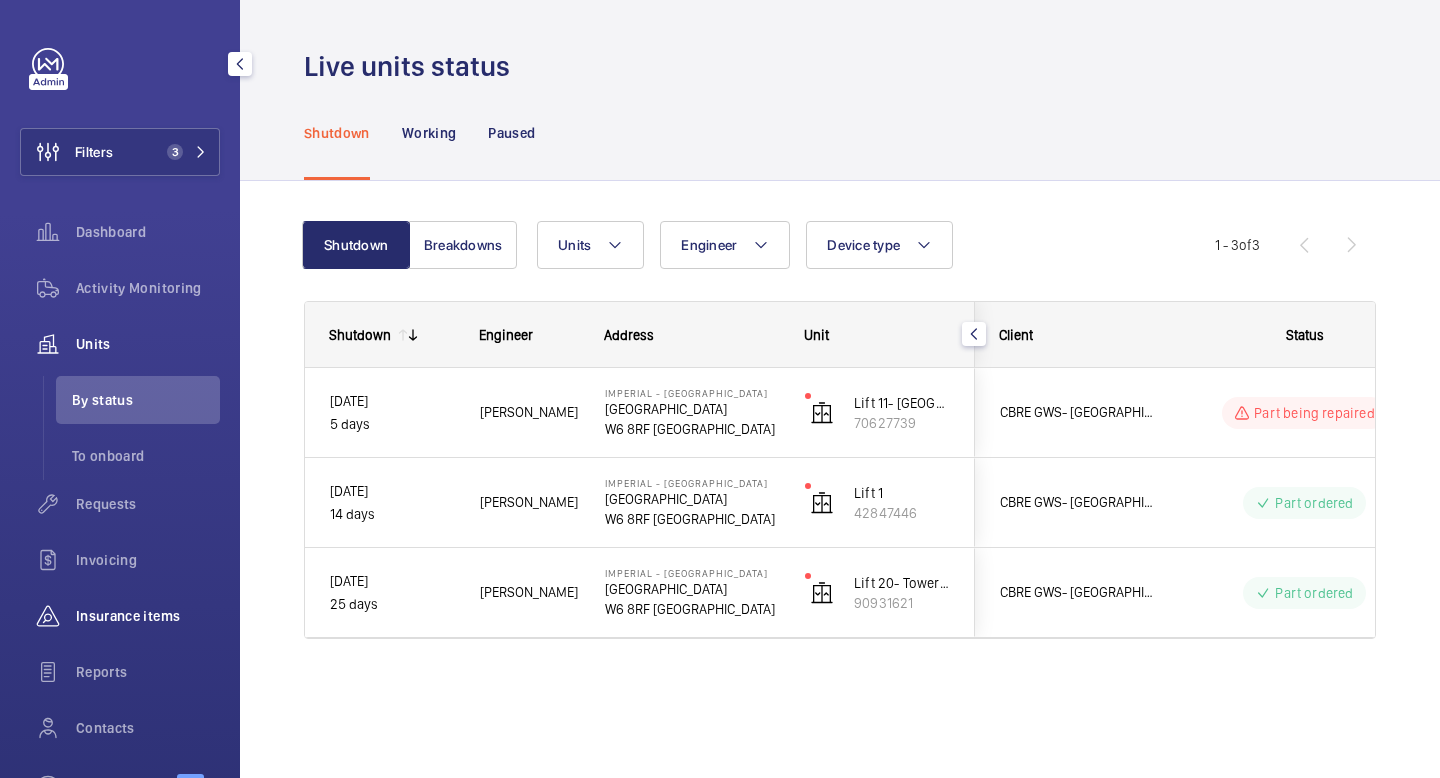 click on "Insurance items" 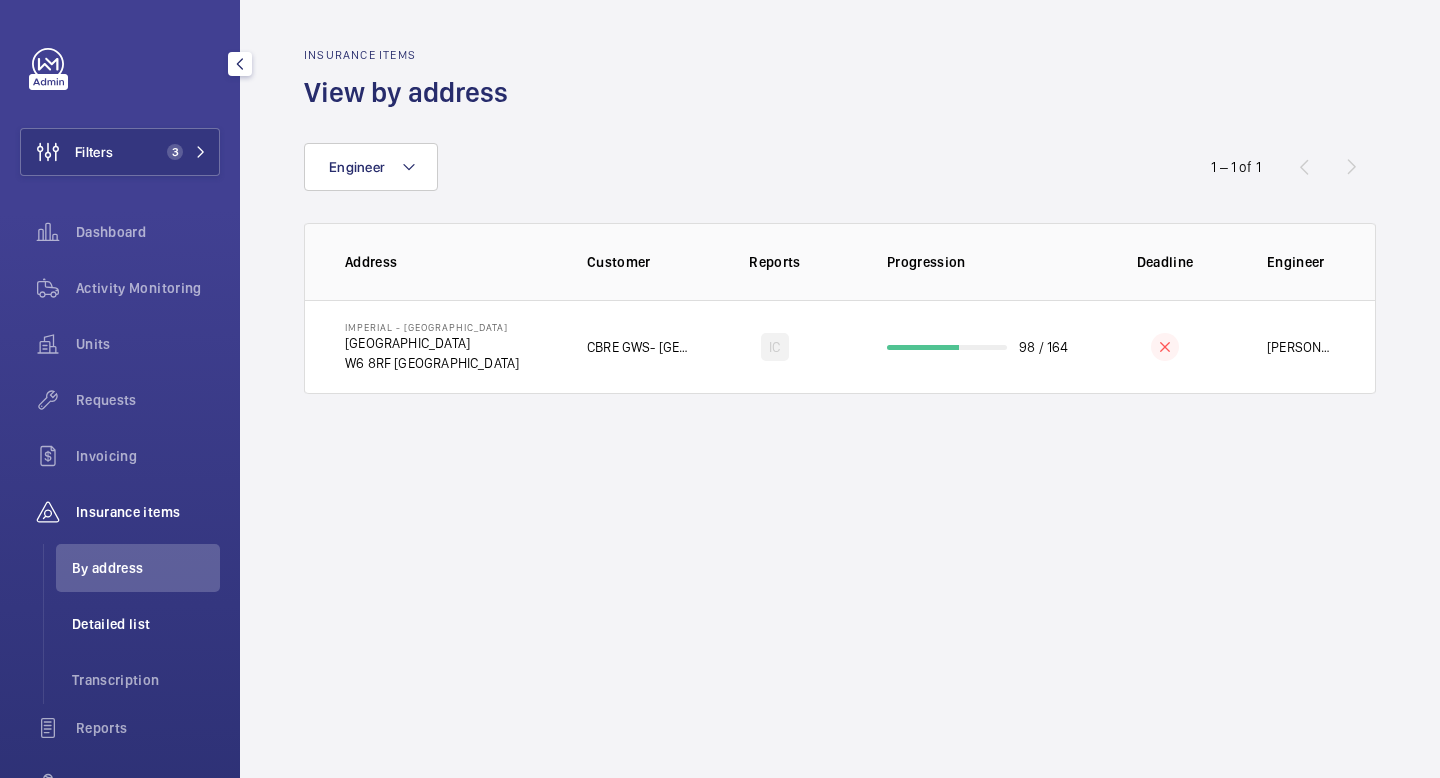 click on "Detailed list" 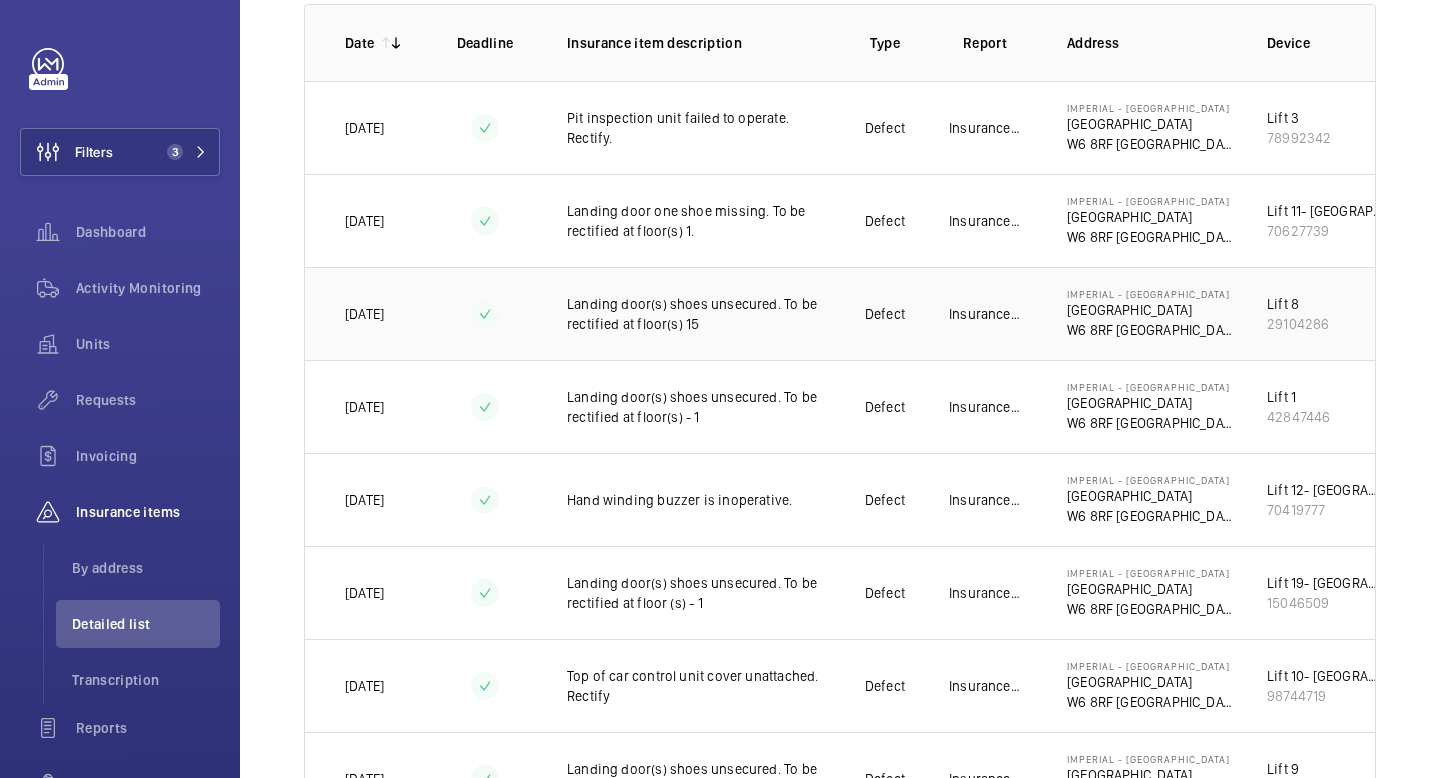 scroll, scrollTop: 241, scrollLeft: 0, axis: vertical 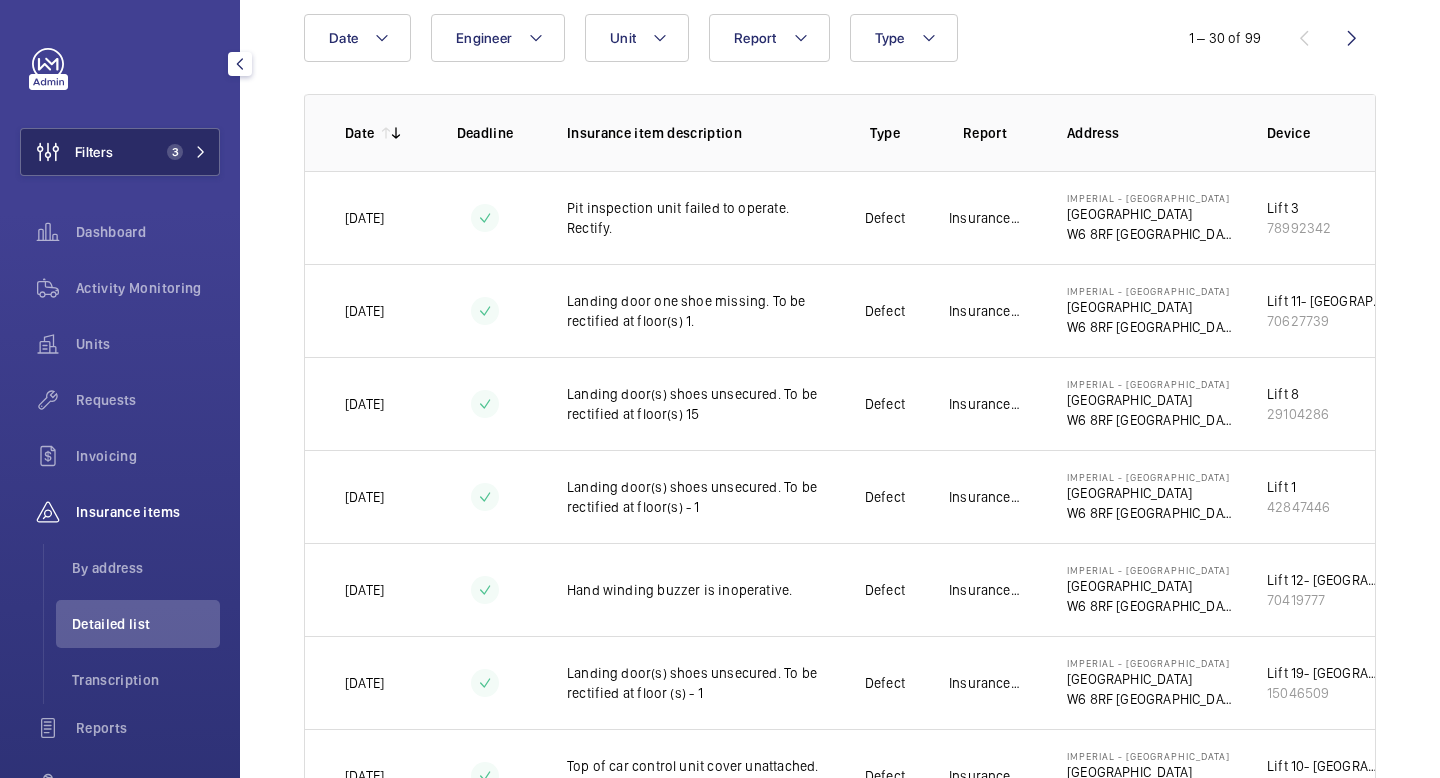 click on "Filters 3" 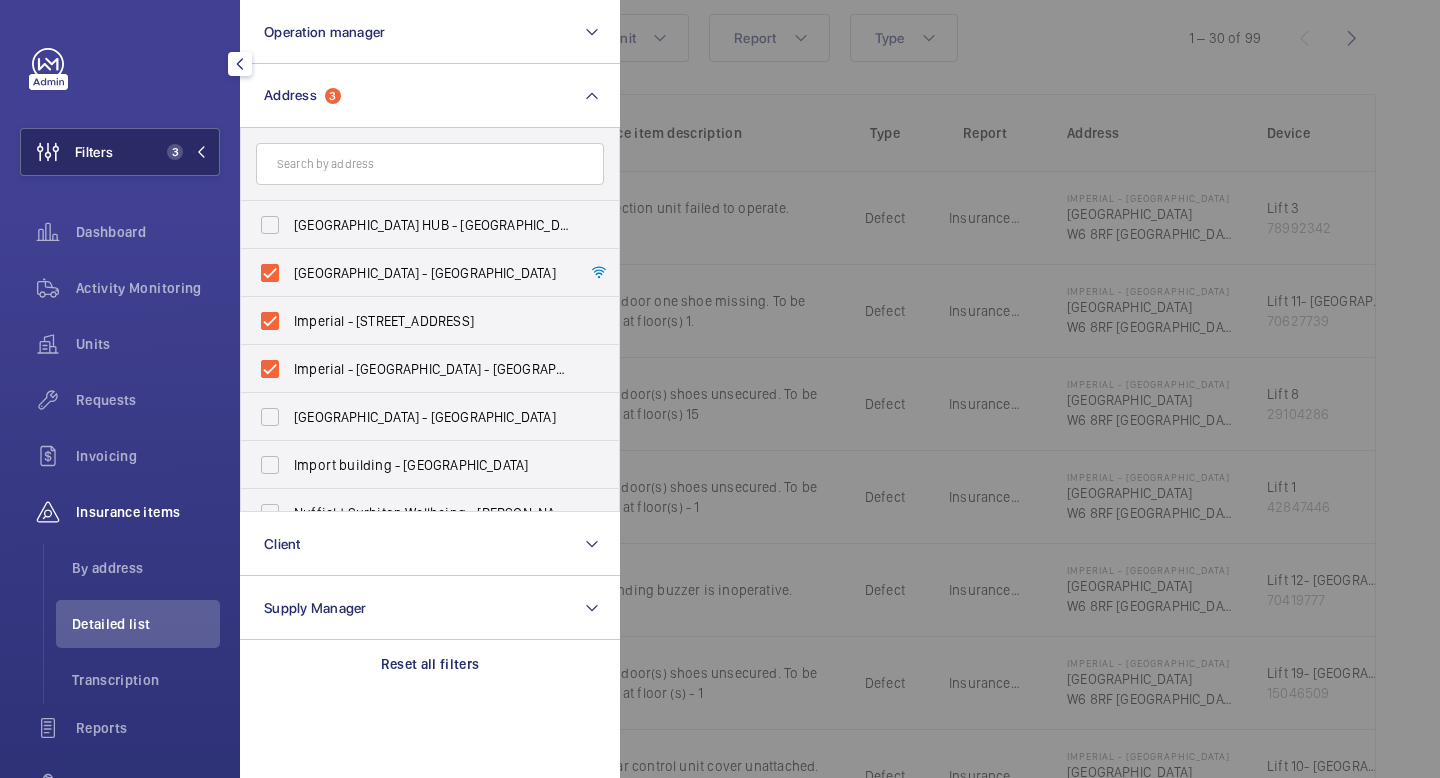 click on "Filters 3" 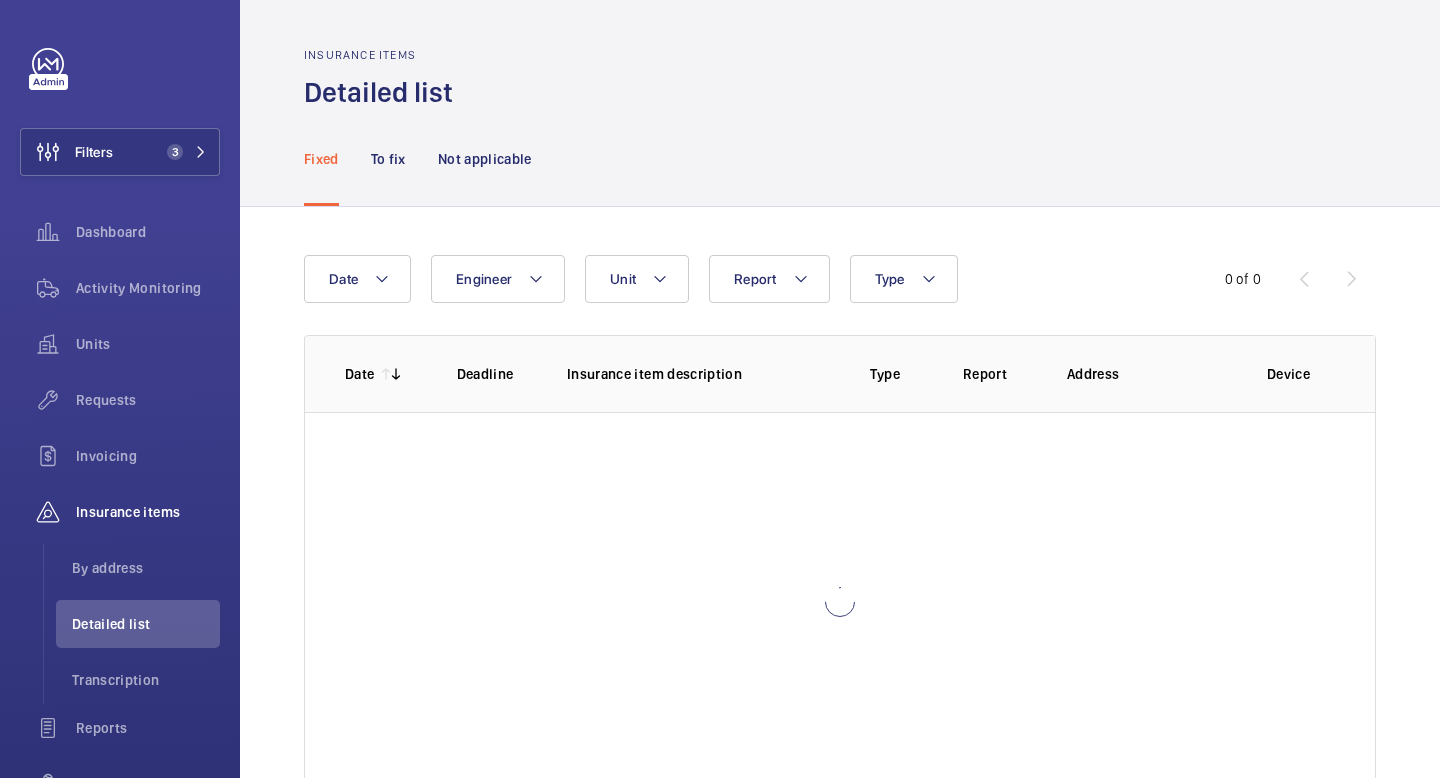 scroll, scrollTop: 0, scrollLeft: 0, axis: both 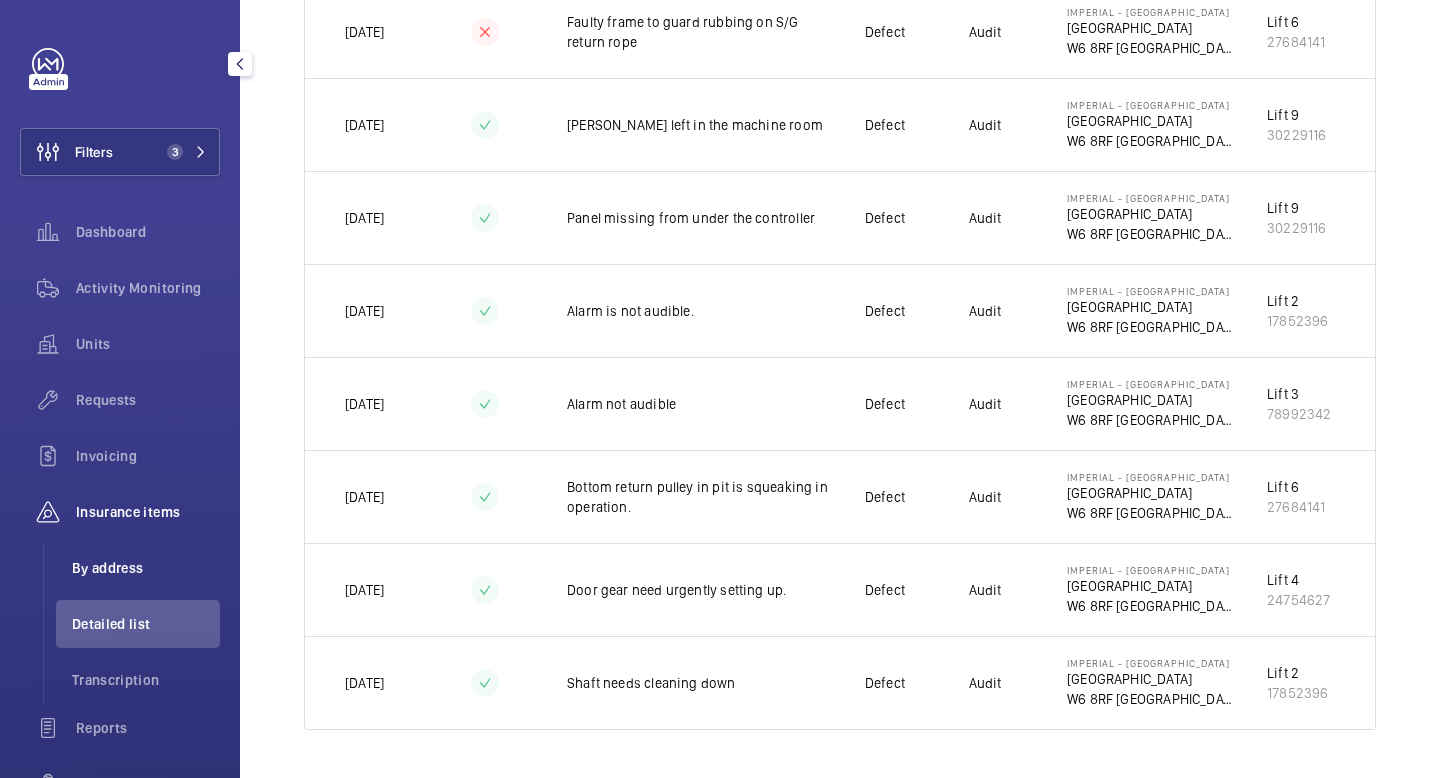 click on "By address" 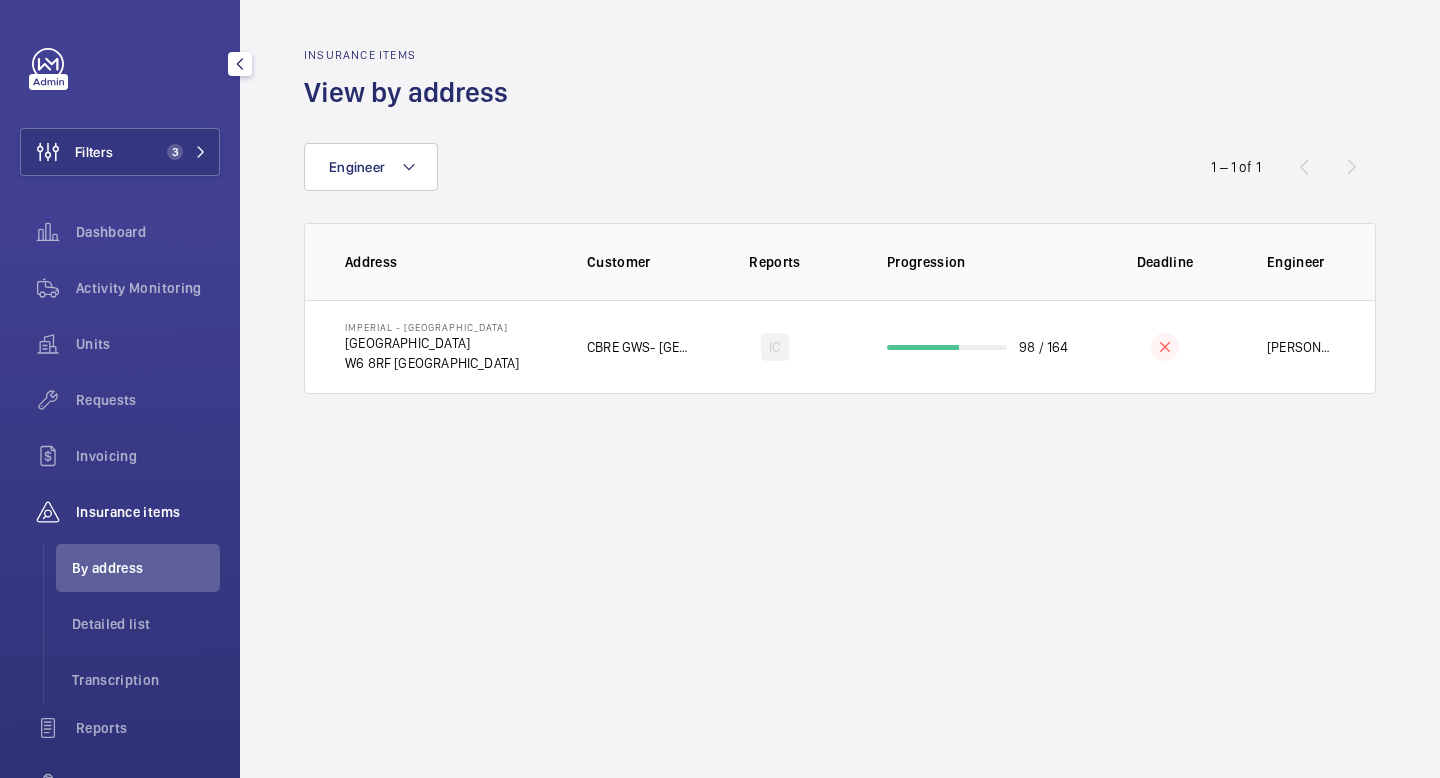 click on "Insurance items" 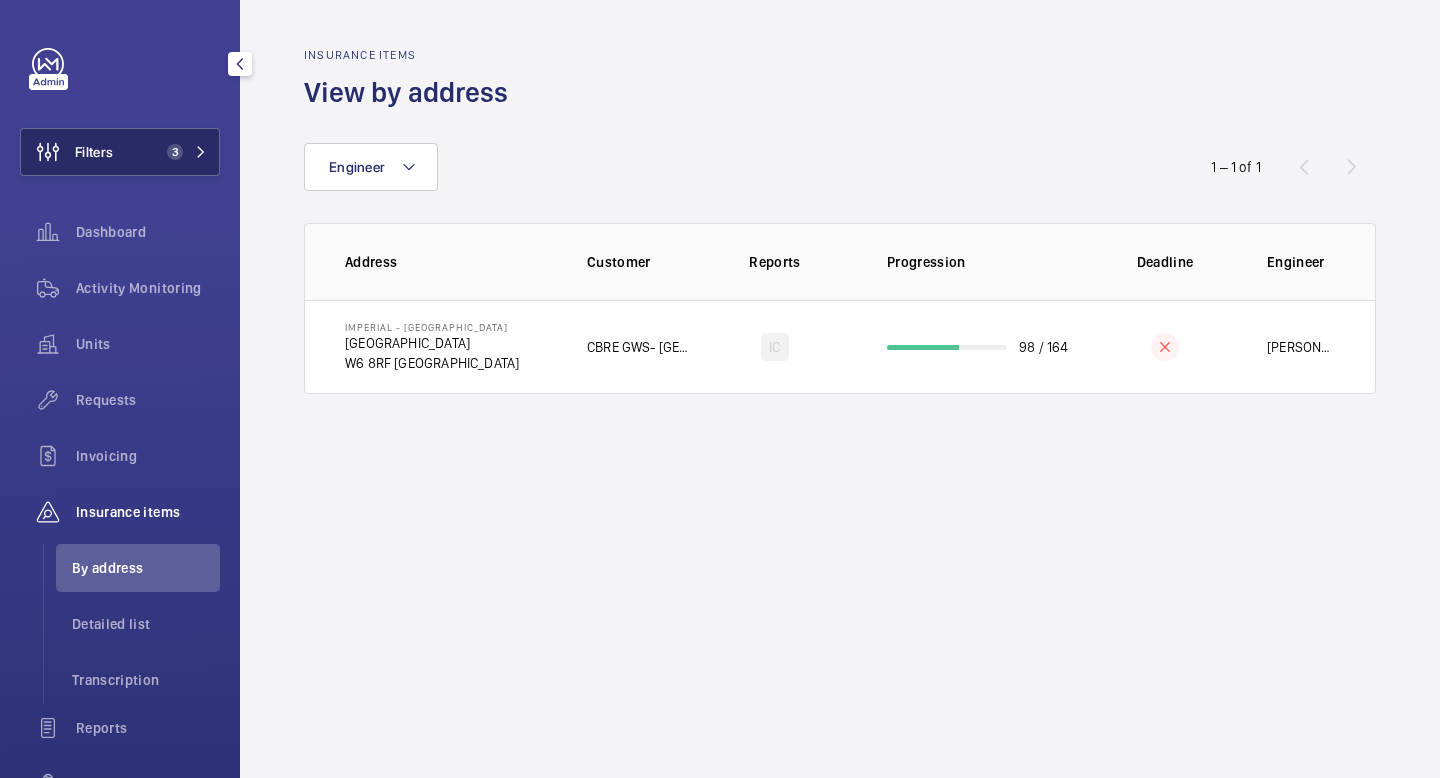 click 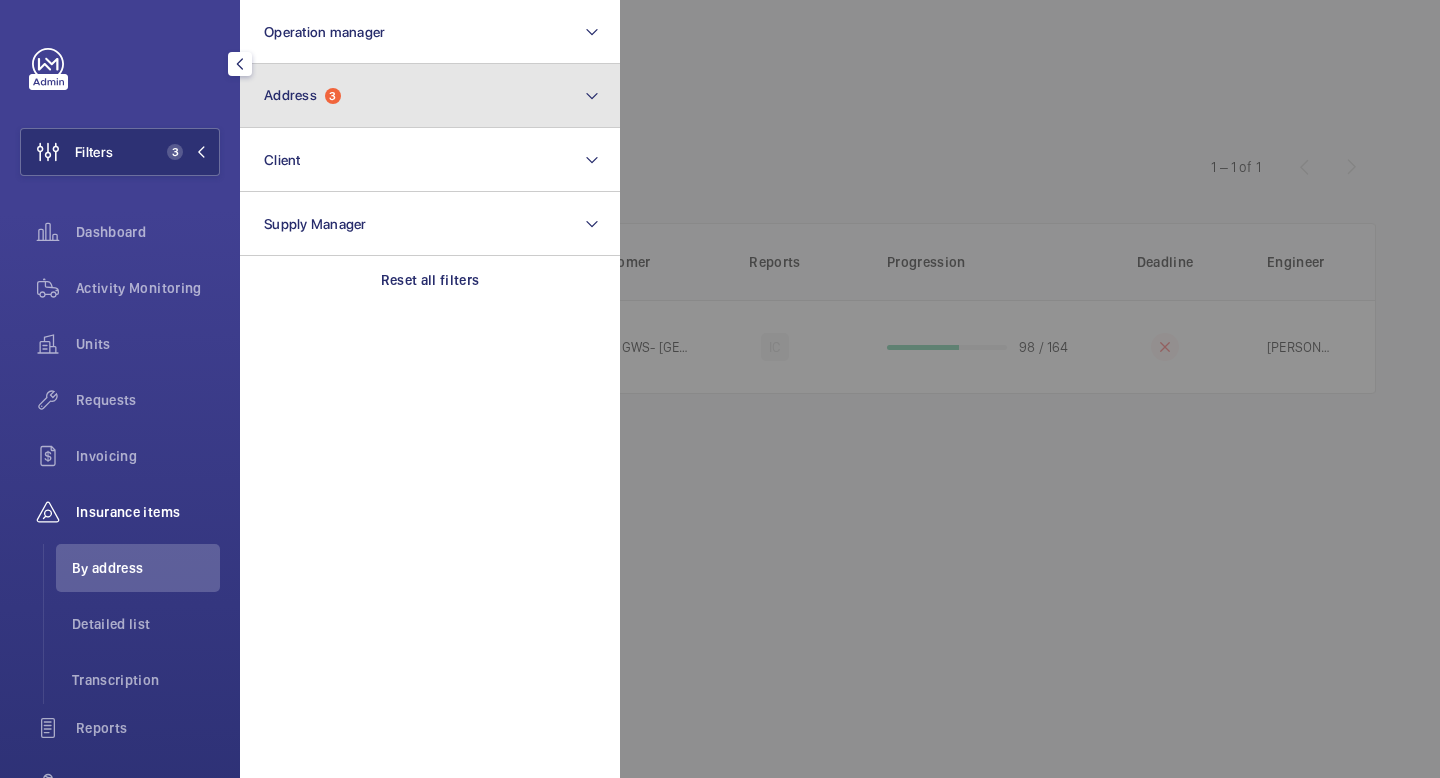 click on "Address  3" 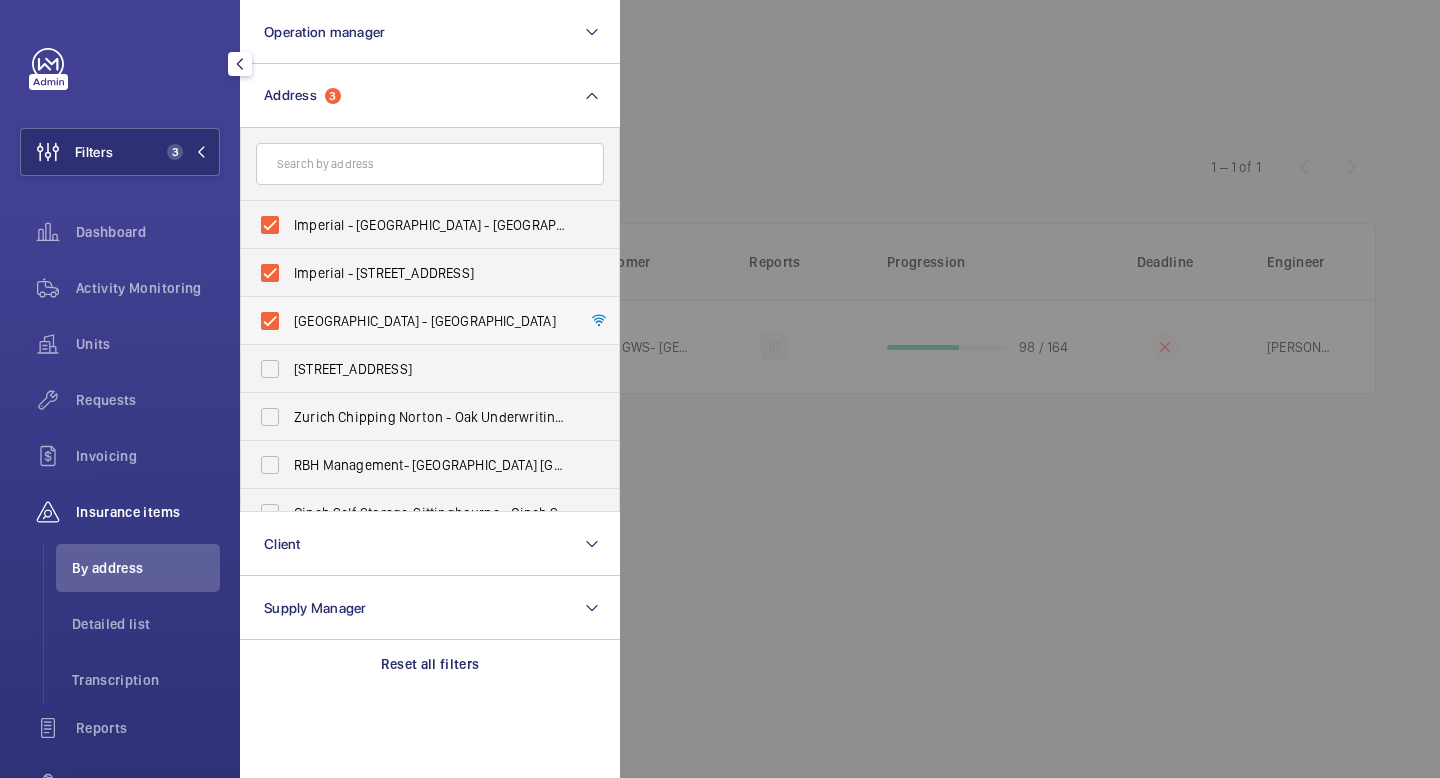 click on "[GEOGRAPHIC_DATA] - [GEOGRAPHIC_DATA]" at bounding box center (415, 321) 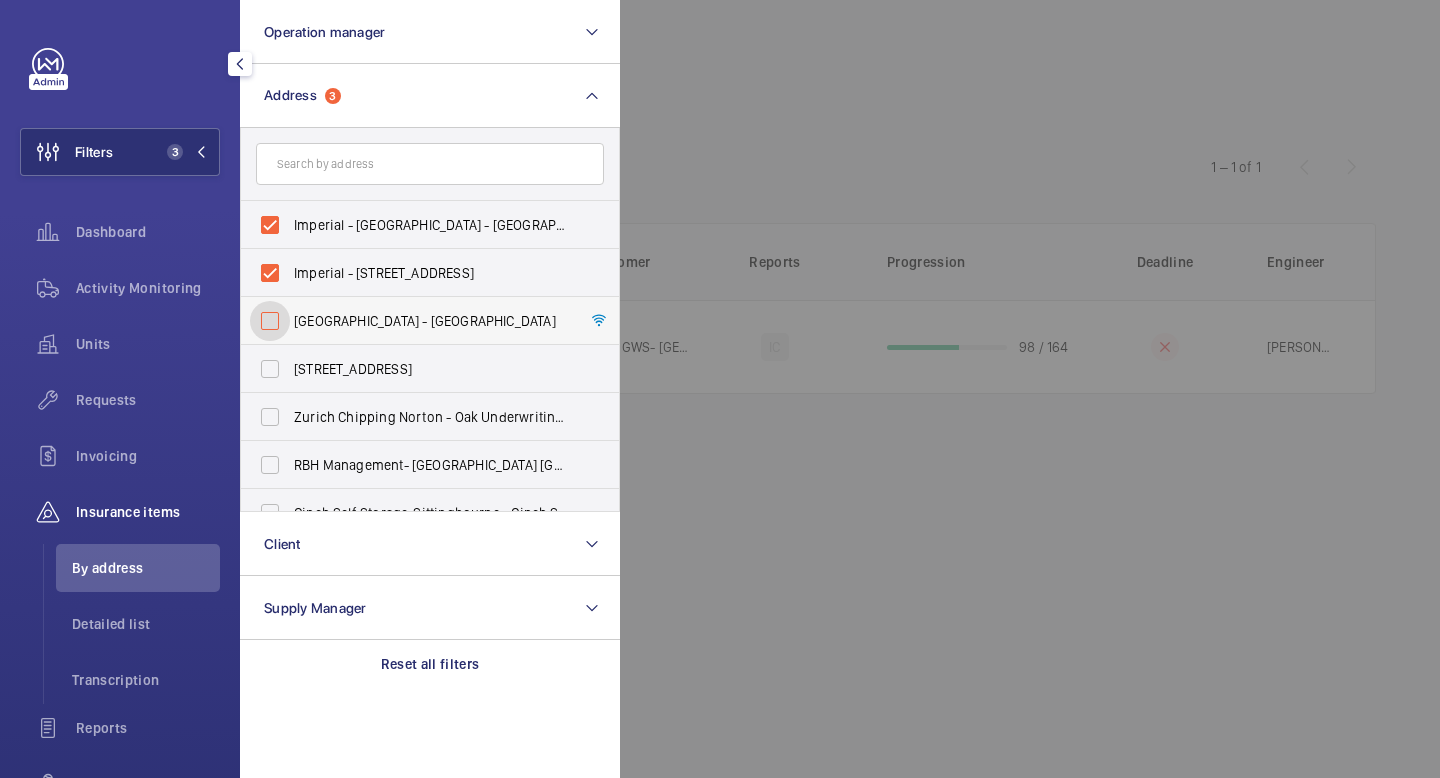 checkbox on "false" 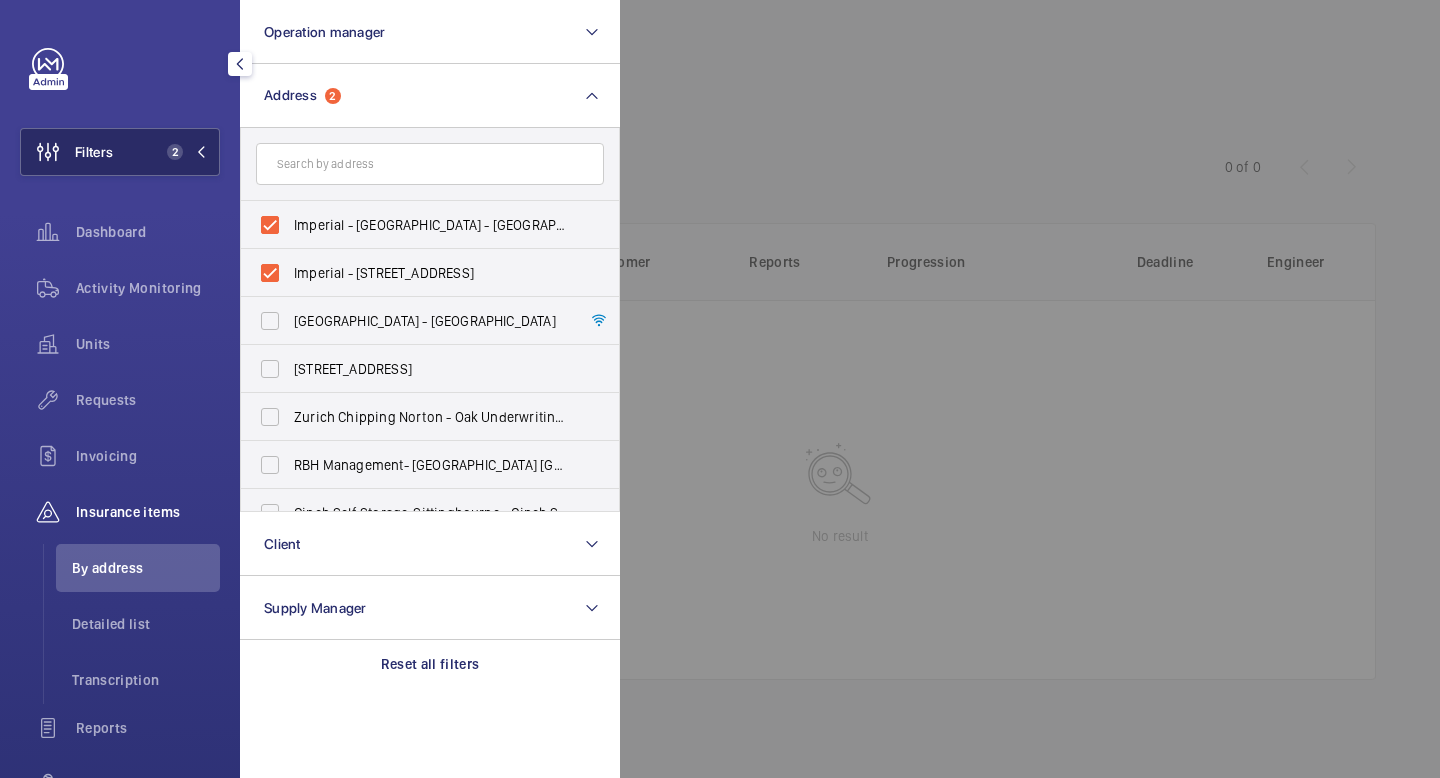 click on "2" 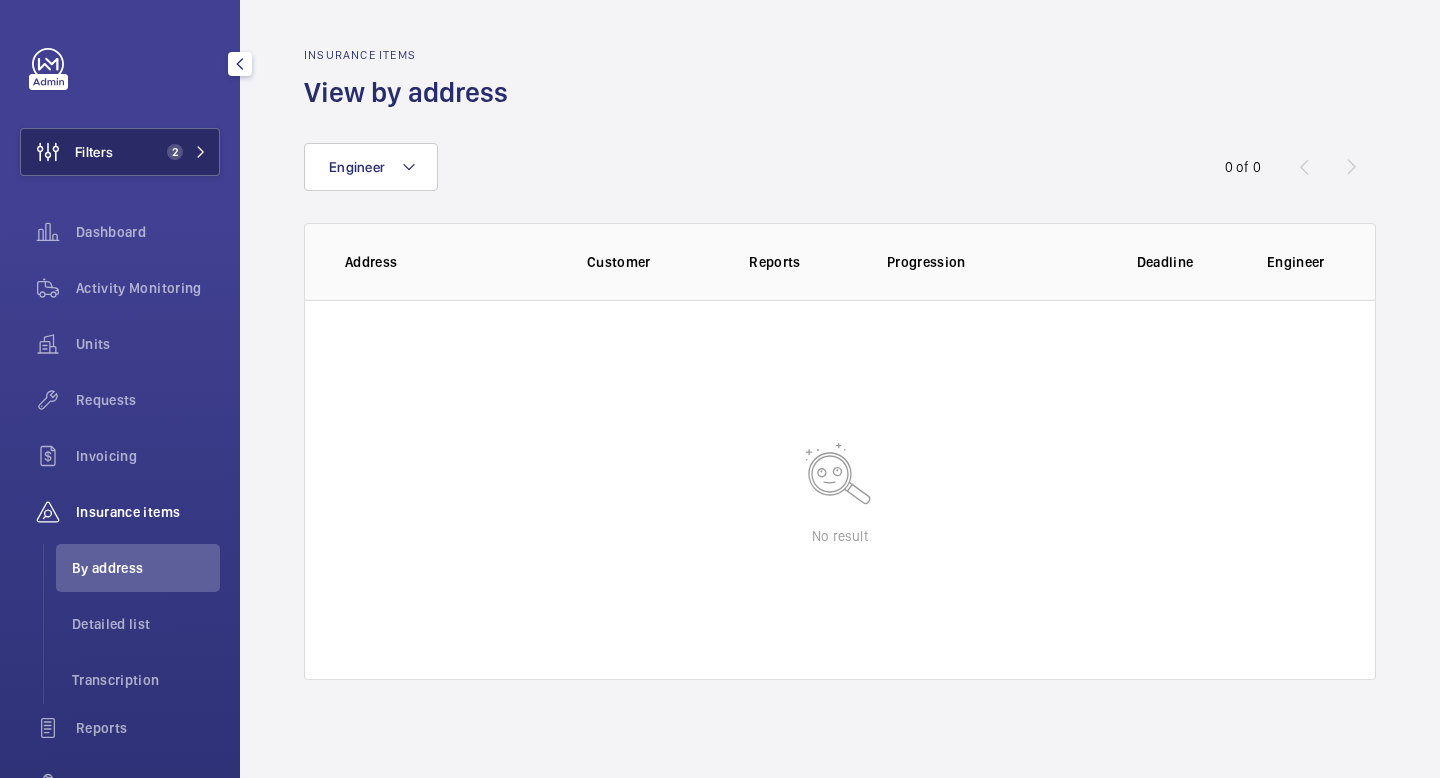 click 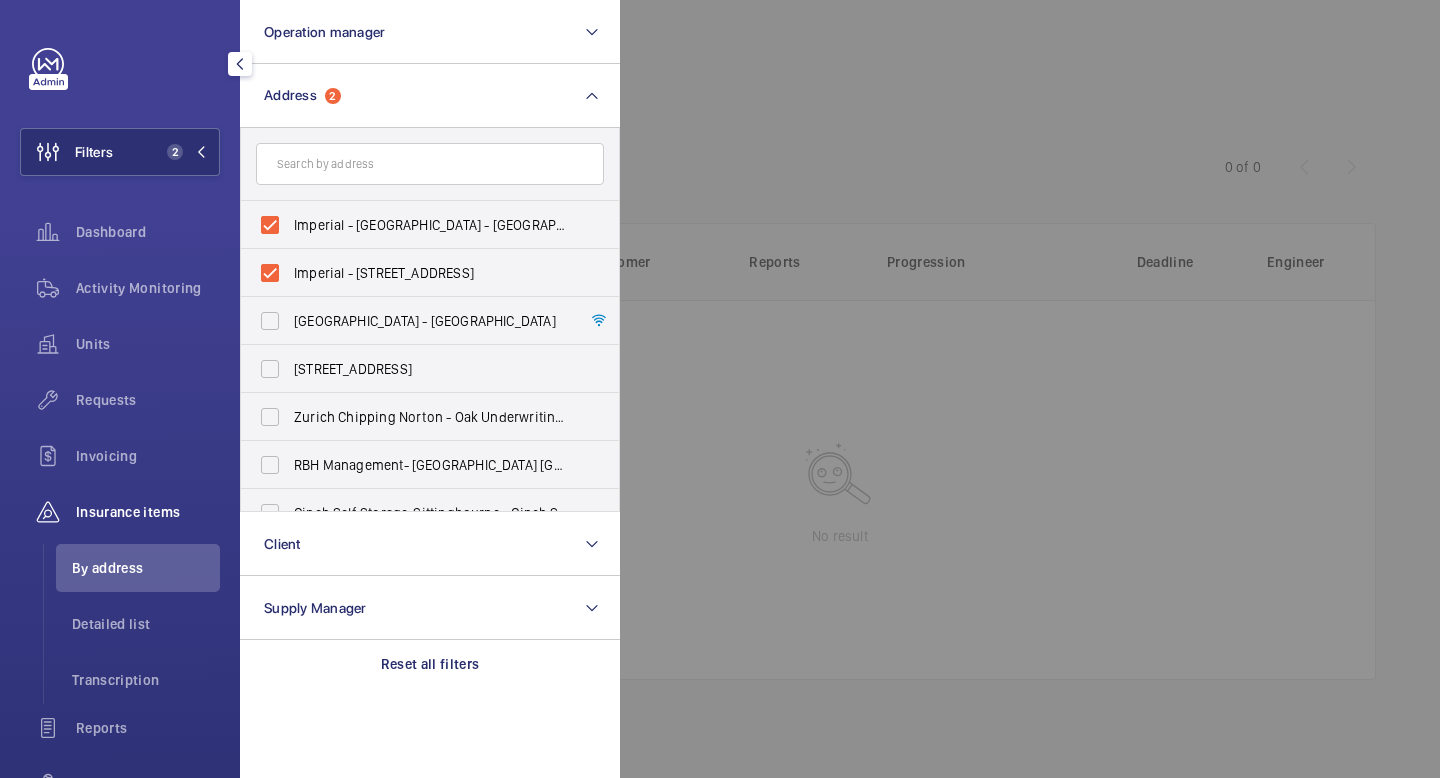 click 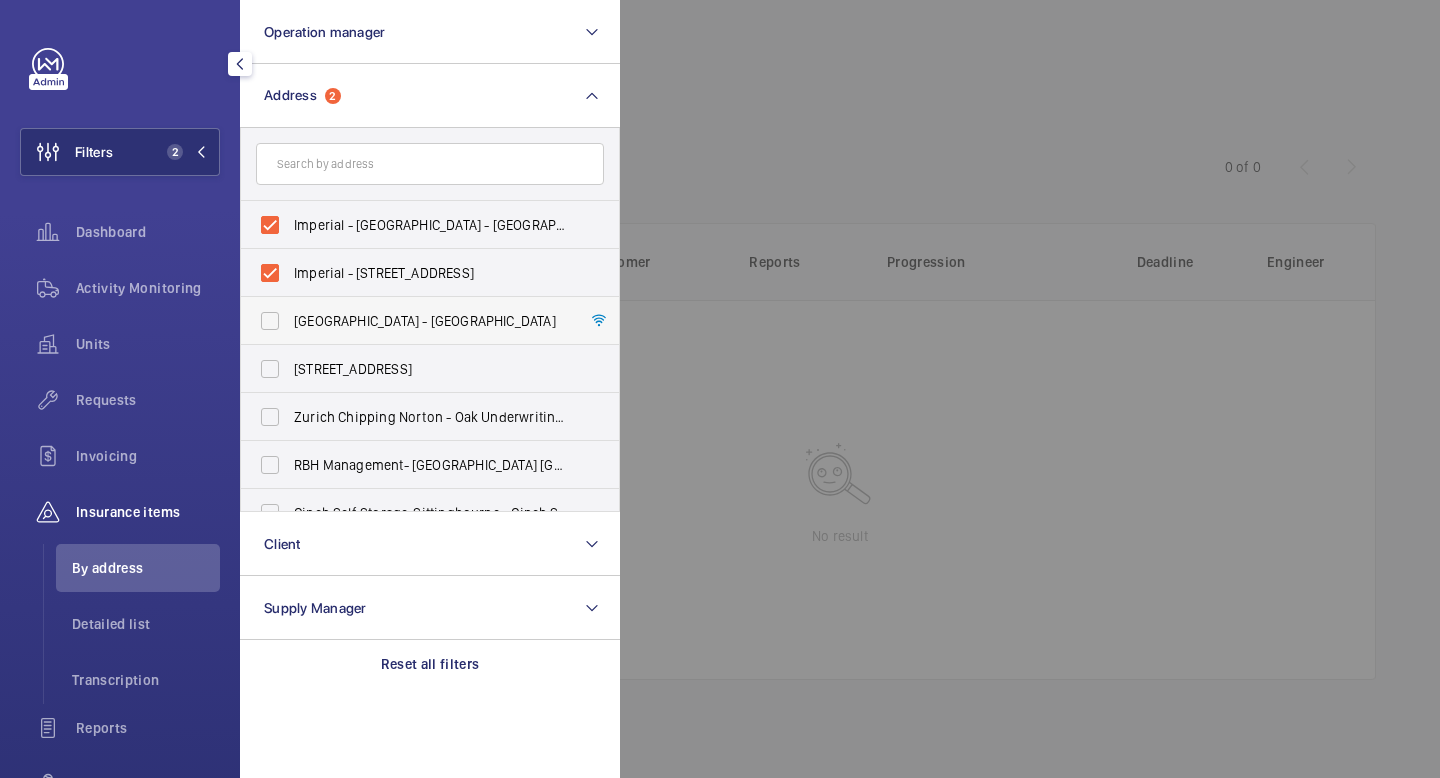 click on "[GEOGRAPHIC_DATA] - [GEOGRAPHIC_DATA]" at bounding box center [415, 321] 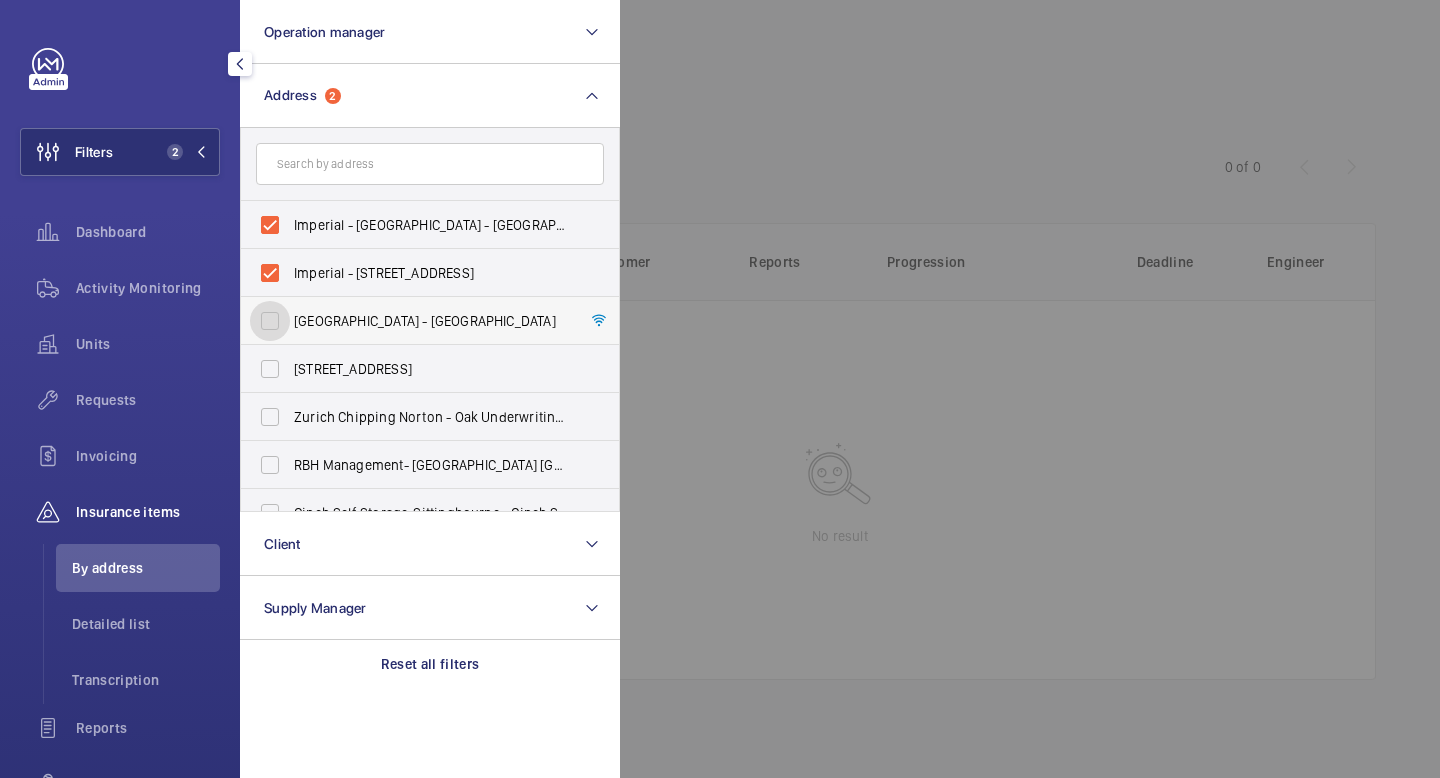 click on "[GEOGRAPHIC_DATA] - [GEOGRAPHIC_DATA]" at bounding box center [270, 321] 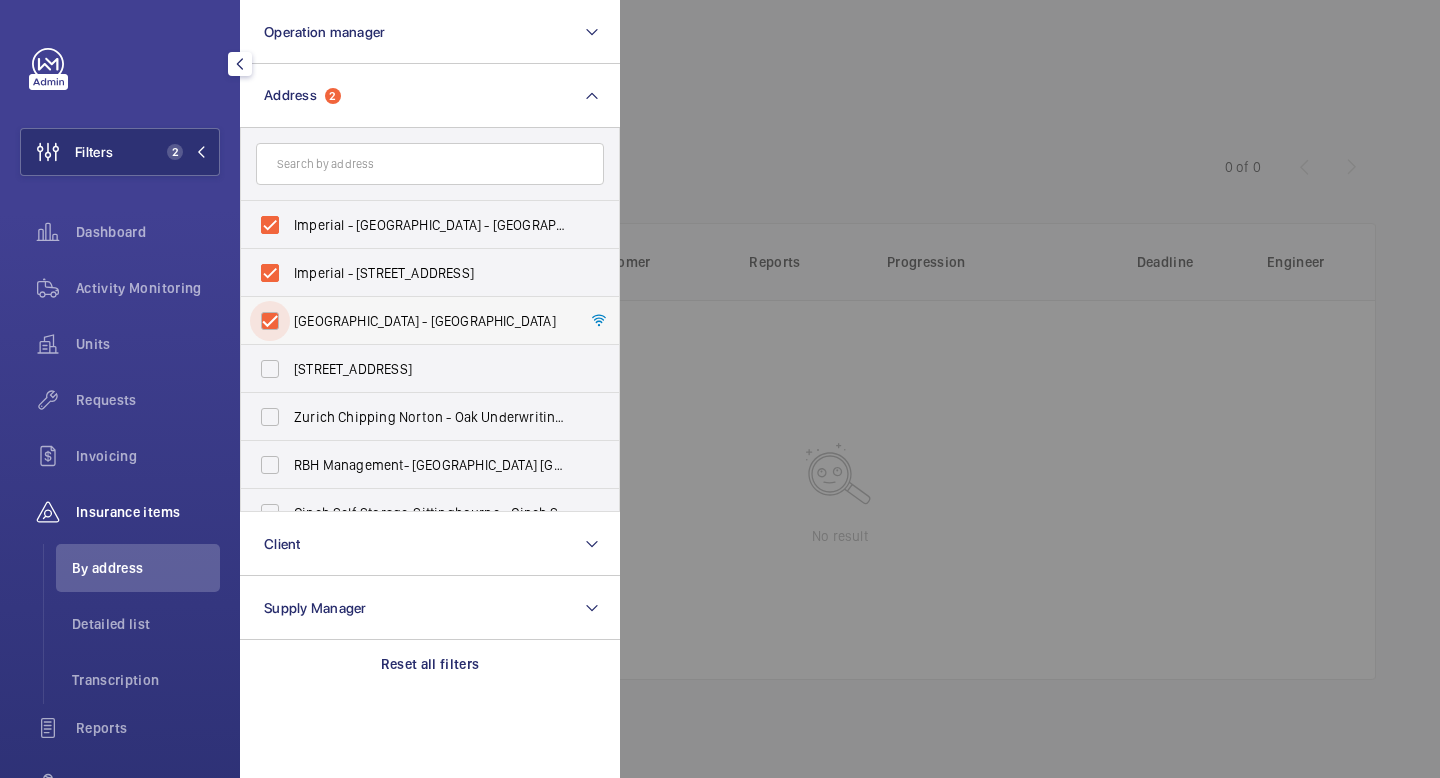 checkbox on "true" 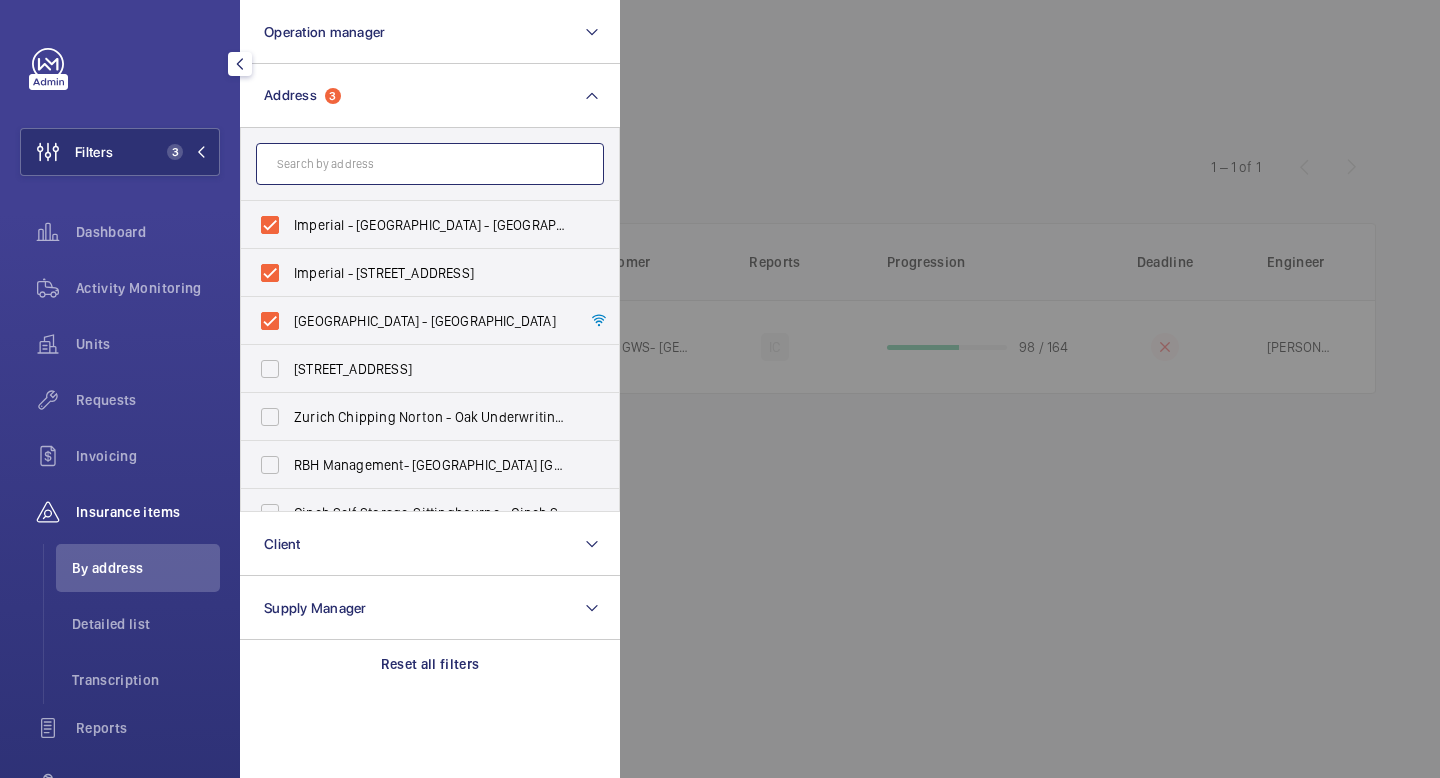 click 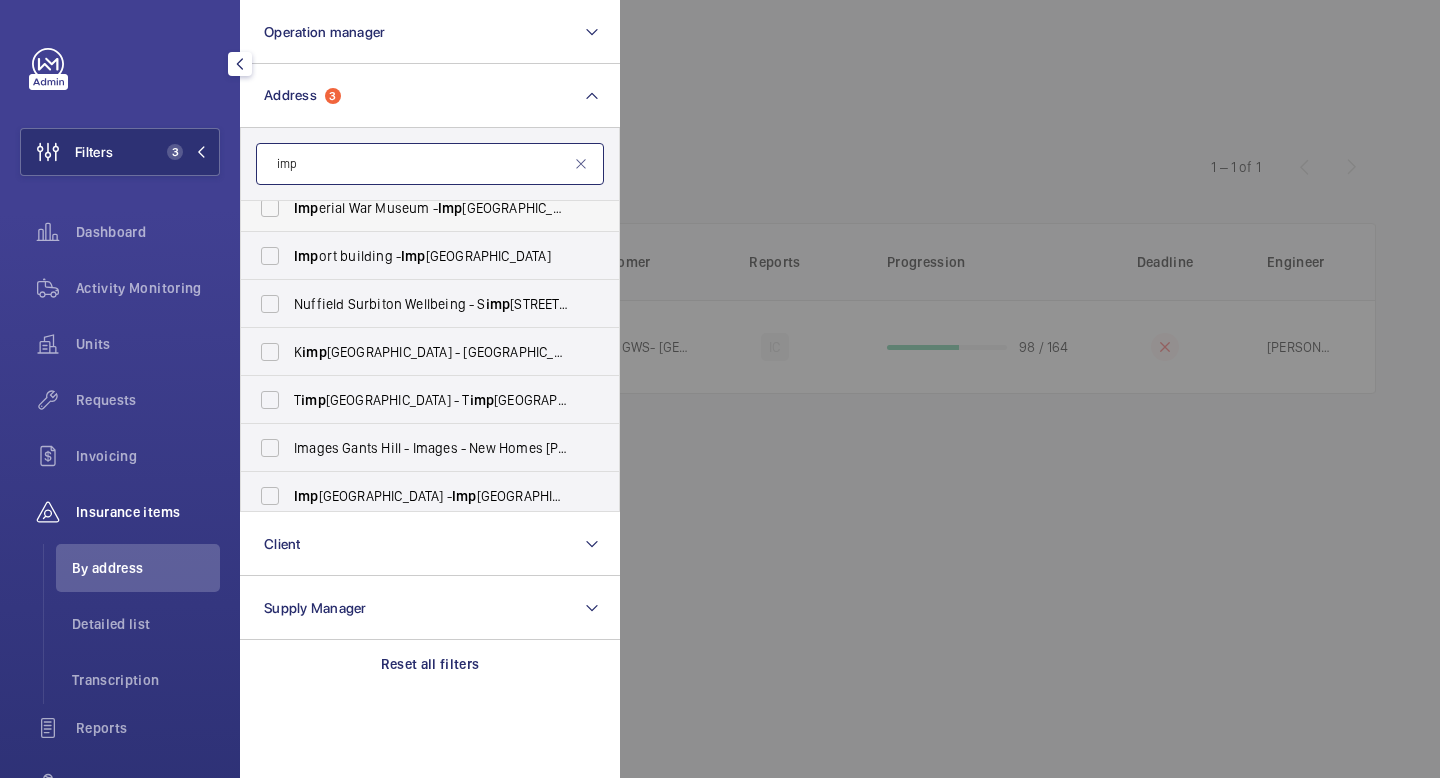 scroll, scrollTop: 0, scrollLeft: 0, axis: both 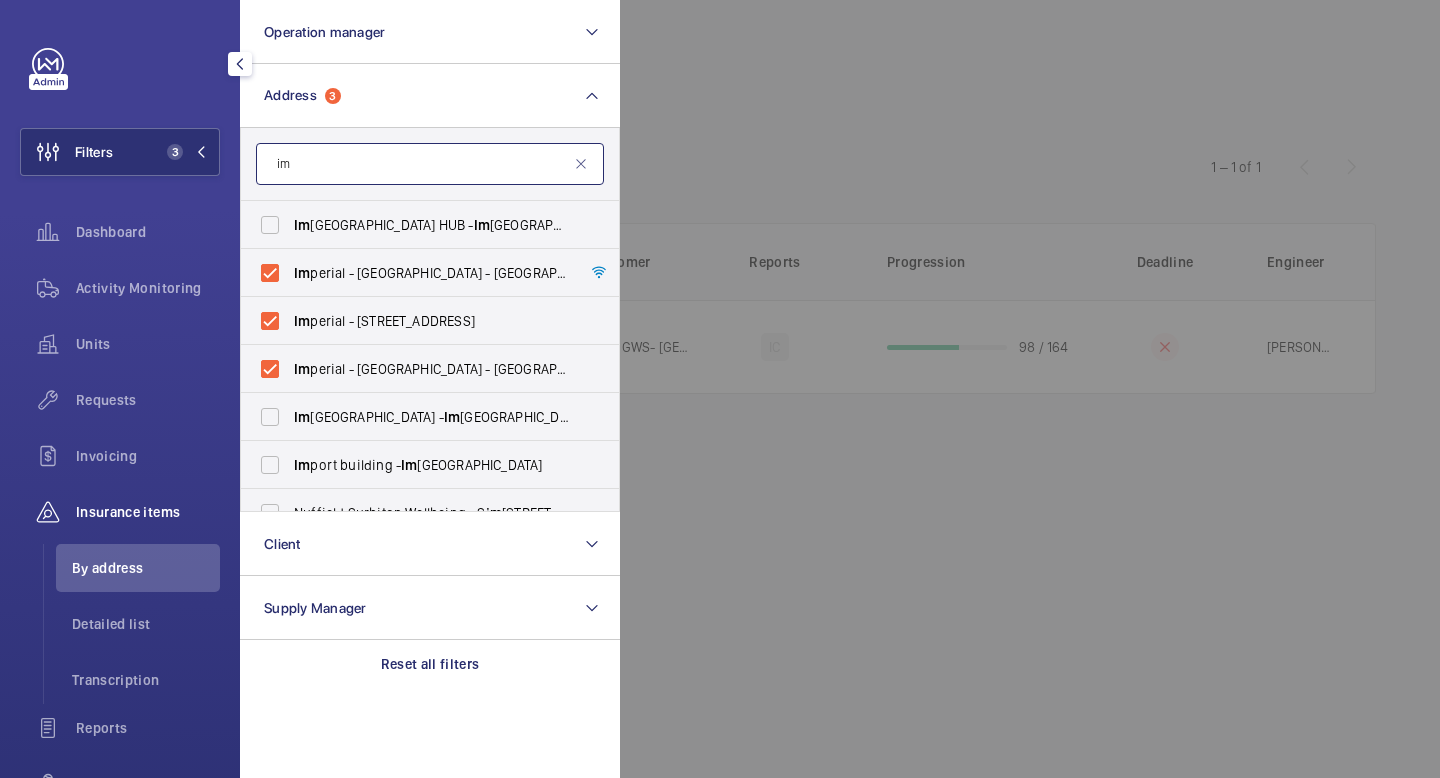 type on "i" 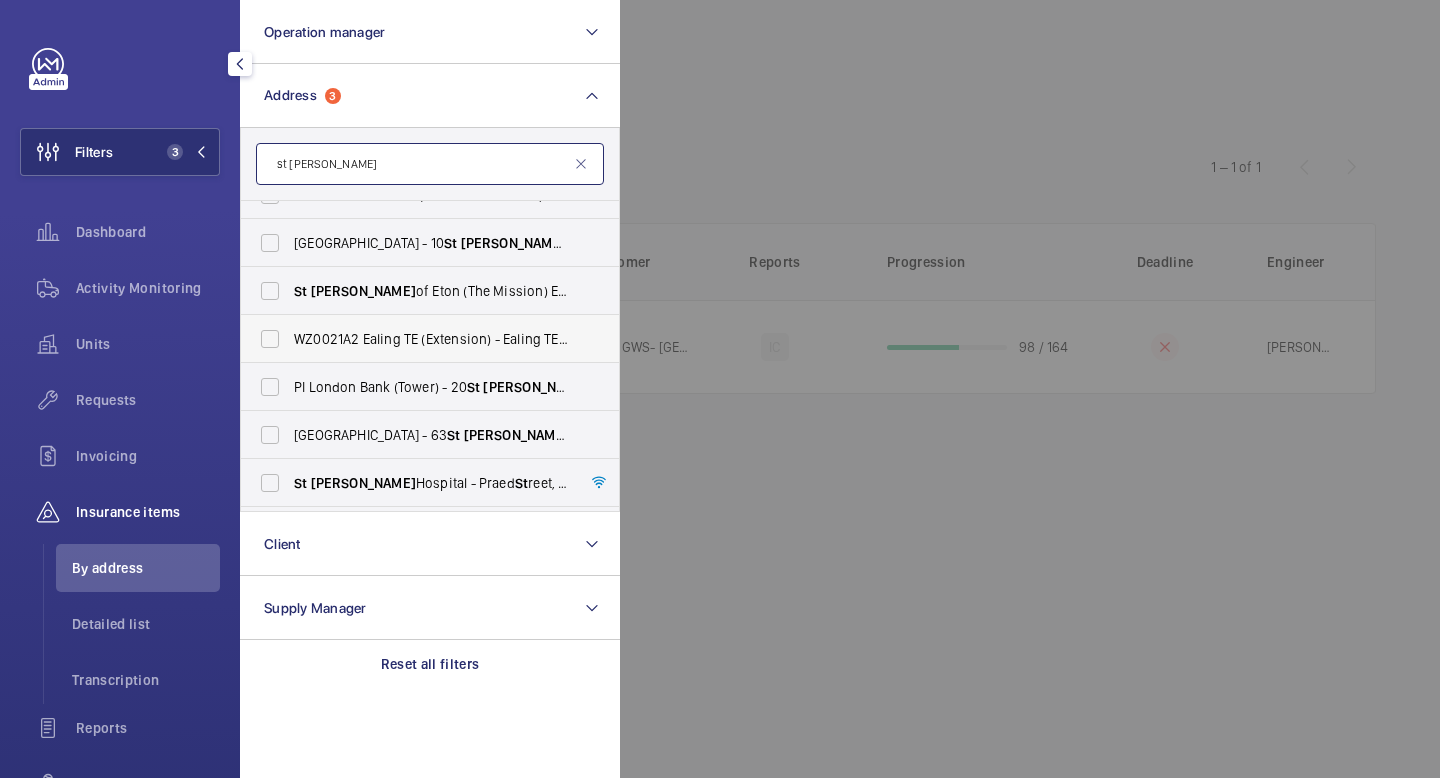 scroll, scrollTop: 26, scrollLeft: 0, axis: vertical 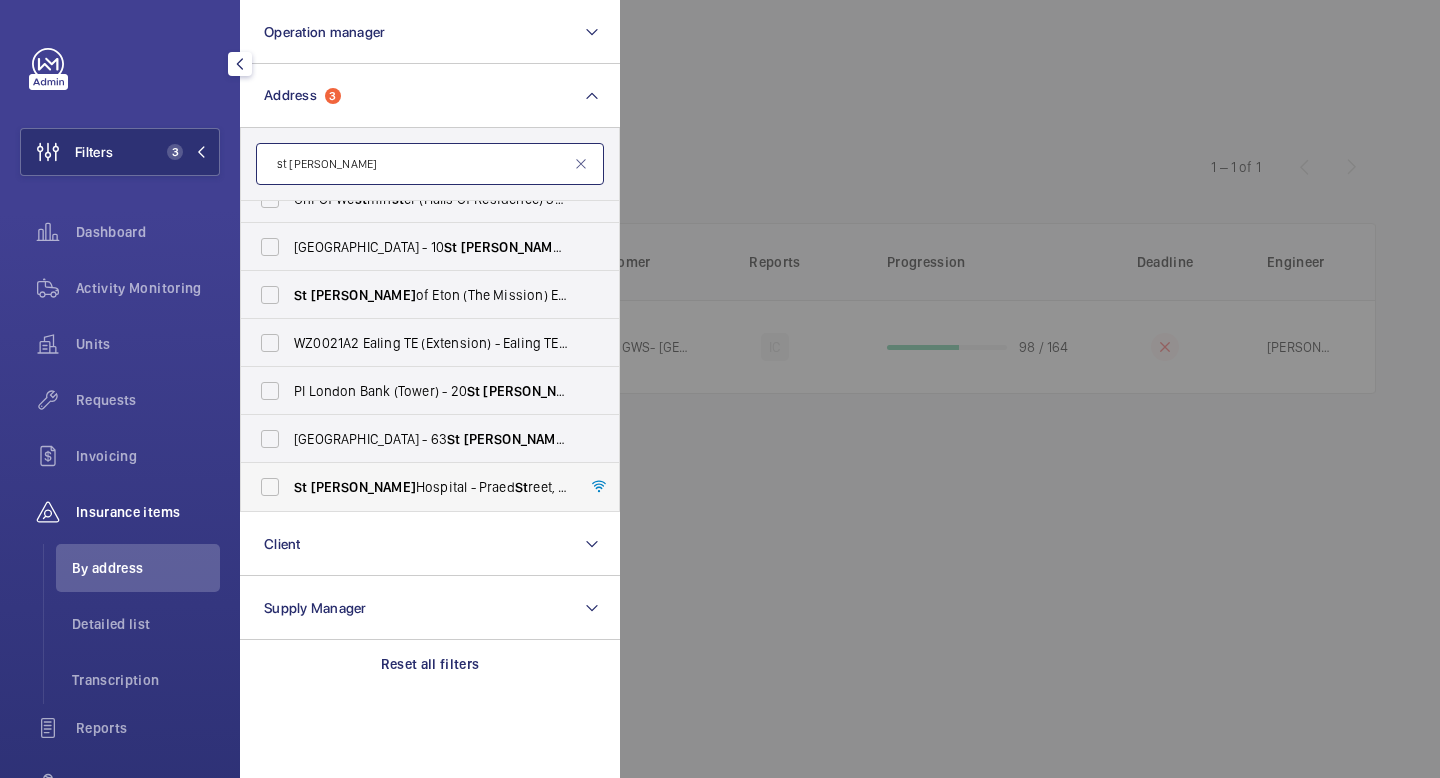 type on "st [PERSON_NAME]" 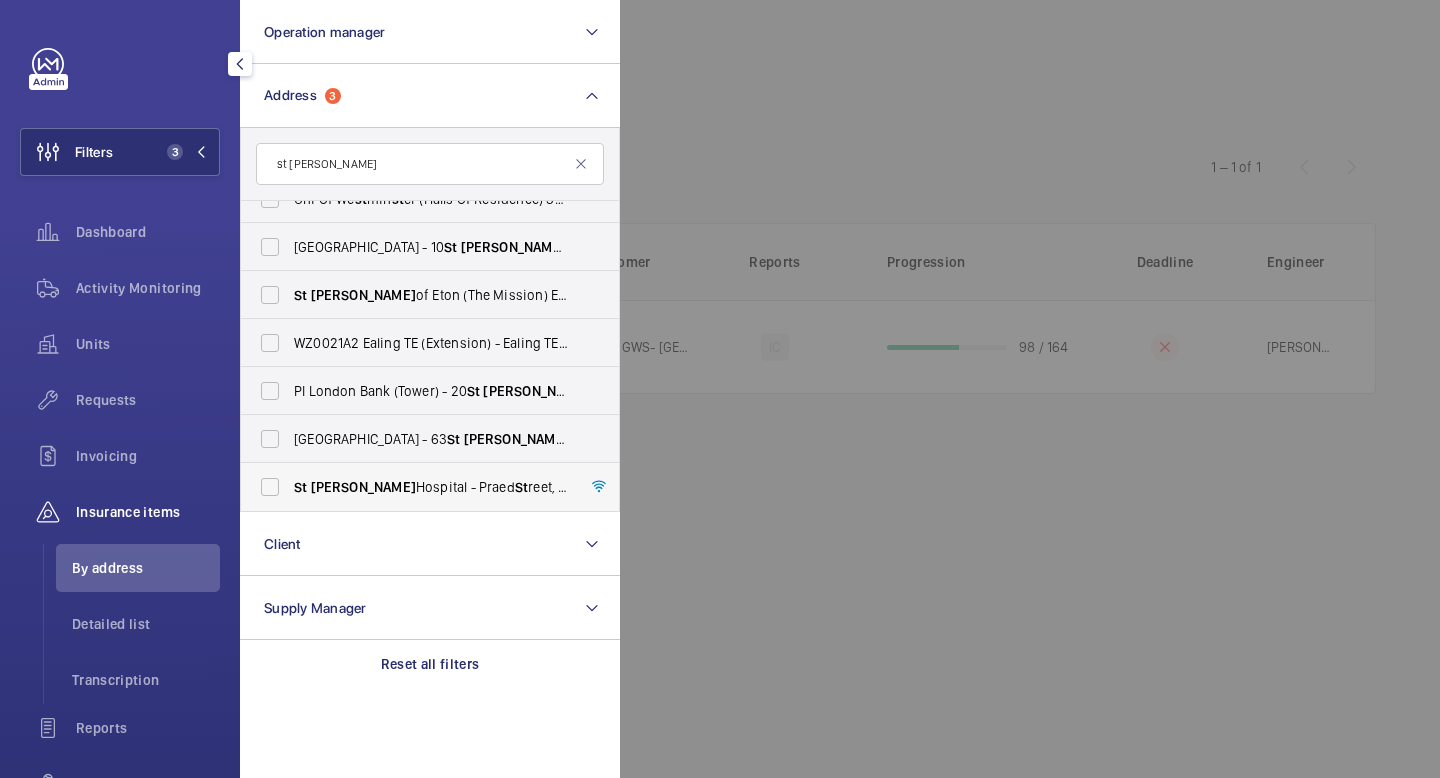 click on "[GEOGRAPHIC_DATA][PERSON_NAME][STREET_ADDRESS]" at bounding box center [415, 487] 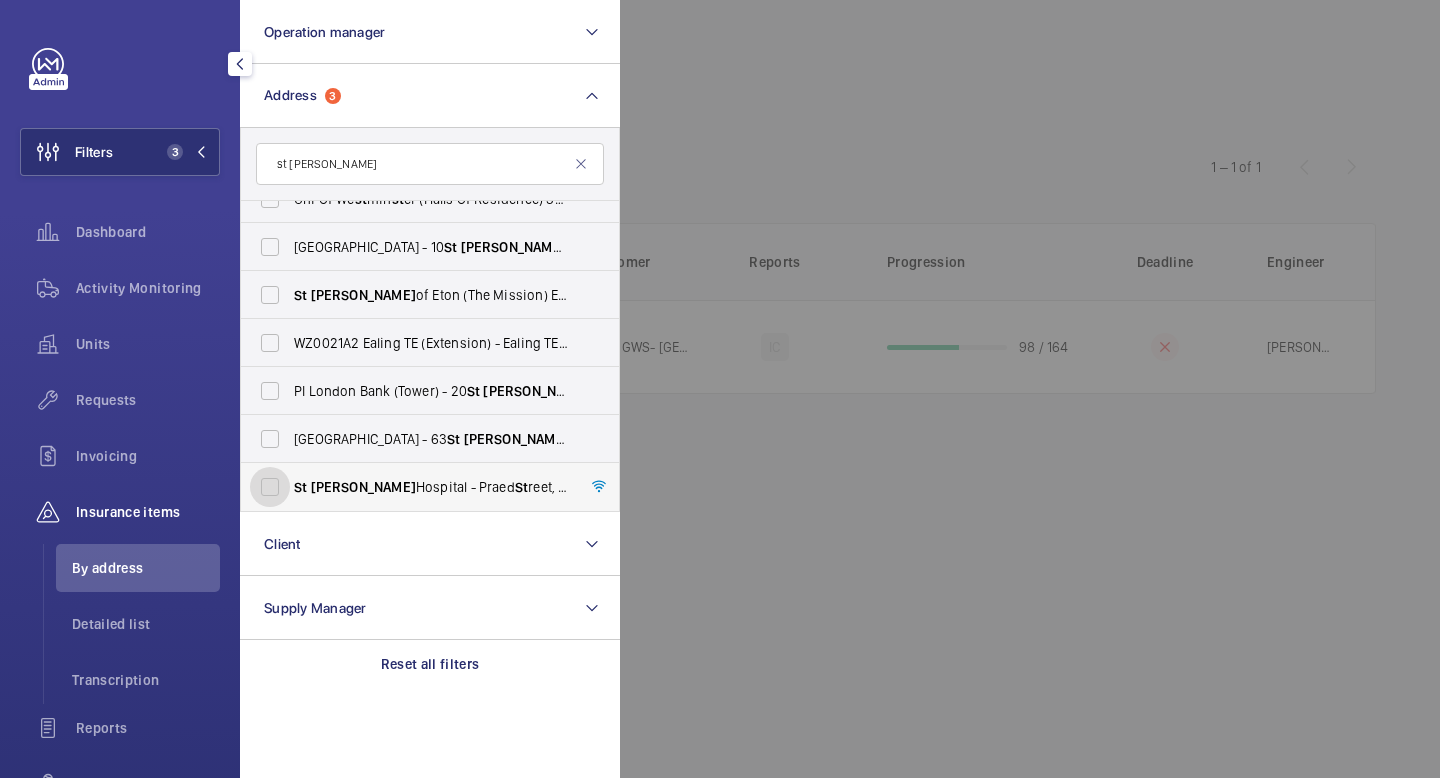 click on "[GEOGRAPHIC_DATA][PERSON_NAME][STREET_ADDRESS]" at bounding box center (270, 487) 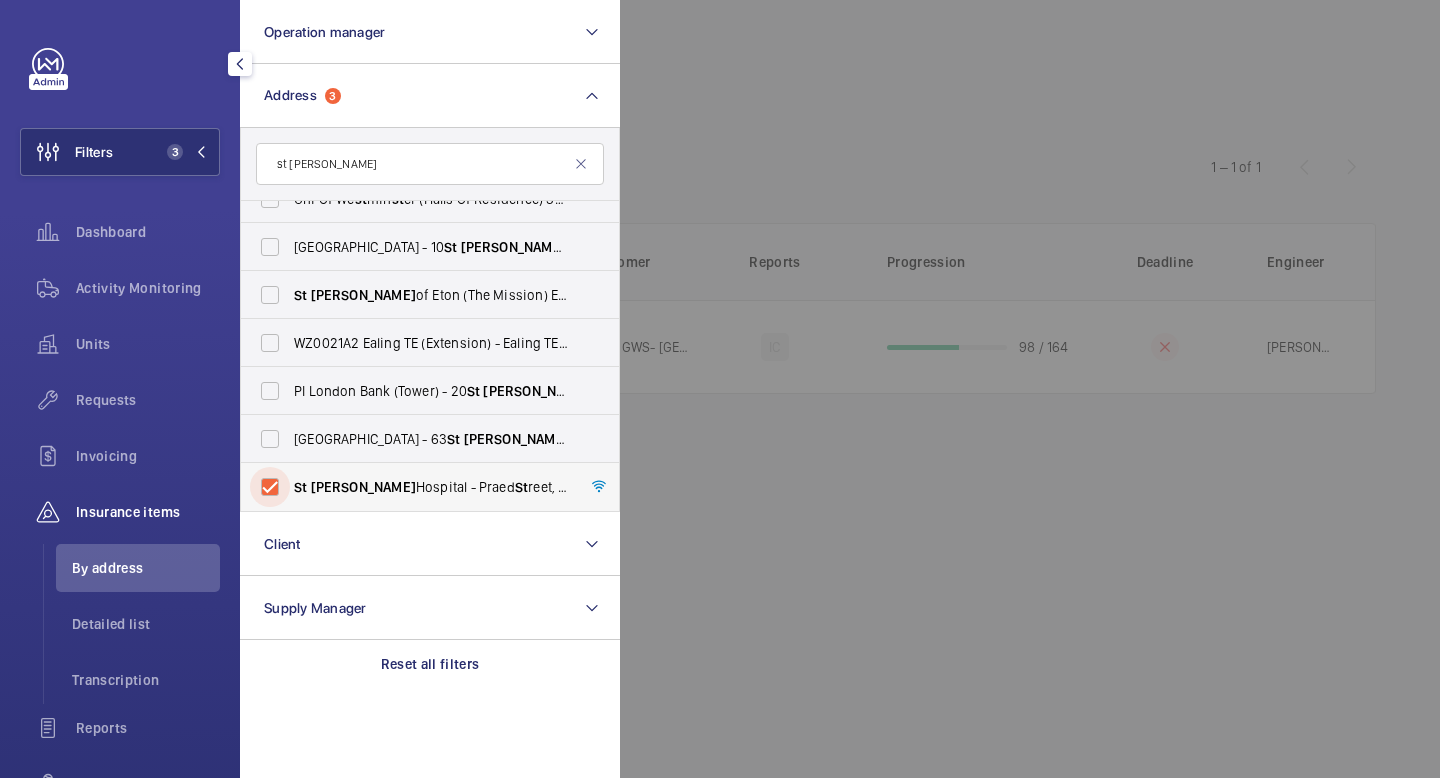 checkbox on "true" 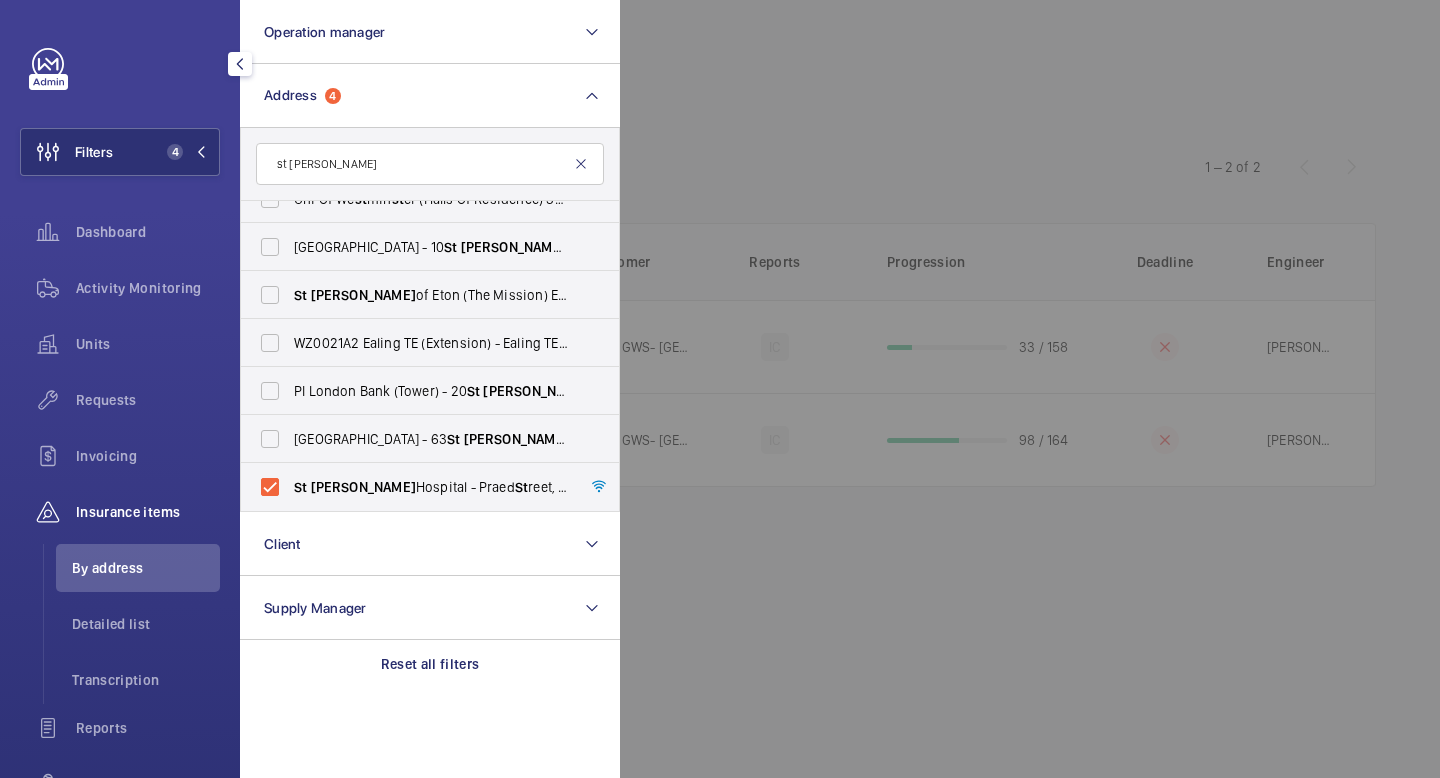 click 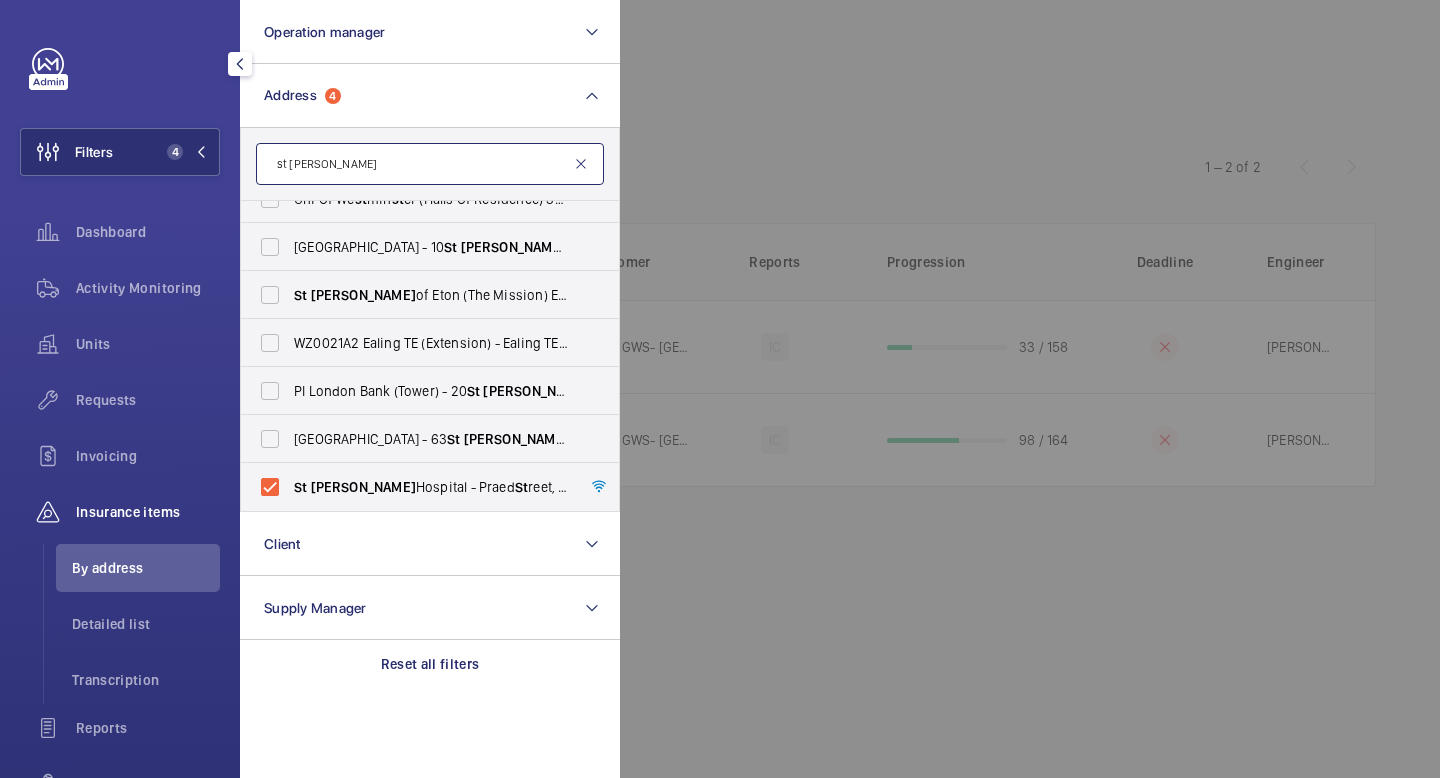 type 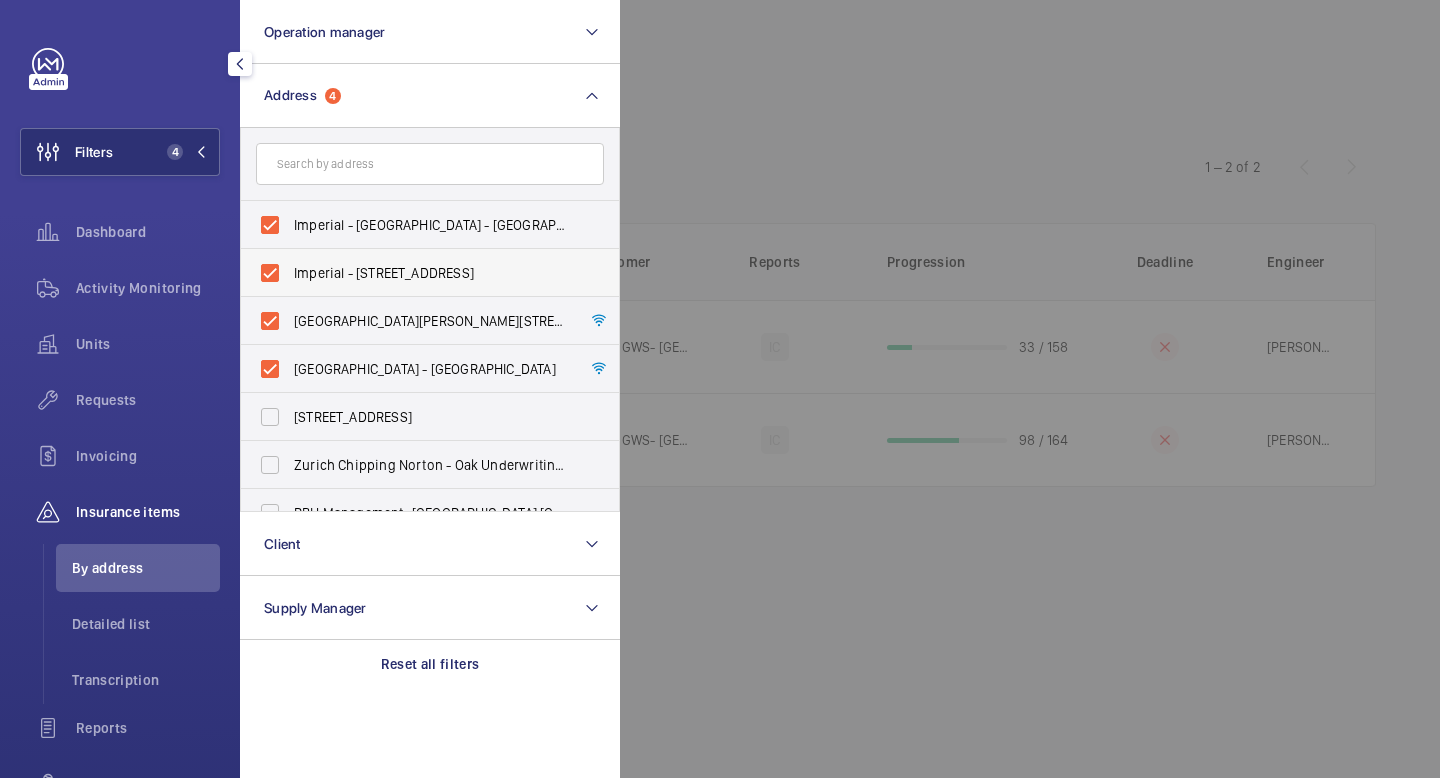 click on "Imperial - [STREET_ADDRESS]" at bounding box center [415, 273] 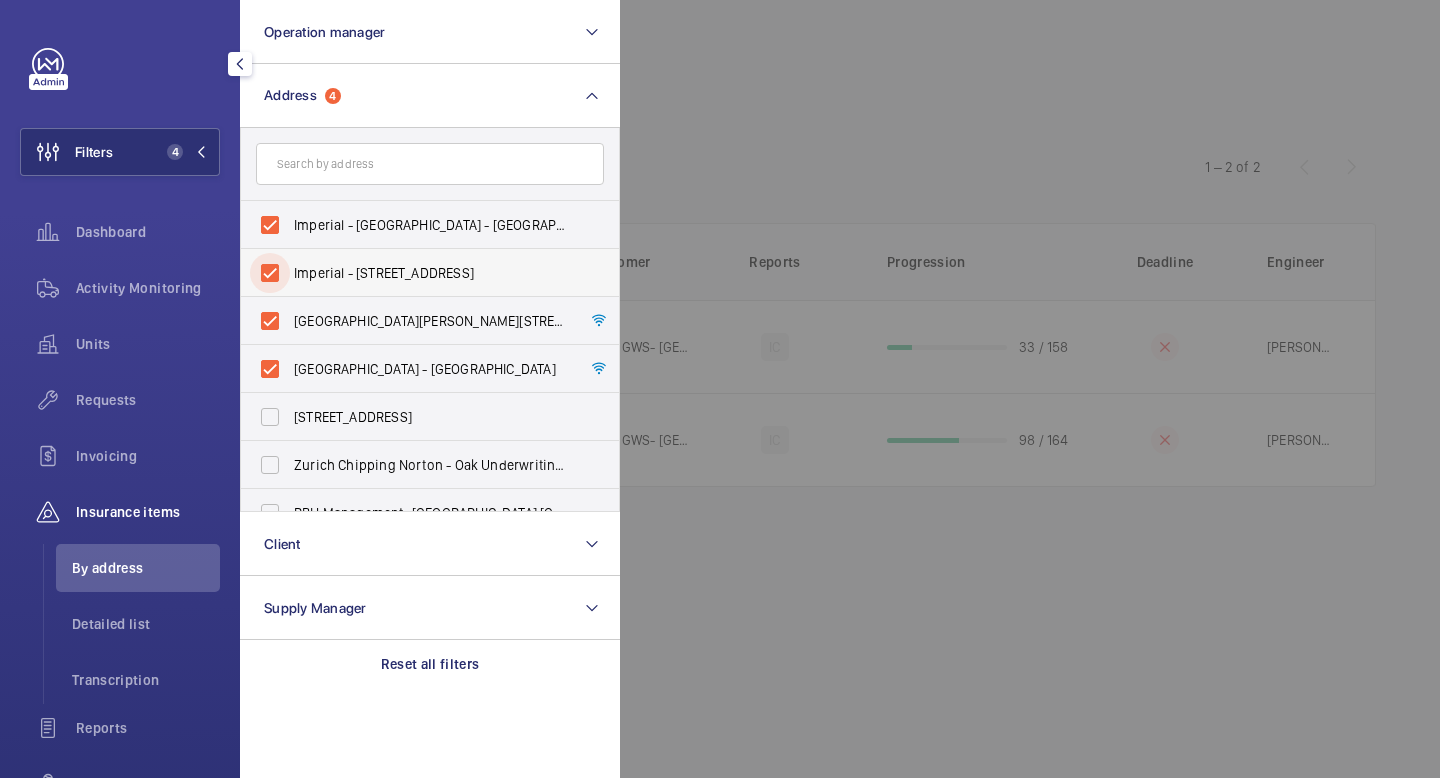 click on "Imperial - [STREET_ADDRESS]" at bounding box center (270, 273) 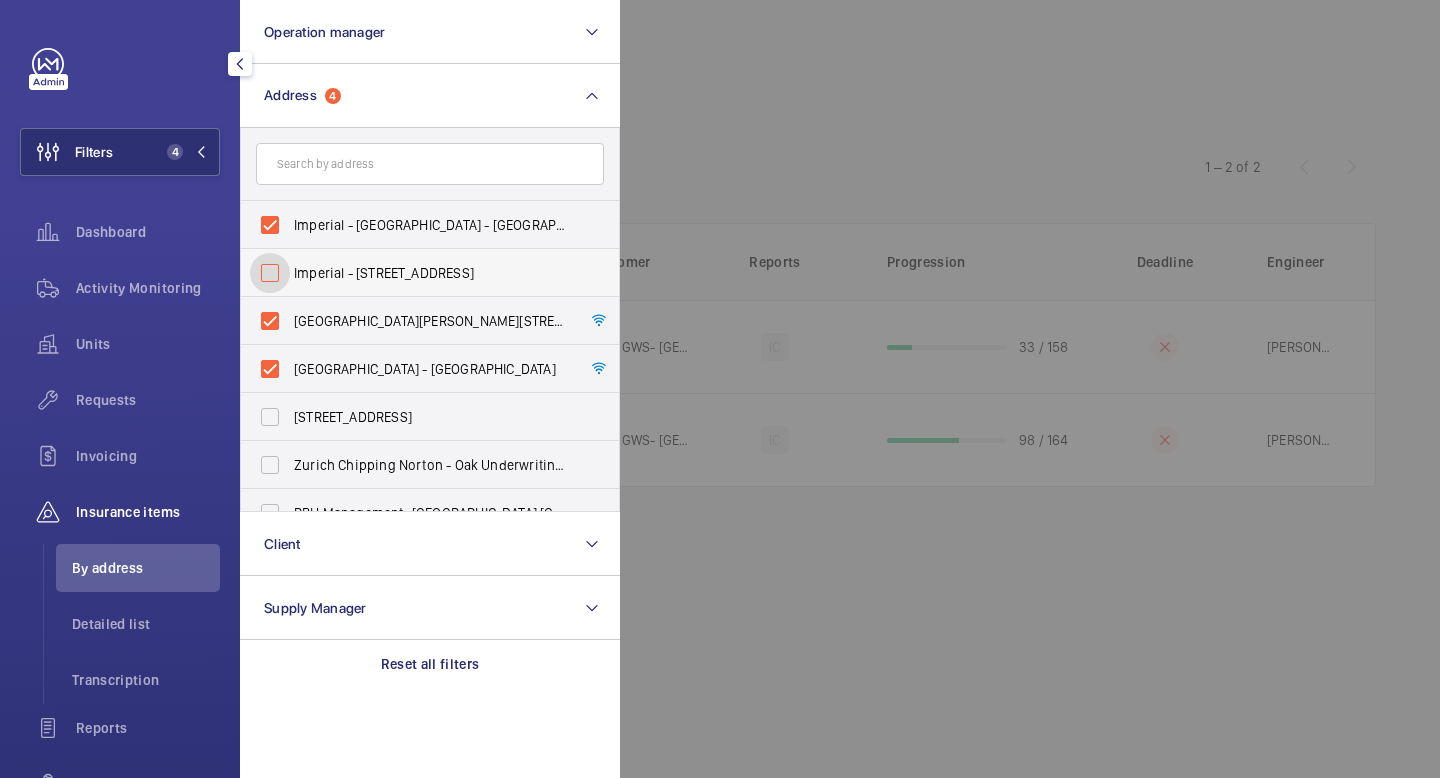 checkbox on "false" 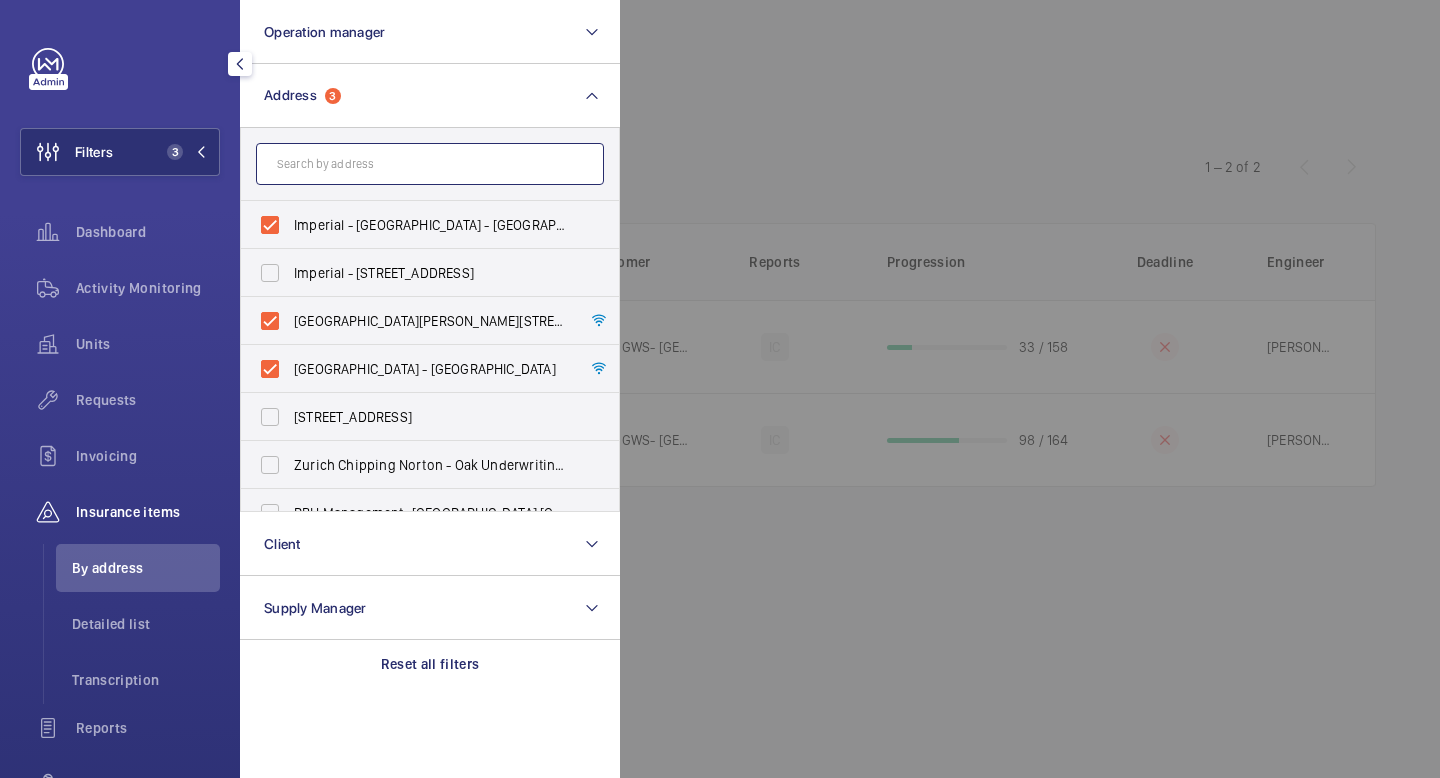 click 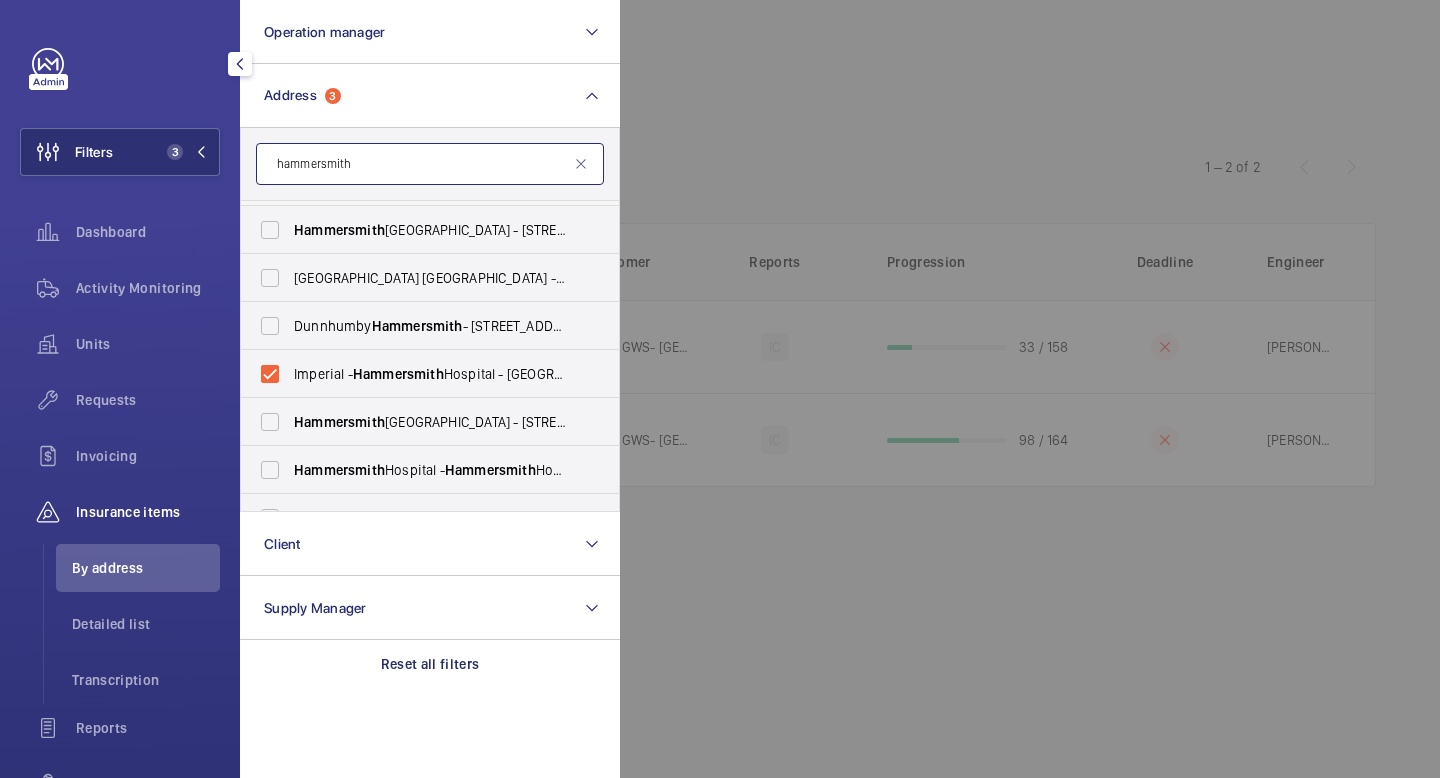 scroll, scrollTop: 0, scrollLeft: 0, axis: both 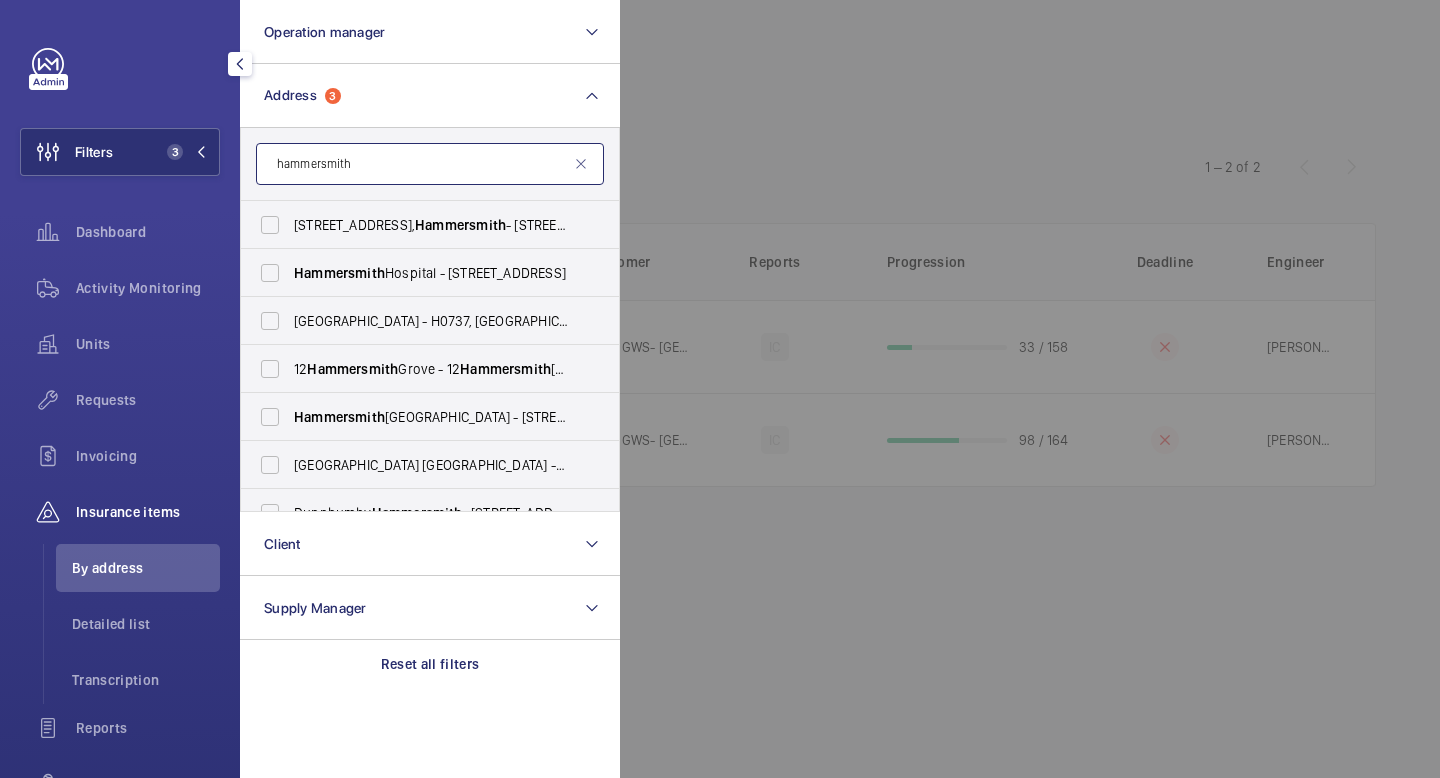 click on "hammersmith" 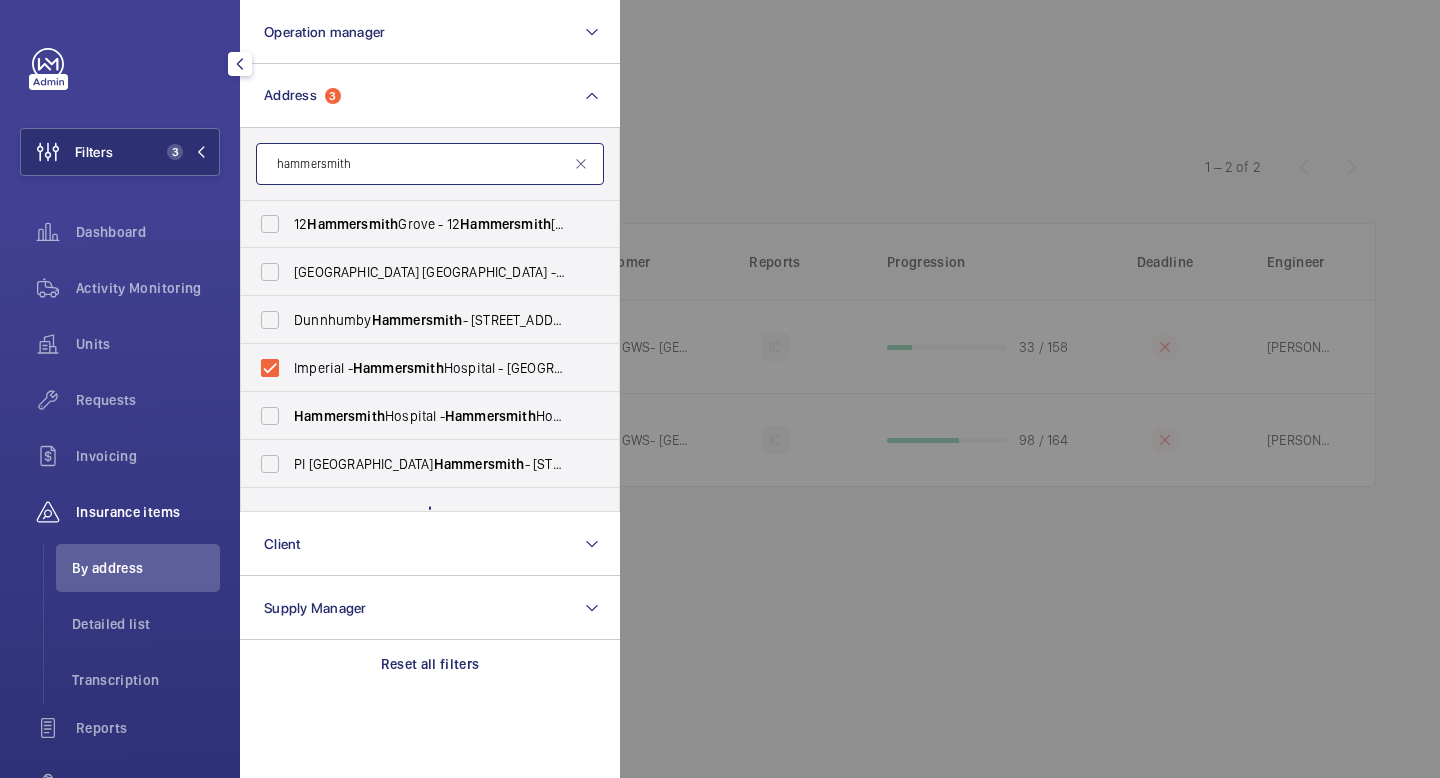 scroll, scrollTop: 170, scrollLeft: 0, axis: vertical 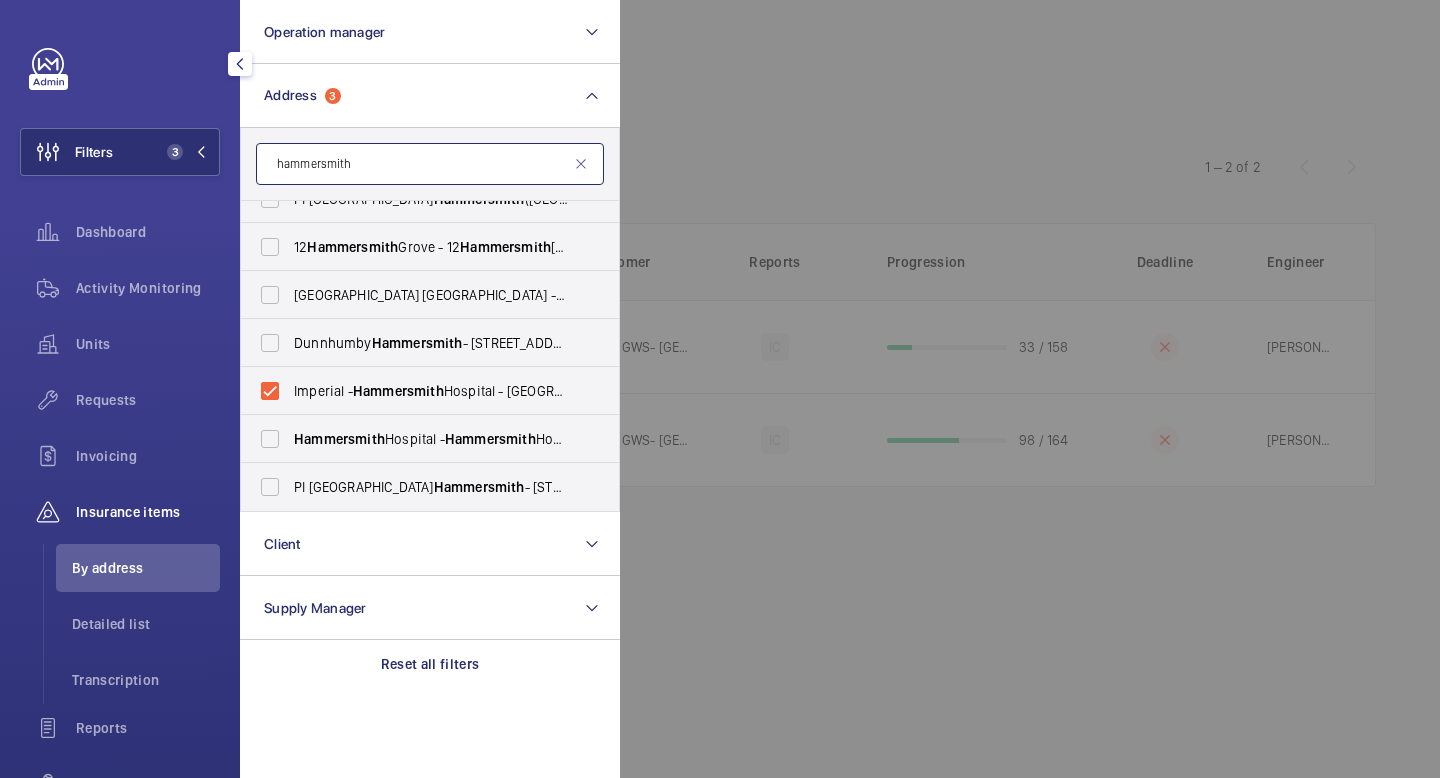 click on "hammersmith" 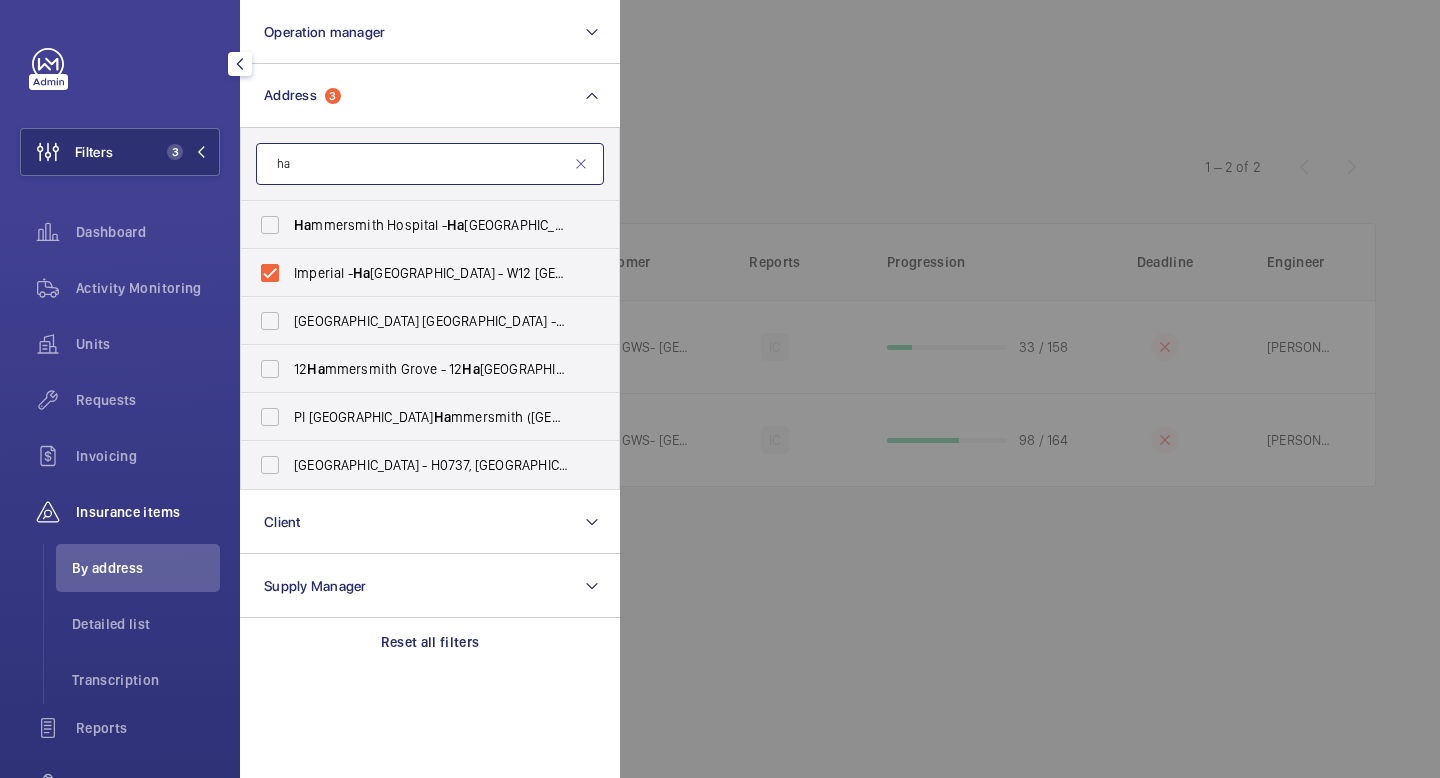 type on "h" 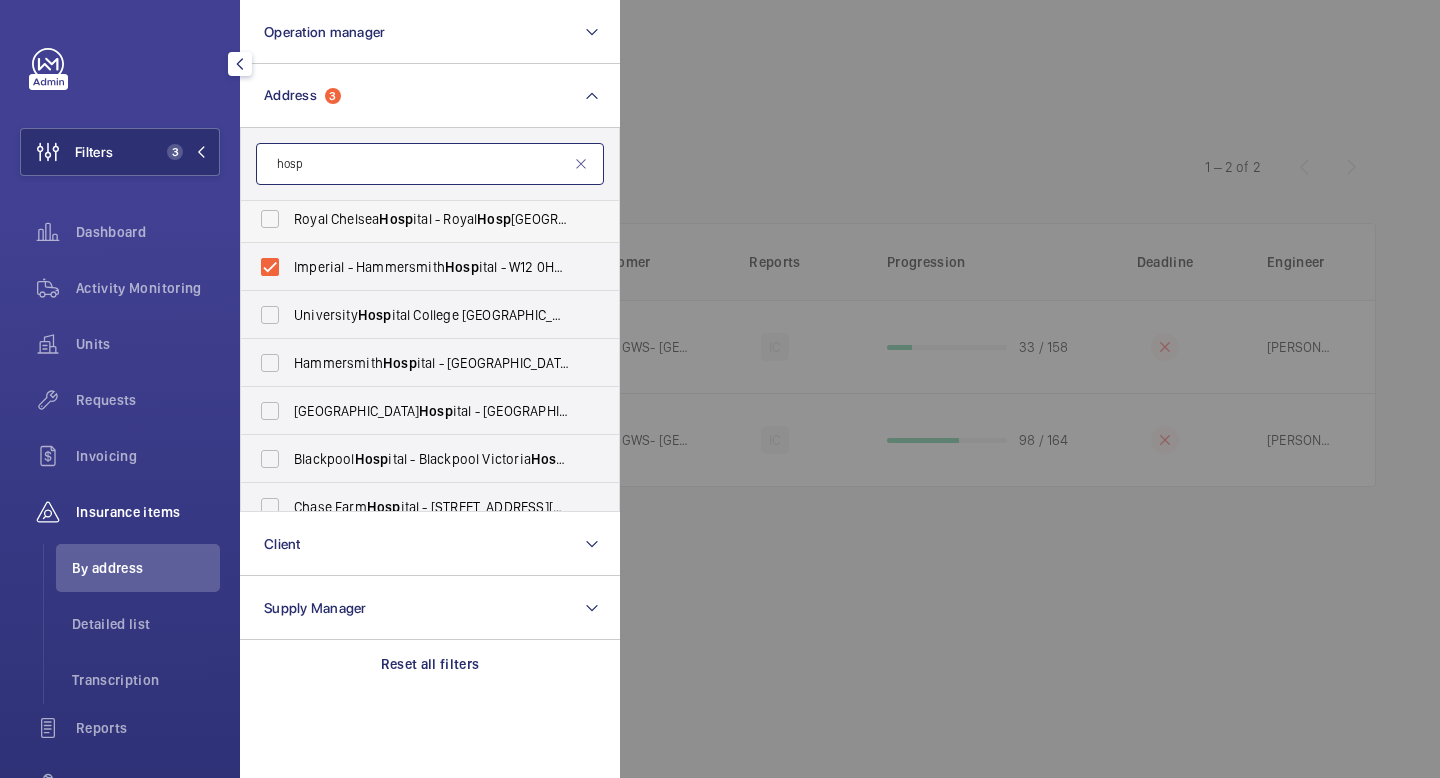 scroll, scrollTop: 0, scrollLeft: 0, axis: both 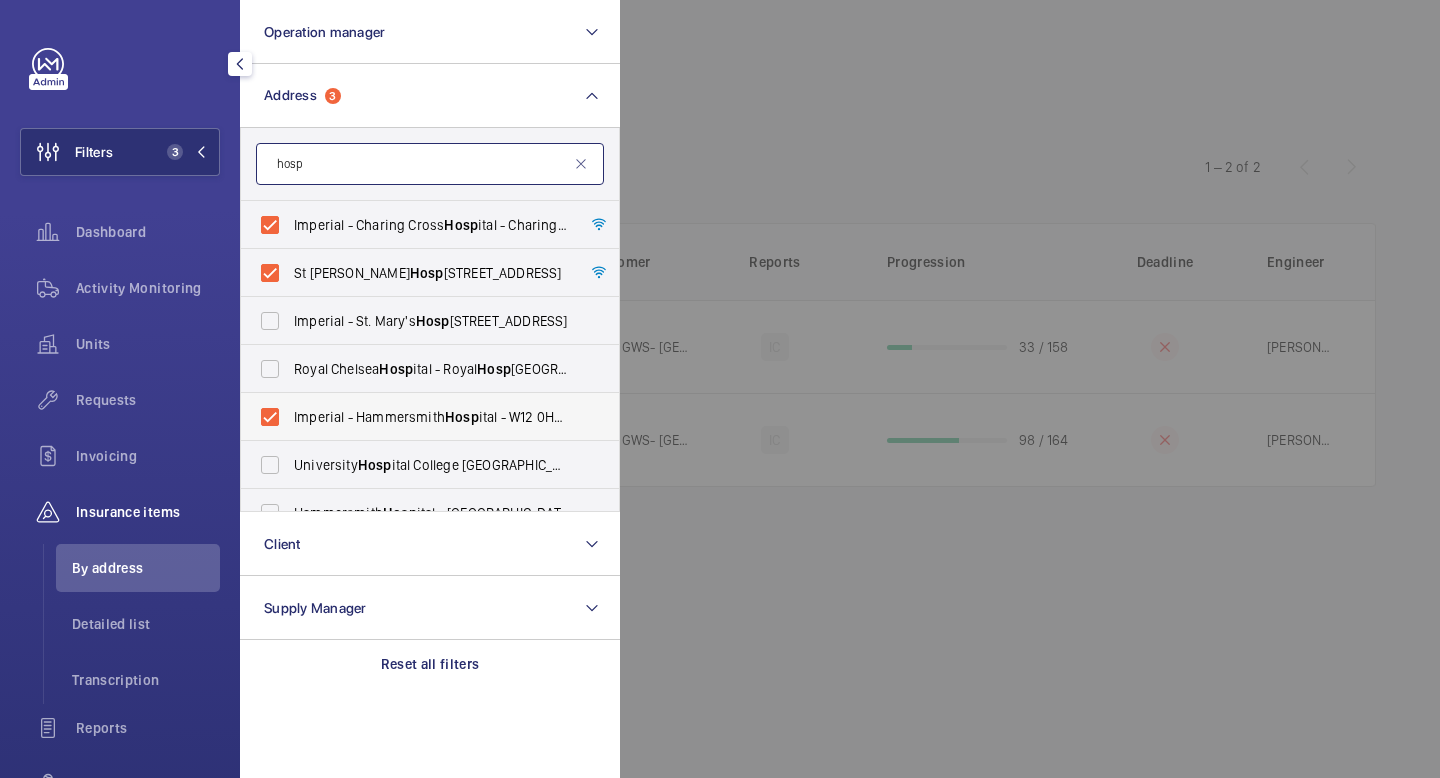 type on "hosp" 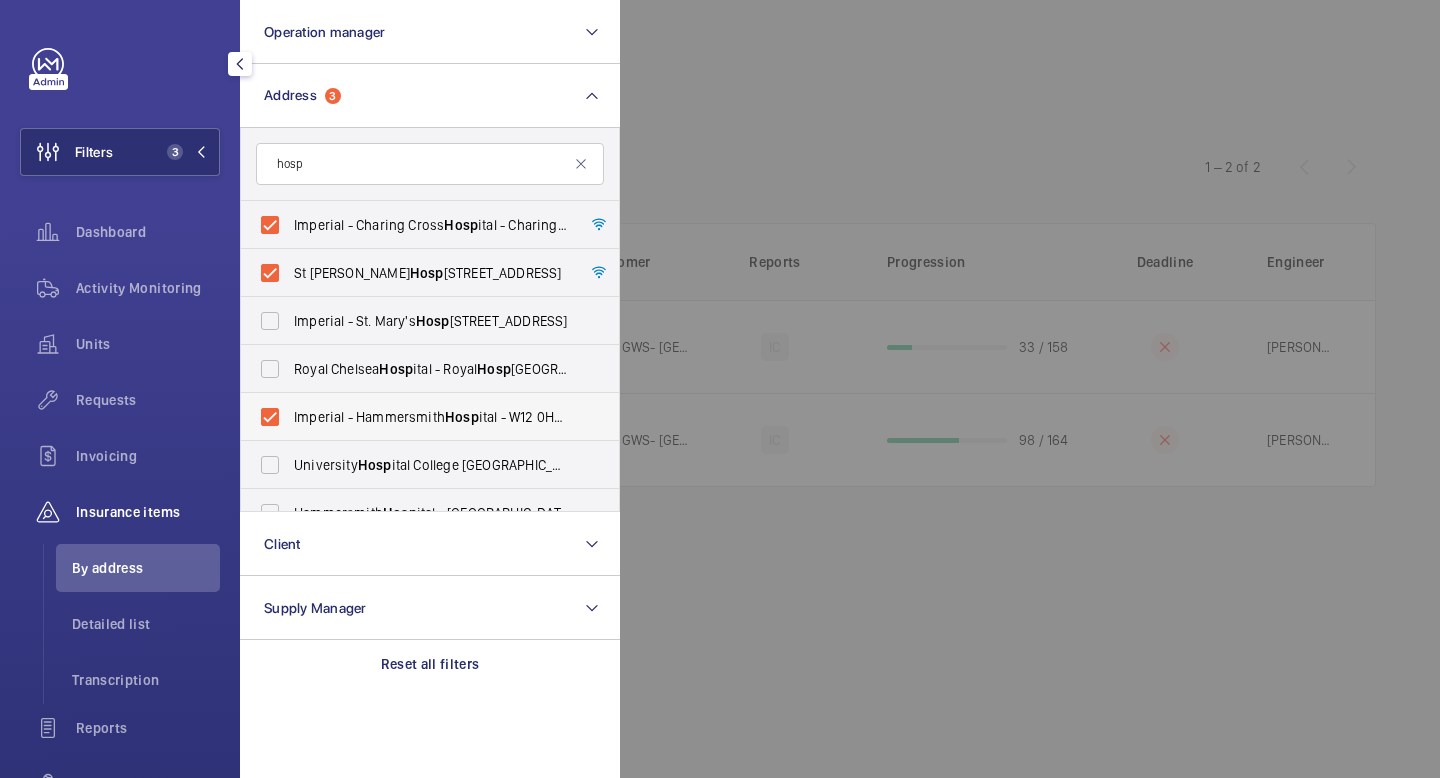 click on "Imperial - Hammersmith  Hosp ital - W12 0HS, [GEOGRAPHIC_DATA] 0HS" at bounding box center (415, 417) 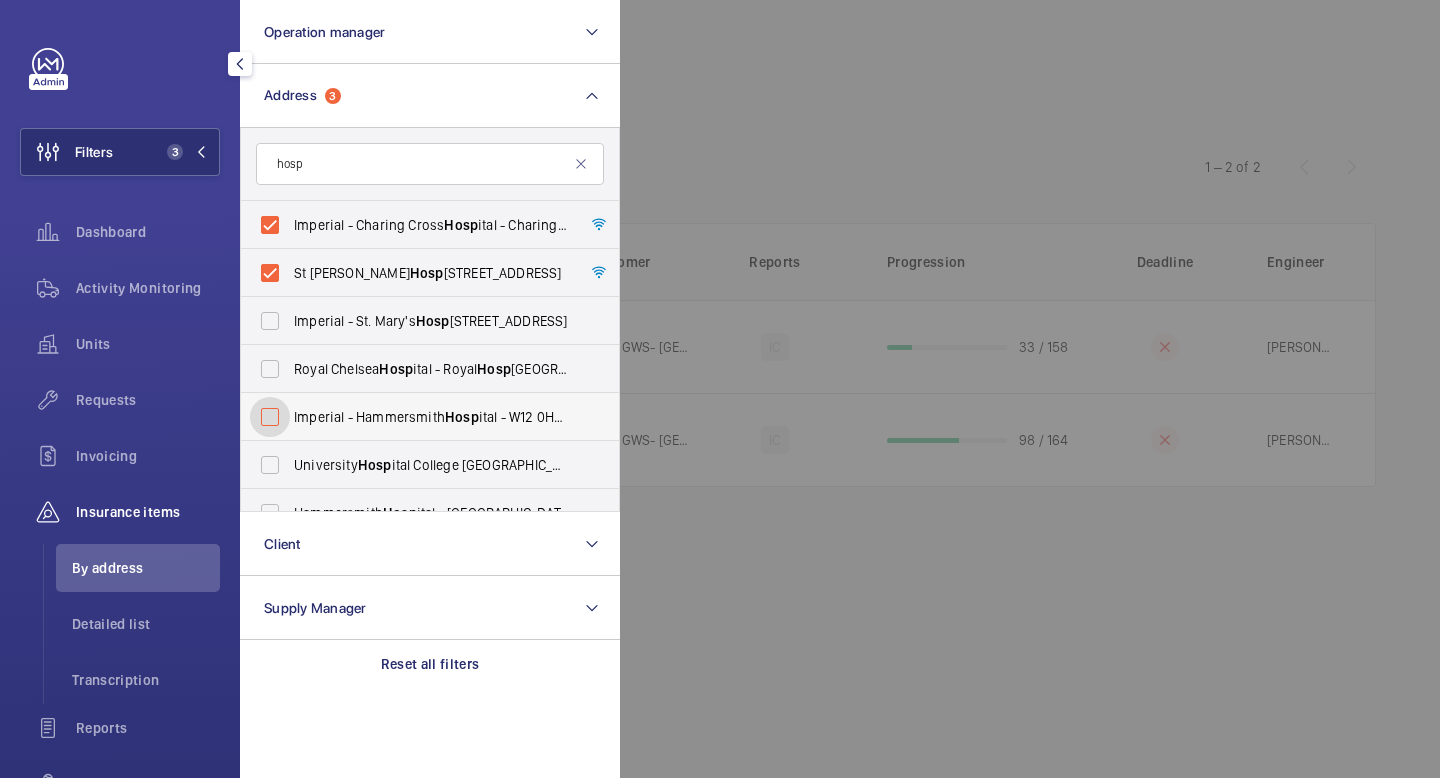 checkbox on "false" 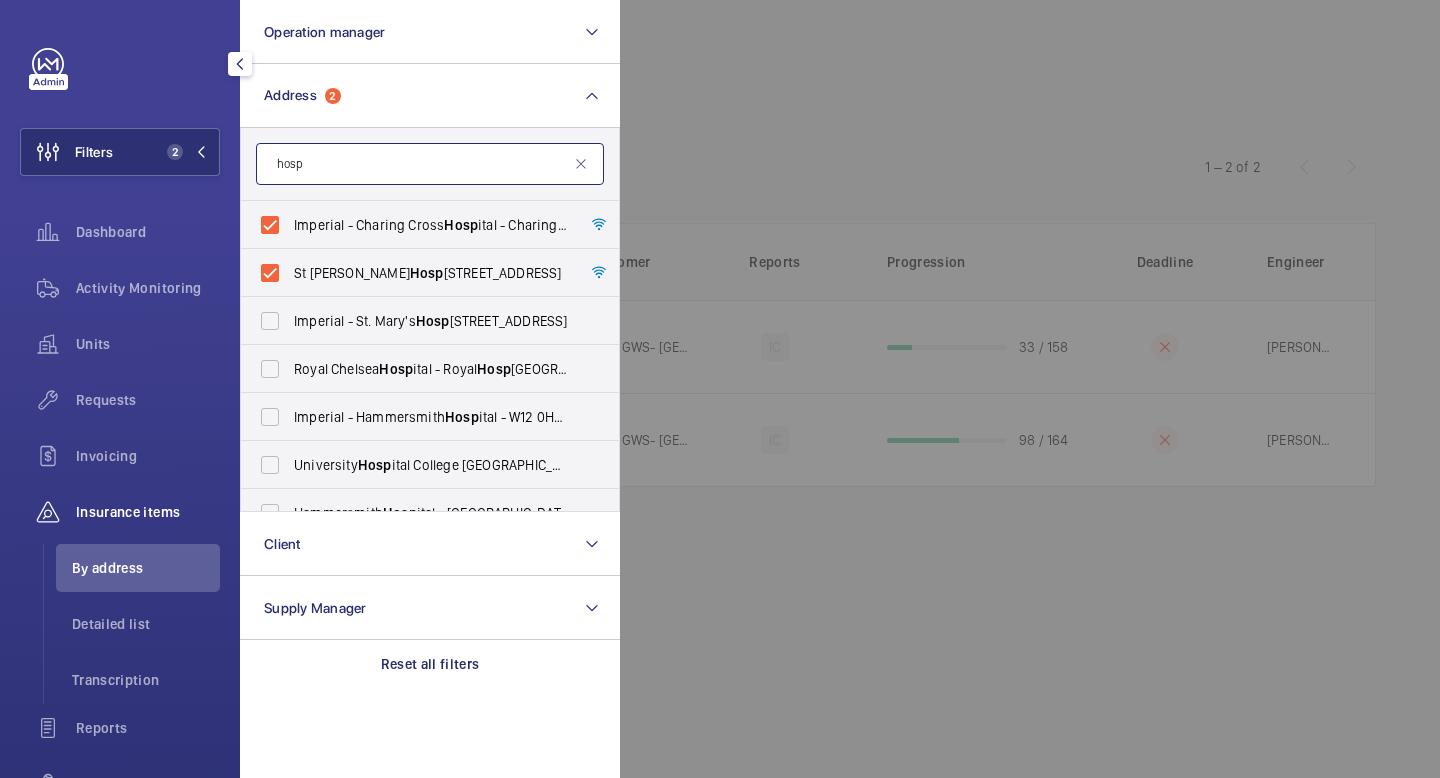 click on "hosp" 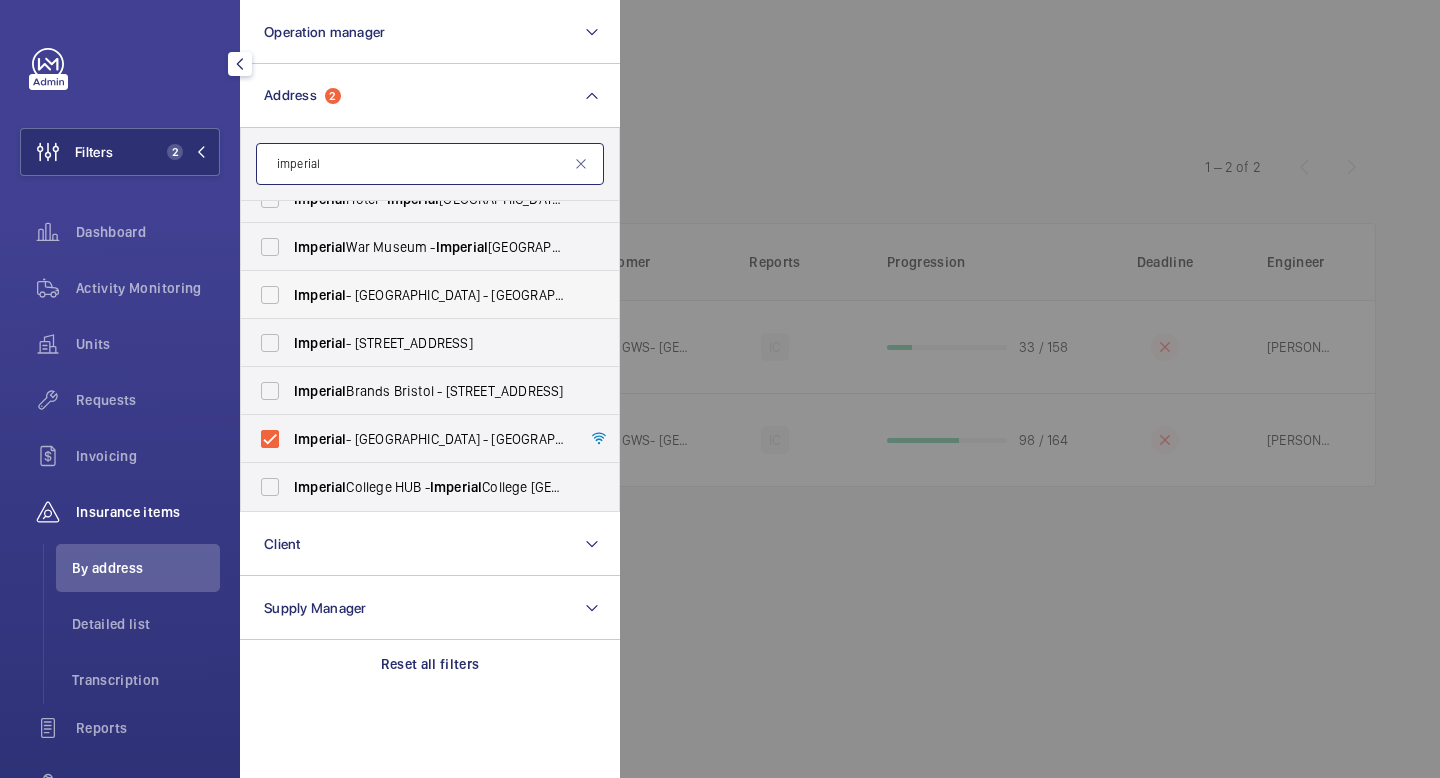 scroll, scrollTop: 0, scrollLeft: 0, axis: both 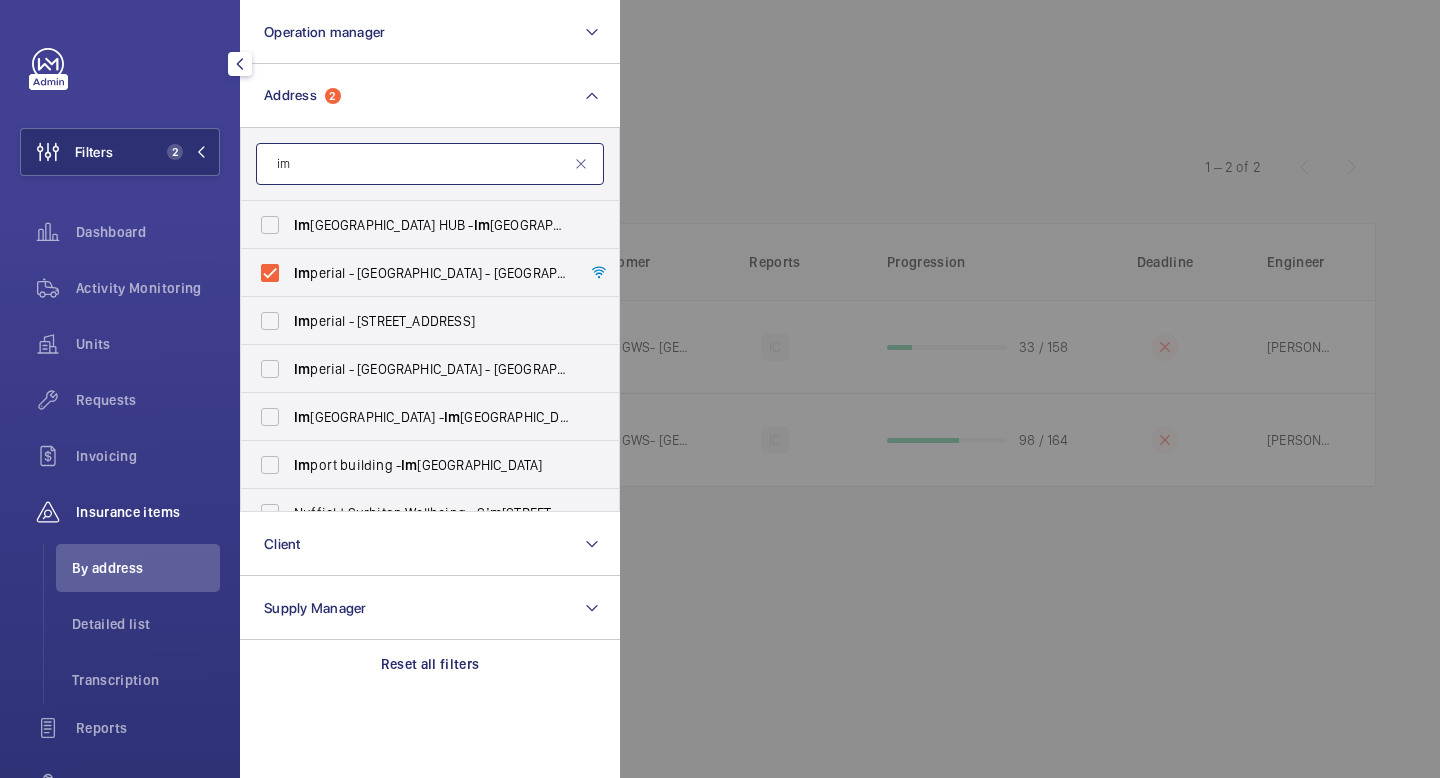 type on "i" 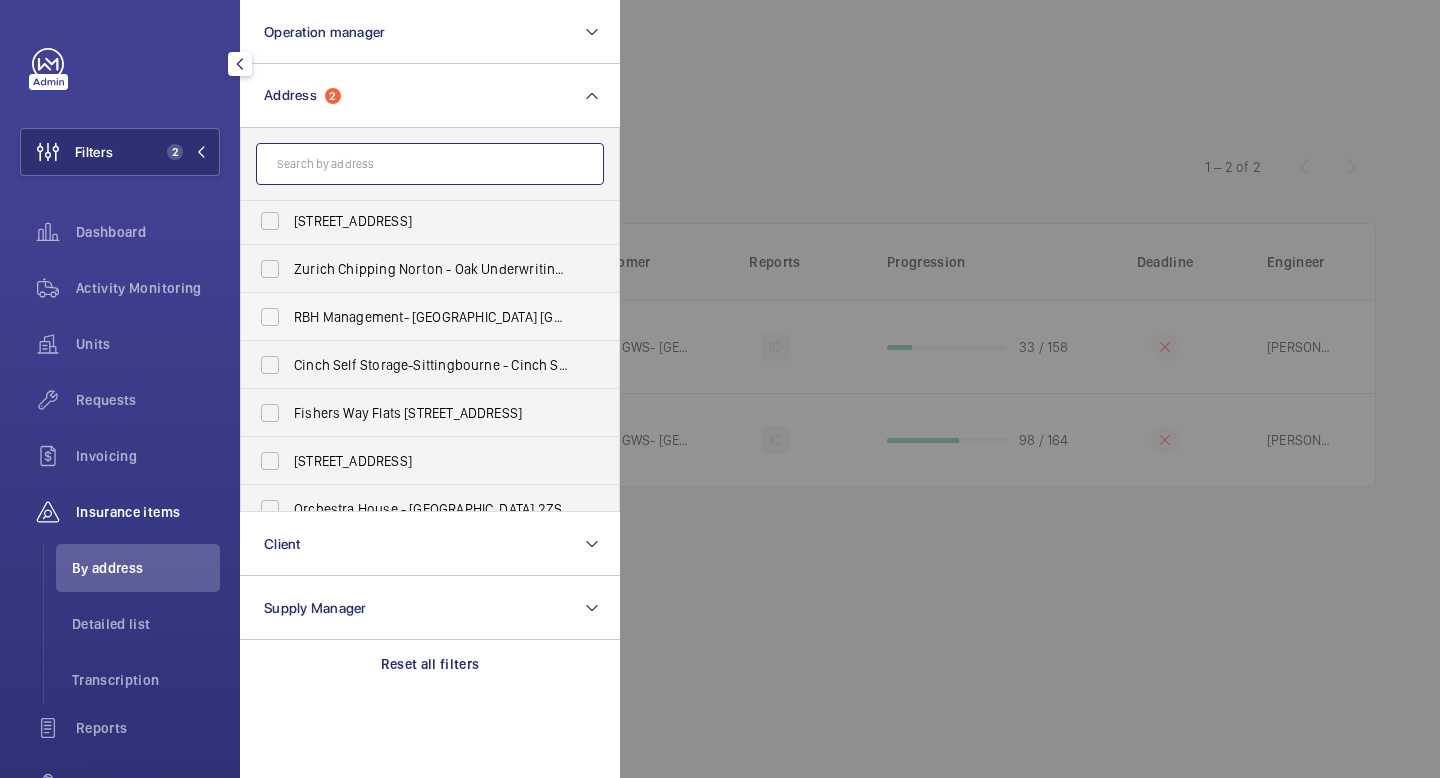 scroll, scrollTop: 0, scrollLeft: 0, axis: both 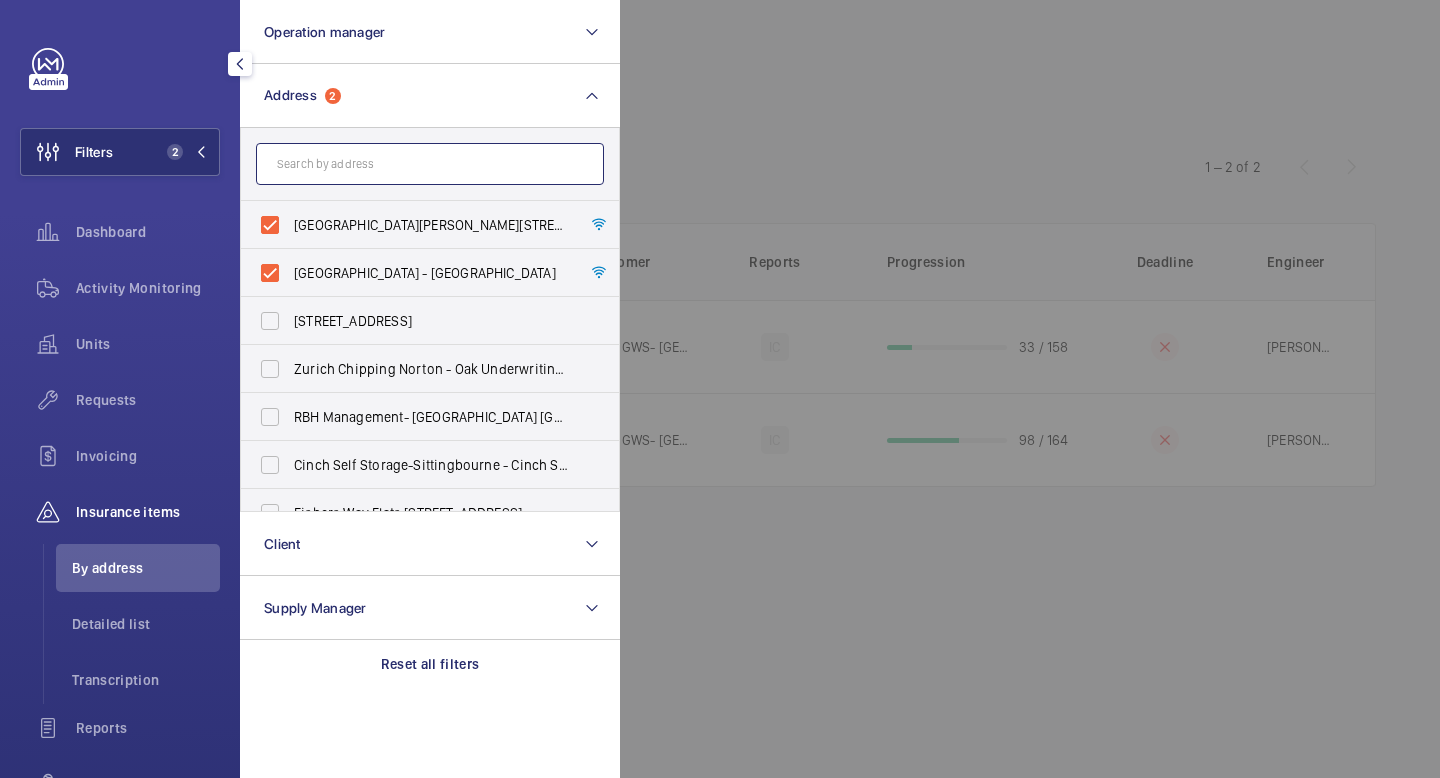 click 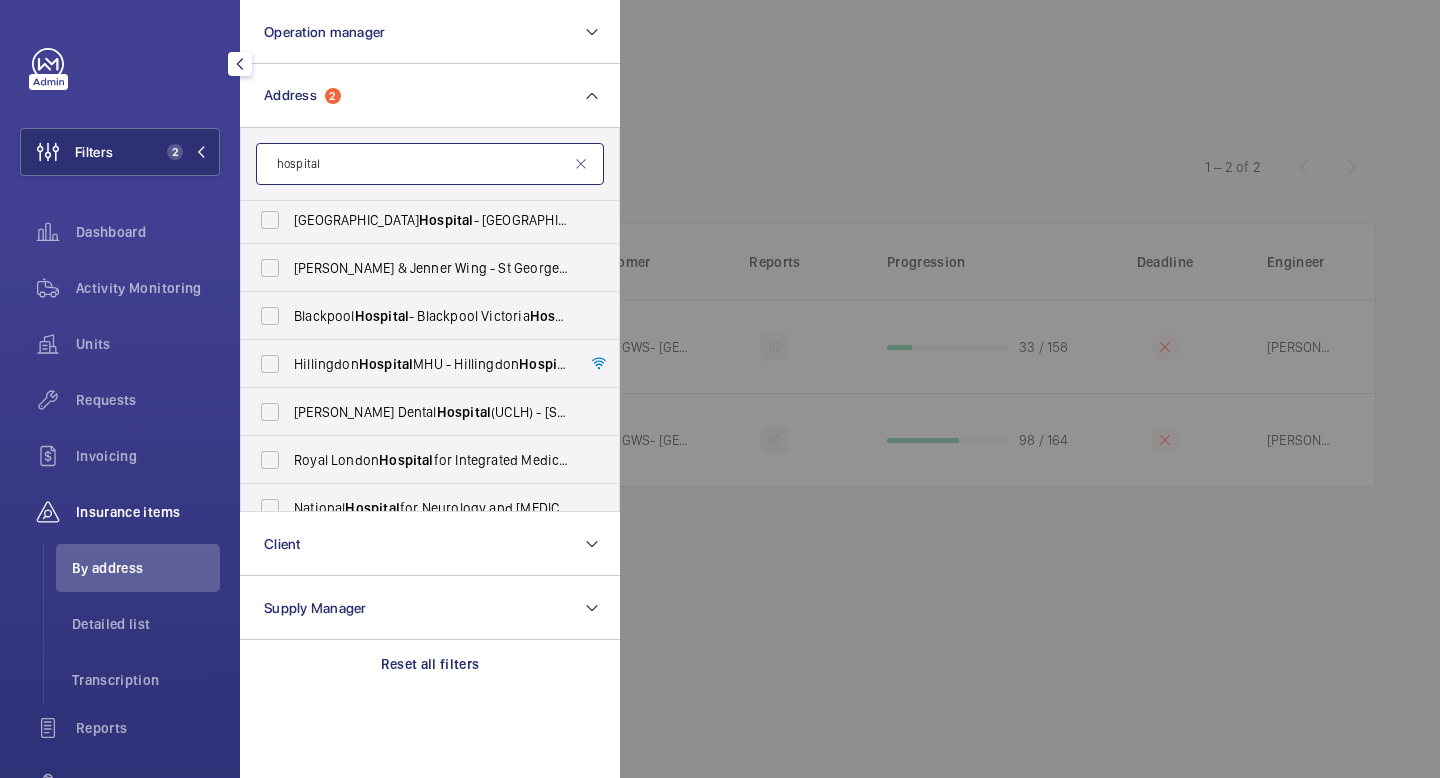 scroll, scrollTop: 0, scrollLeft: 0, axis: both 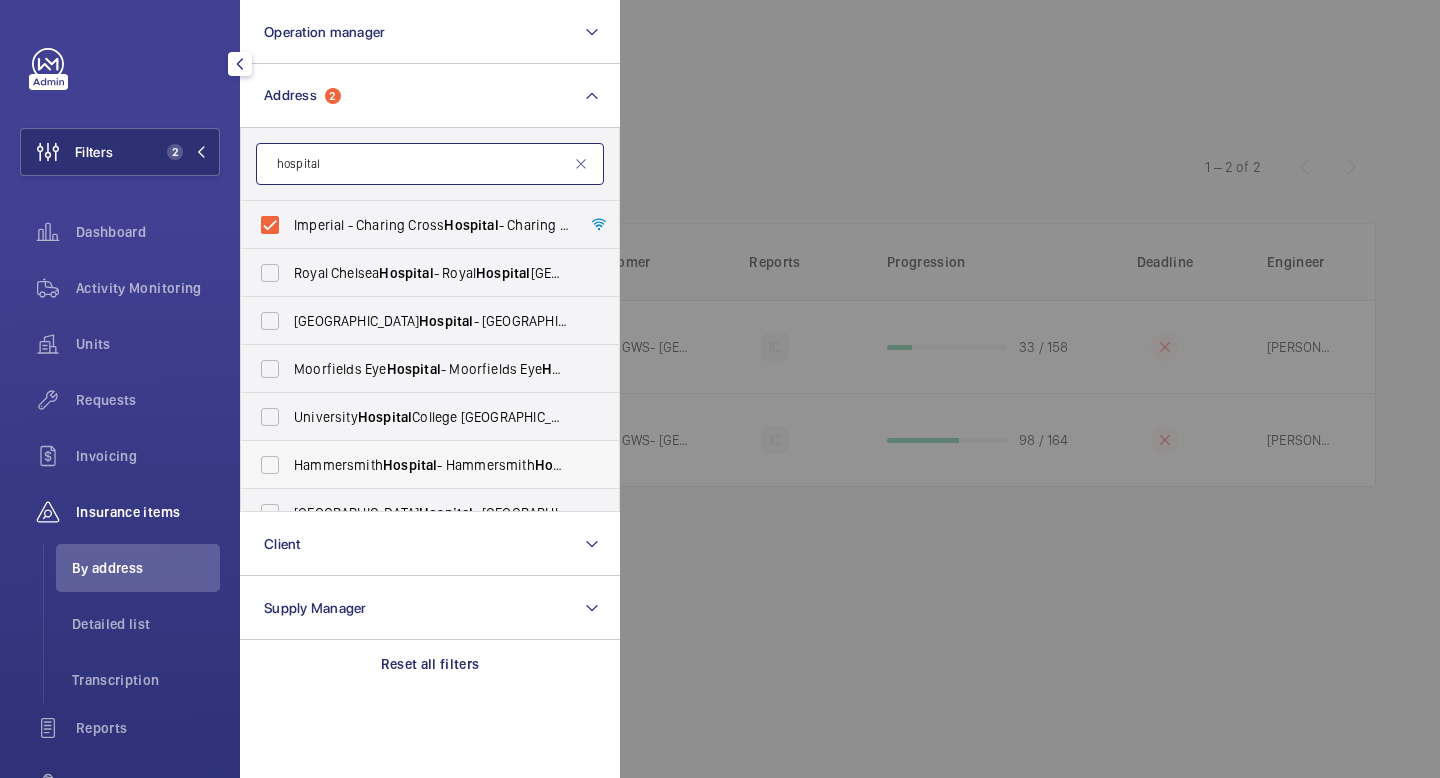 type on "hospital" 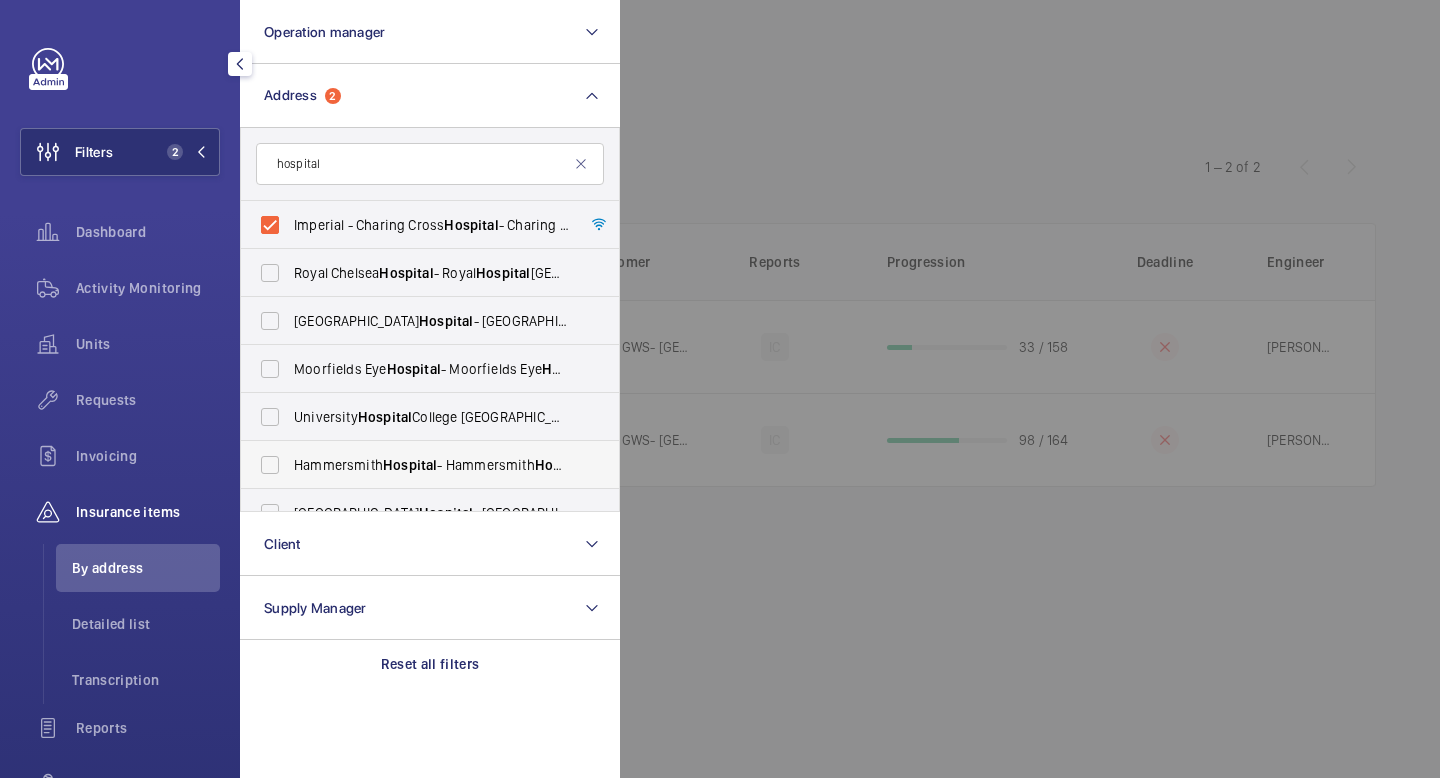 click on "[GEOGRAPHIC_DATA]  - [GEOGRAPHIC_DATA] , [STREET_ADDRESS]" at bounding box center (415, 465) 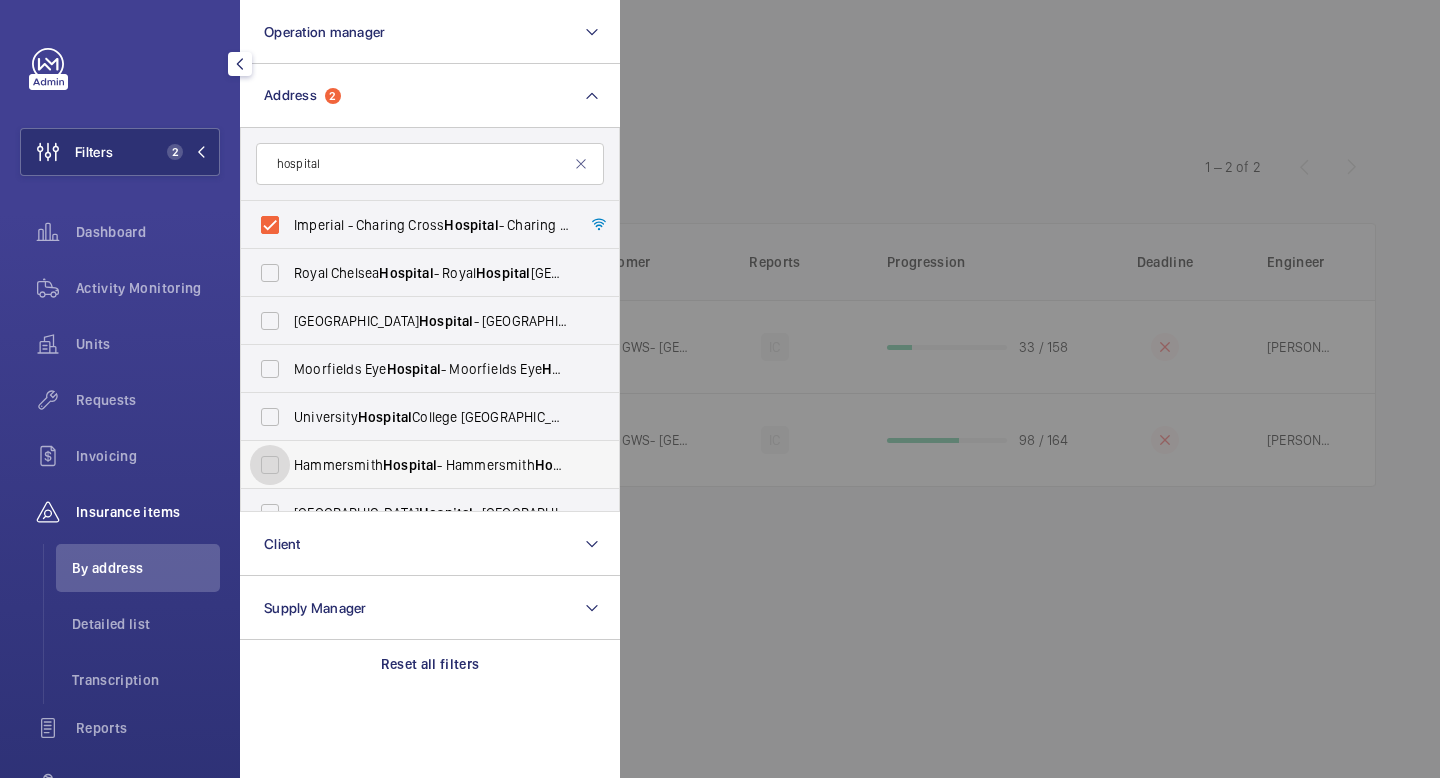 click on "[GEOGRAPHIC_DATA]  - [GEOGRAPHIC_DATA] , [STREET_ADDRESS]" at bounding box center (270, 465) 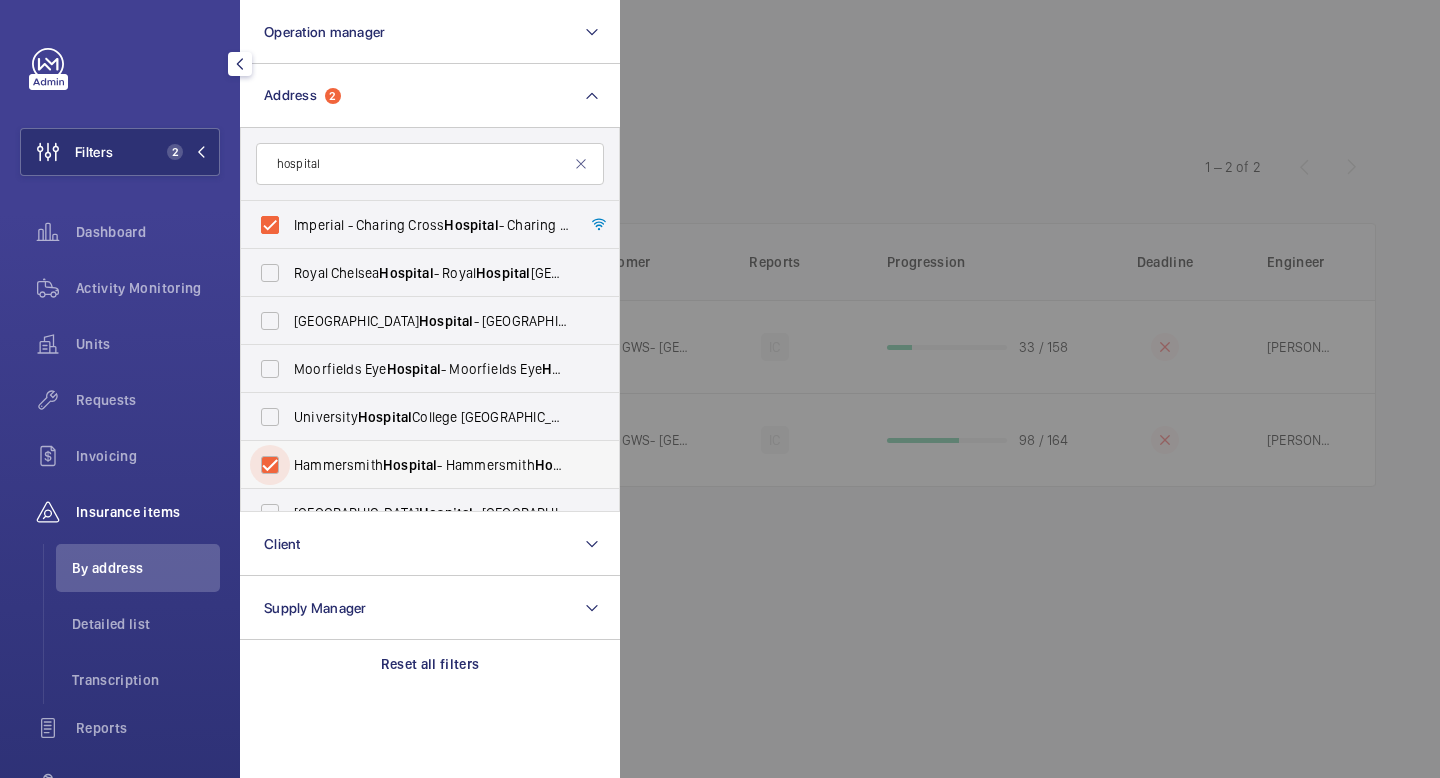 checkbox on "true" 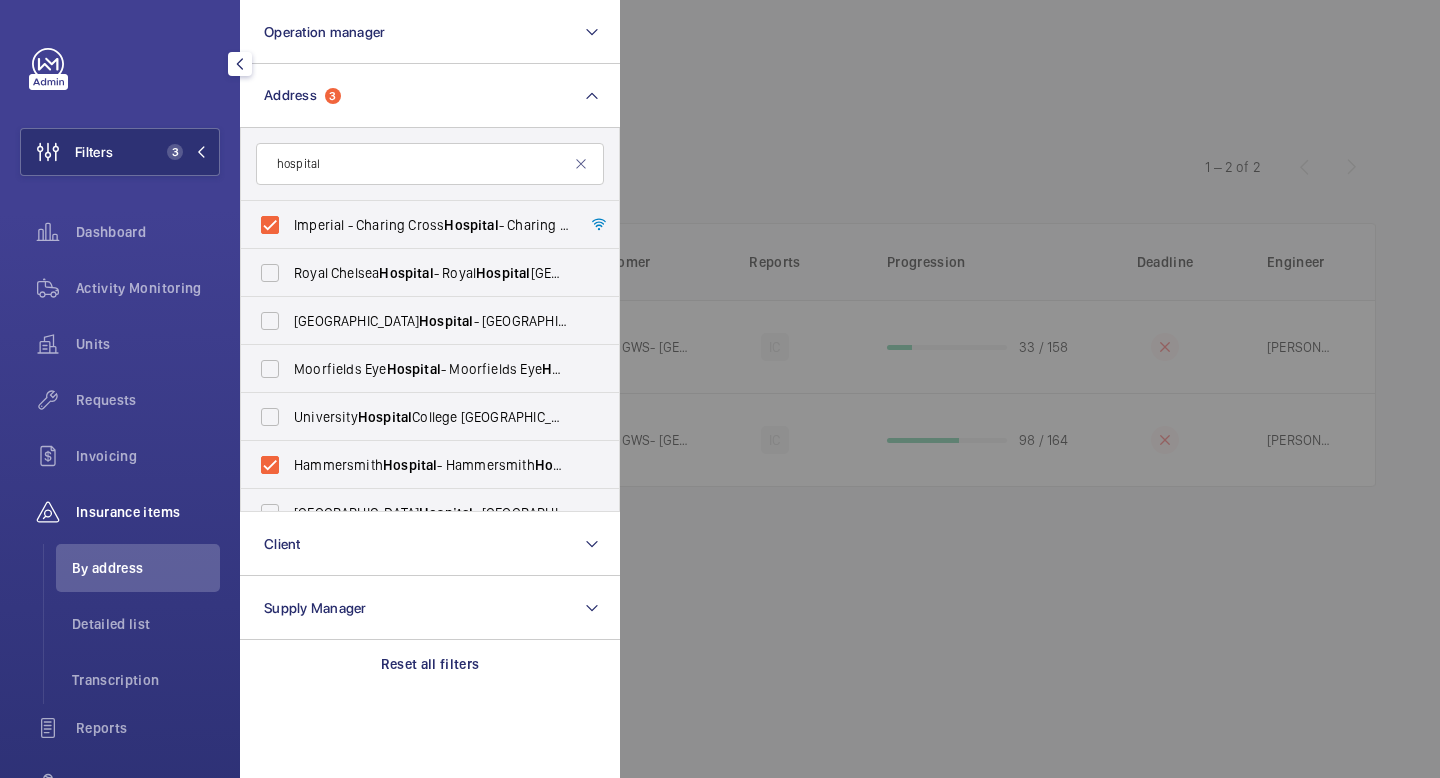 click 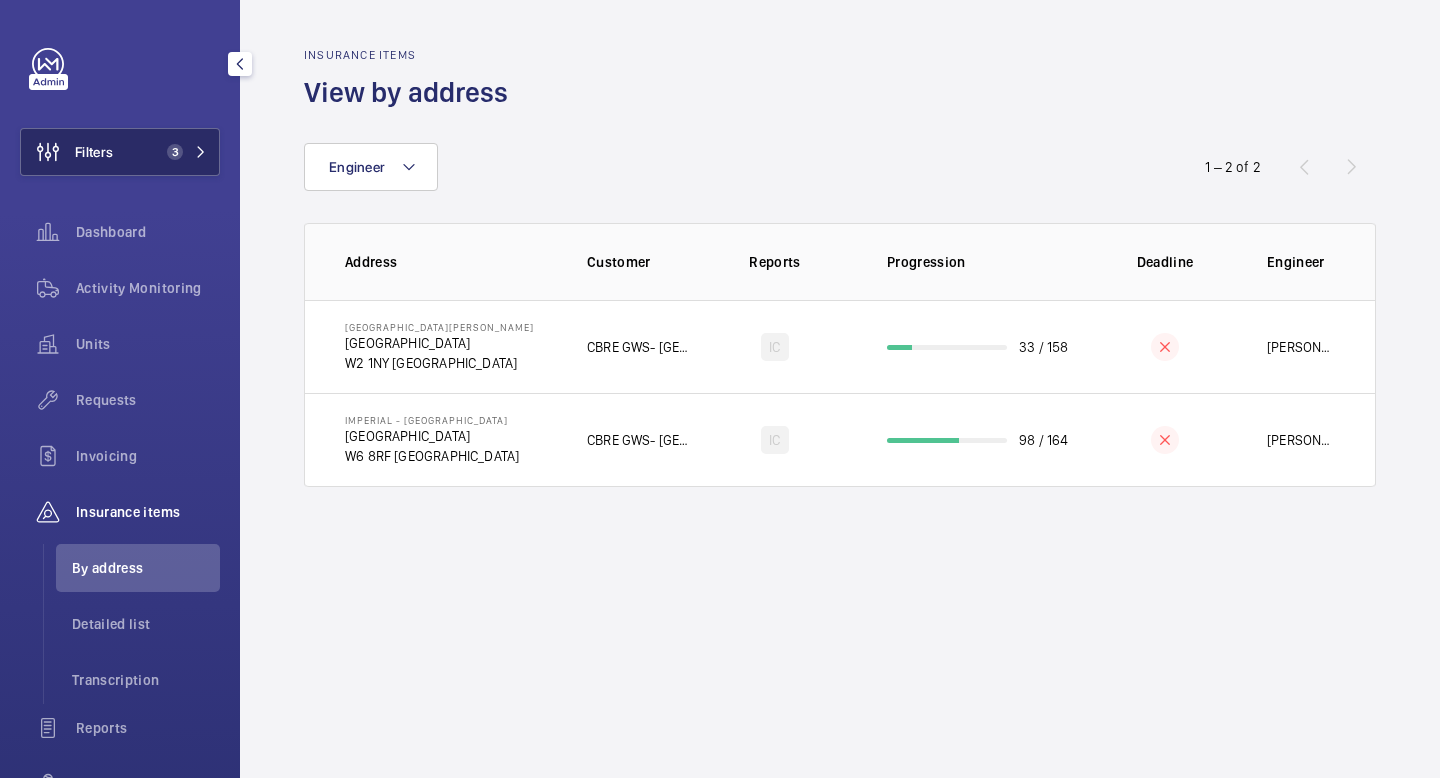 click 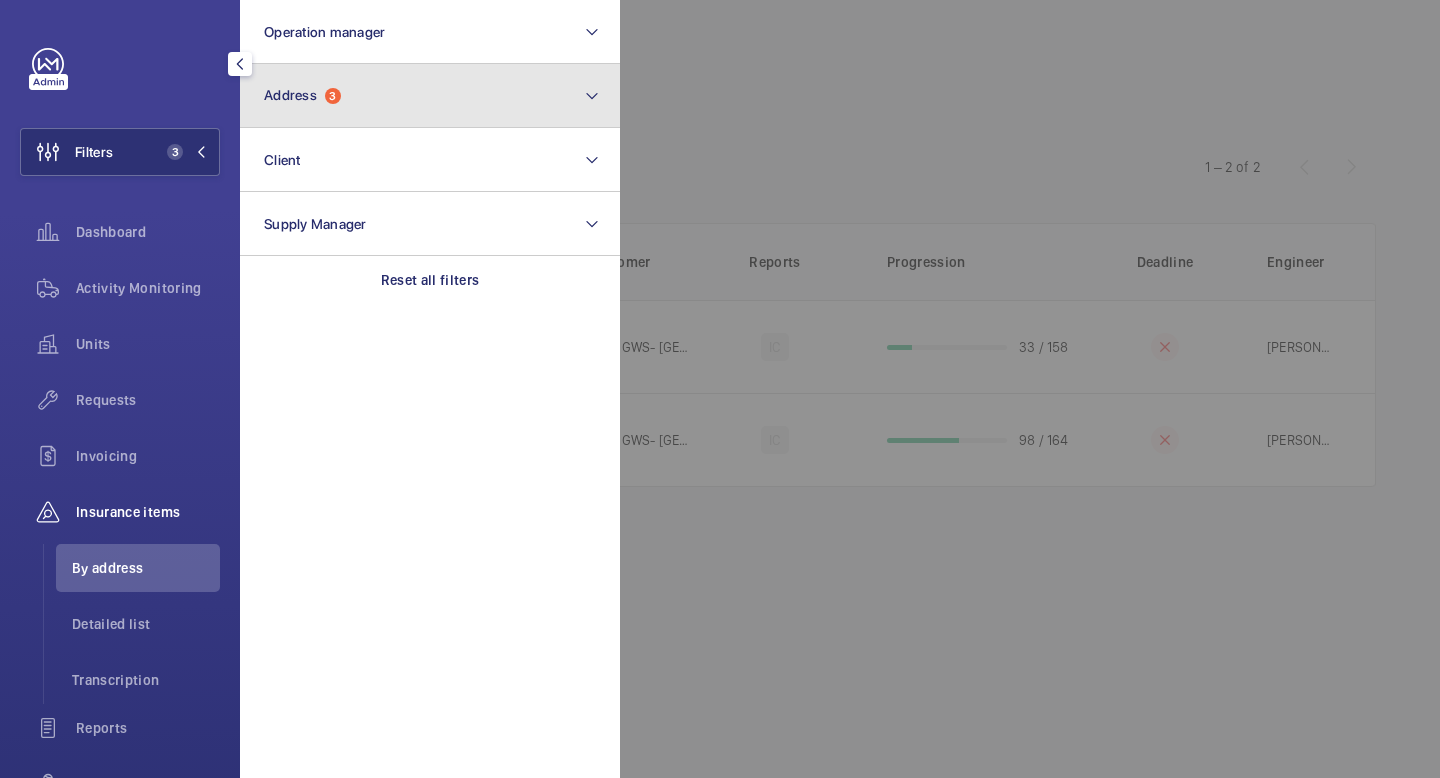 click on "Address  3" 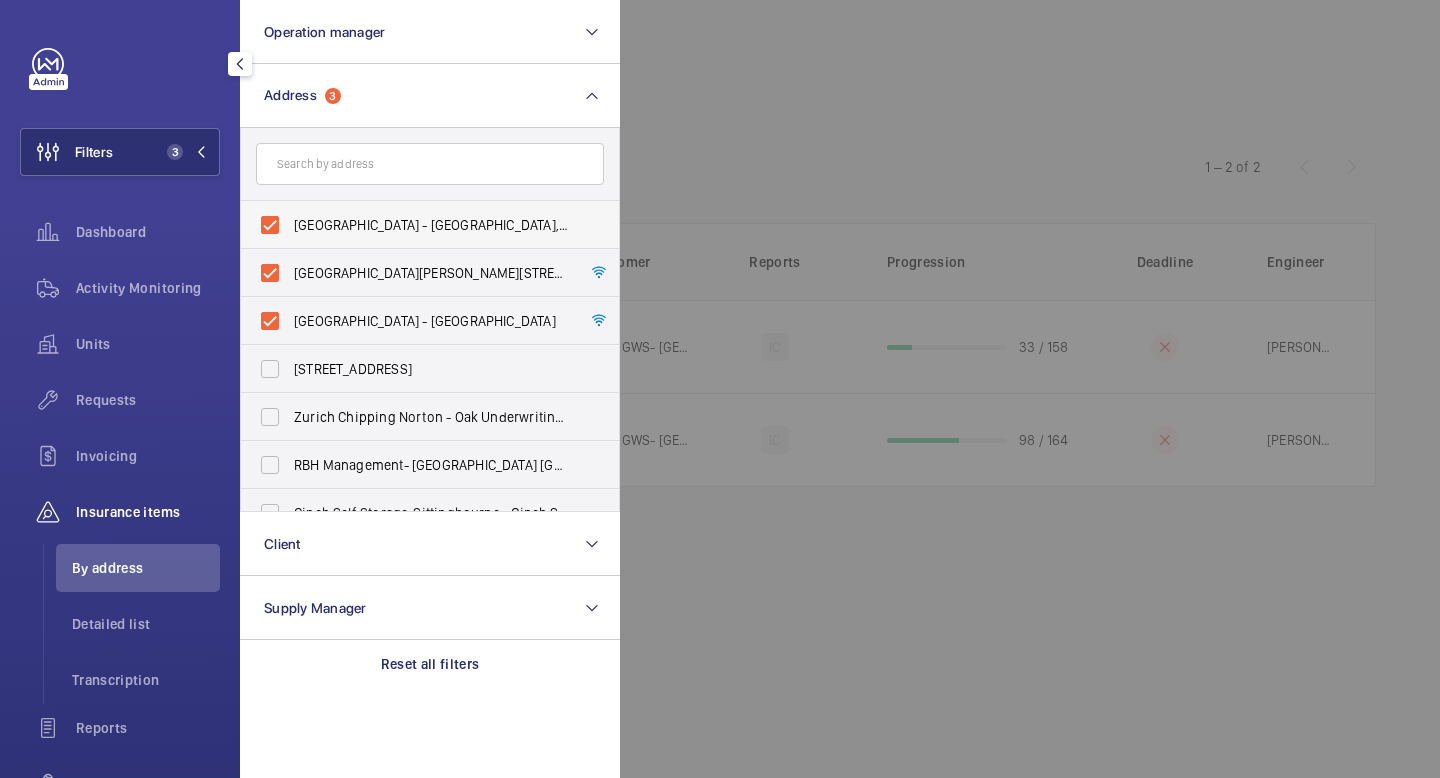 click on "[GEOGRAPHIC_DATA] - [GEOGRAPHIC_DATA], [STREET_ADDRESS]" at bounding box center [415, 225] 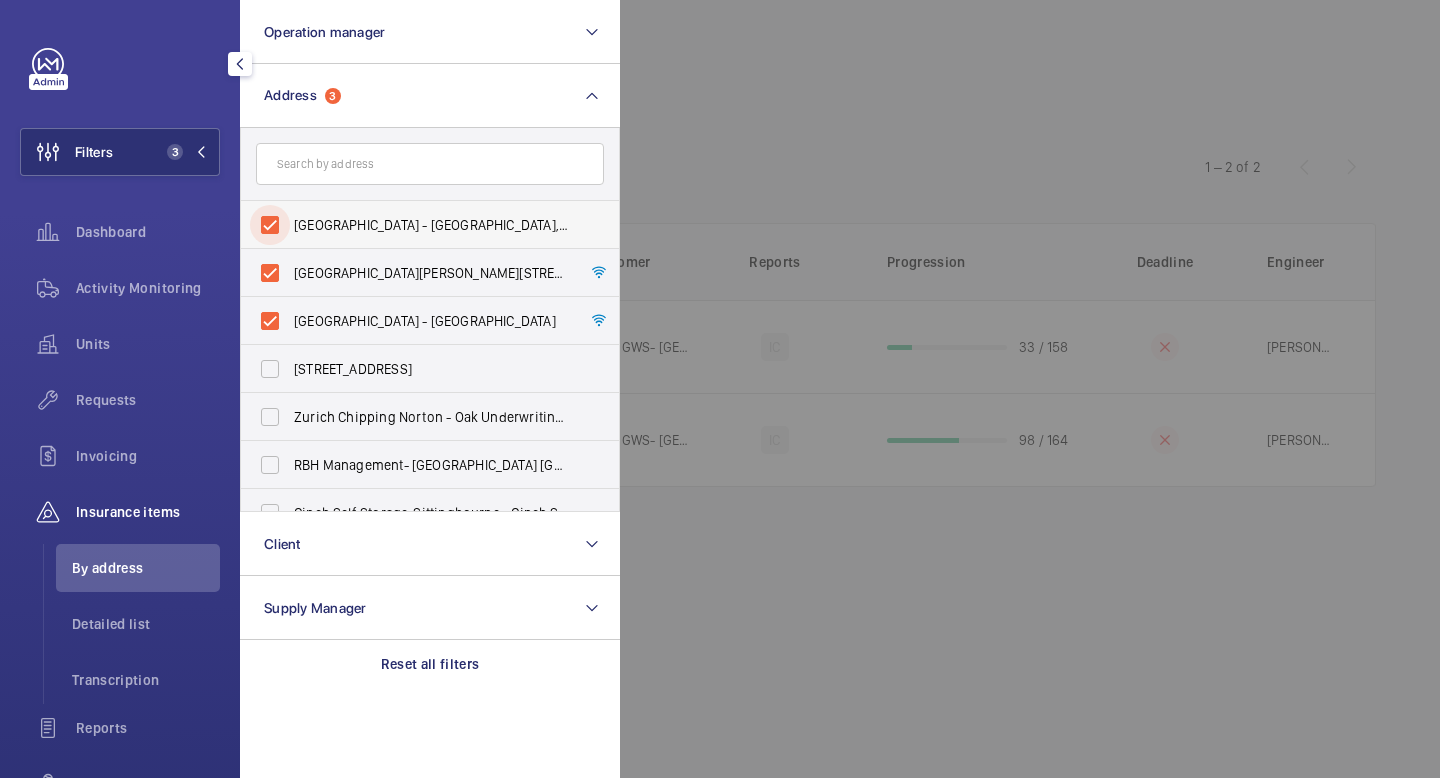 click on "[GEOGRAPHIC_DATA] - [GEOGRAPHIC_DATA], [STREET_ADDRESS]" at bounding box center (270, 225) 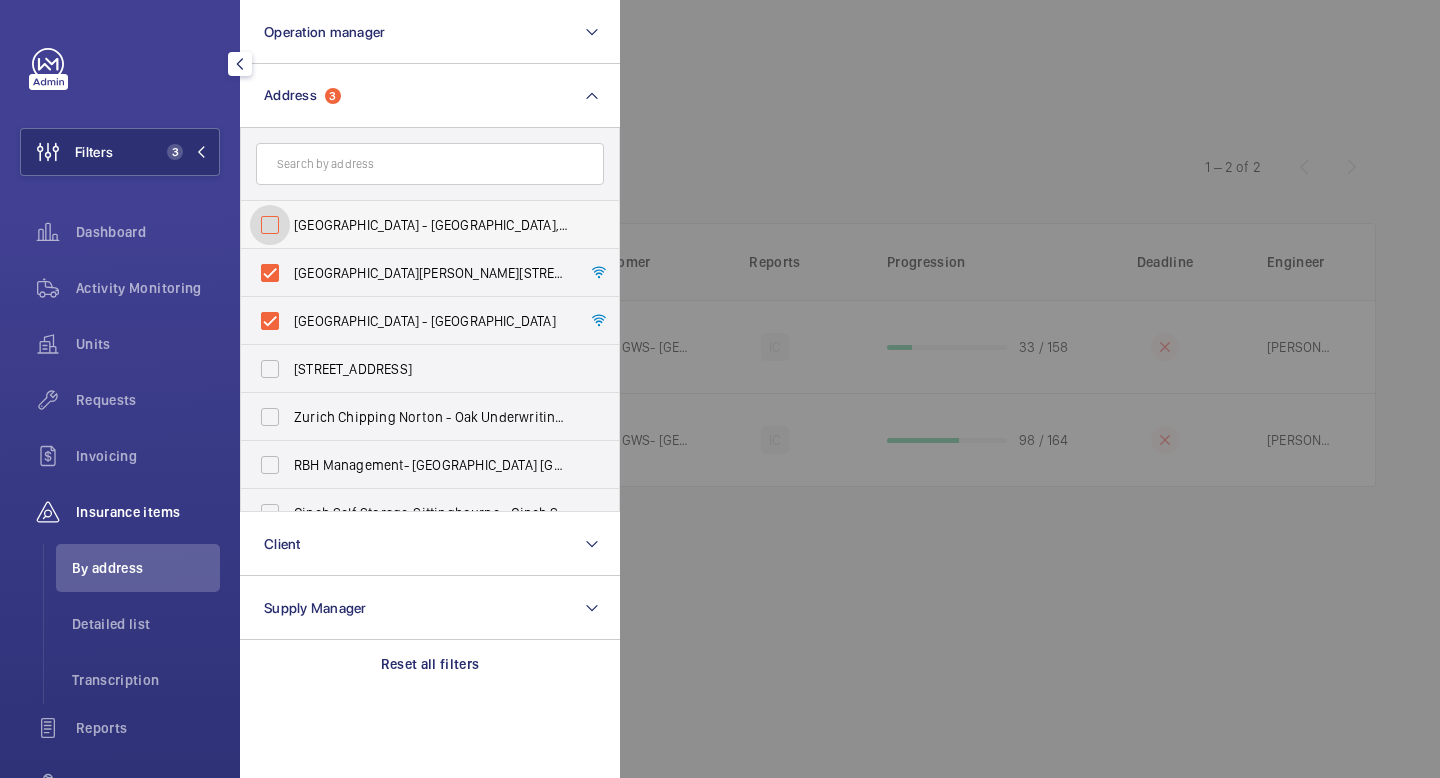 checkbox on "false" 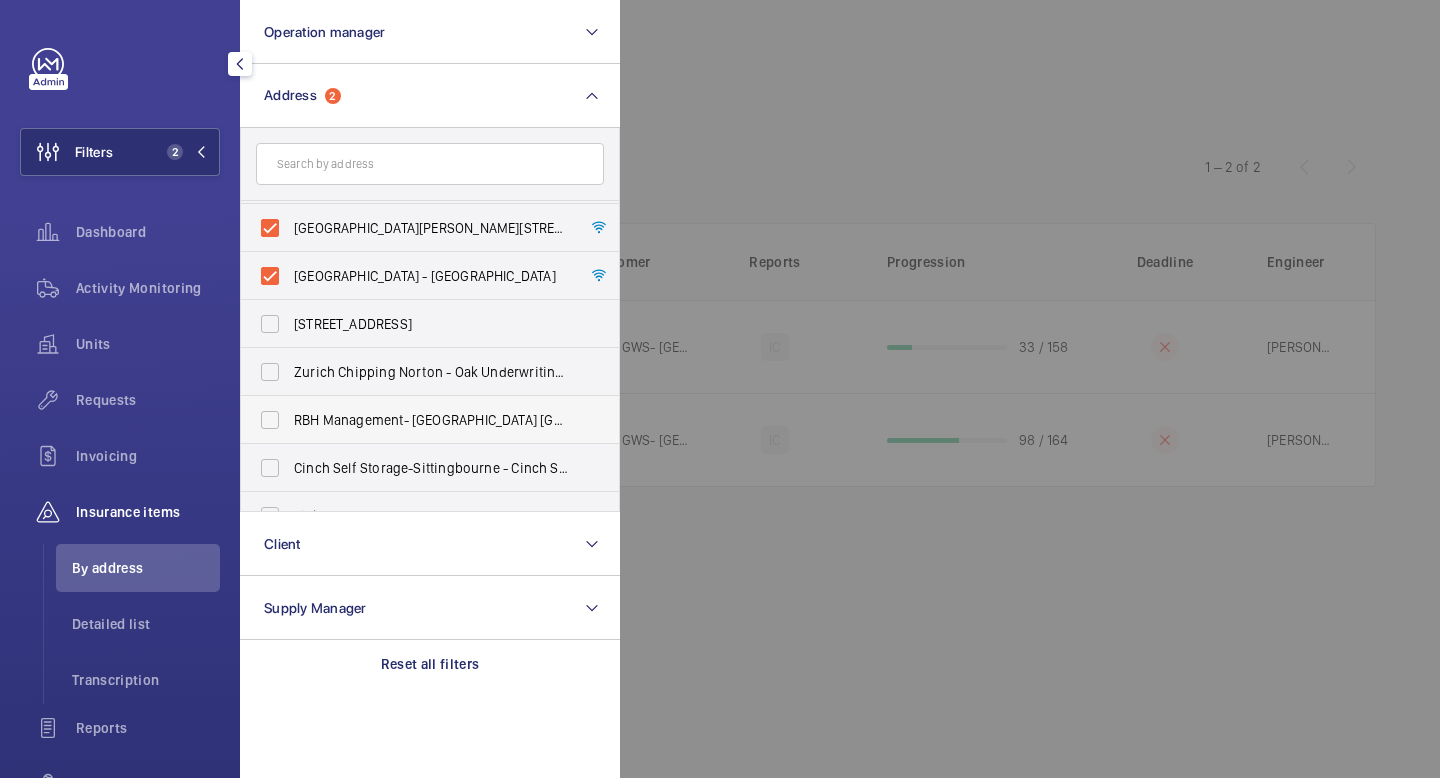 scroll, scrollTop: 0, scrollLeft: 0, axis: both 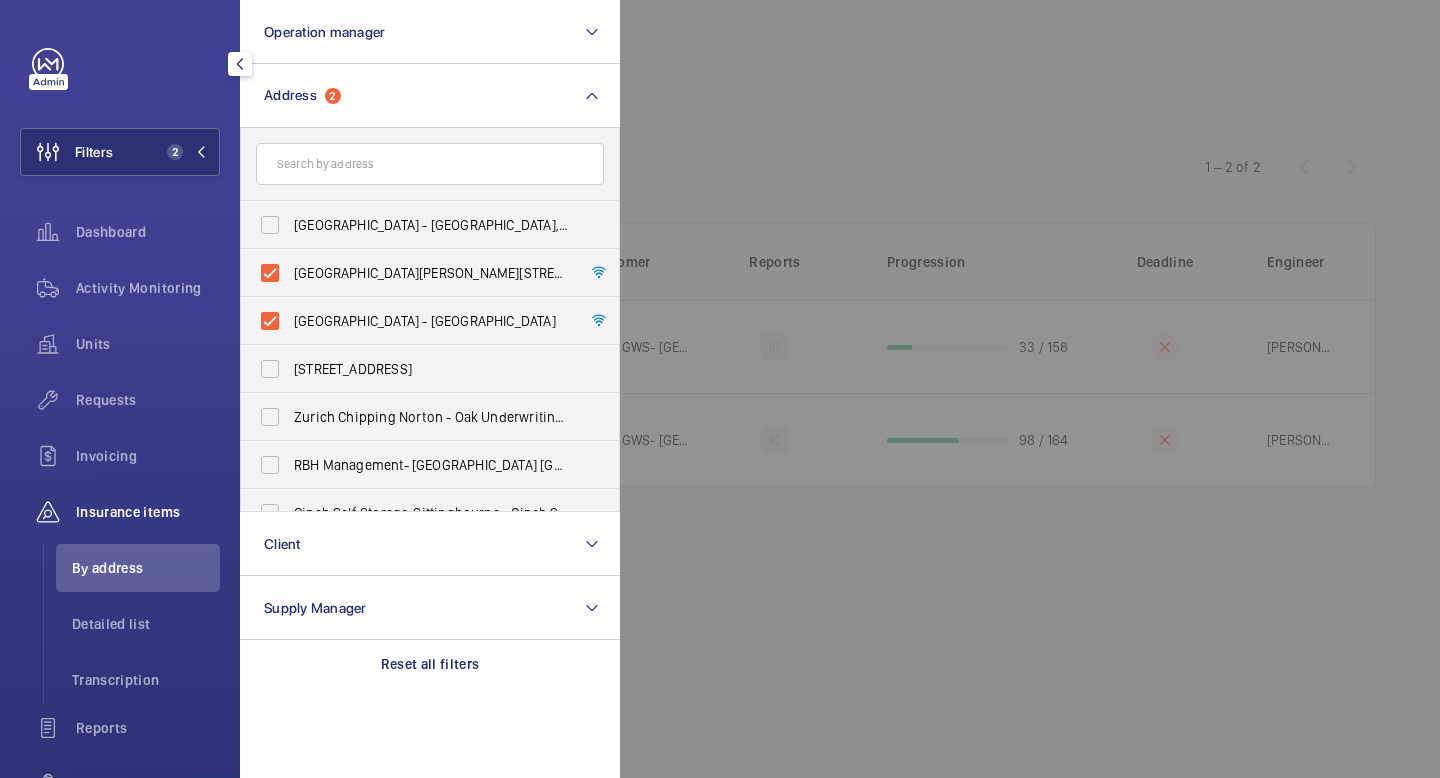 click 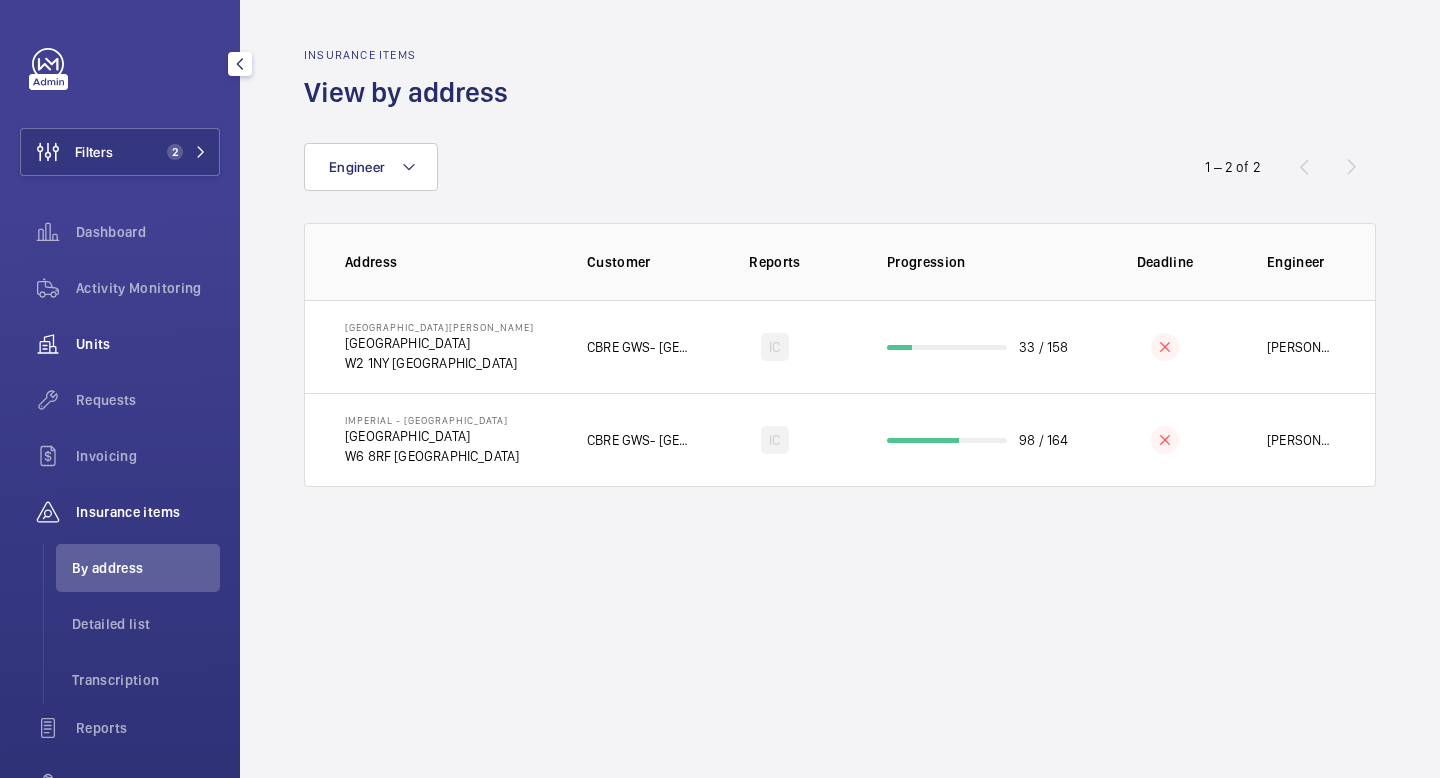 click on "Units" 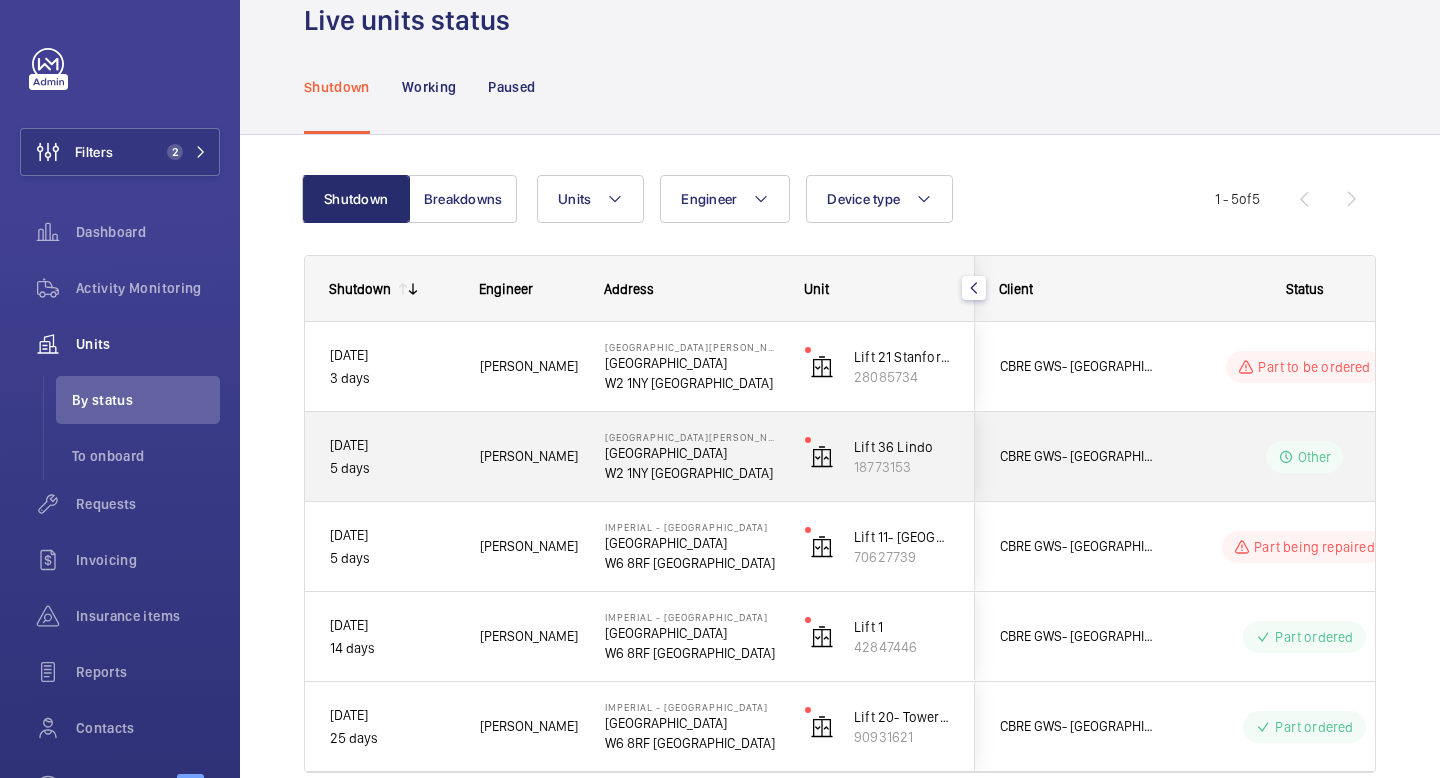 scroll, scrollTop: 0, scrollLeft: 0, axis: both 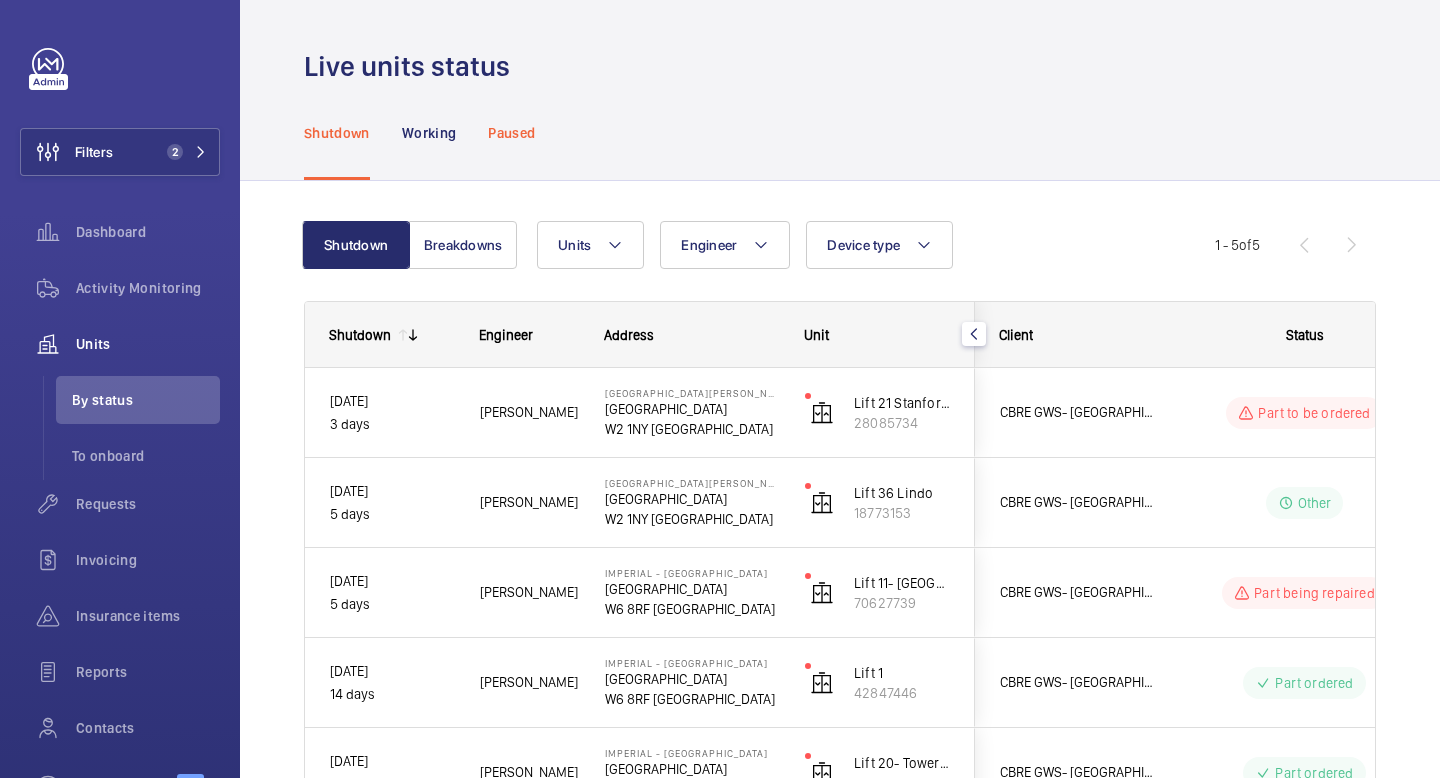 click on "Paused" 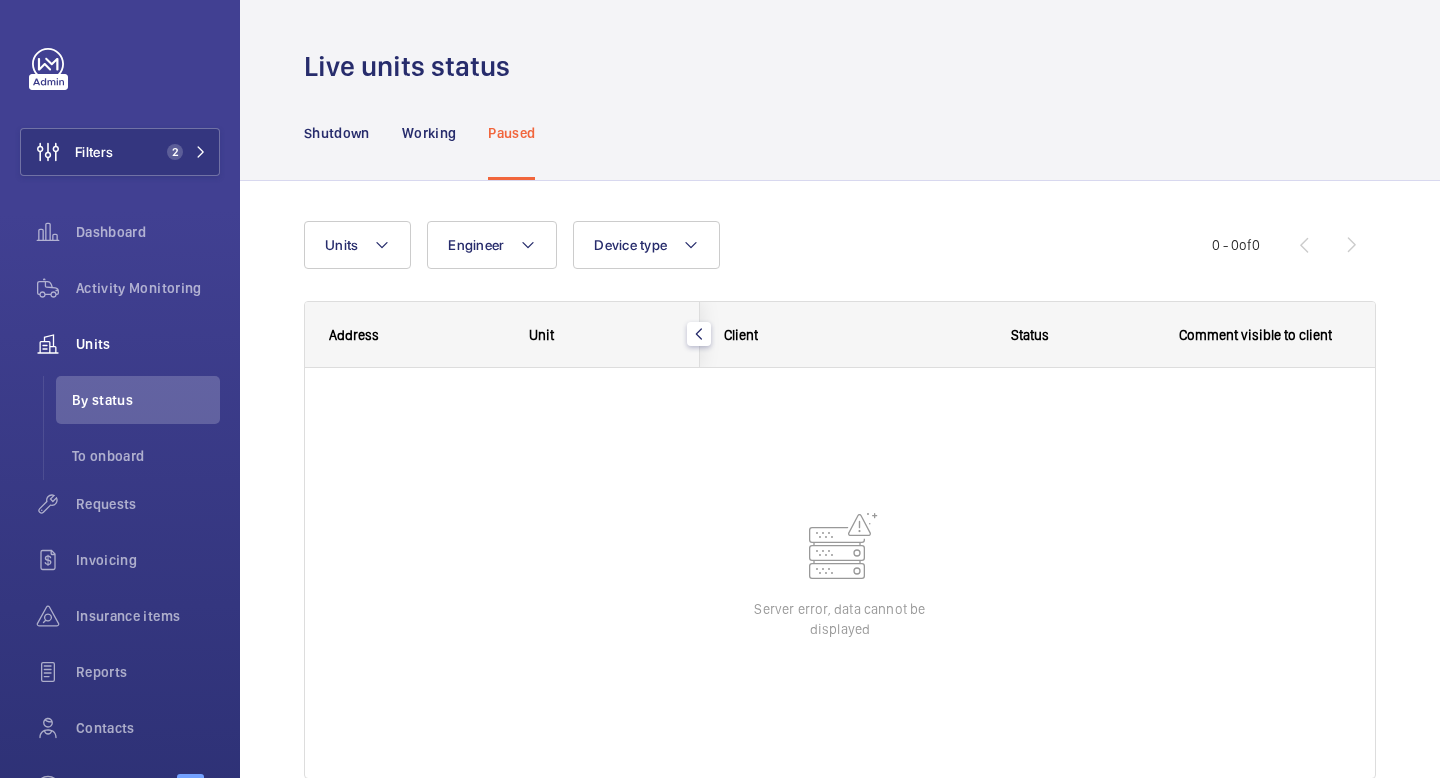 click on "Paused" 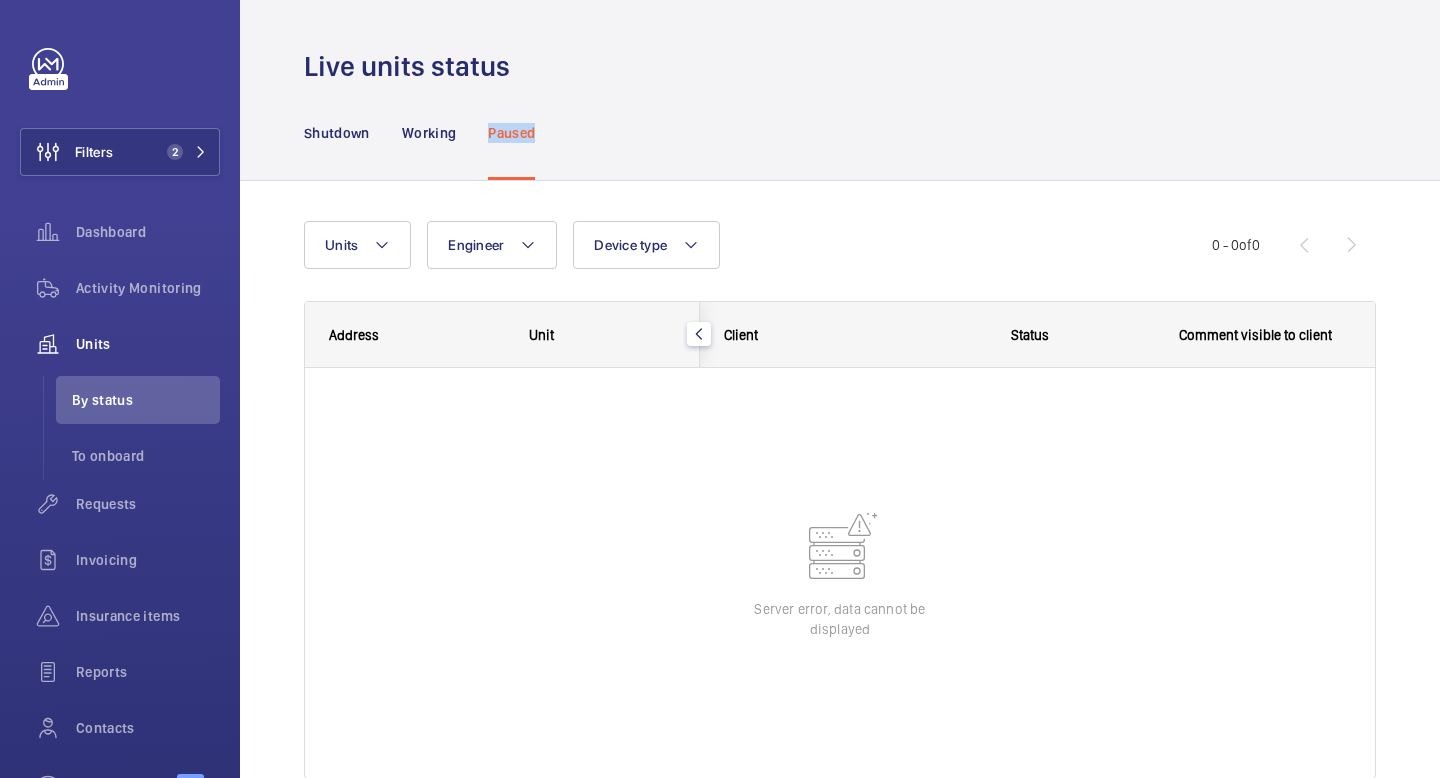 click on "Paused" 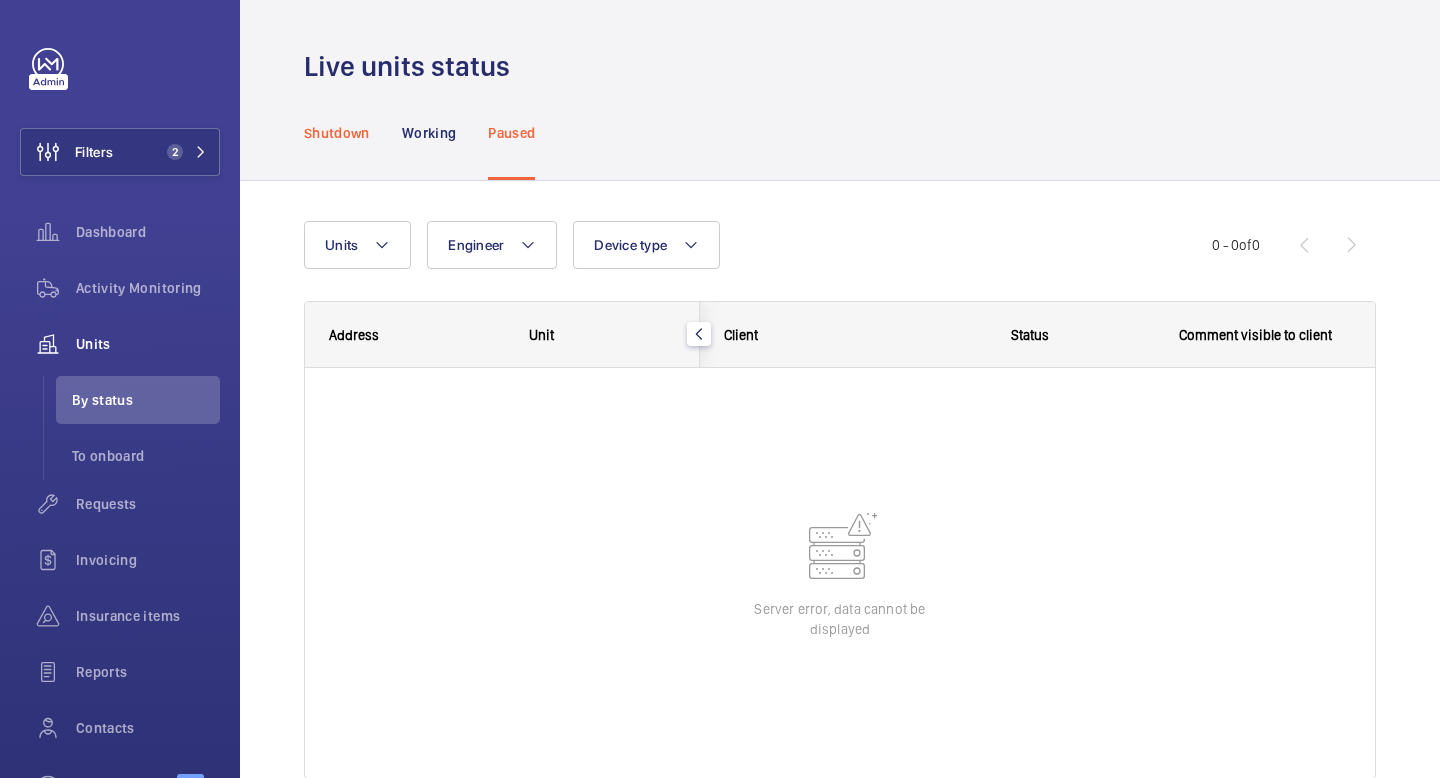 click on "Shutdown" 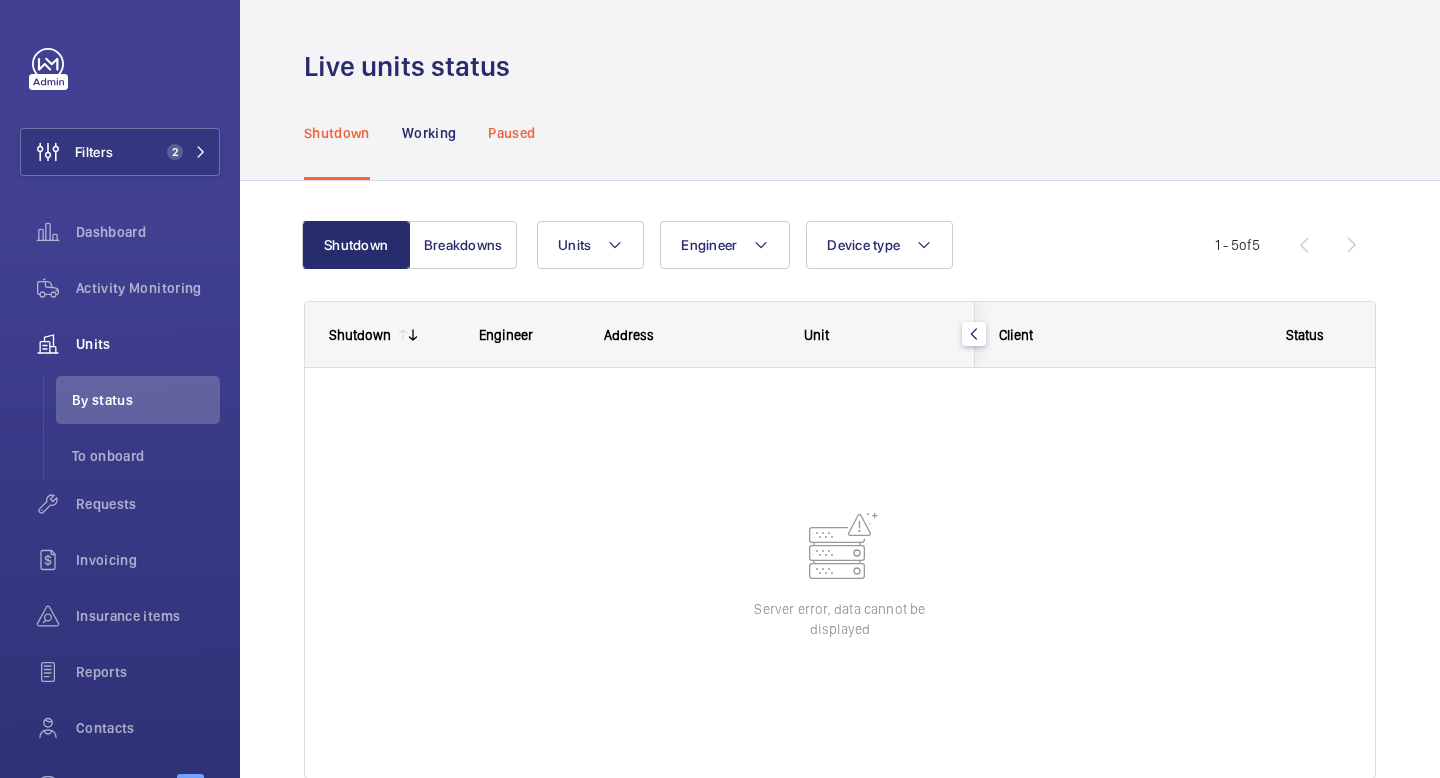 click on "Paused" 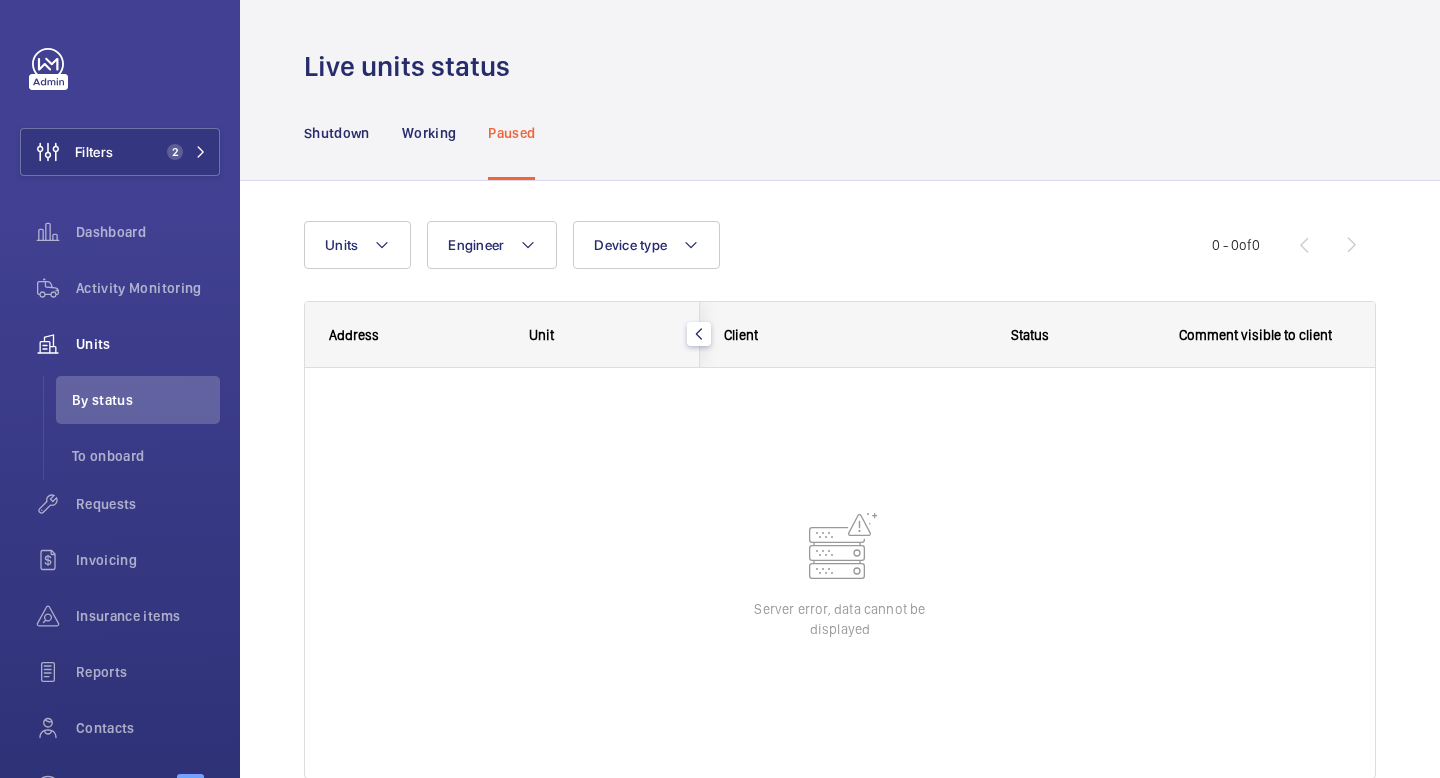 click on "Paused" 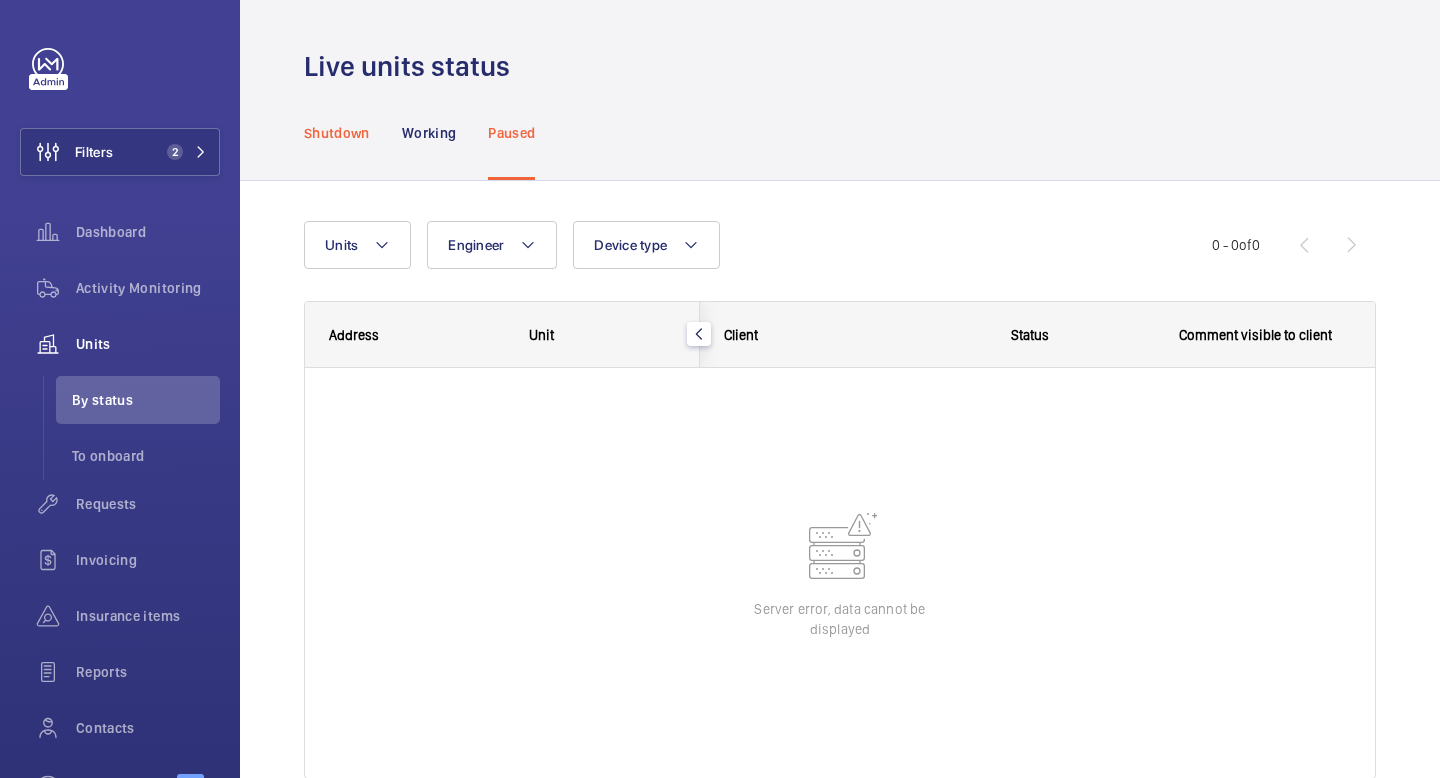 click on "Shutdown" 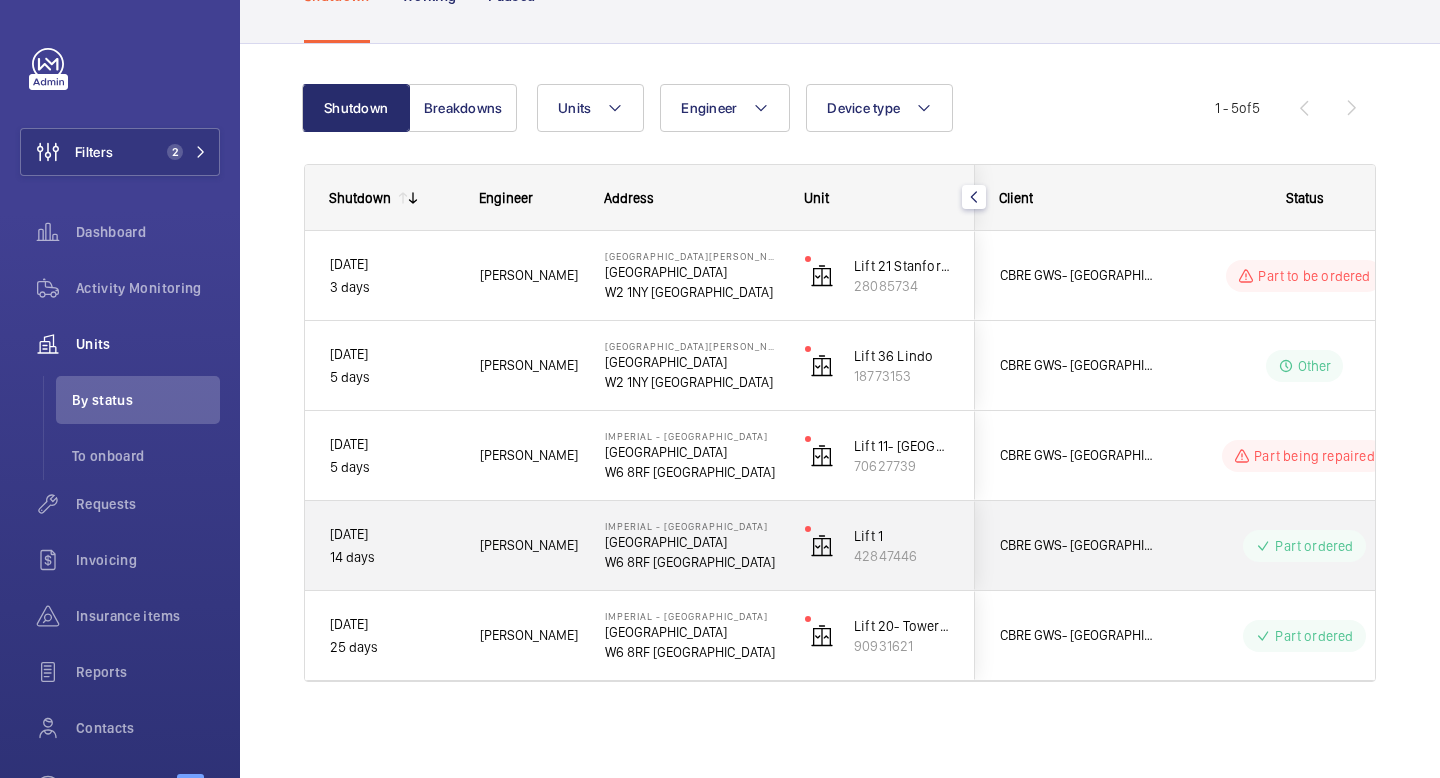 scroll, scrollTop: 0, scrollLeft: 0, axis: both 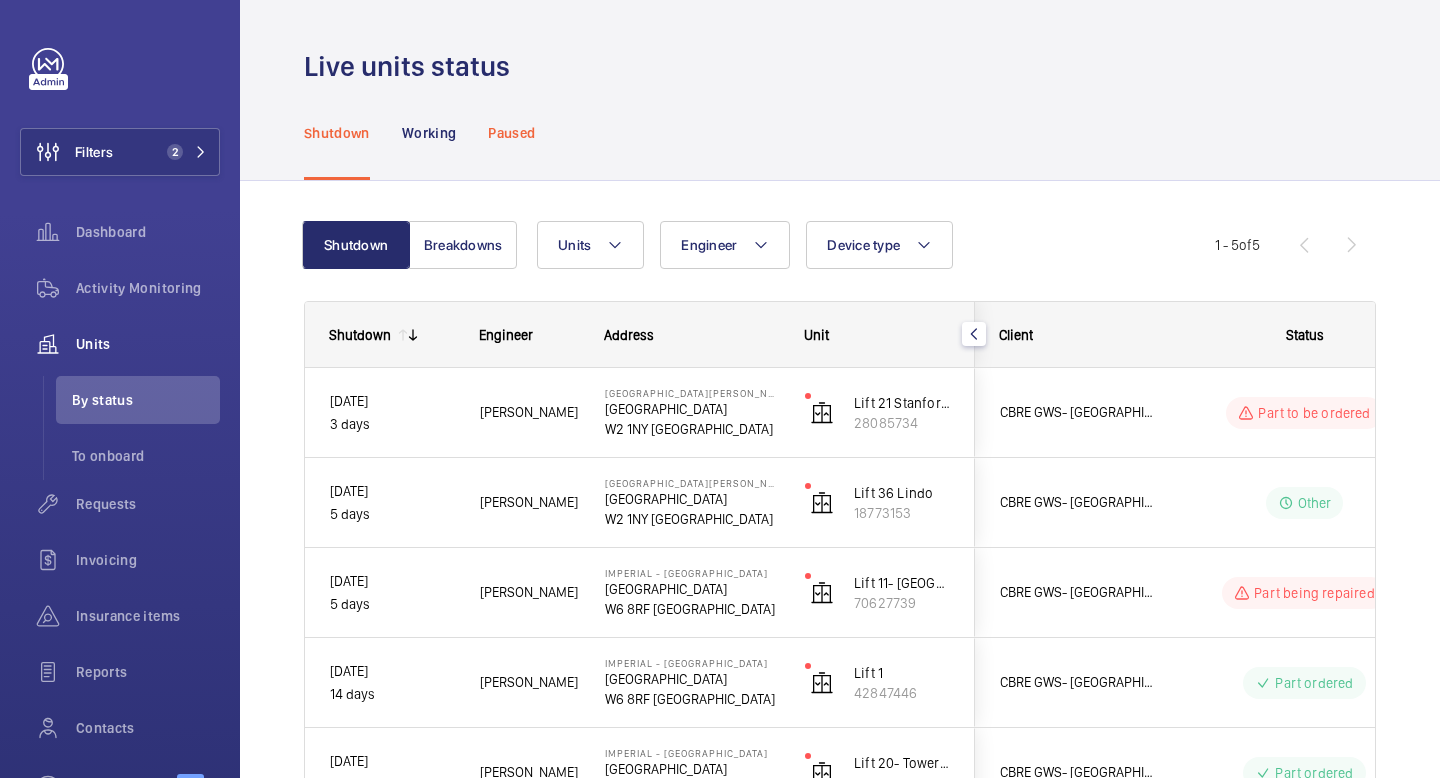 click on "Paused" 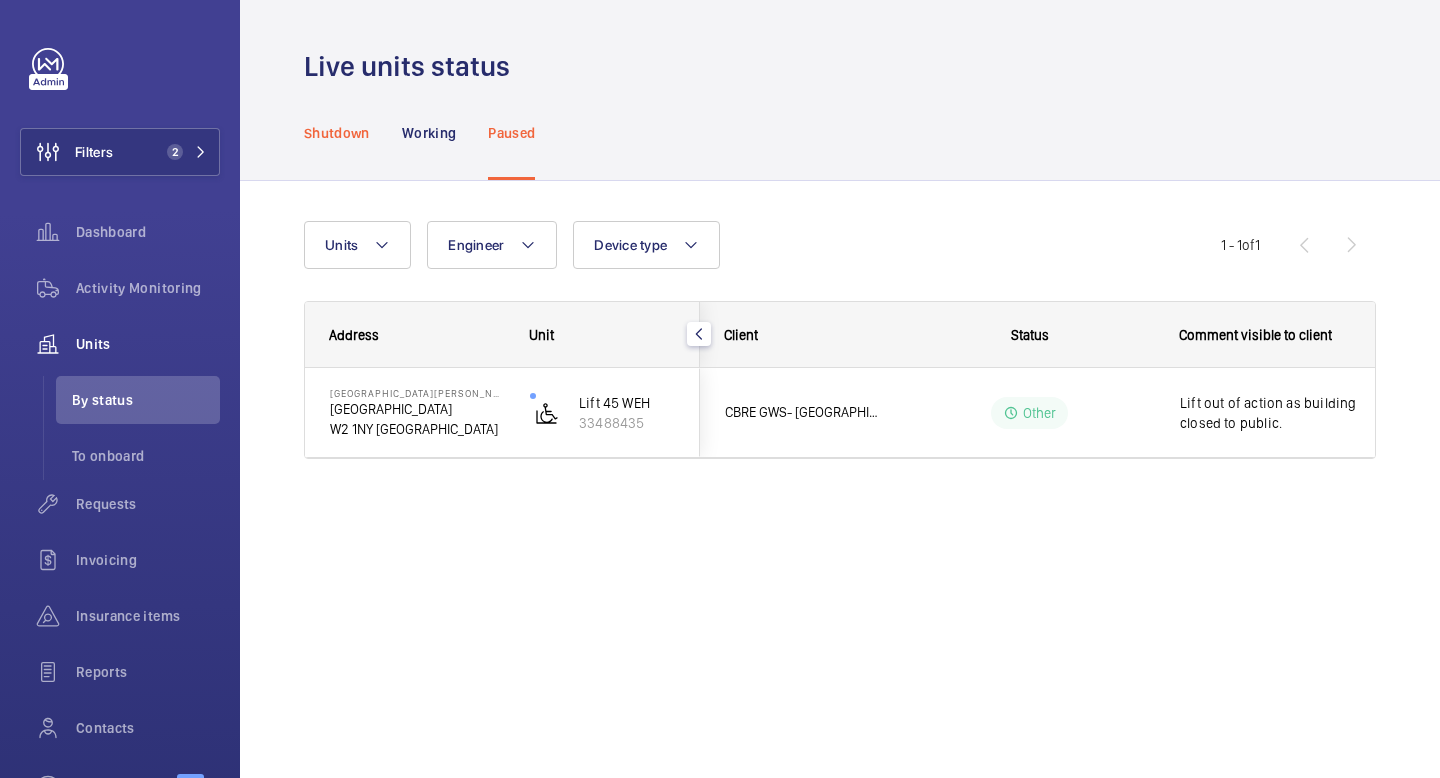 click on "Shutdown" 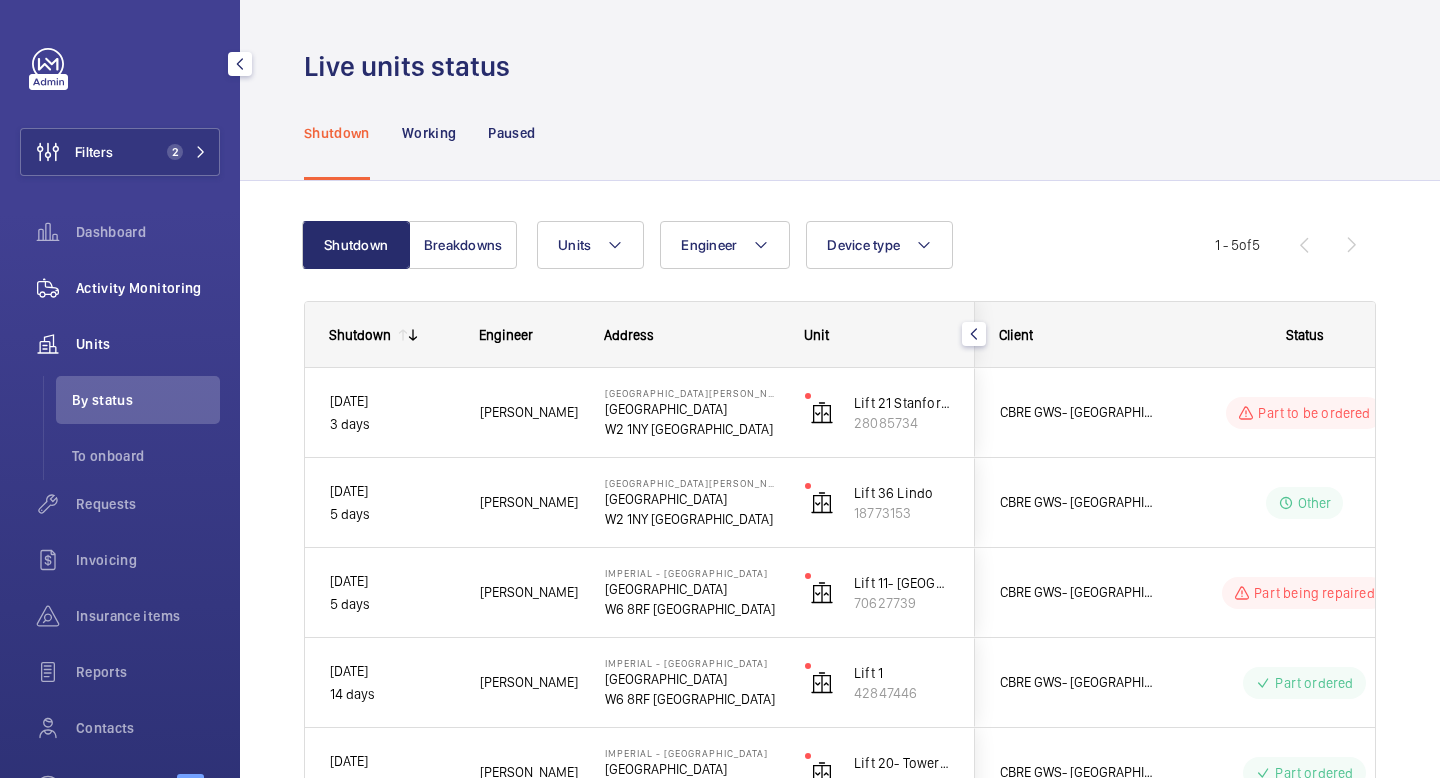 click on "Activity Monitoring" 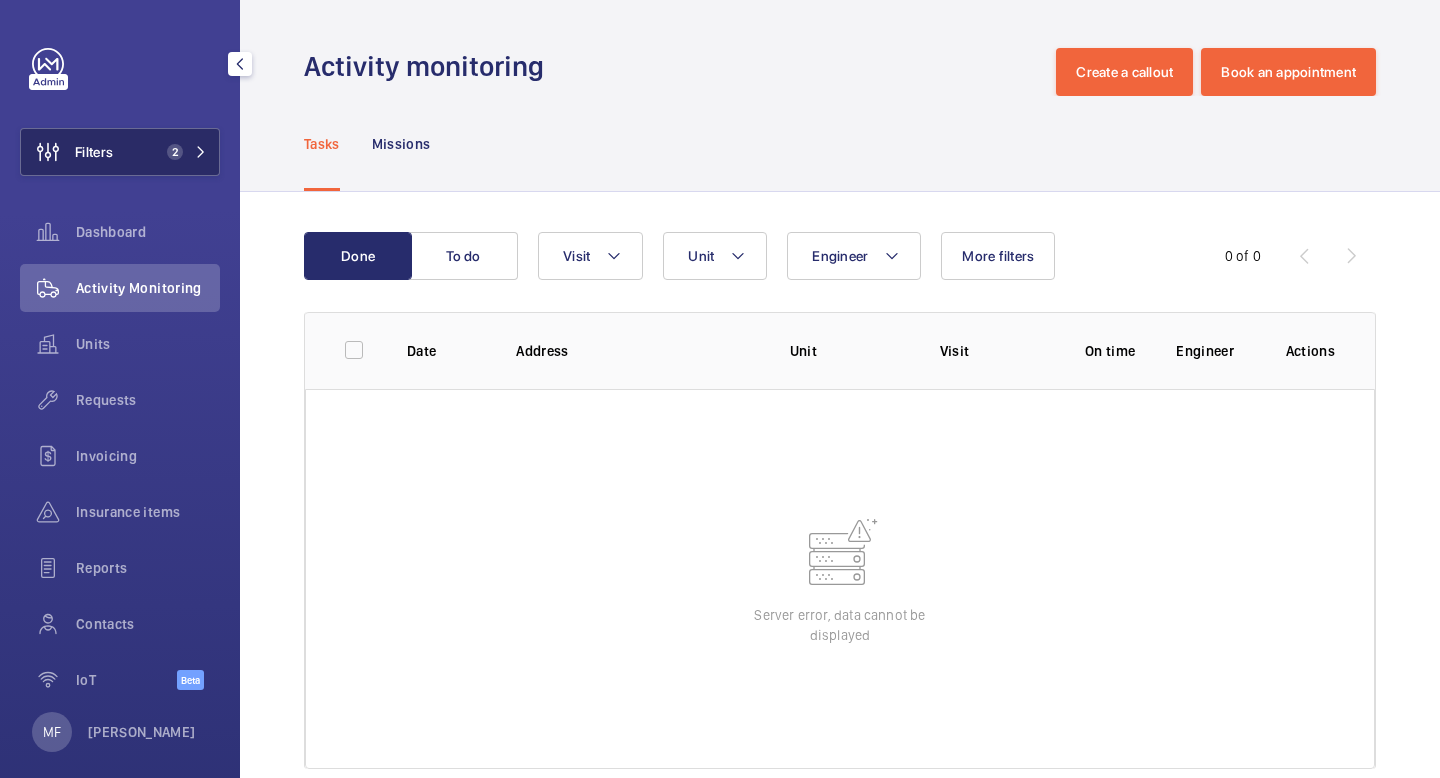 click on "Filters 2" 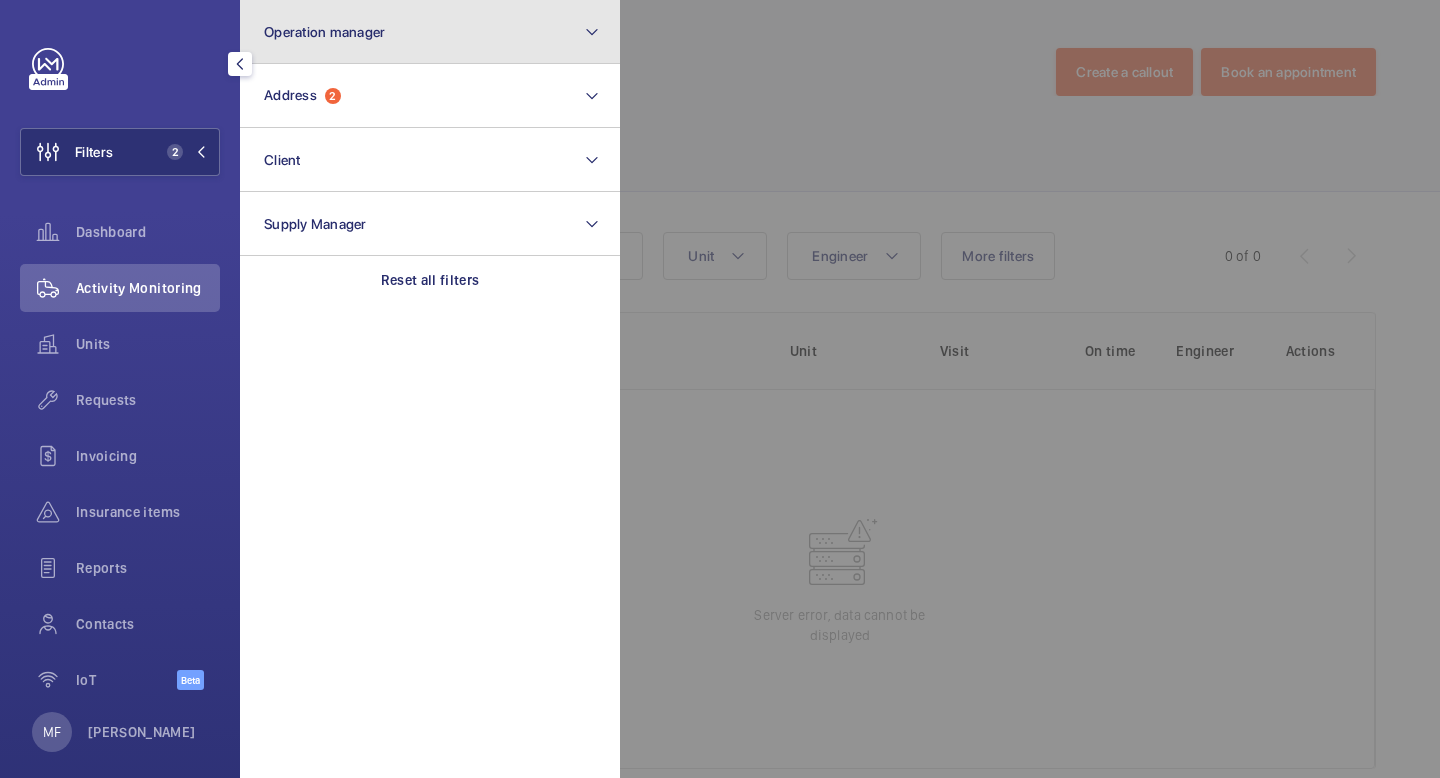 click on "Operation manager" 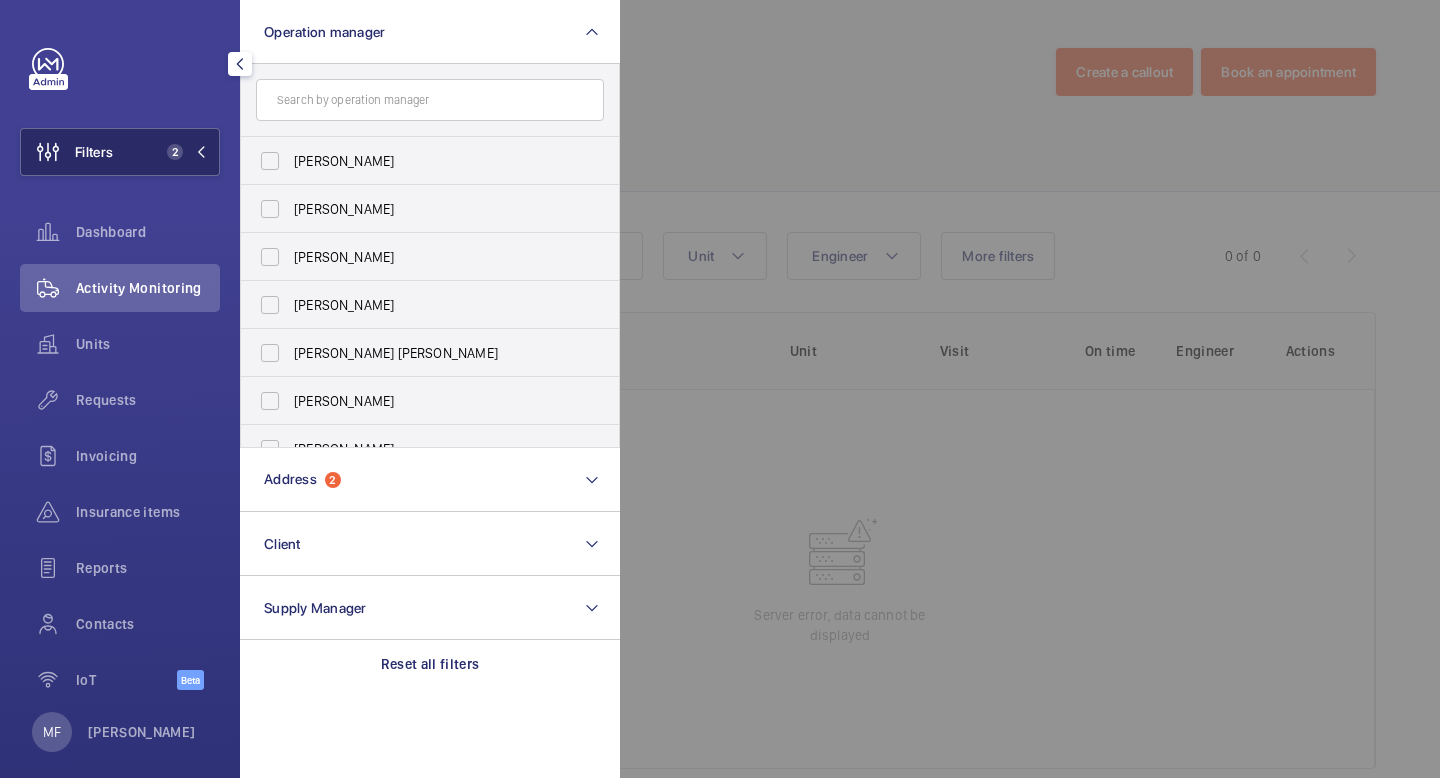 click 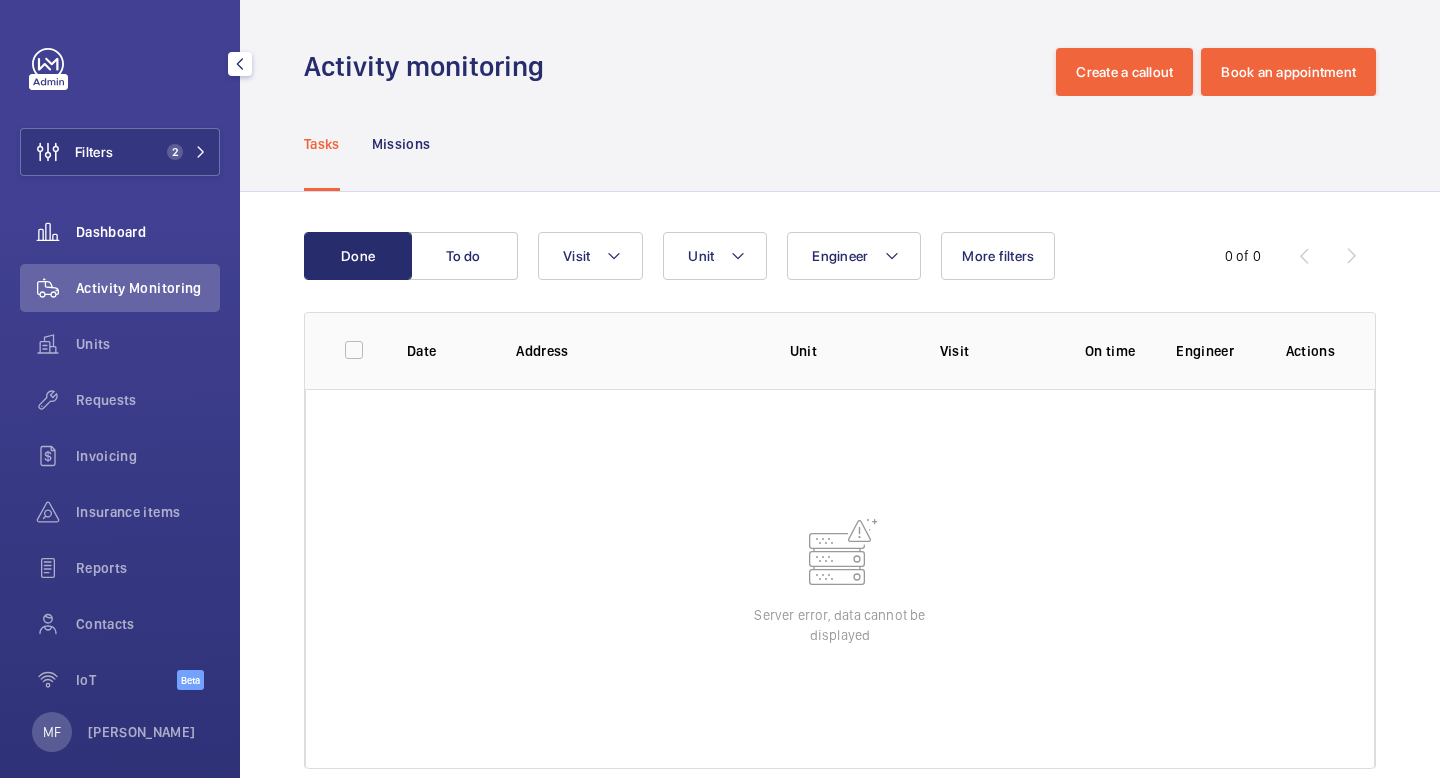 click on "Dashboard" 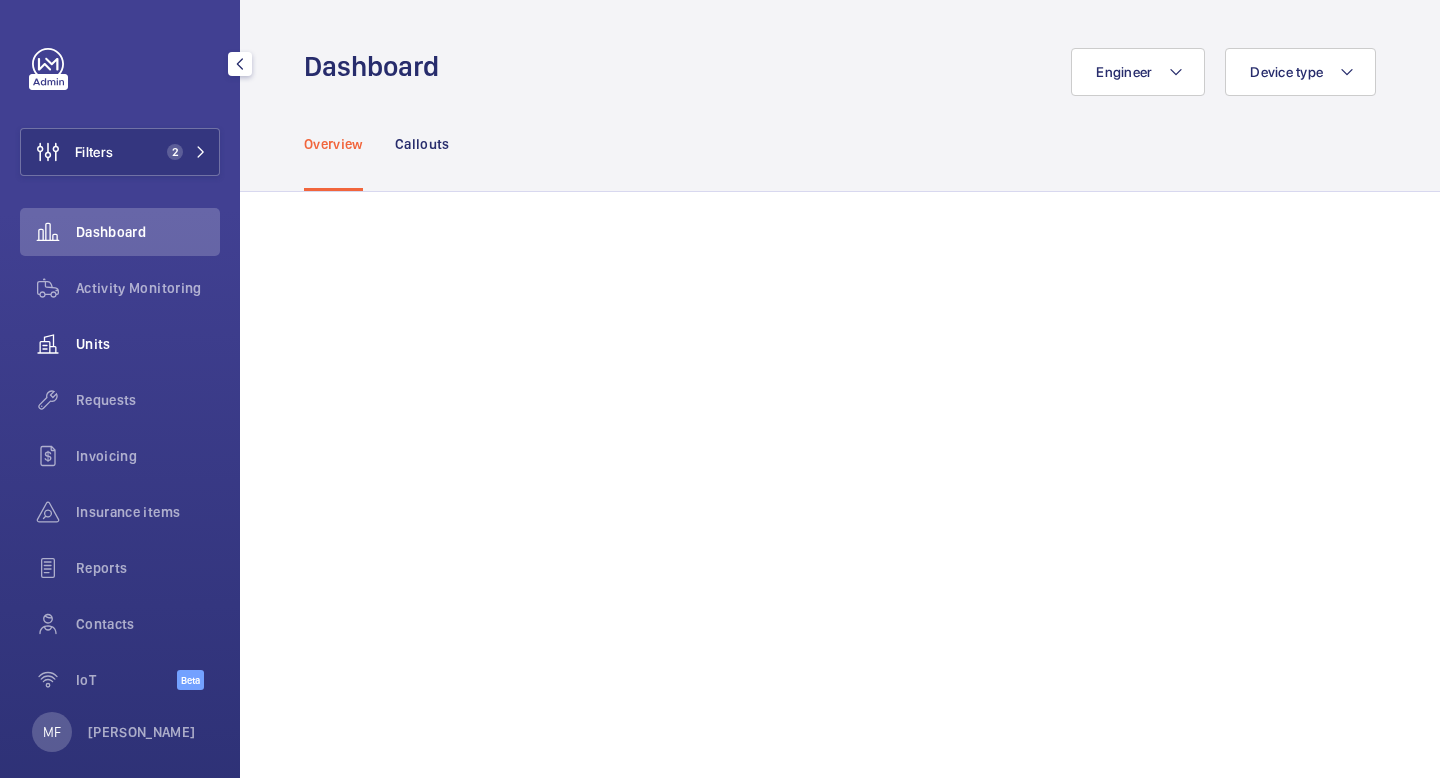 click on "Units" 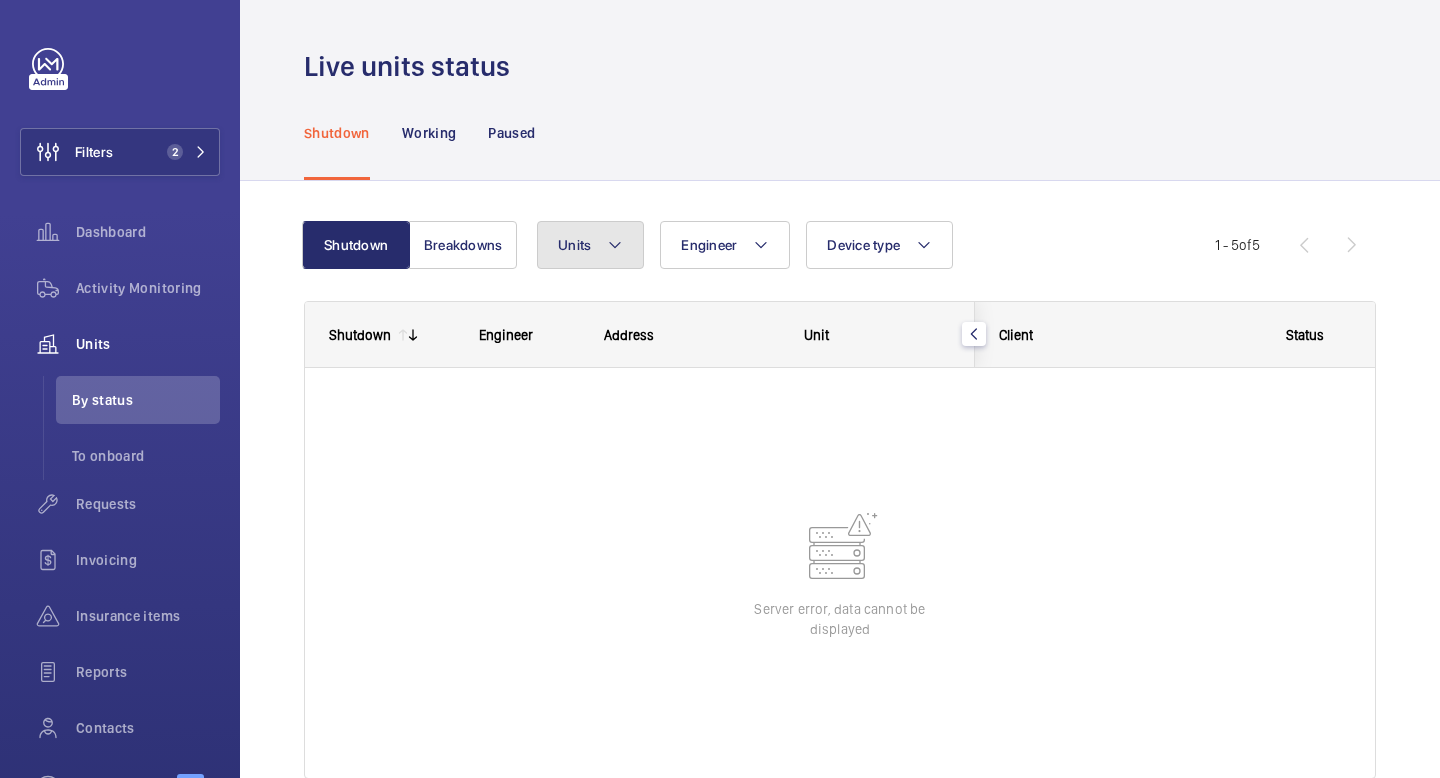 click on "Units" 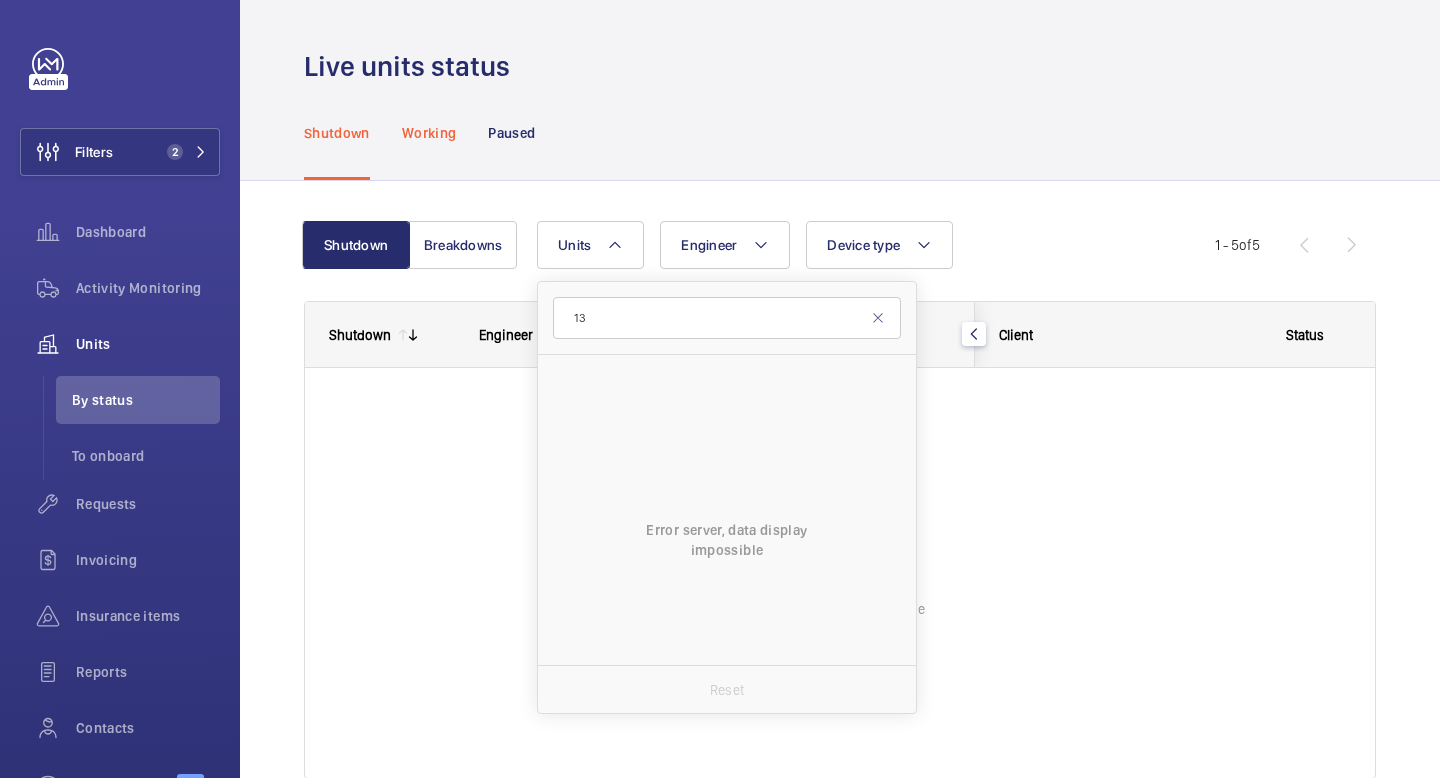type on "13" 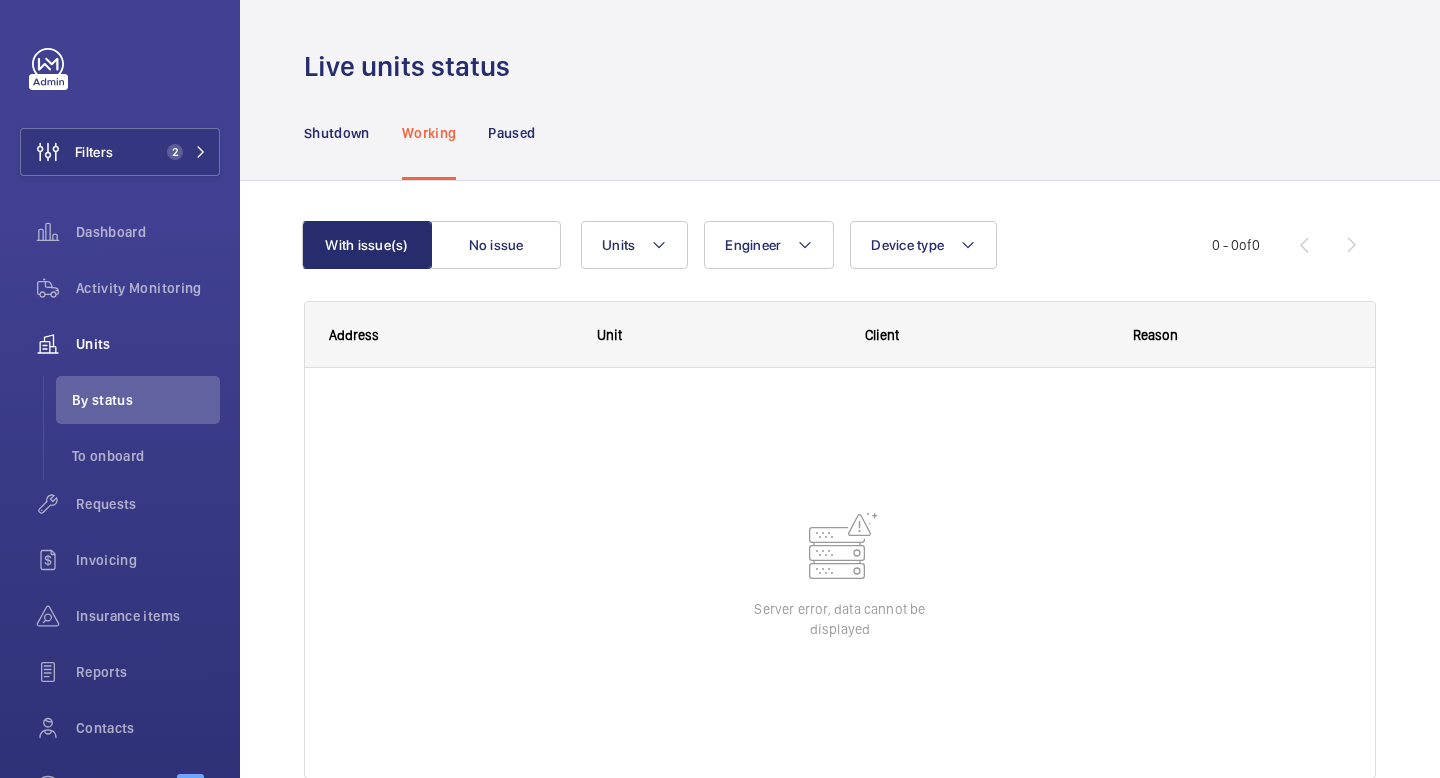 click on "Working" 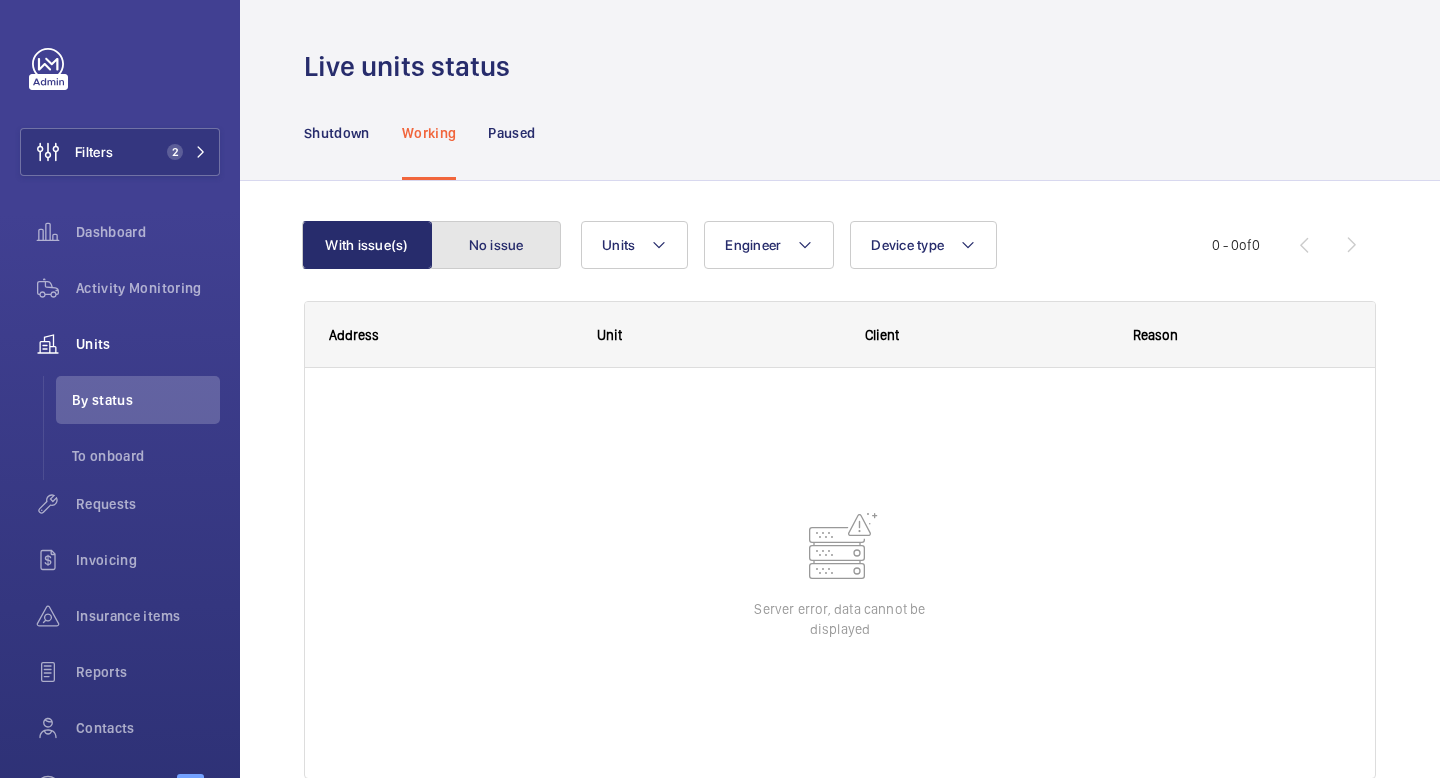 click on "No issue" 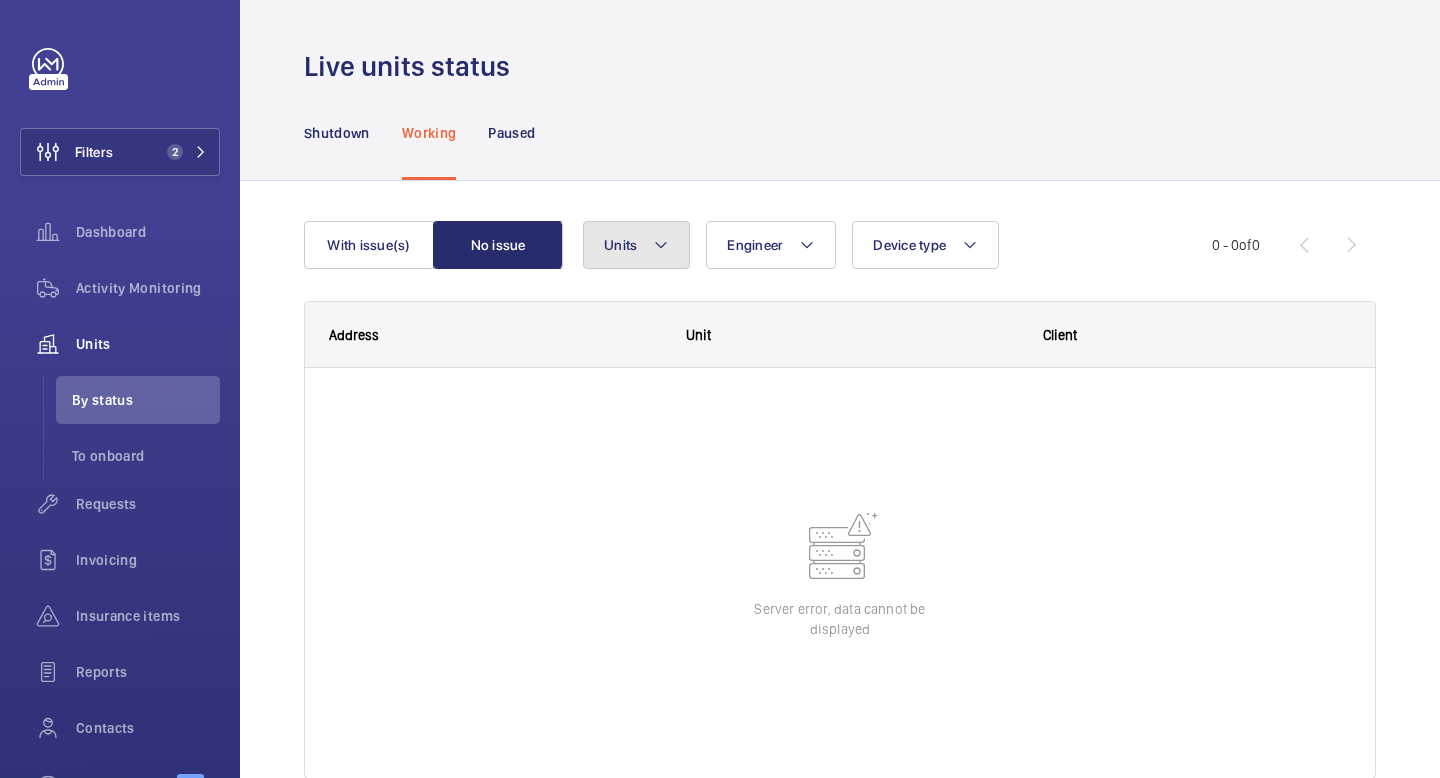 click 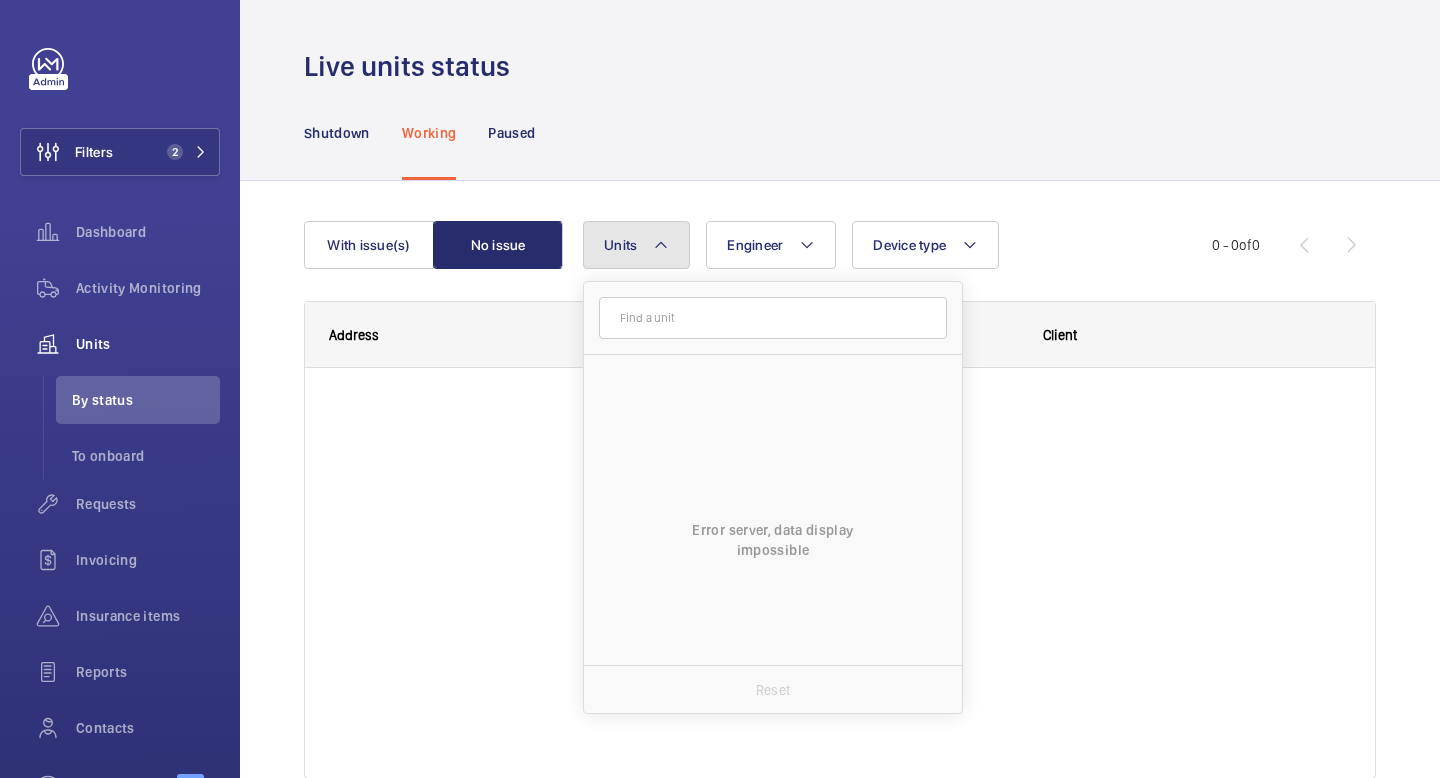 click 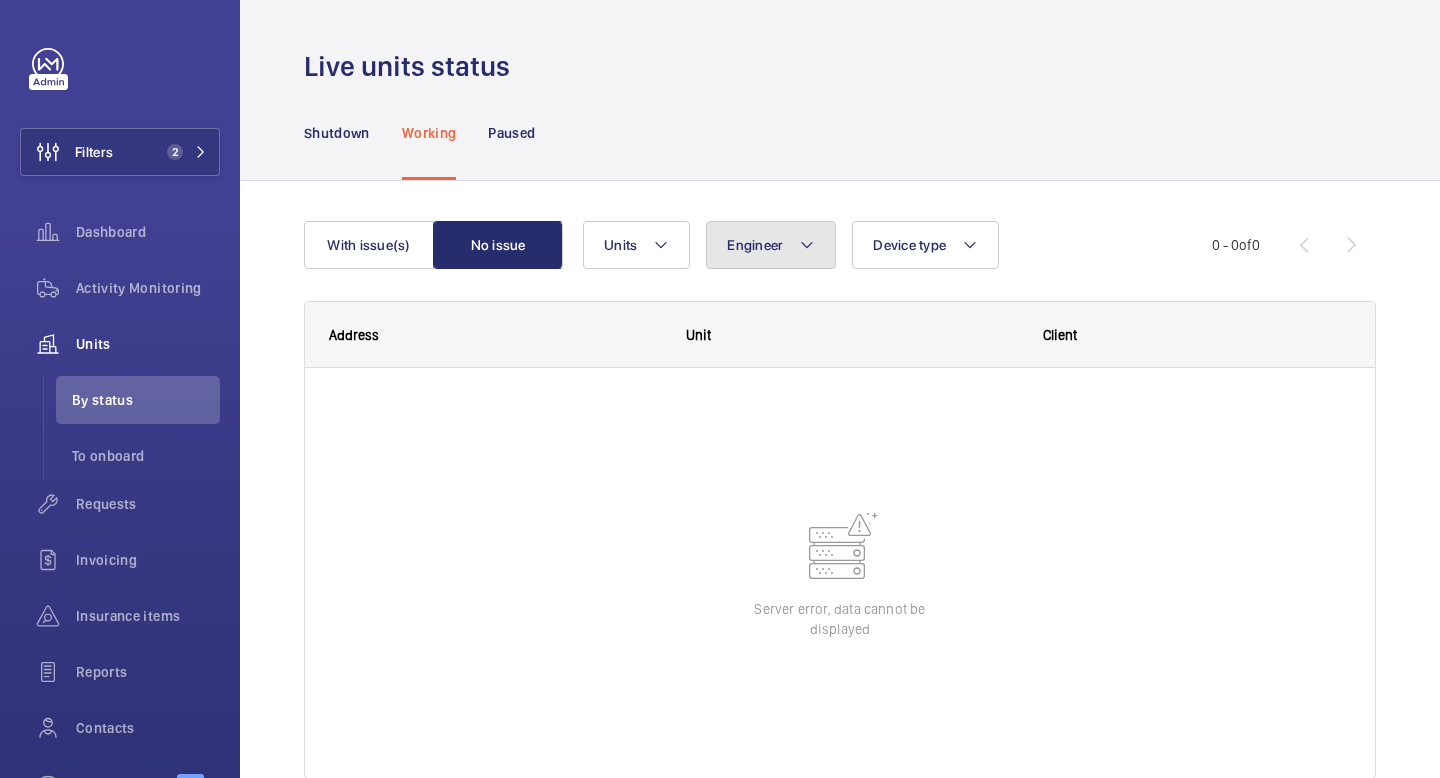 click on "Engineer" 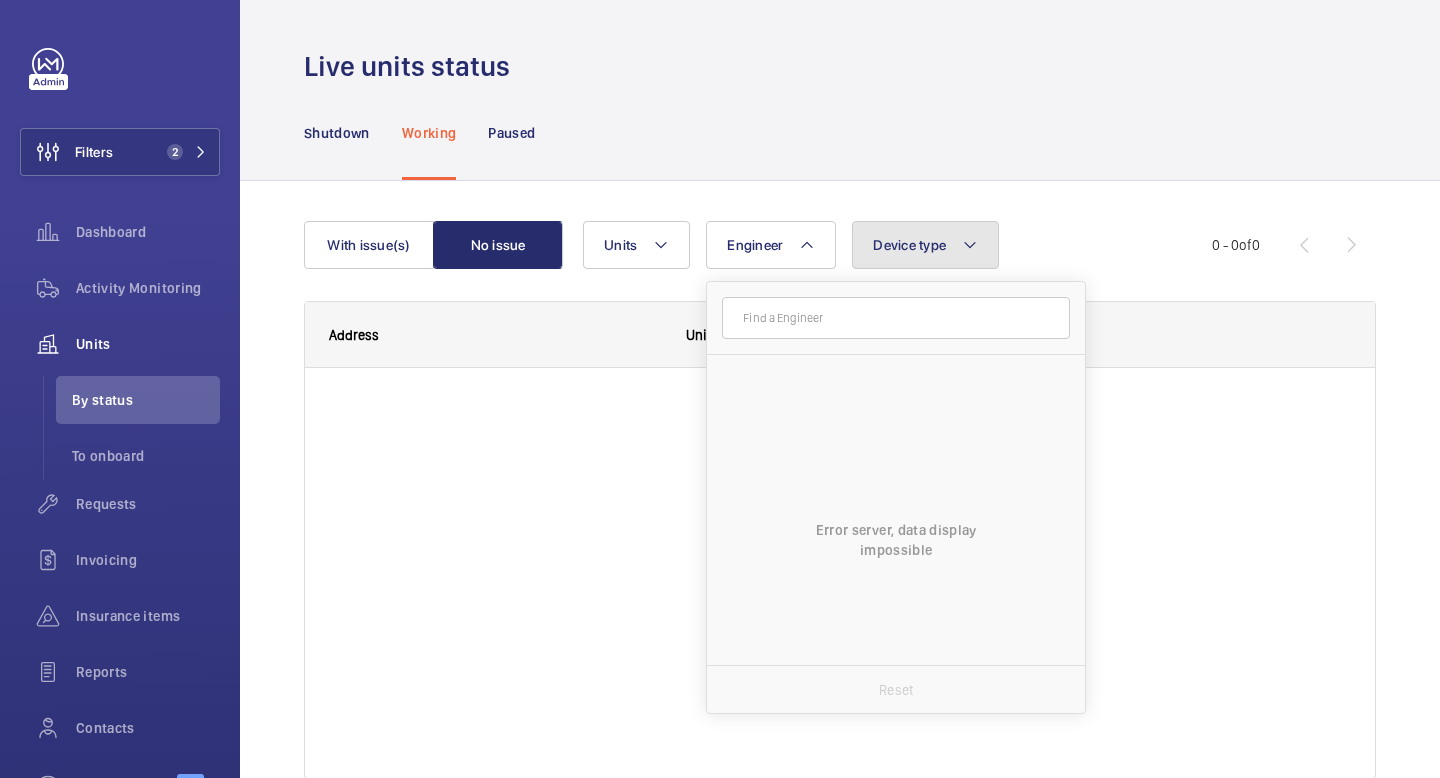 click on "Device type" 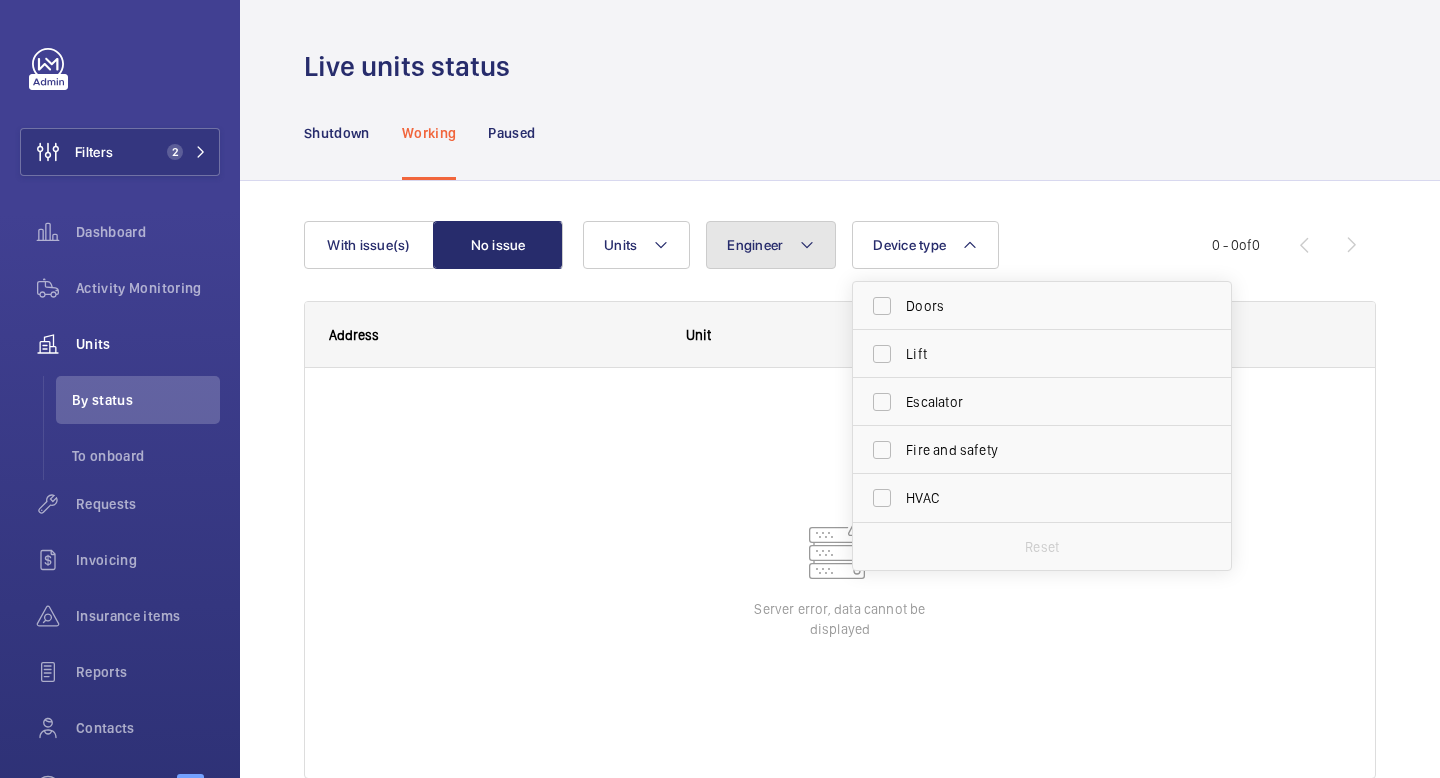 drag, startPoint x: 751, startPoint y: 249, endPoint x: 1404, endPoint y: -122, distance: 751.0326 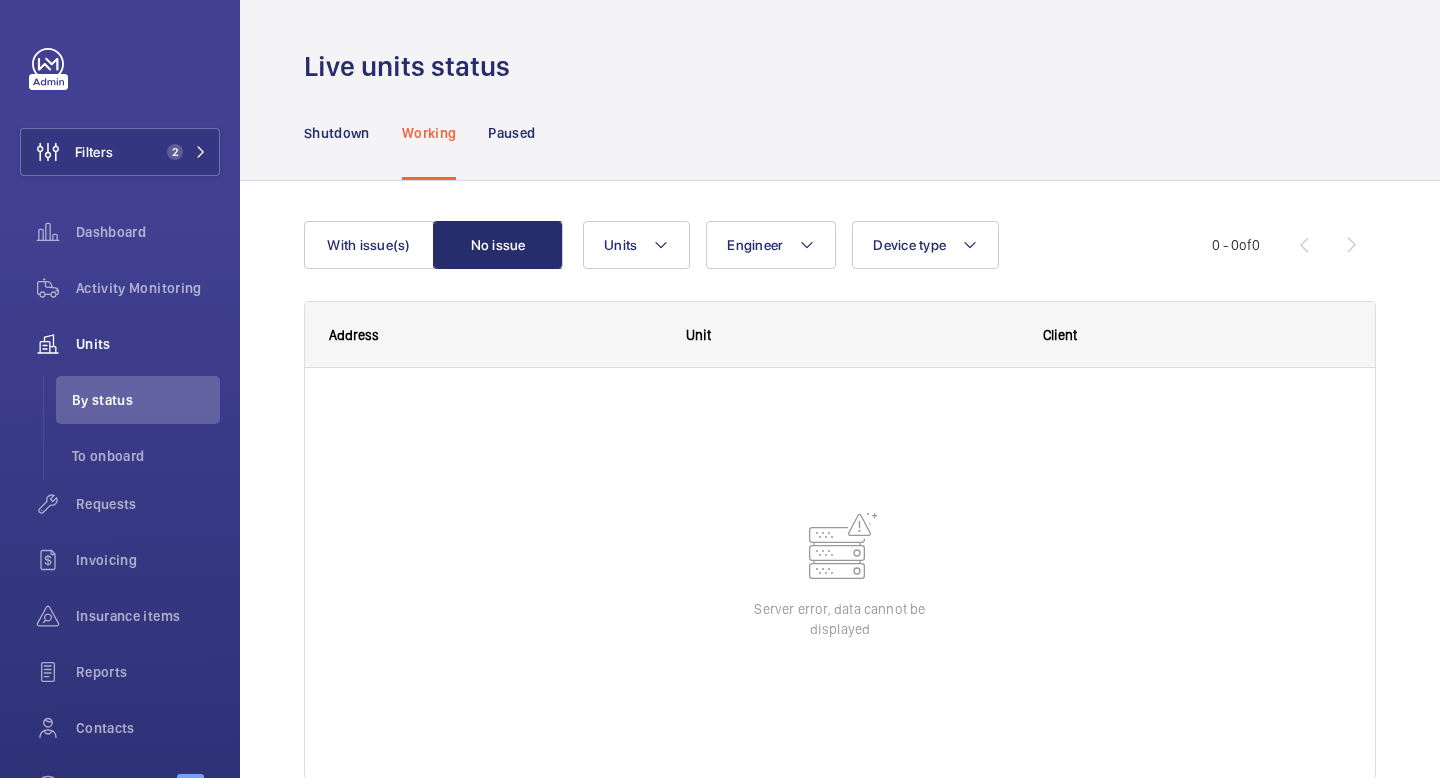 click on "Shutdown Working Paused" 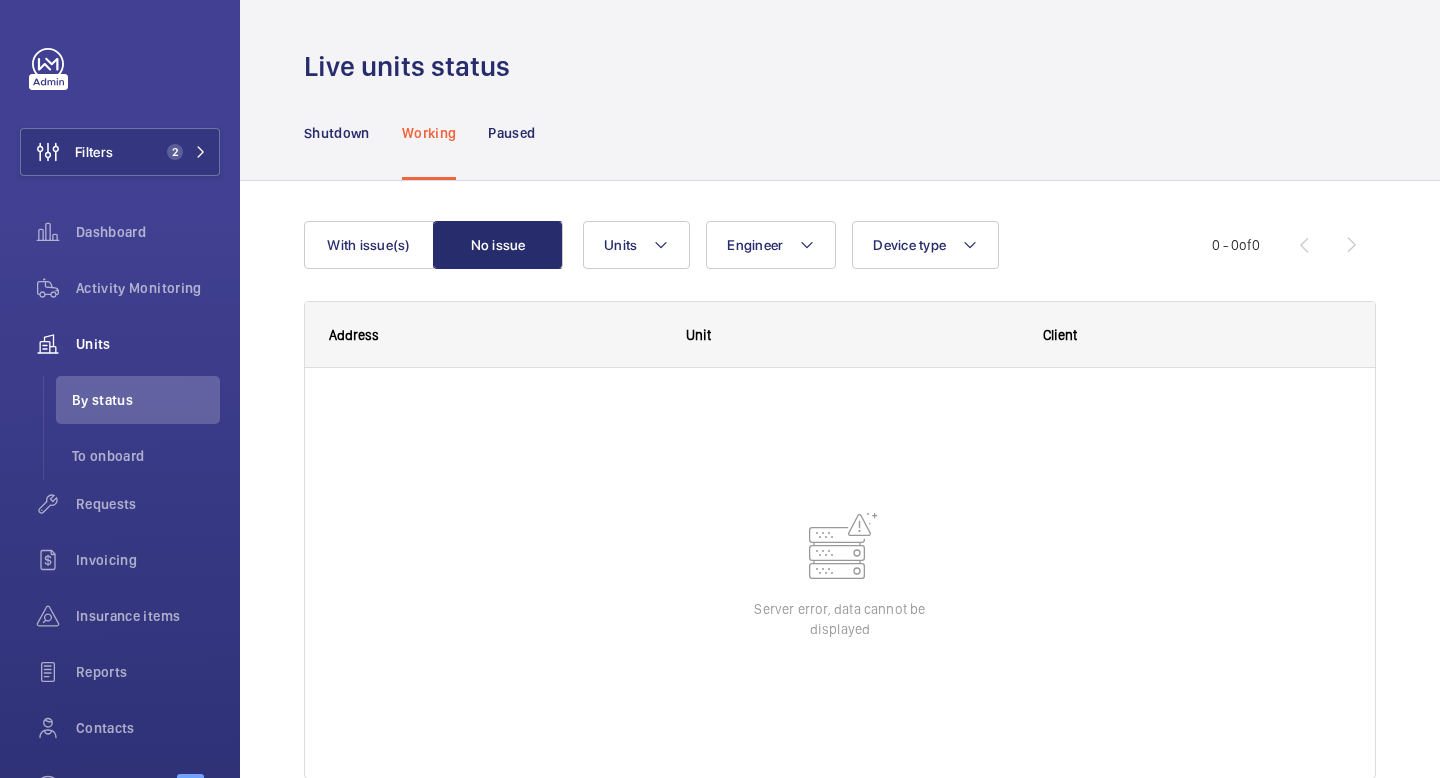 click on "Shutdown Working Paused" 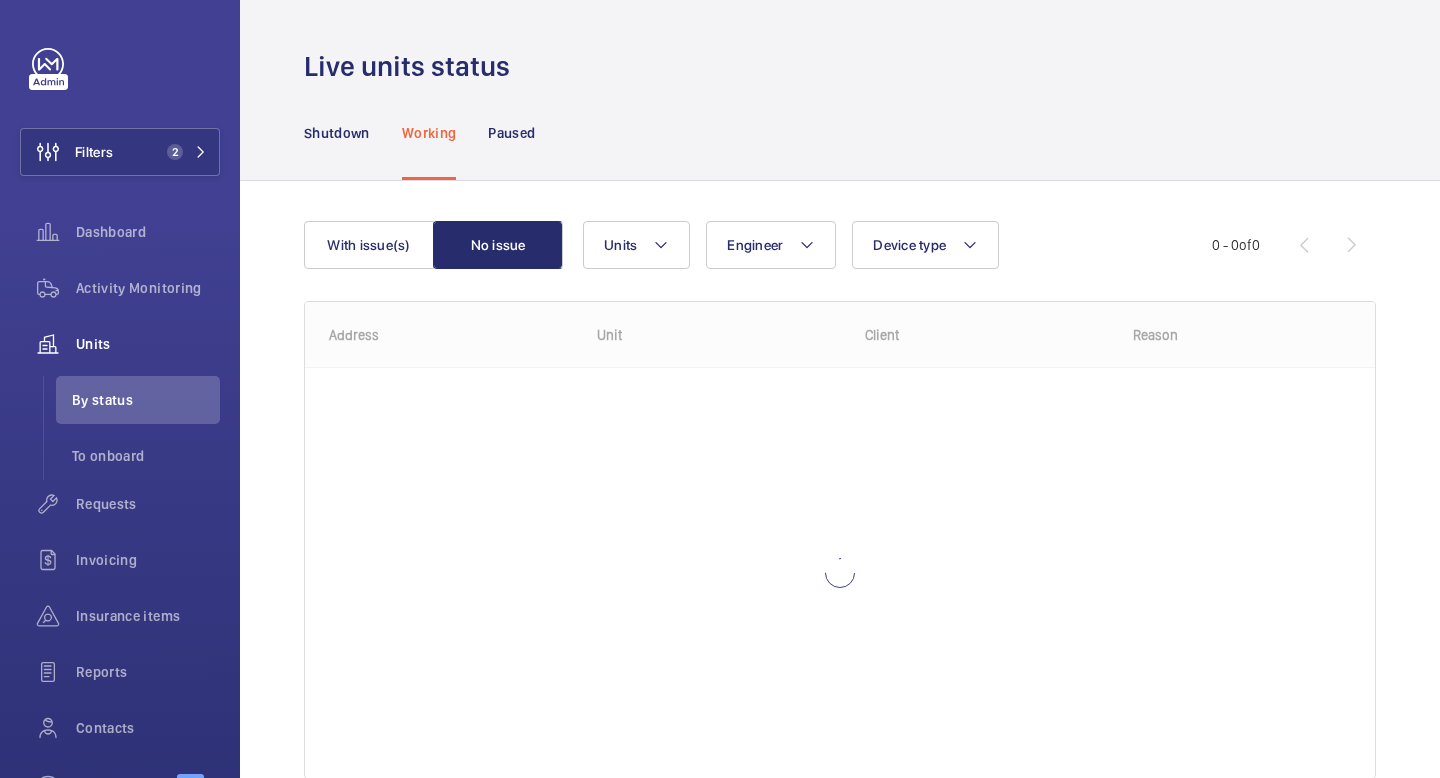 scroll, scrollTop: 0, scrollLeft: 0, axis: both 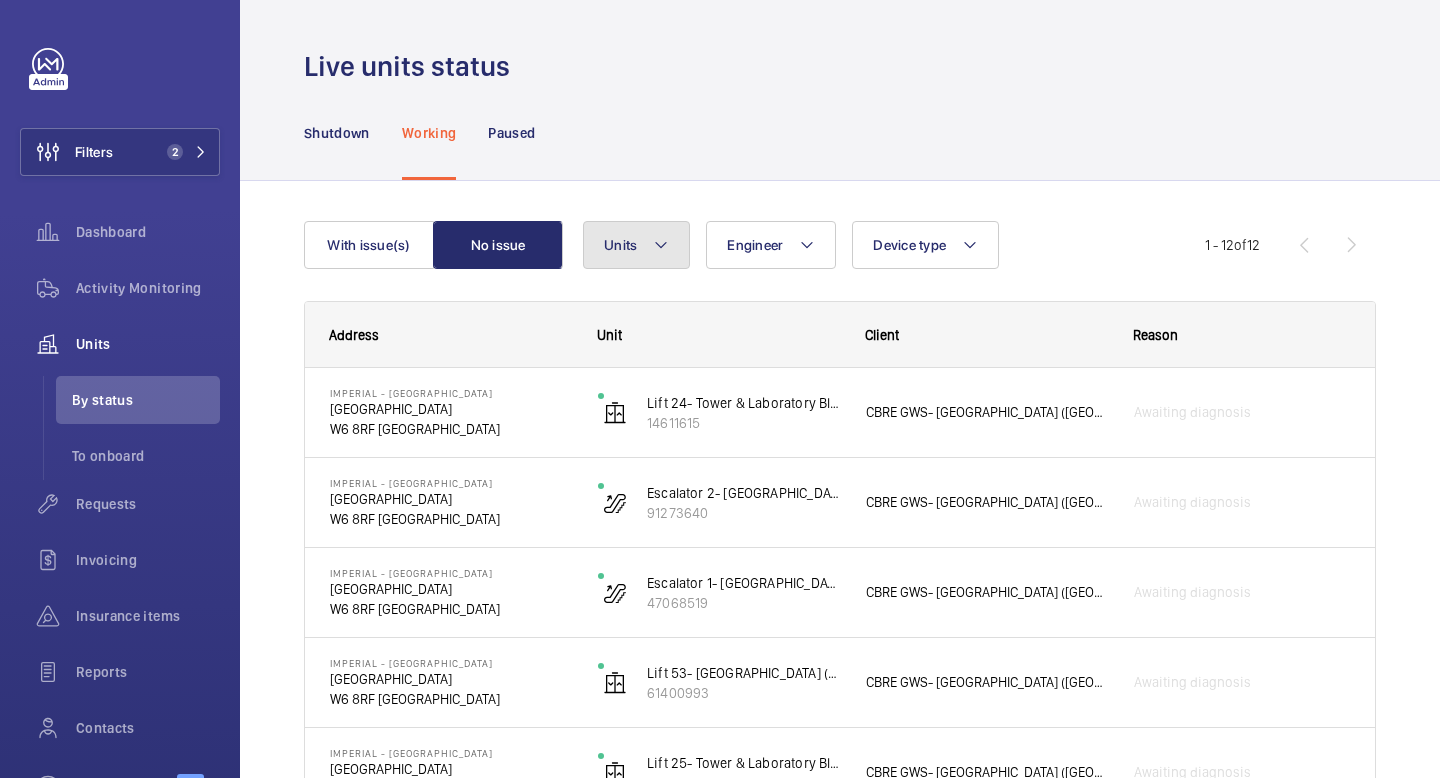 click on "Units" 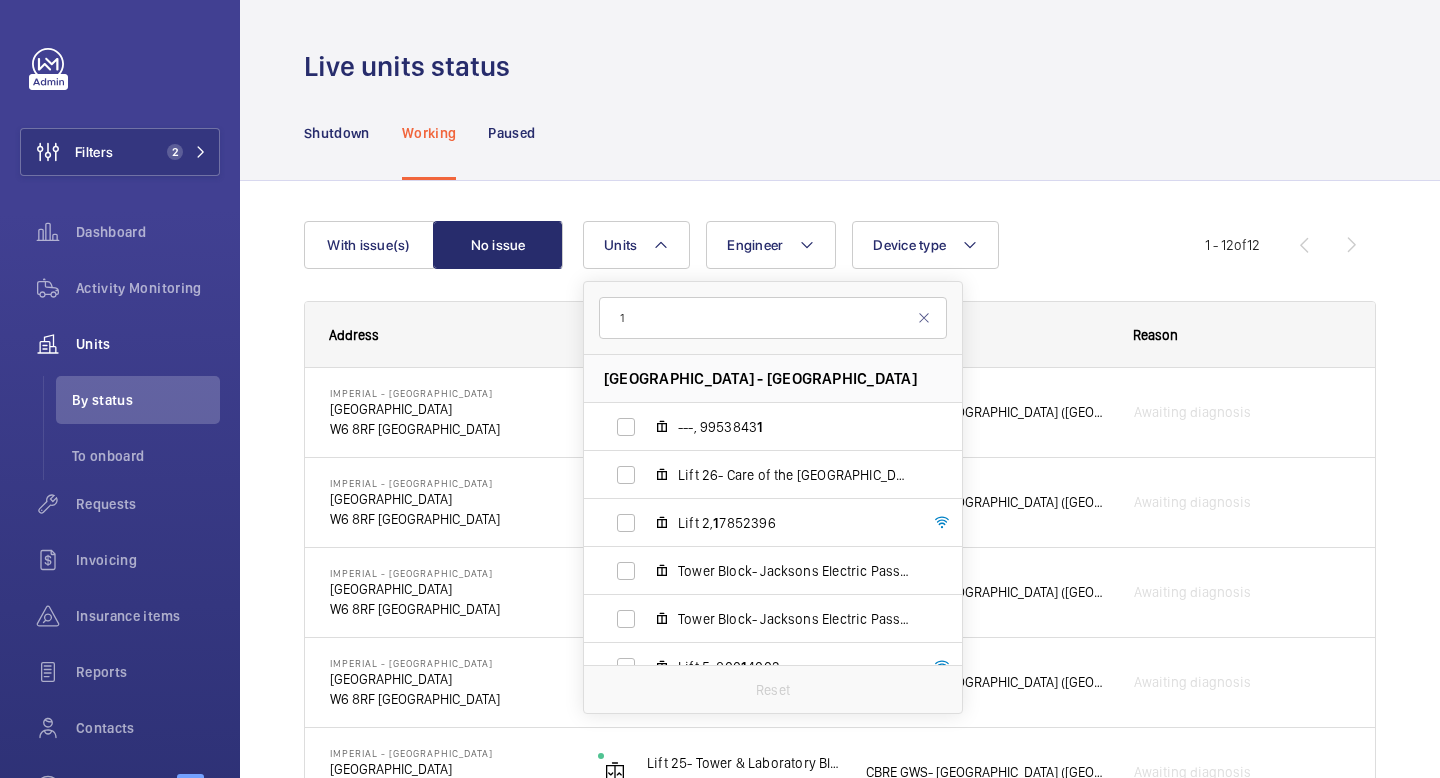 type on "13" 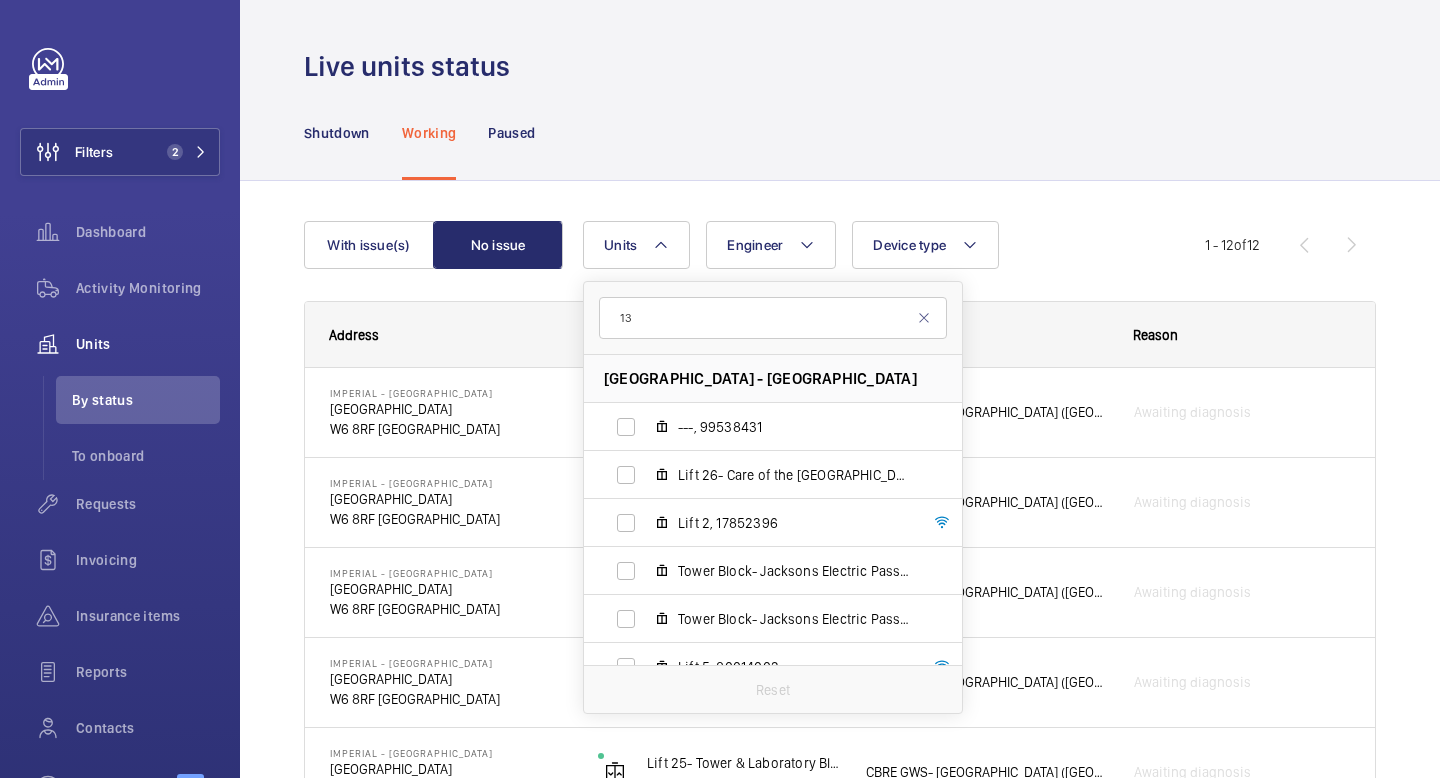 click on "Shutdown Working Paused" 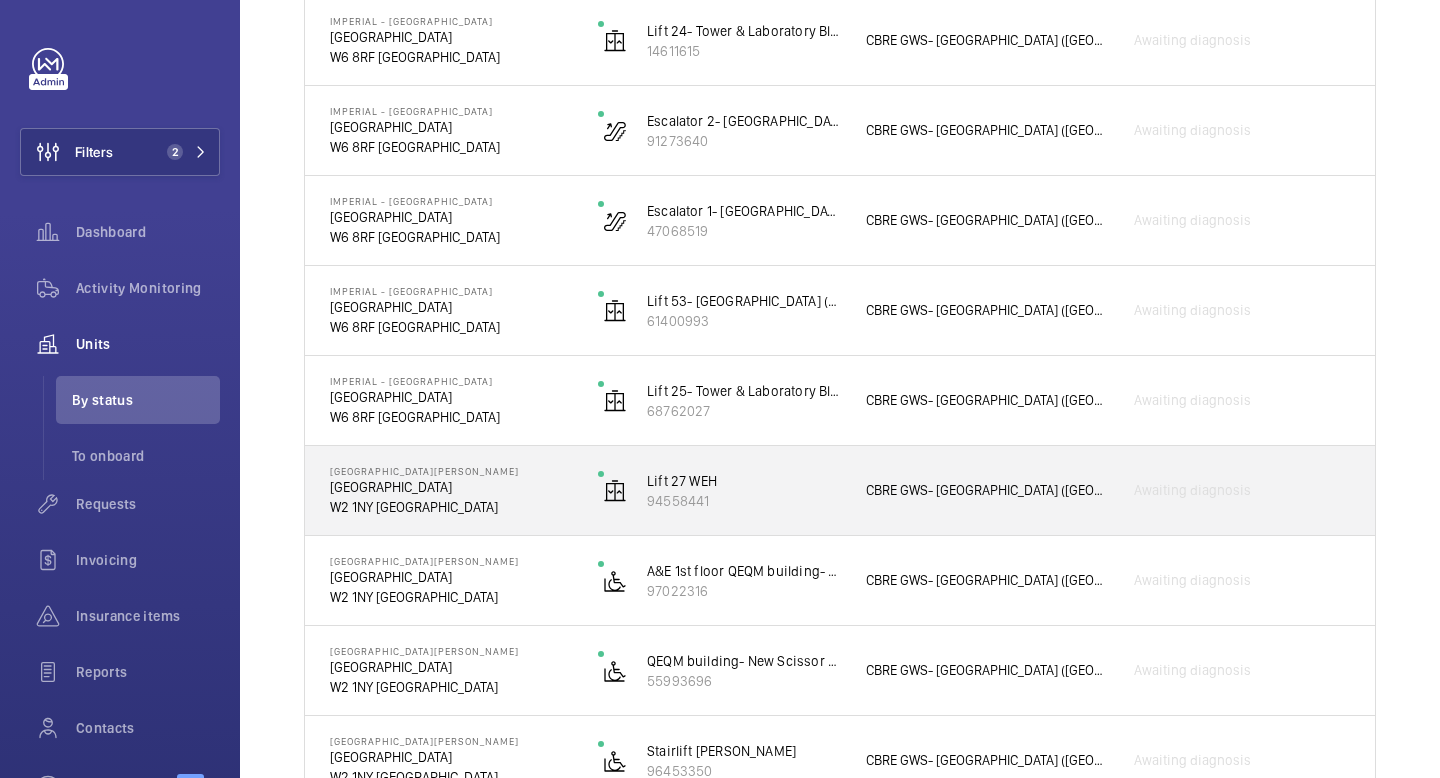 scroll, scrollTop: 0, scrollLeft: 0, axis: both 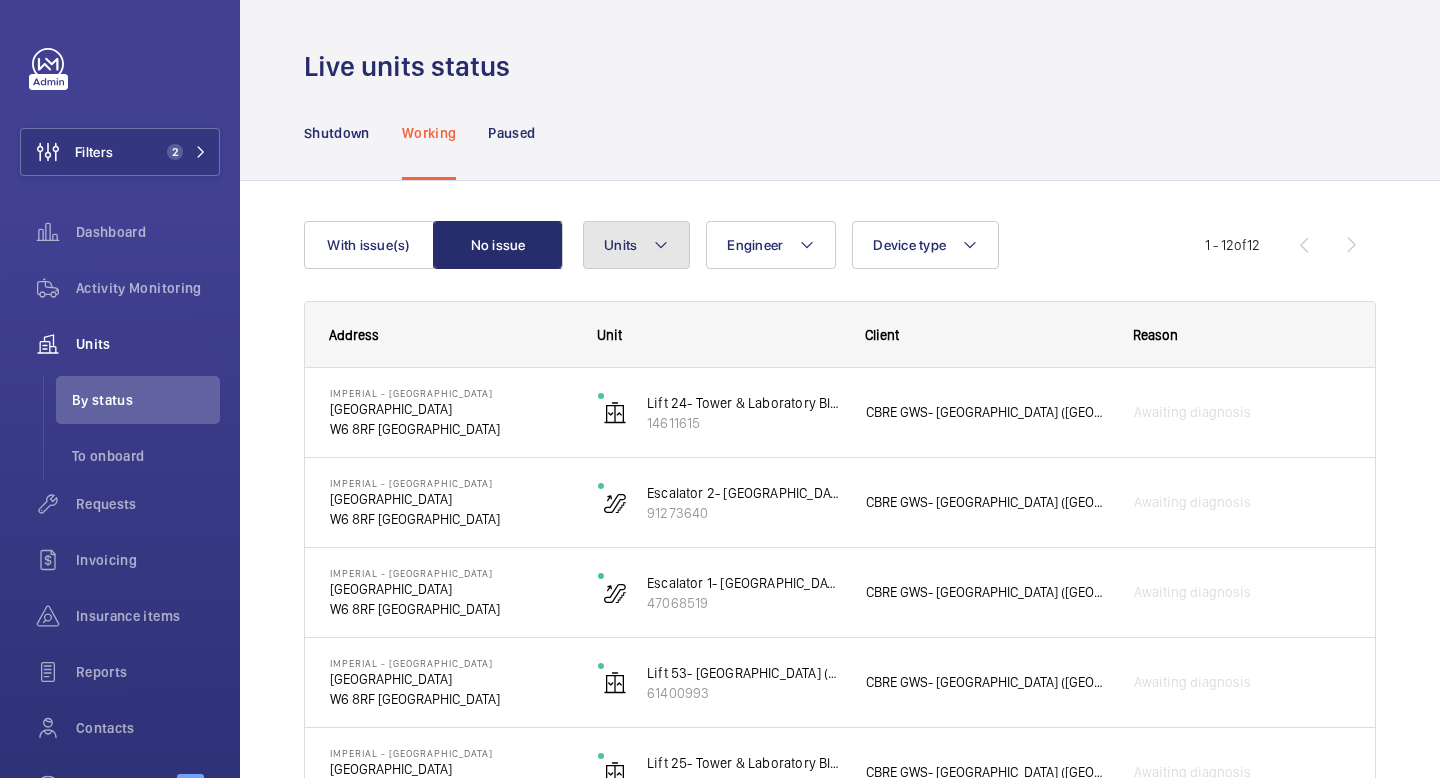 click on "Units" 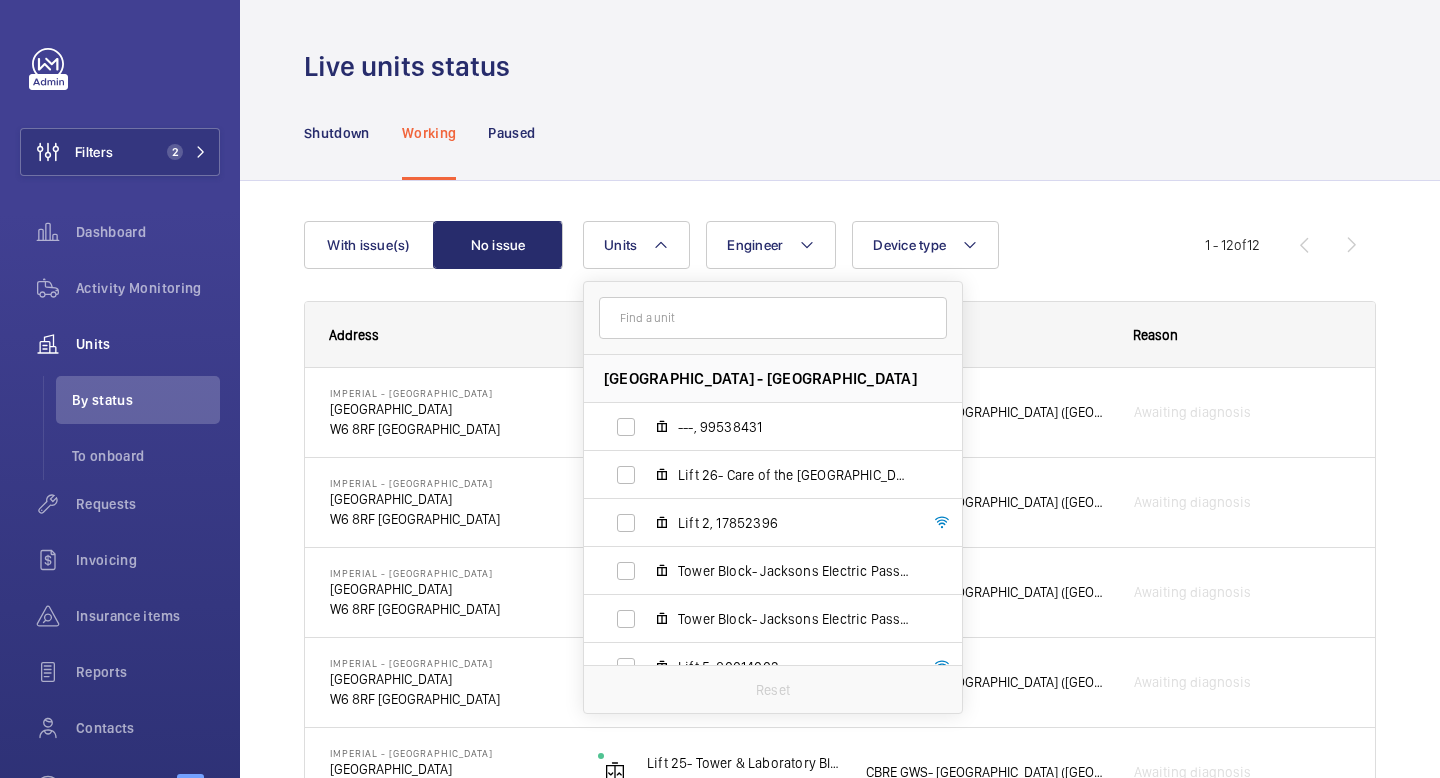 click on "Imperial - Charing Cross Hospital - Charing Cross Hospital, W6 8RF LONDON" 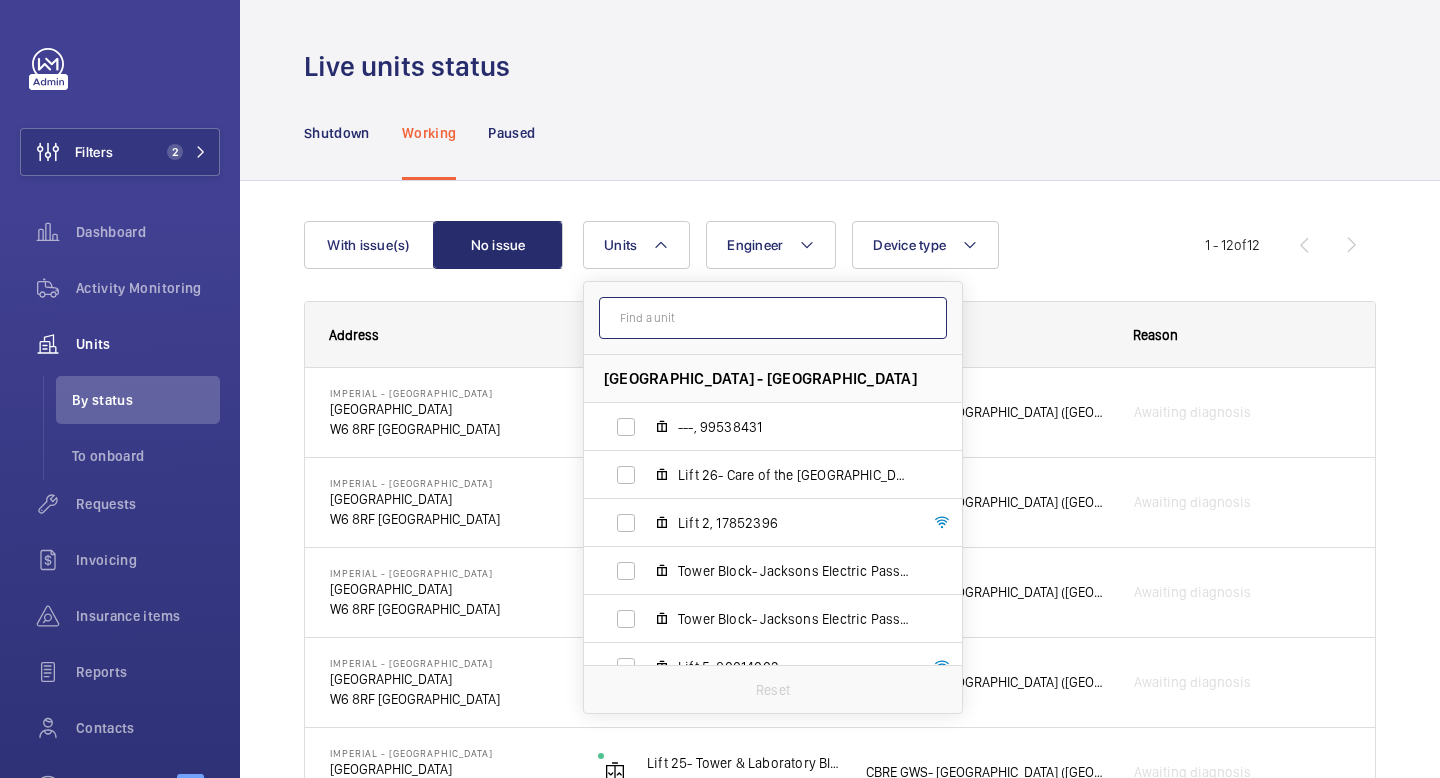 click 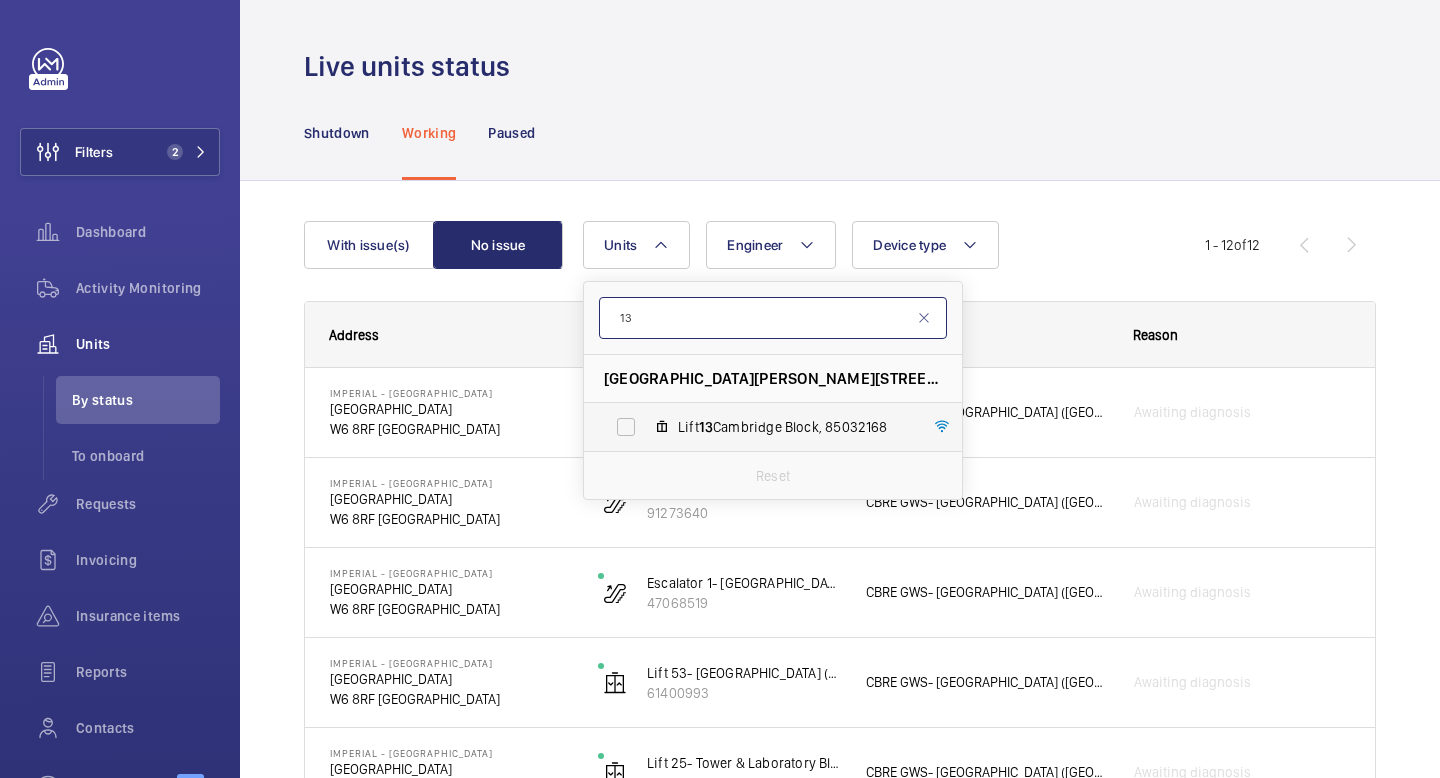 type on "13" 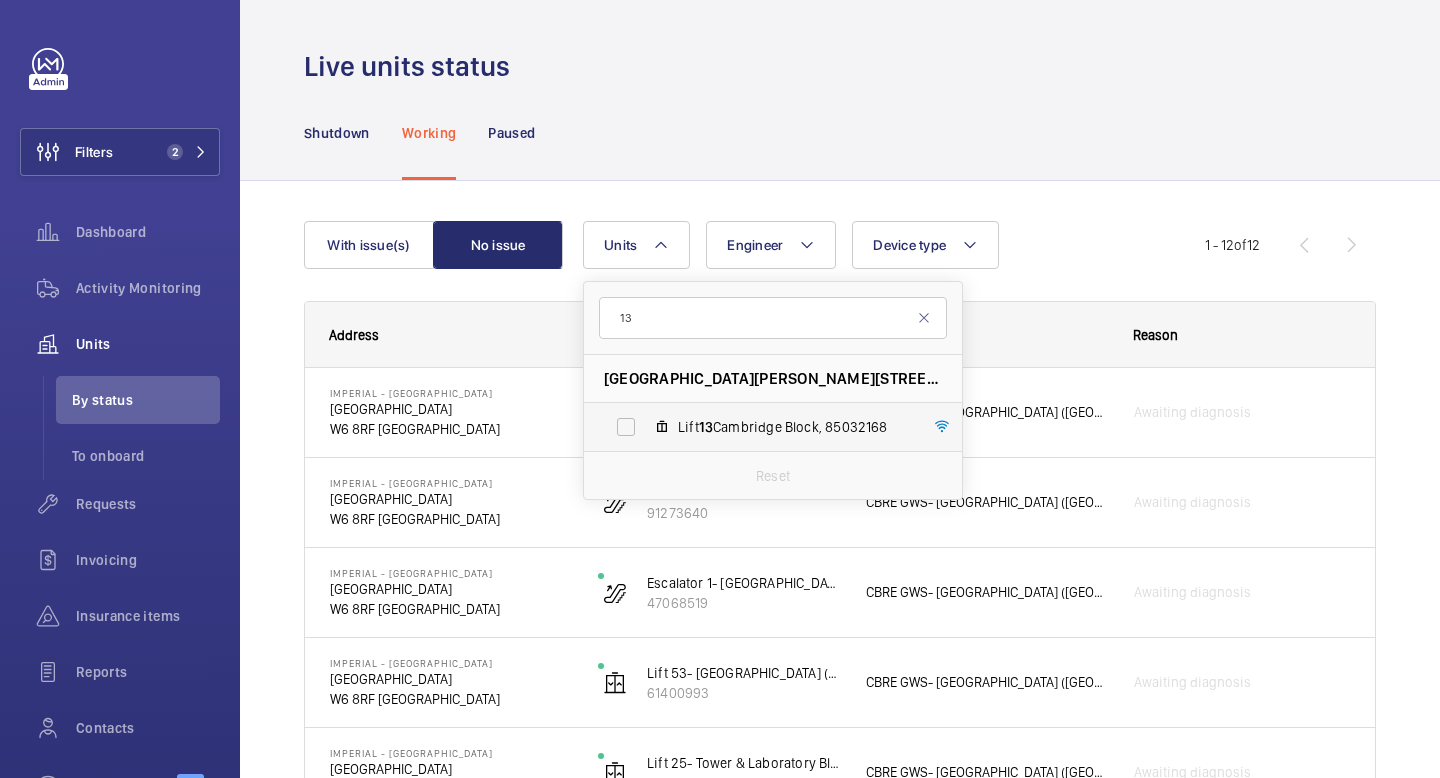 click on "Lift  13  Cambridge Block, 85032168" at bounding box center [794, 427] 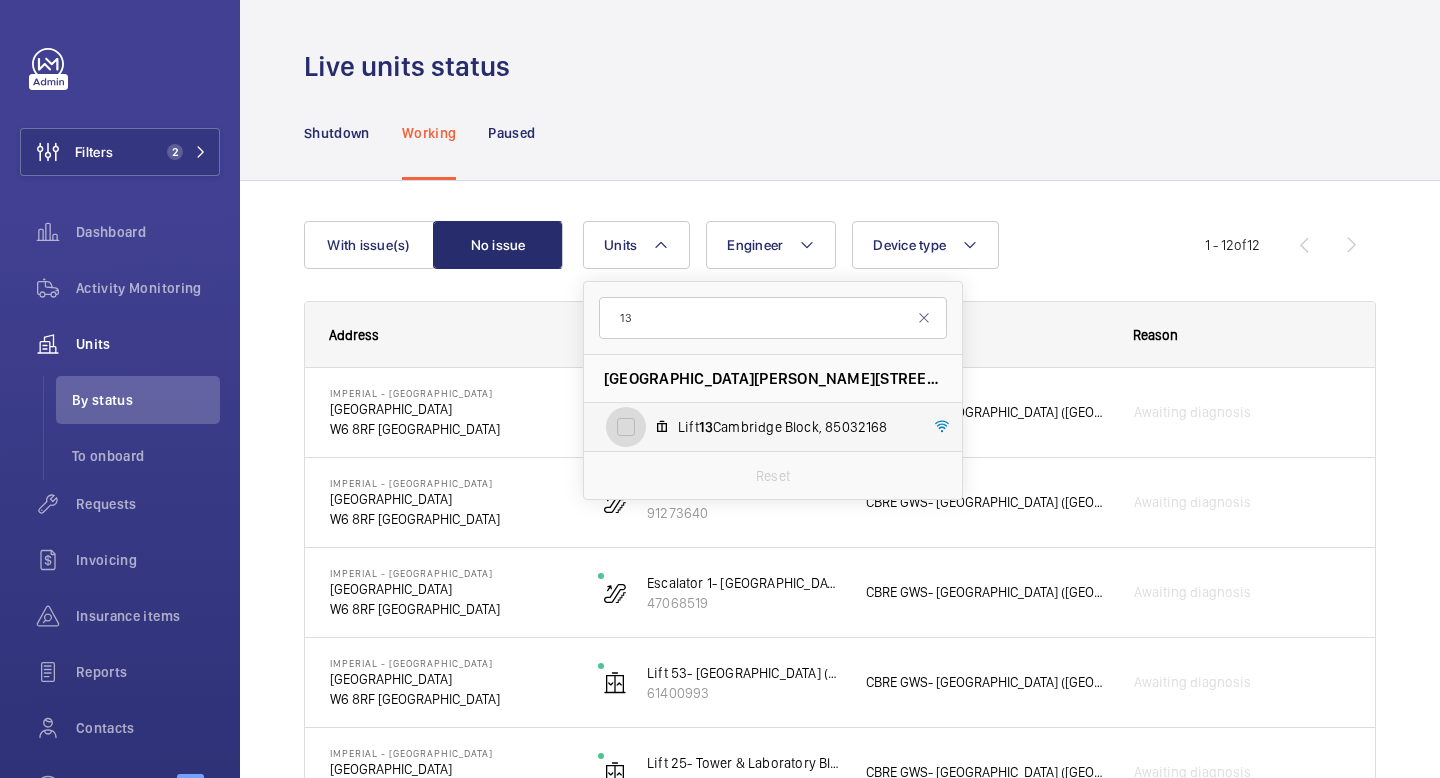 click on "Lift  13  Cambridge Block, 85032168" at bounding box center (626, 427) 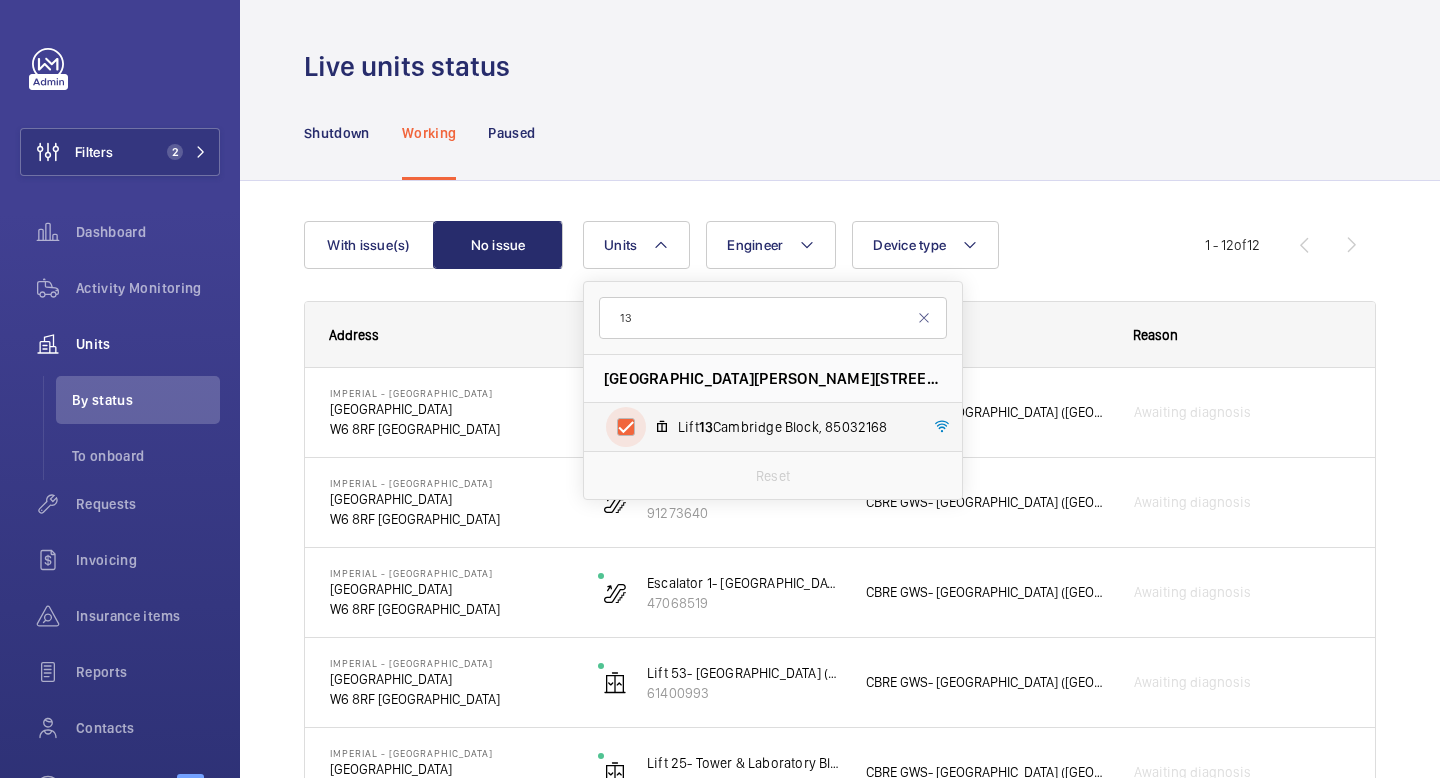 checkbox on "true" 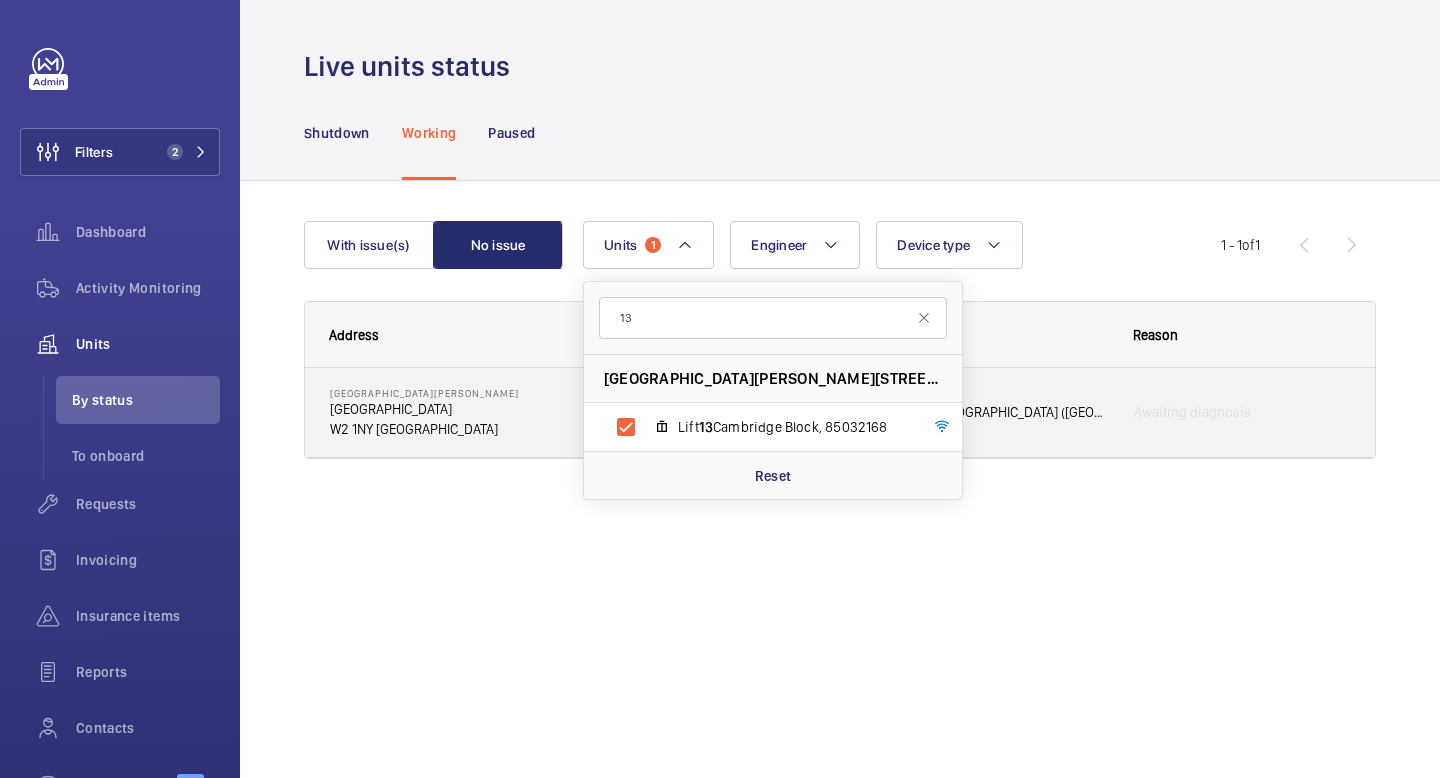 click on "W2 1NY [GEOGRAPHIC_DATA]" 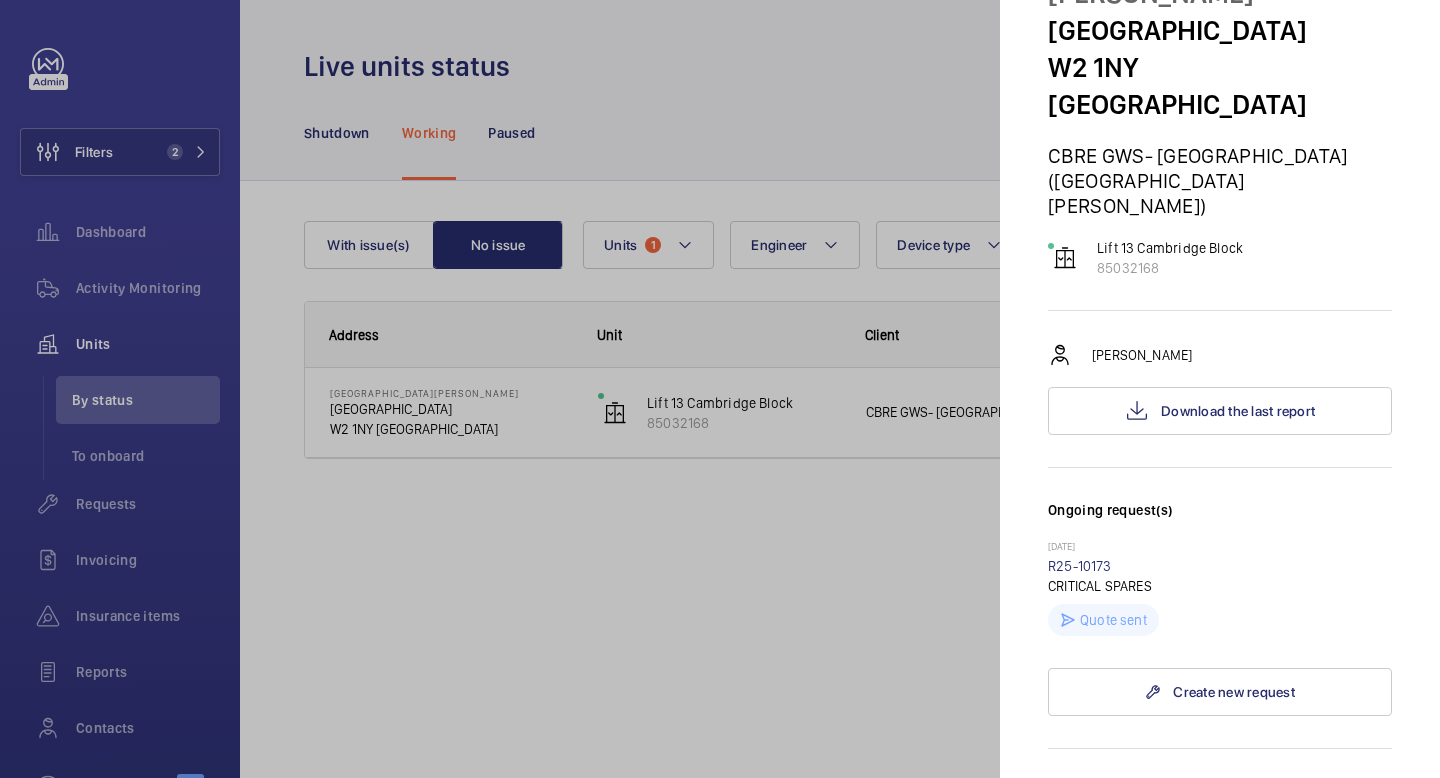 scroll, scrollTop: 0, scrollLeft: 0, axis: both 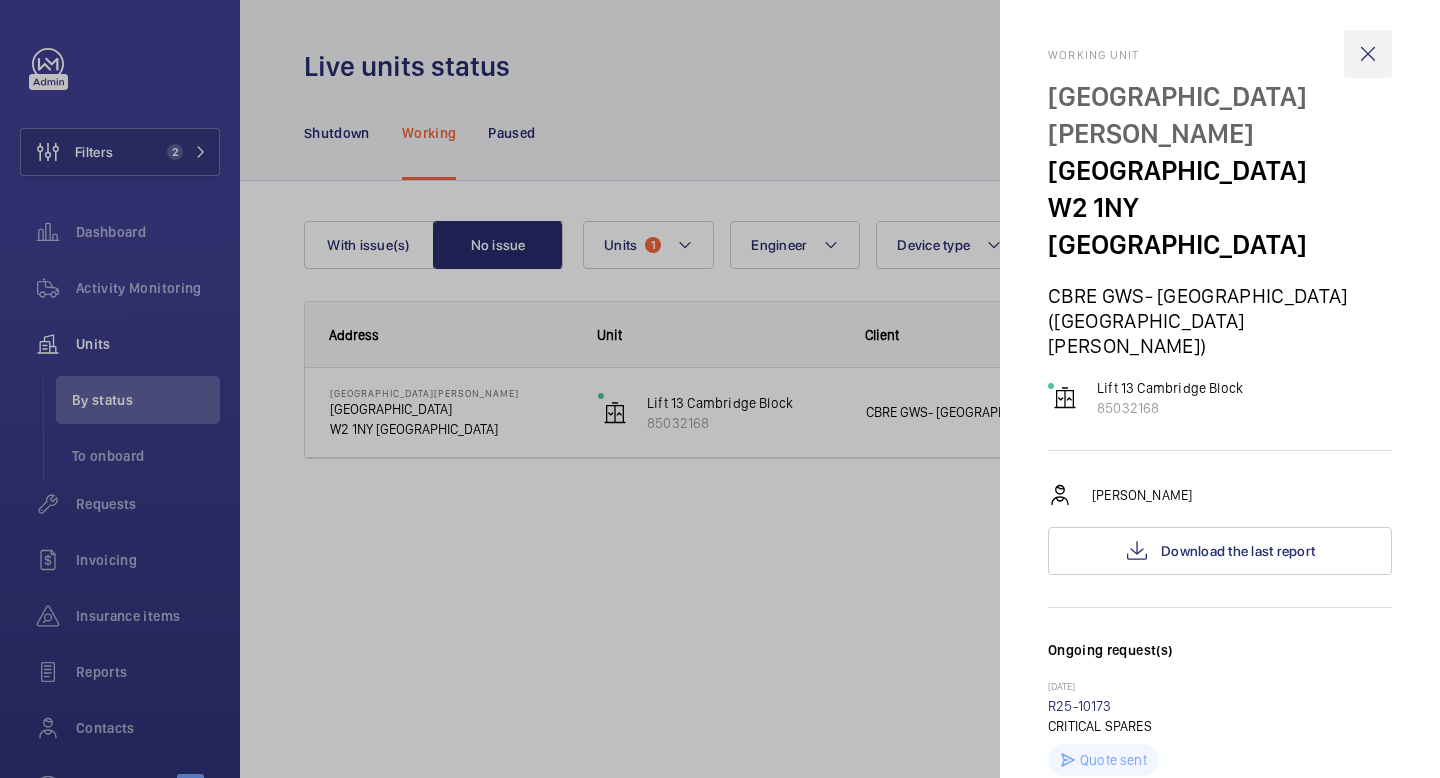click 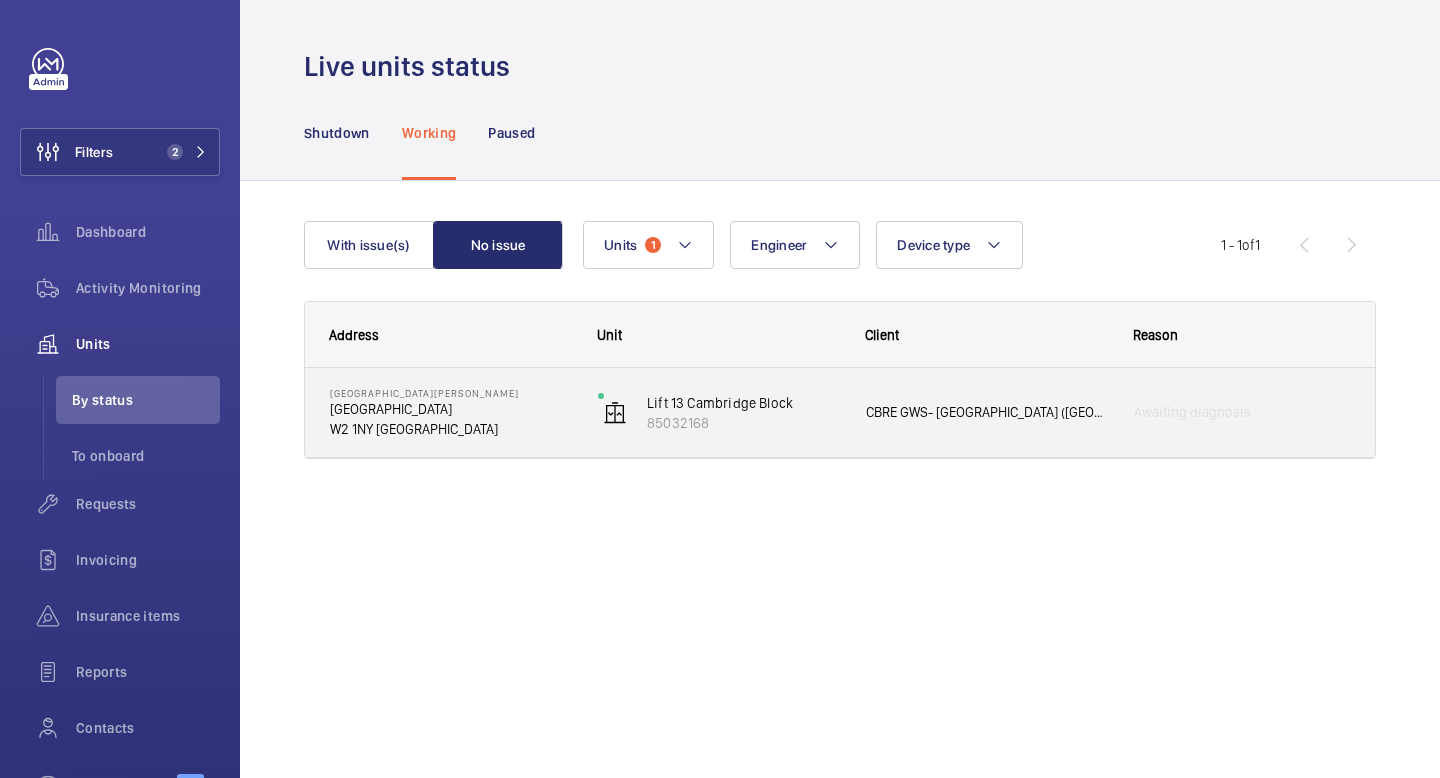 click on "W2 1NY [GEOGRAPHIC_DATA]" 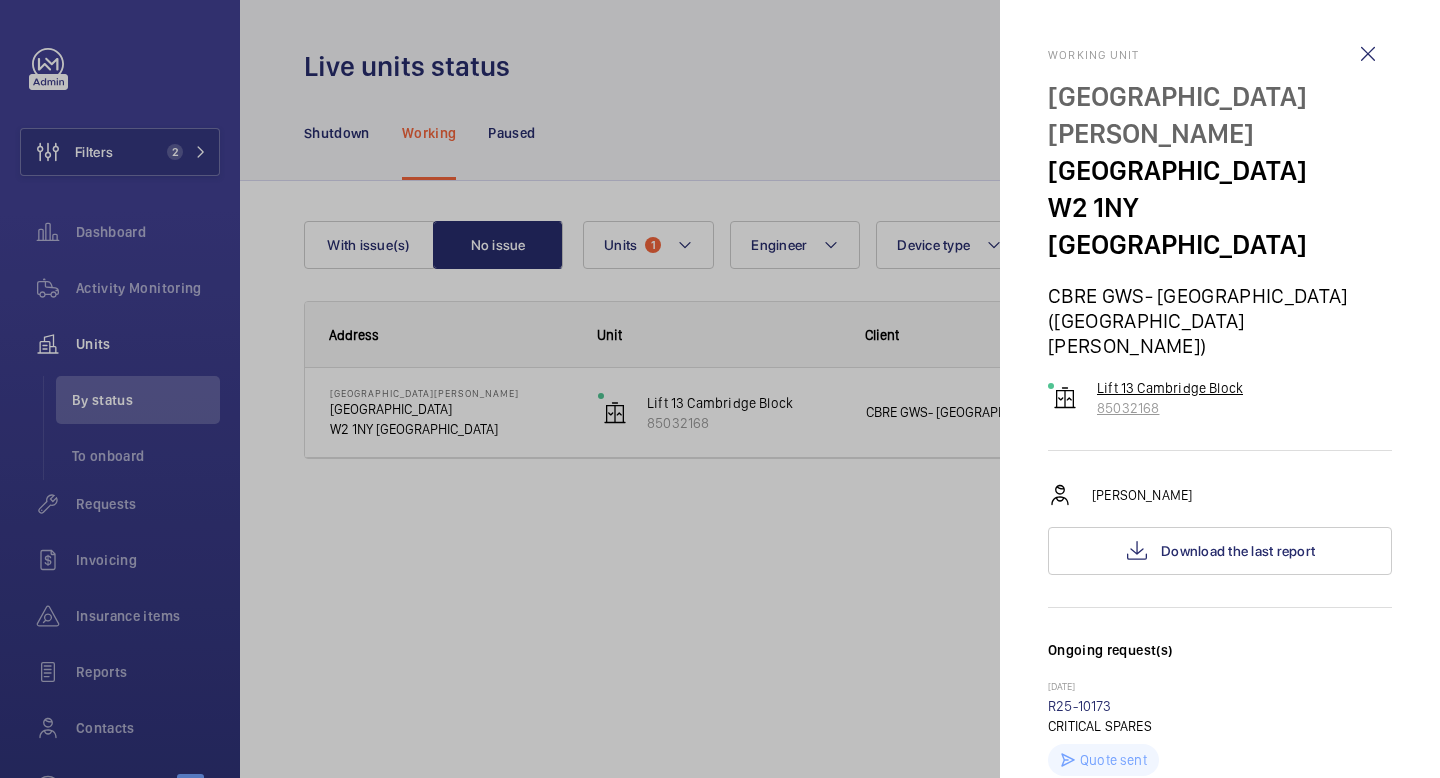 click on "Lift 13 Cambridge Block" 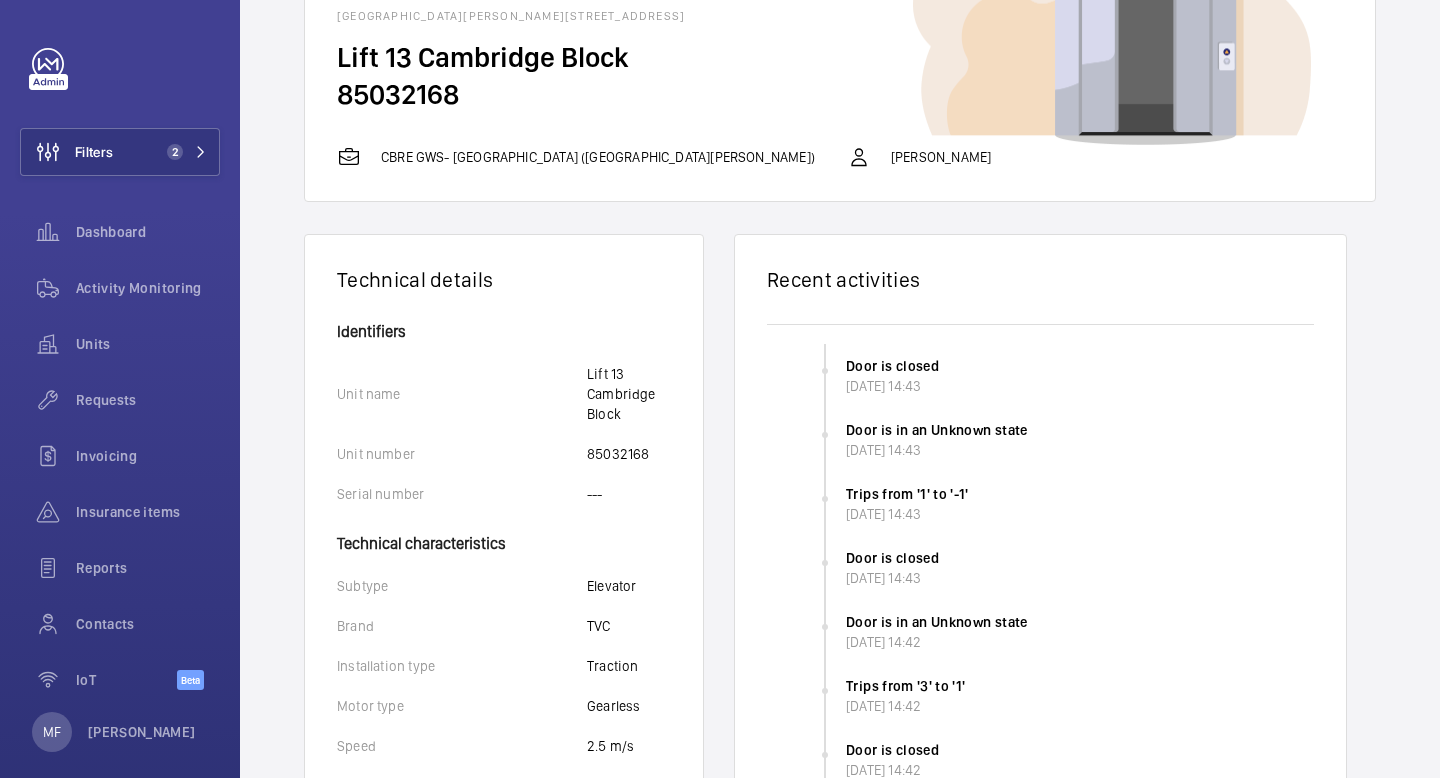 scroll, scrollTop: 156, scrollLeft: 0, axis: vertical 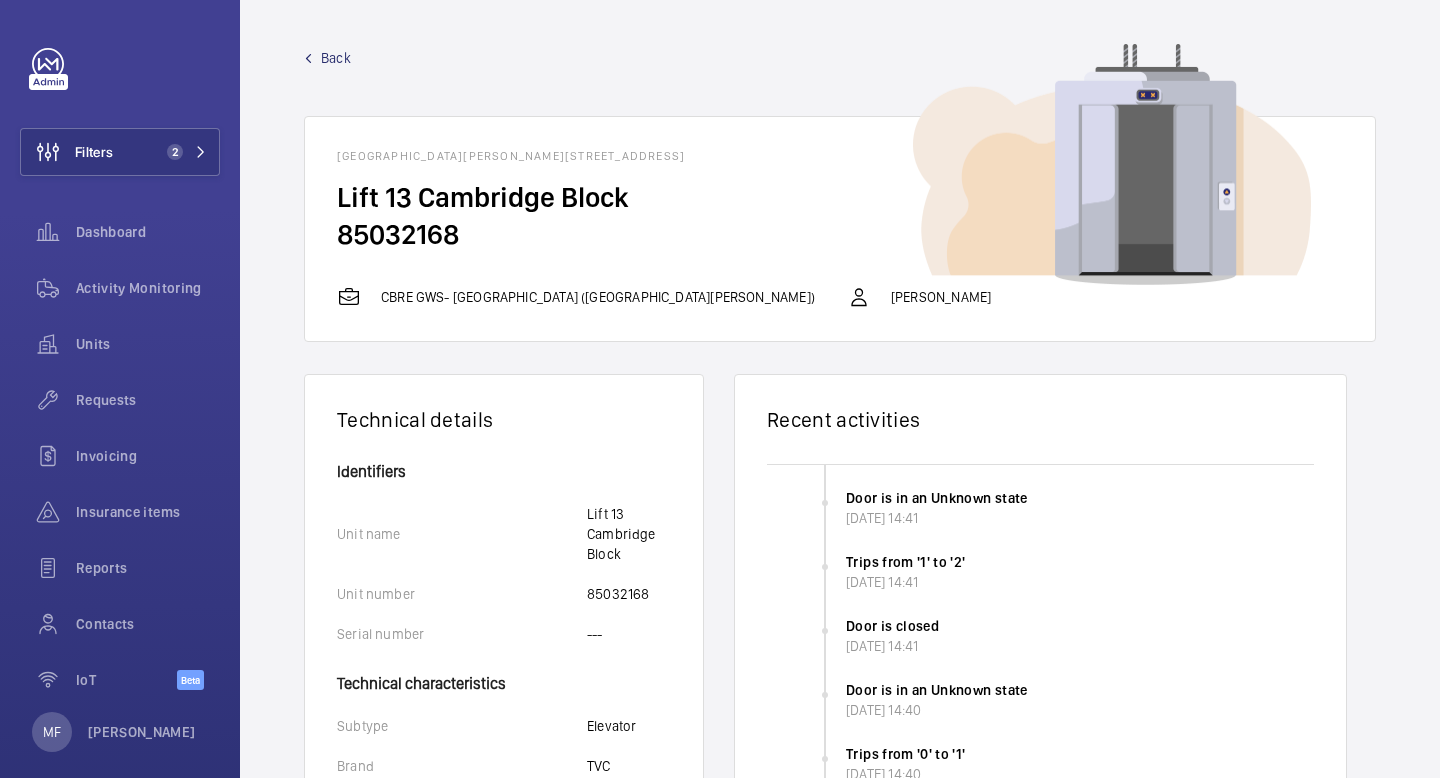 click on "Back" 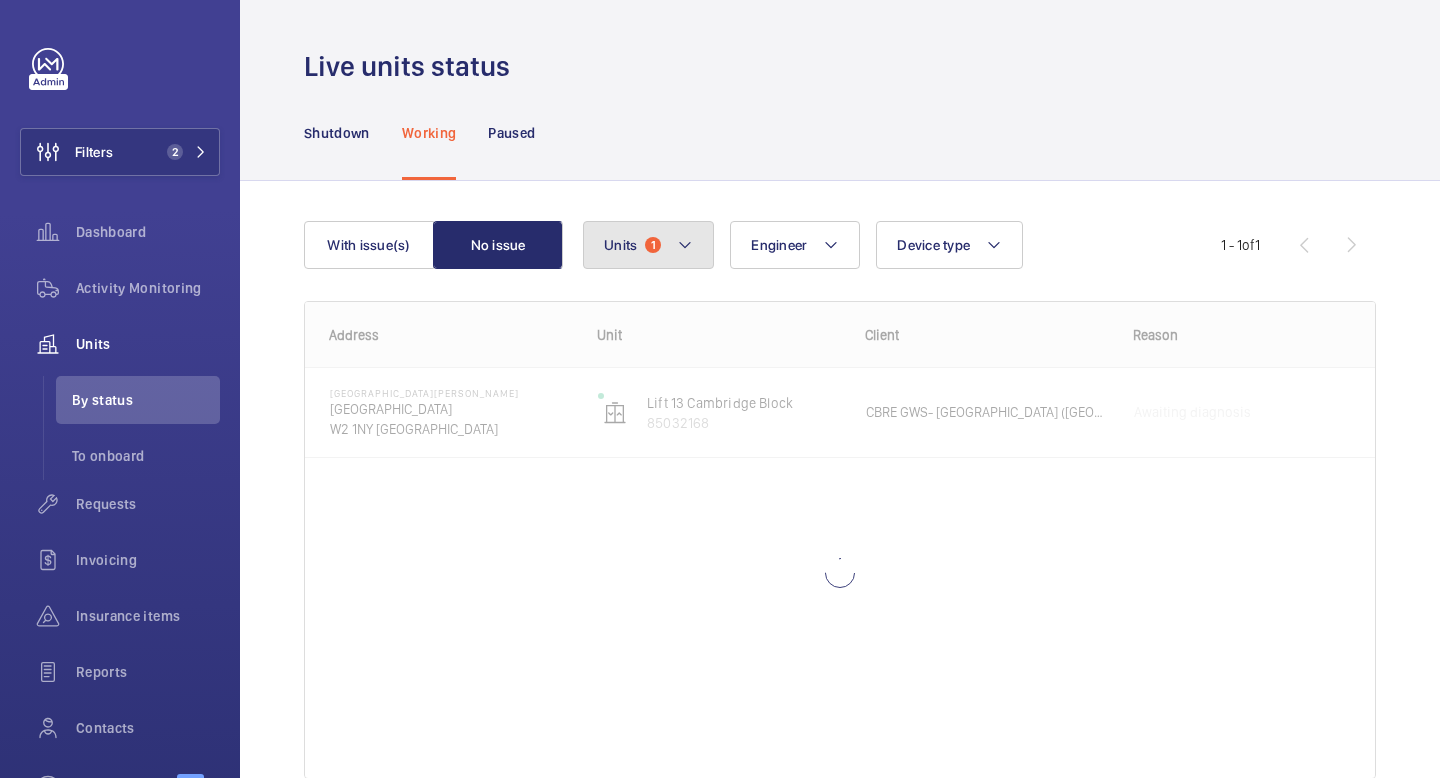 click on "Units  1" 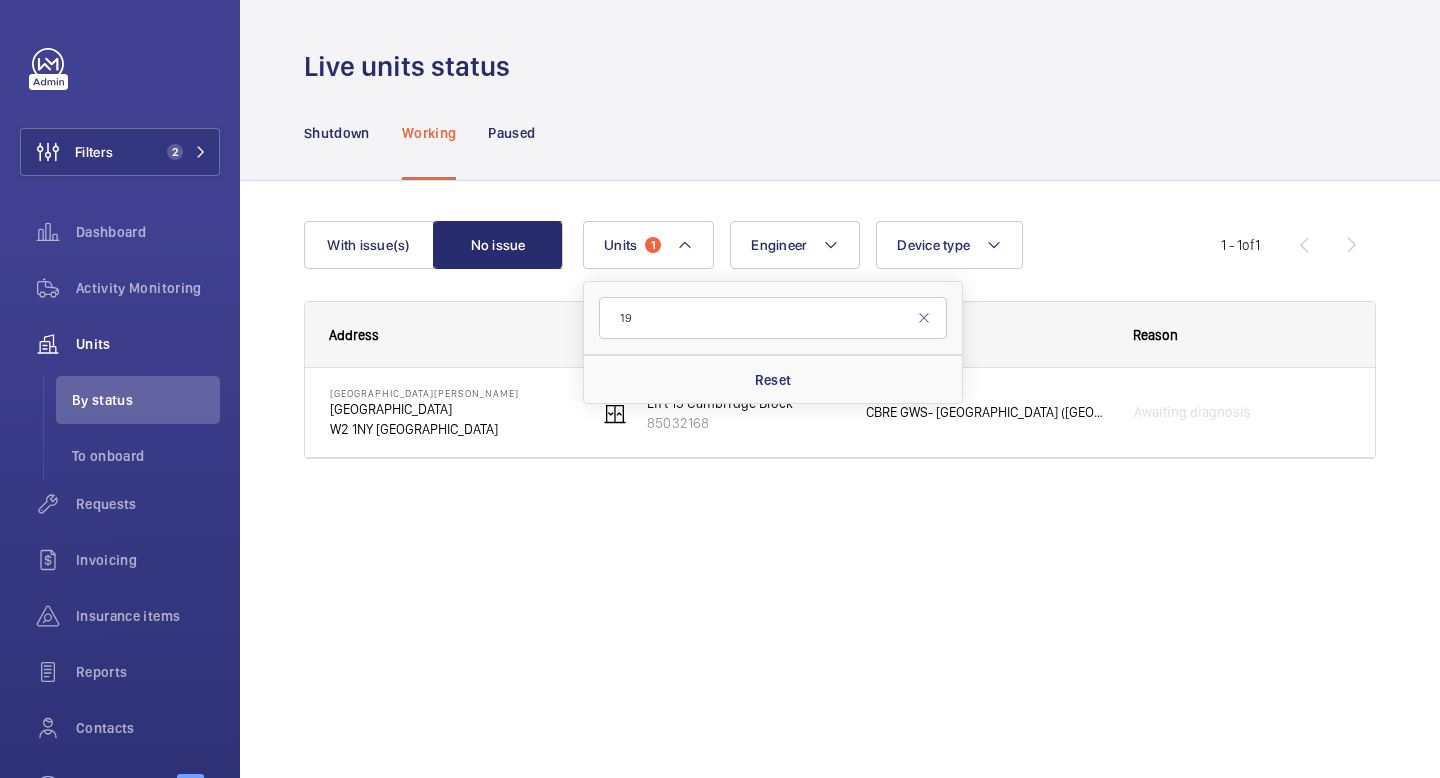 type on "1" 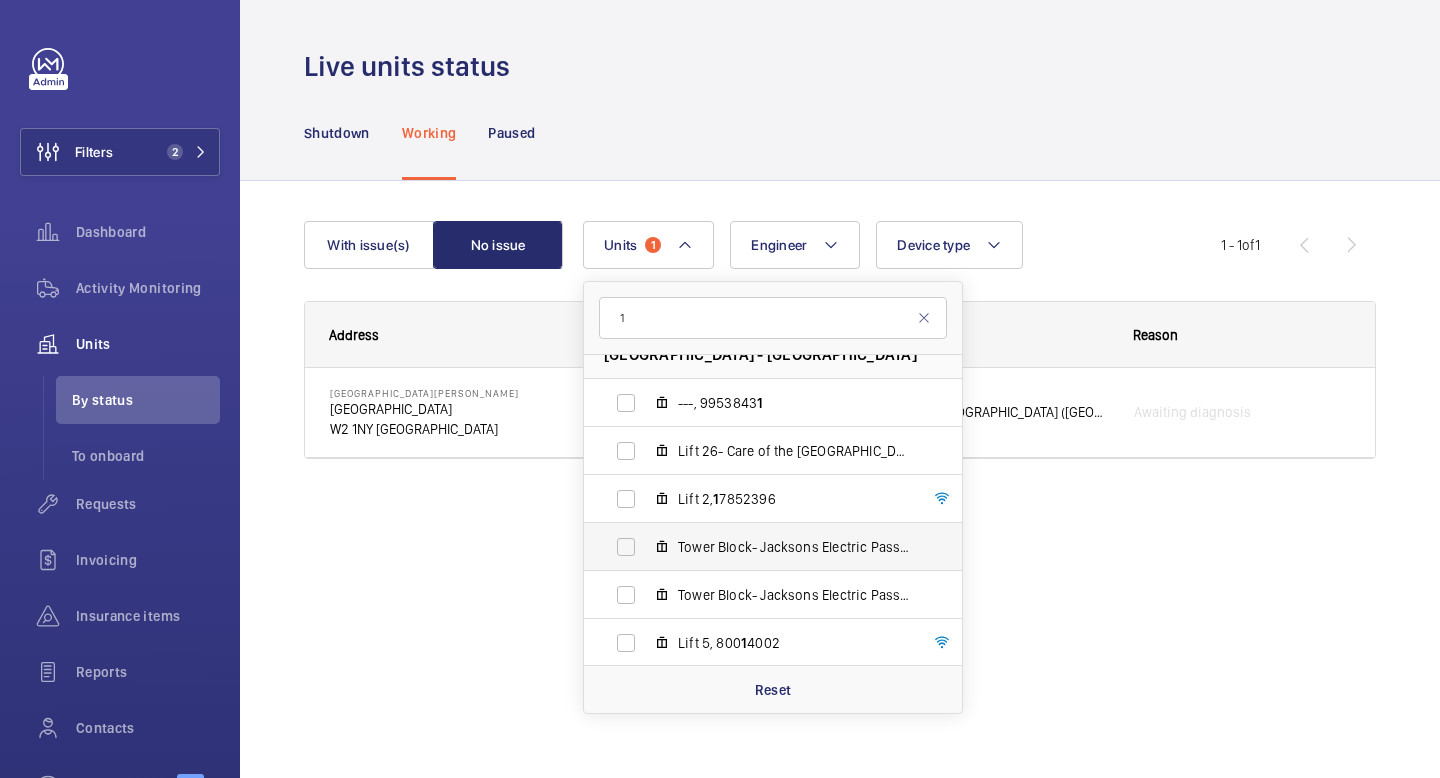 scroll, scrollTop: 22, scrollLeft: 0, axis: vertical 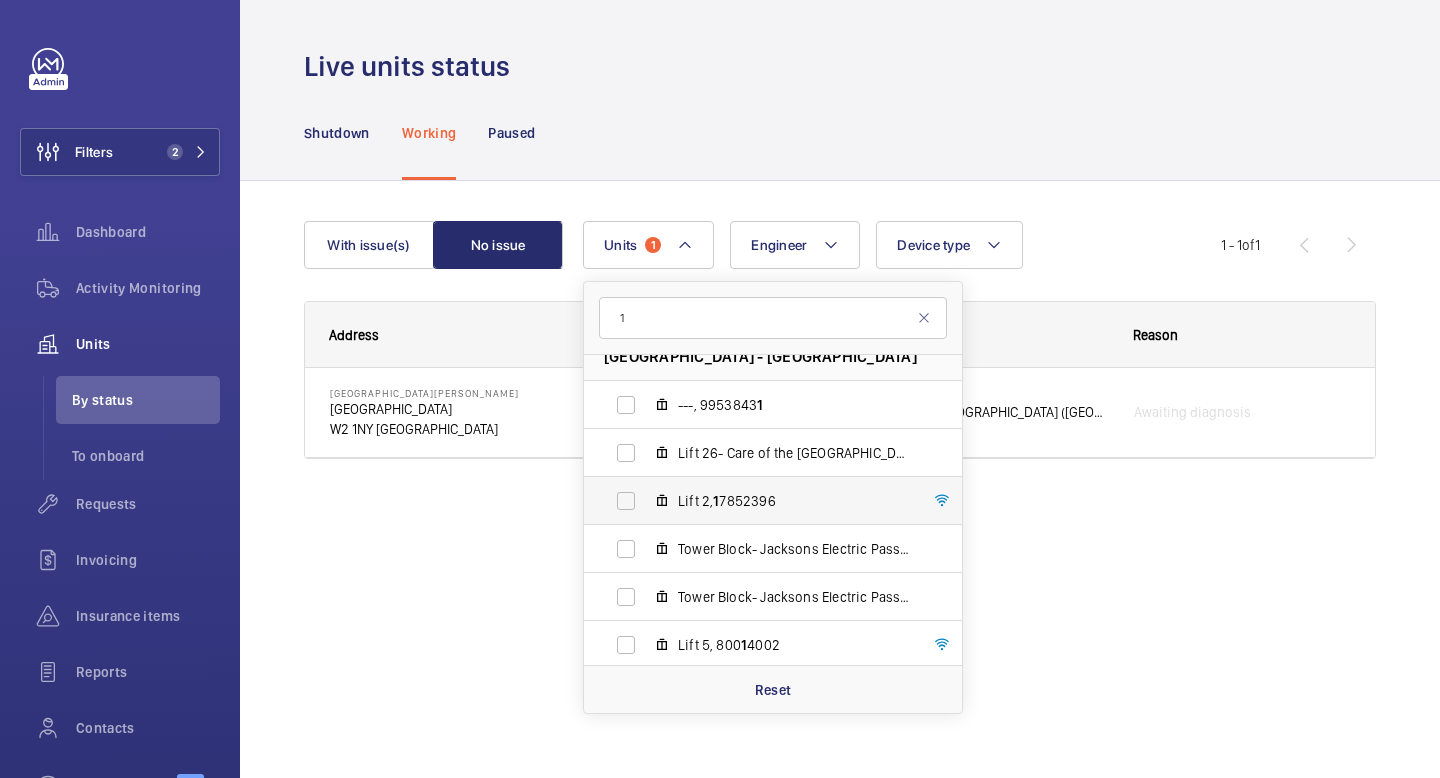 type on "1" 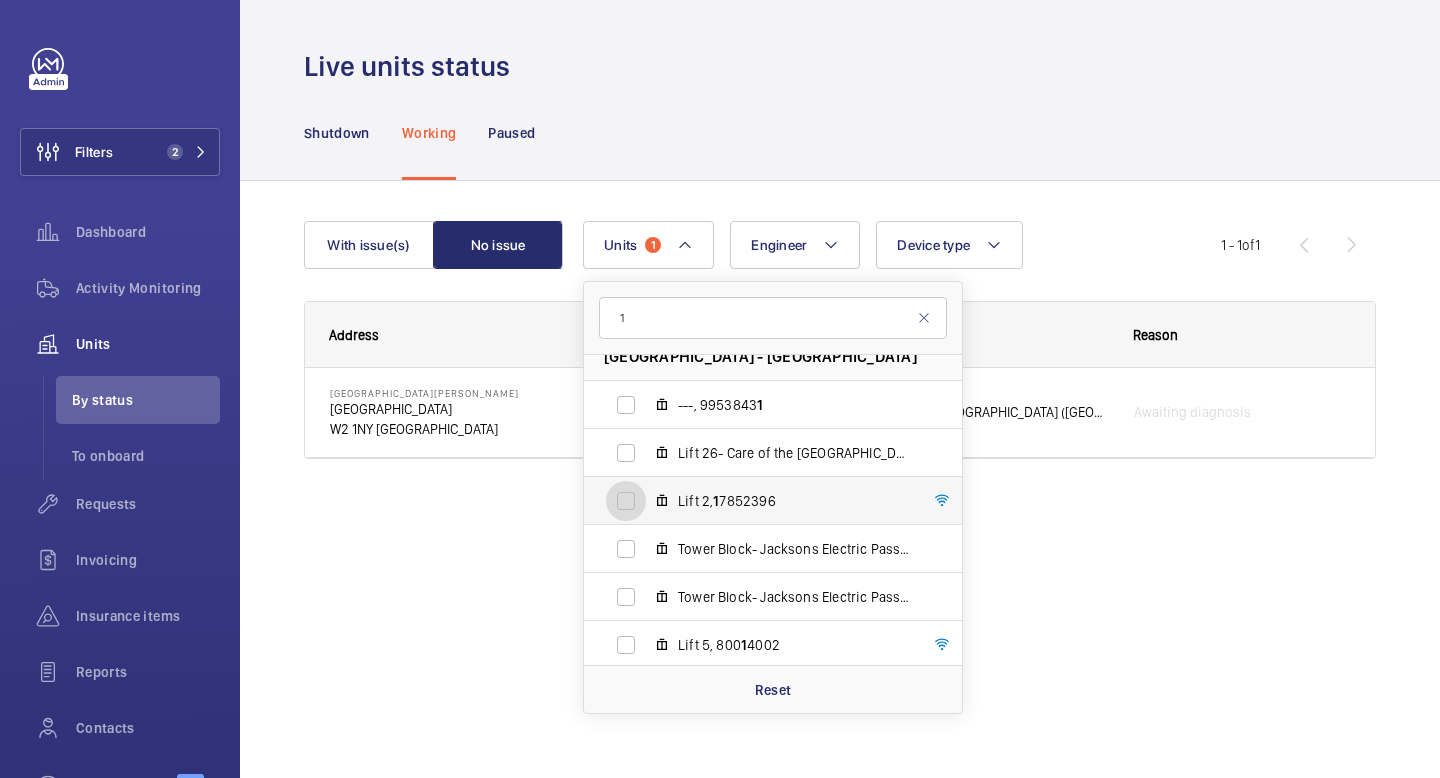 click on "Lift 2,  1 7852396" at bounding box center [626, 501] 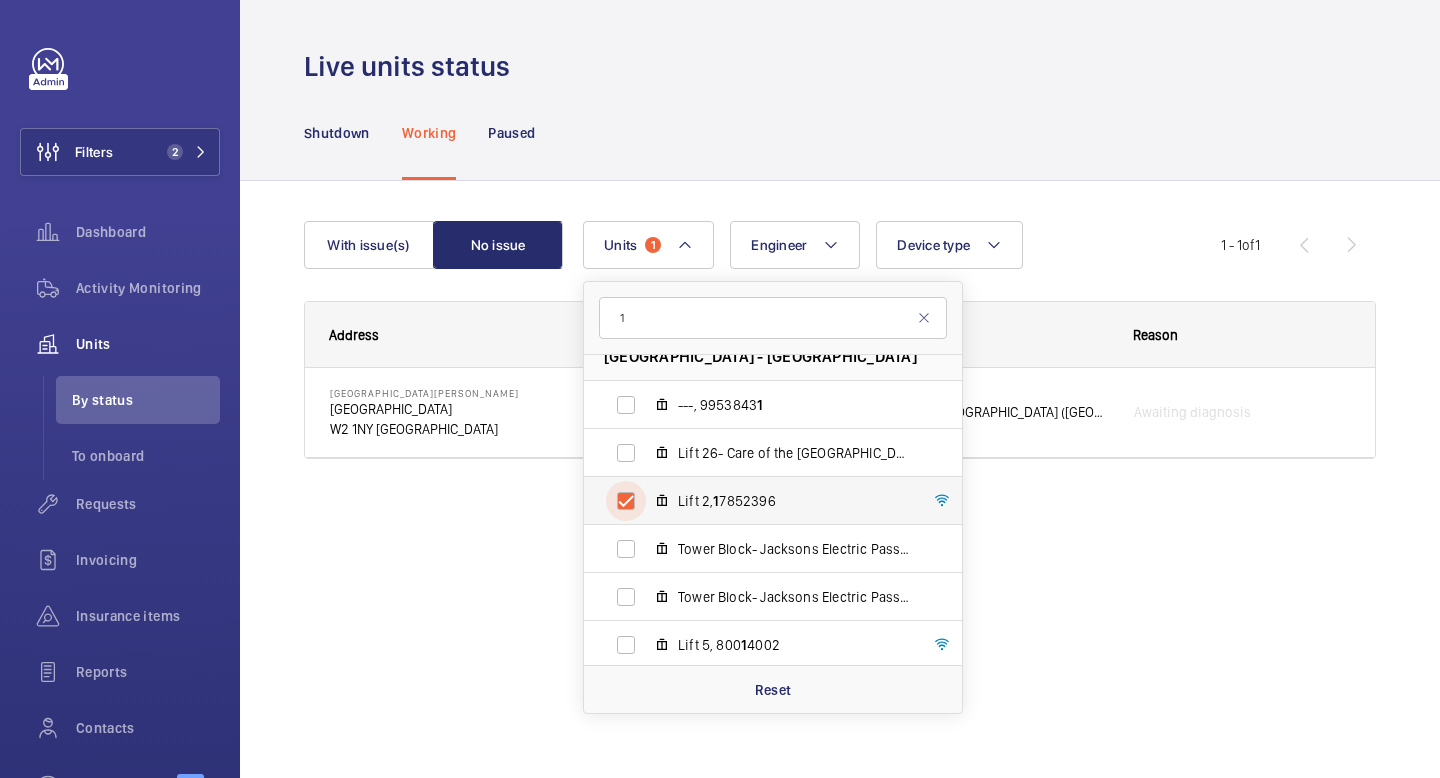 checkbox on "true" 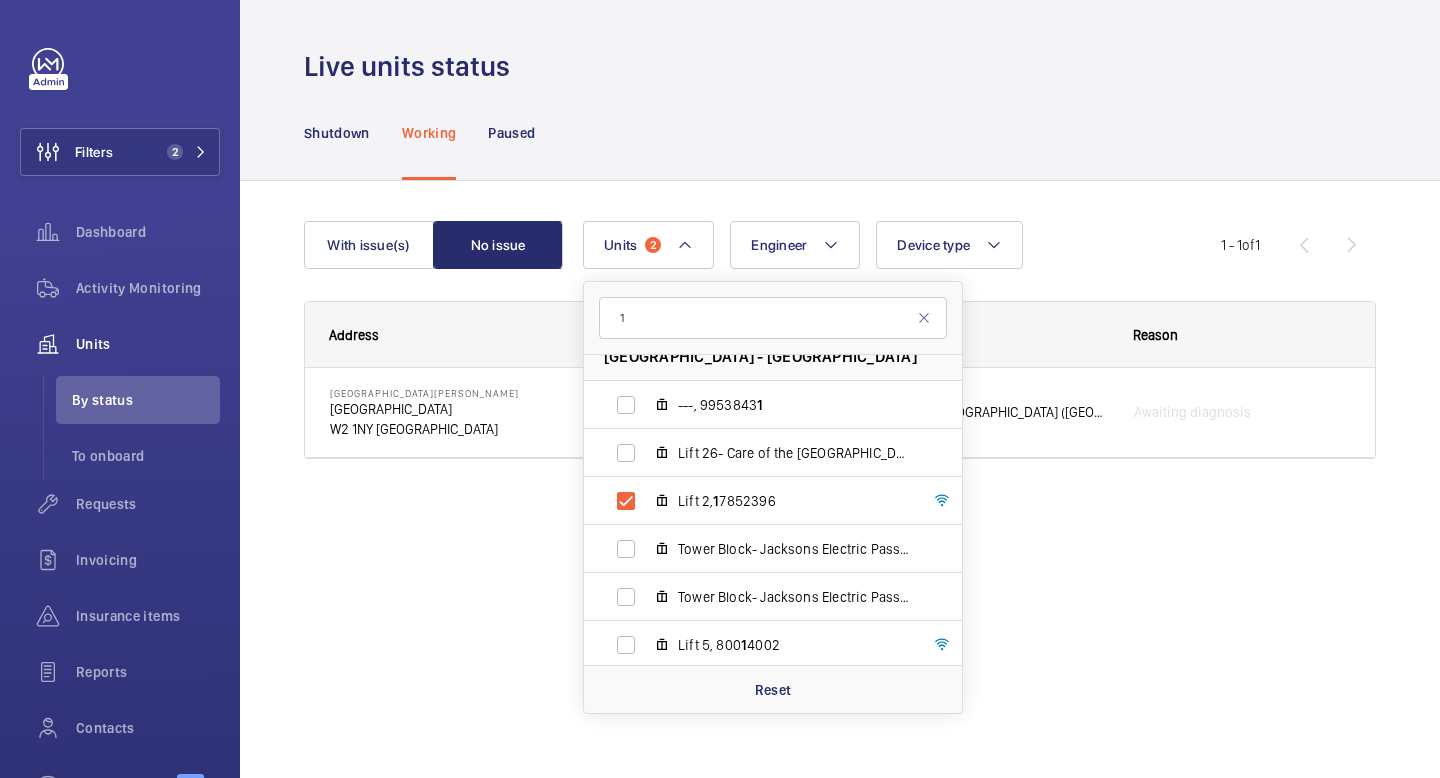 click on "Live units status Shutdown Working Paused With issue(s) No issue Units  2 1 Imperial - Charing Cross Hospital - Charing Cross Hospital, W6 8RF LONDON ---, 9953843 1 Lift 26- Care of the Elderly Building (Passenger), 5256 1 5 1 5 Lift 2,  1 7852396 Tower Block- Jacksons Electric Passengers Lift 5, 50545943 Tower Block- Jacksons Electric Passengers Lift 3, 63940658 Lift 5, 800 1 4002 Lift 25- Tower & Laboratory Block (Goods), 68762027 Lift  1 1 - Tower & Laboratory Block (Passenger), 70627739 Lift 7, 62687327 Lift 22- Tower & Laboratory Block (Passenger), 90423677 Lift  1 , 42847446 Lift  1 4- Tower & Laboratory Block (Passenger),  1 03075 1 1 ---,  1 0008 1 99 Lift 20- Tower & Laboratory Block (Passenger), 9093 1 62 1 Lift 30- Dining Block (Goods/Dumbwaiter), 4 1 727246 Lift 3 1 - Dining Block (Goods/Dumbwaiter), 97453992 Escalator 2- Tower & Laboratory Block (Escalator), 9 1 273640 Escalator  1 - Tower & Laboratory Block (Escalator), 470685 1 9 Lift 52- Genitourinary Building (Passenger), 6620 1 564 1 33 of" 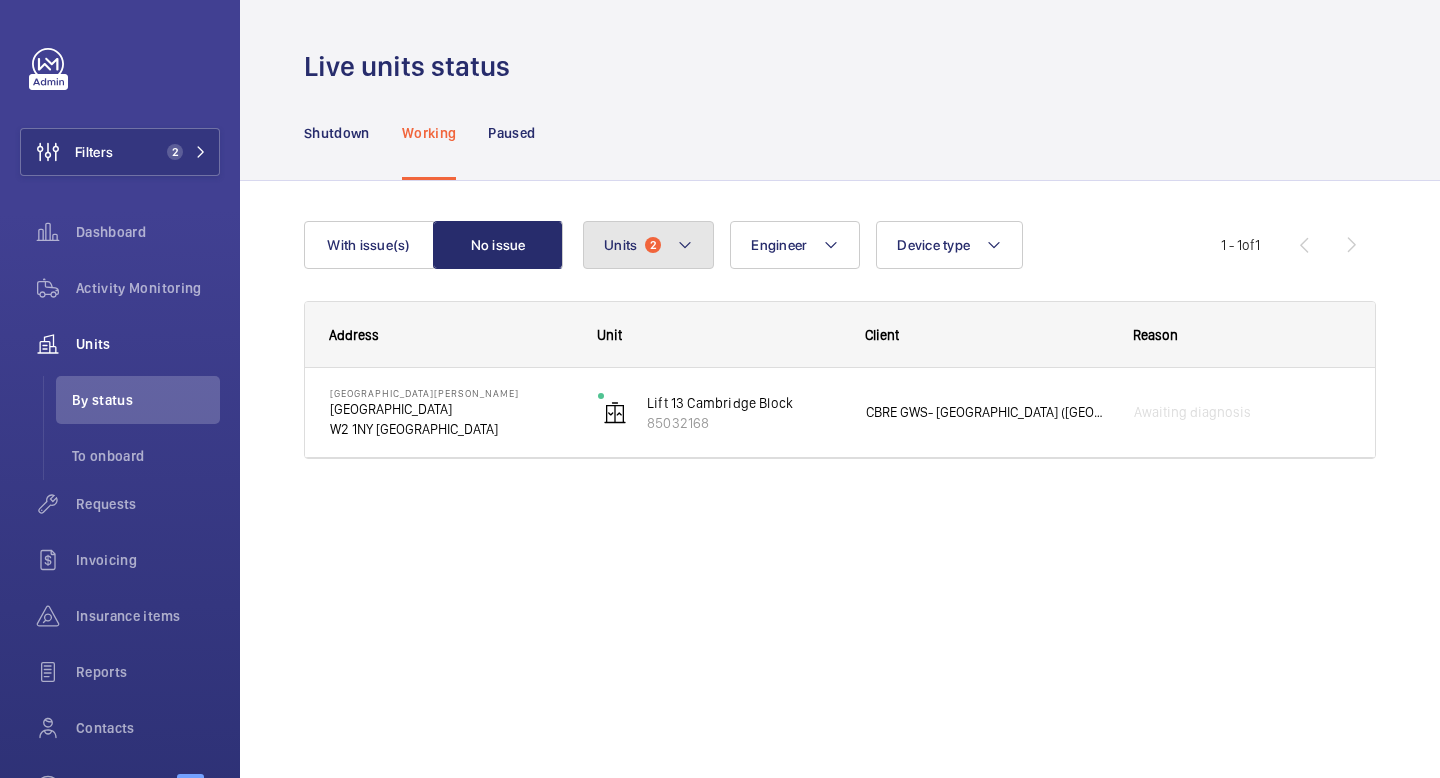 click on "Units  2" 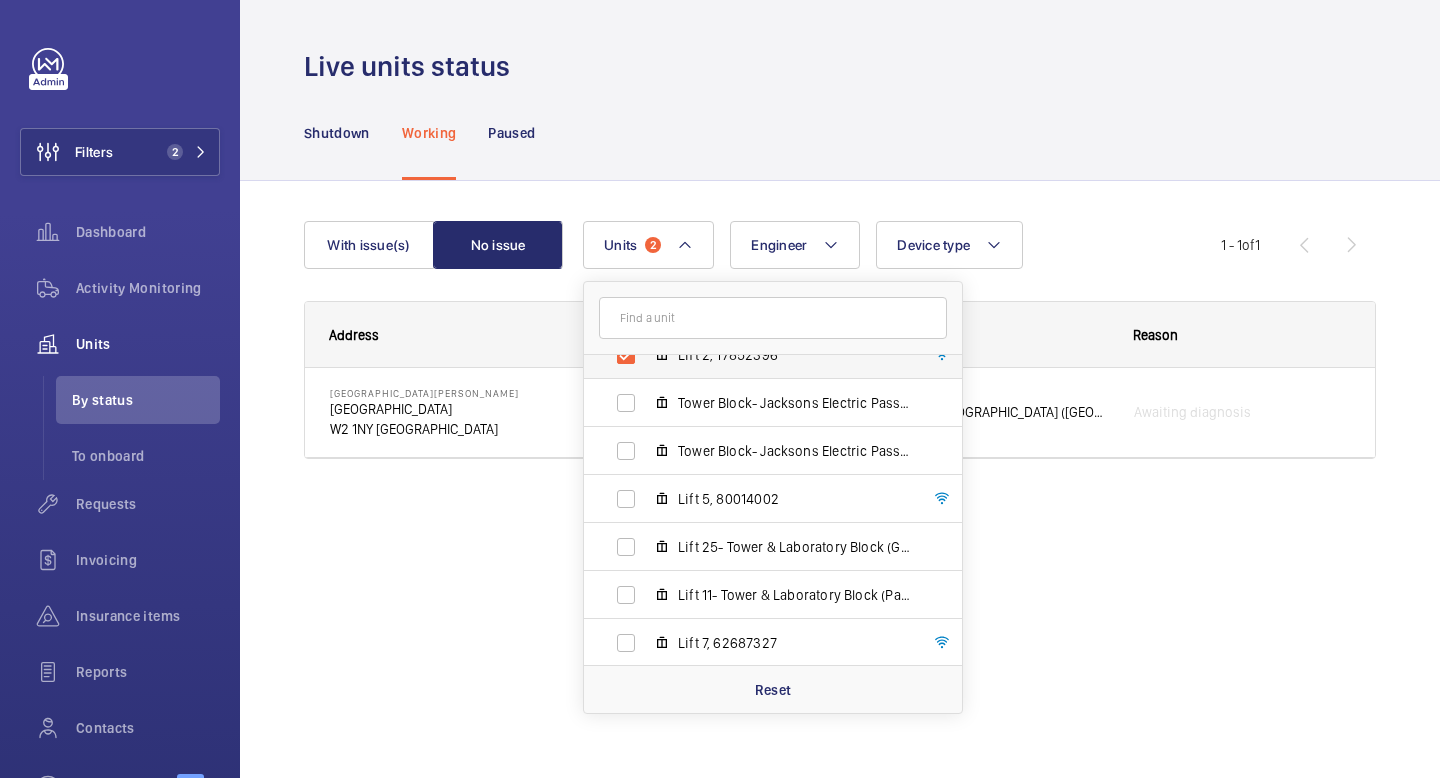 scroll, scrollTop: 178, scrollLeft: 0, axis: vertical 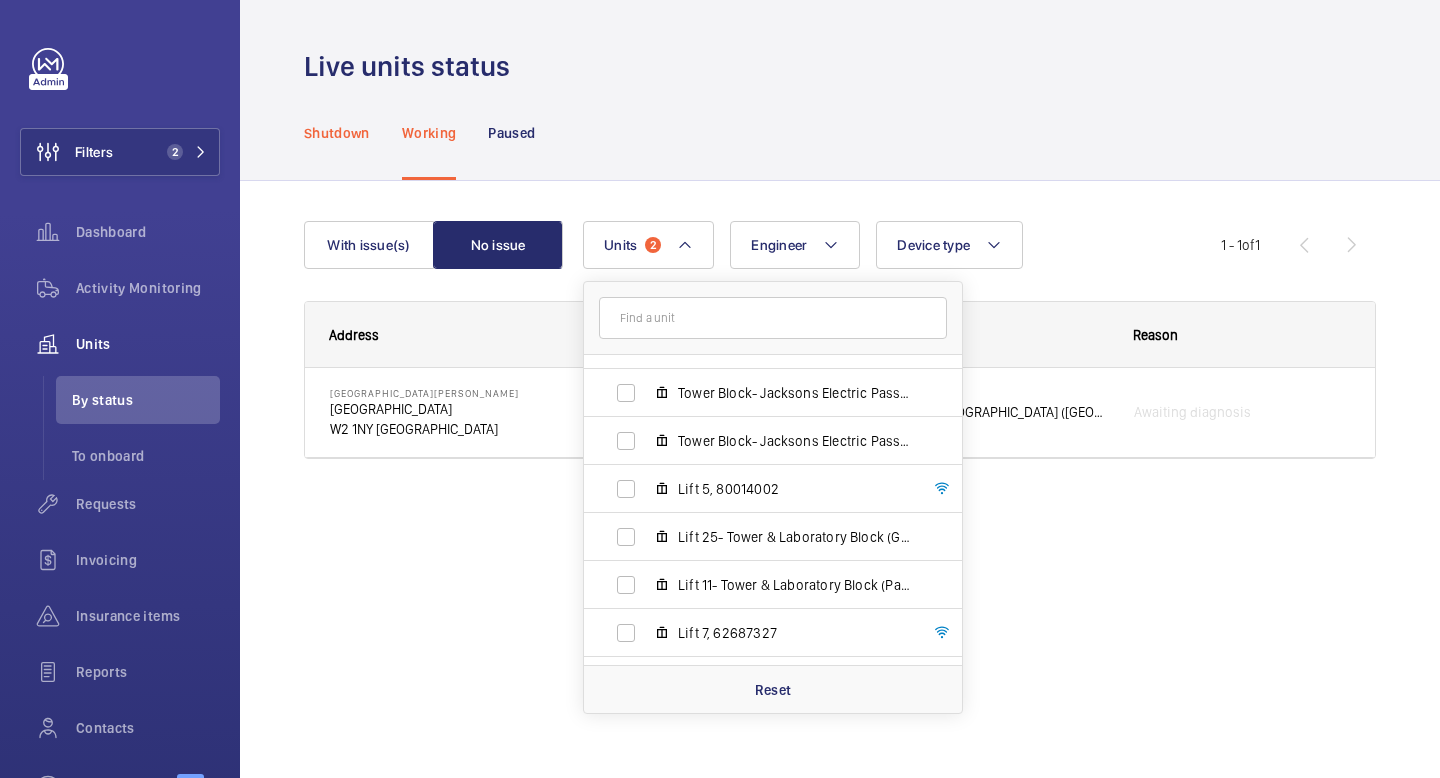 click on "Shutdown" 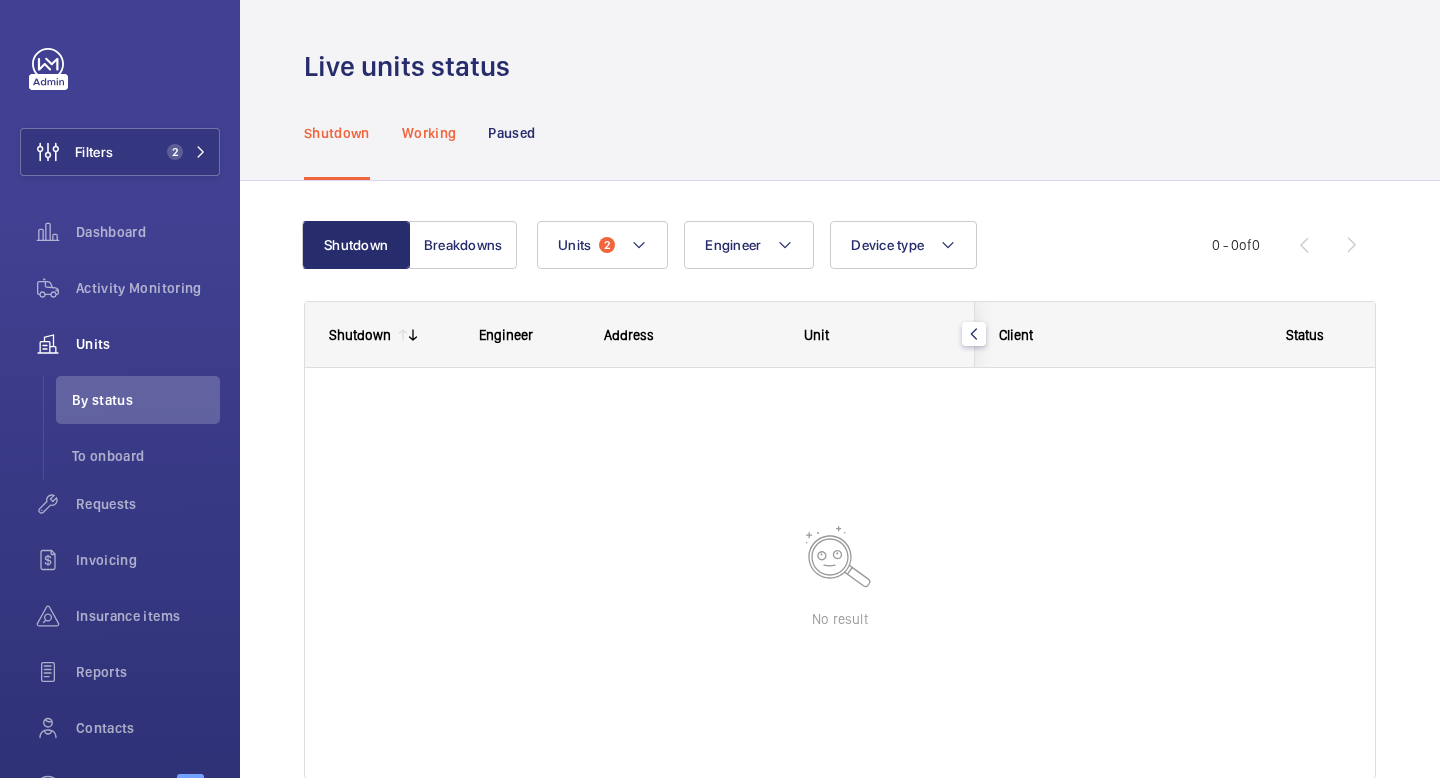 click on "Working" 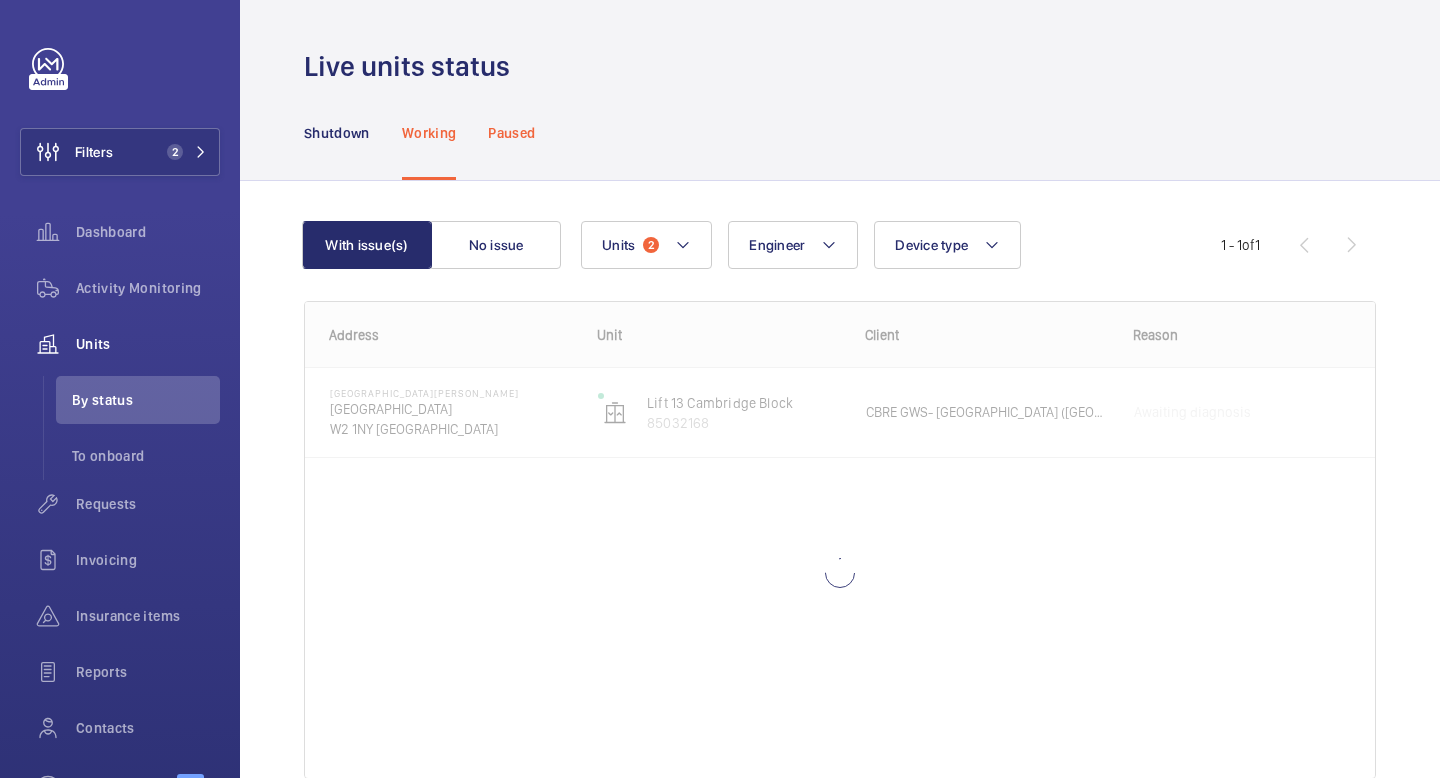 click on "Paused" 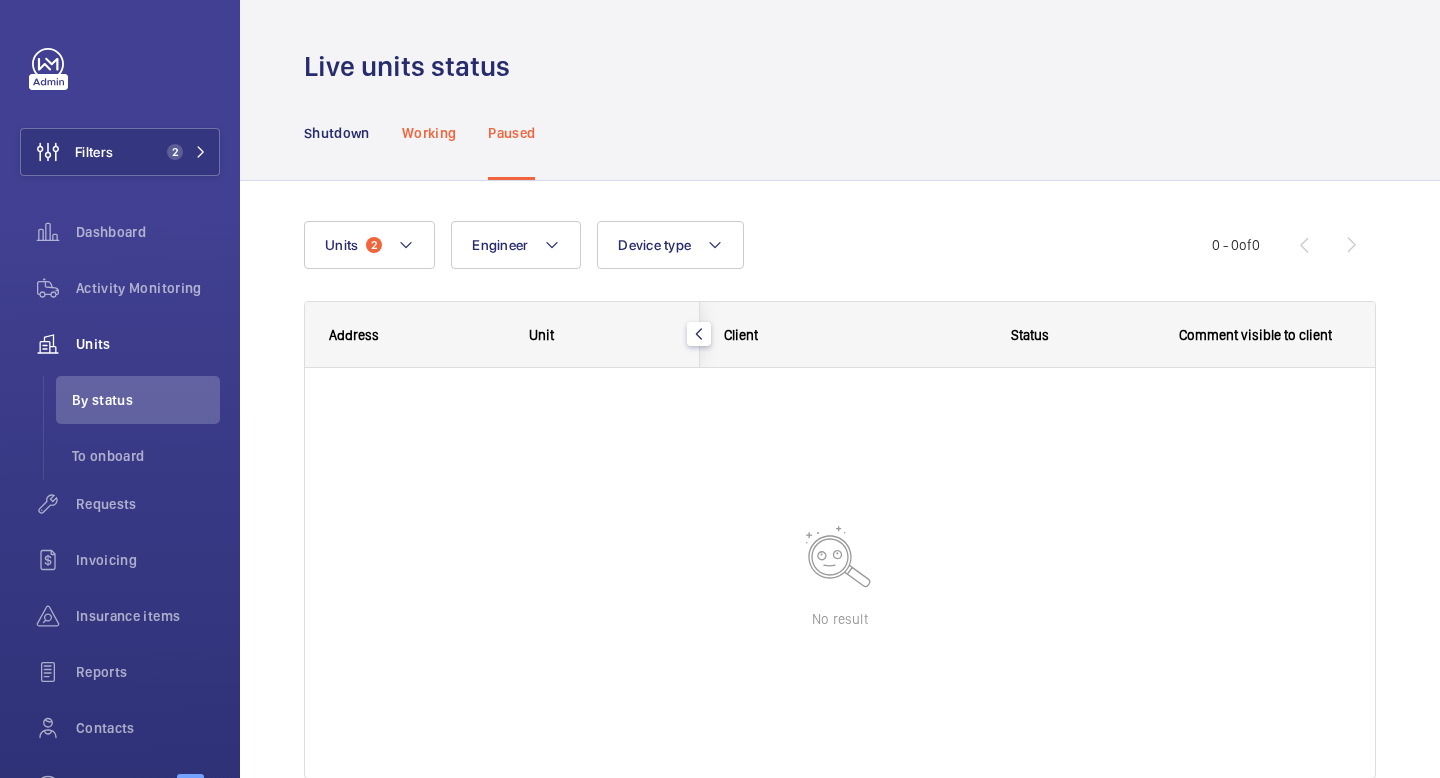 click on "Working" 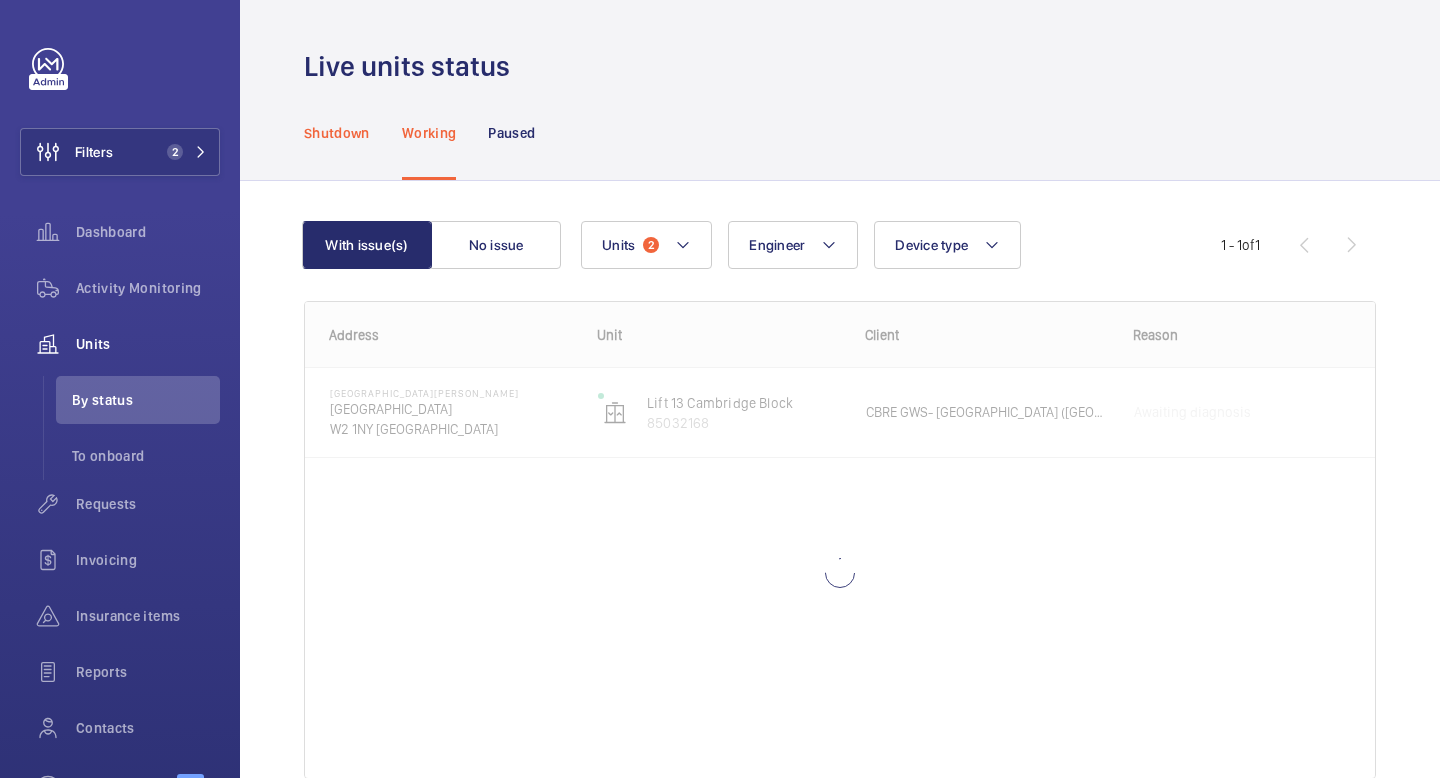 click on "Shutdown" 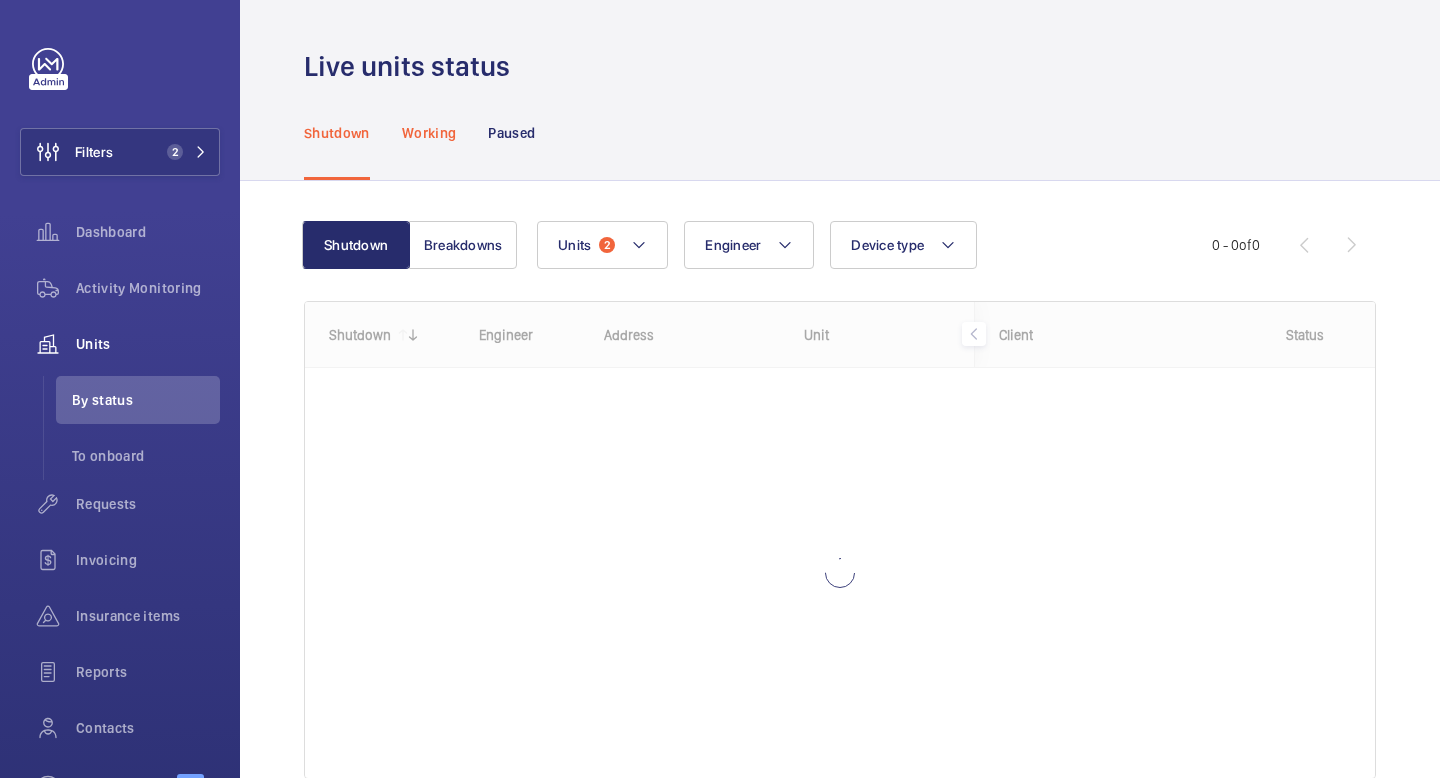 click on "Working" 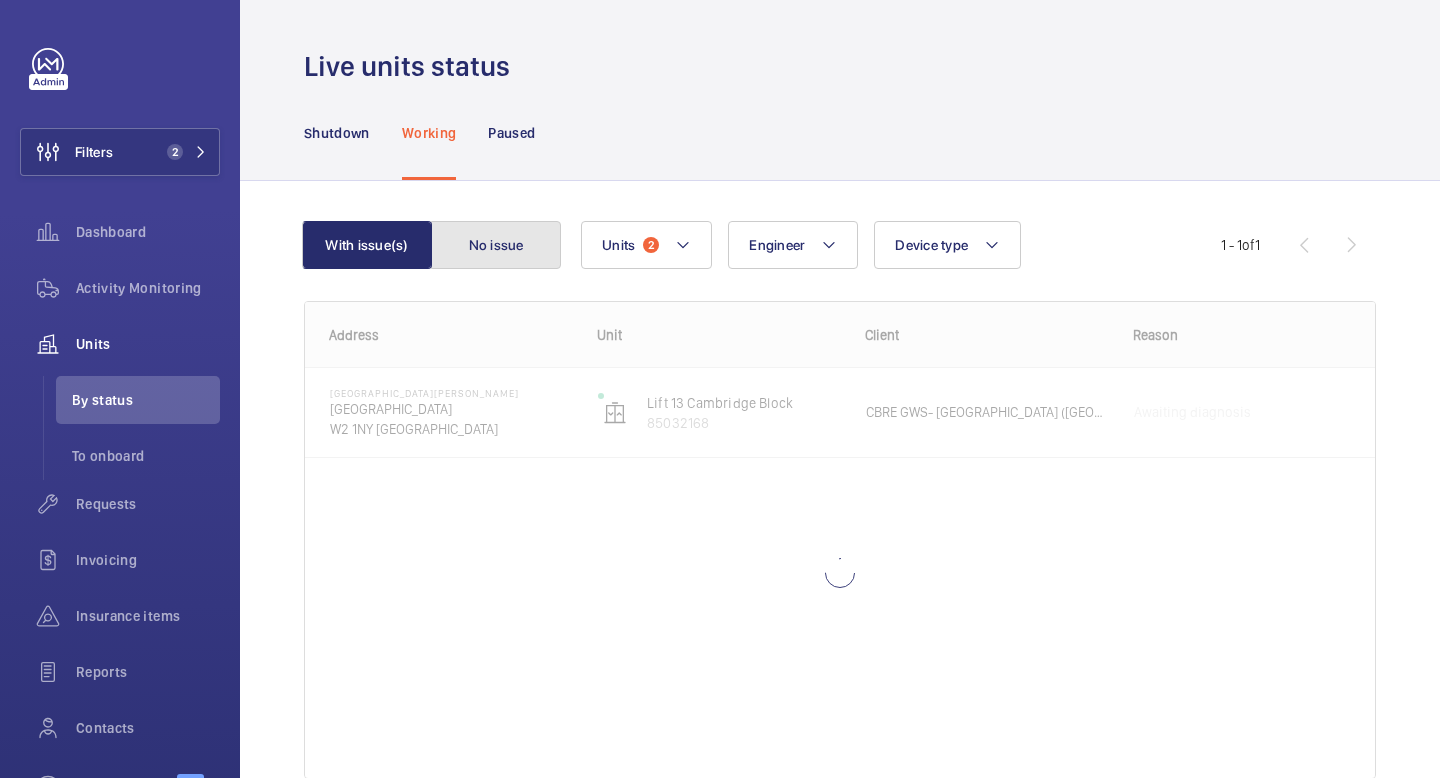 click on "No issue" 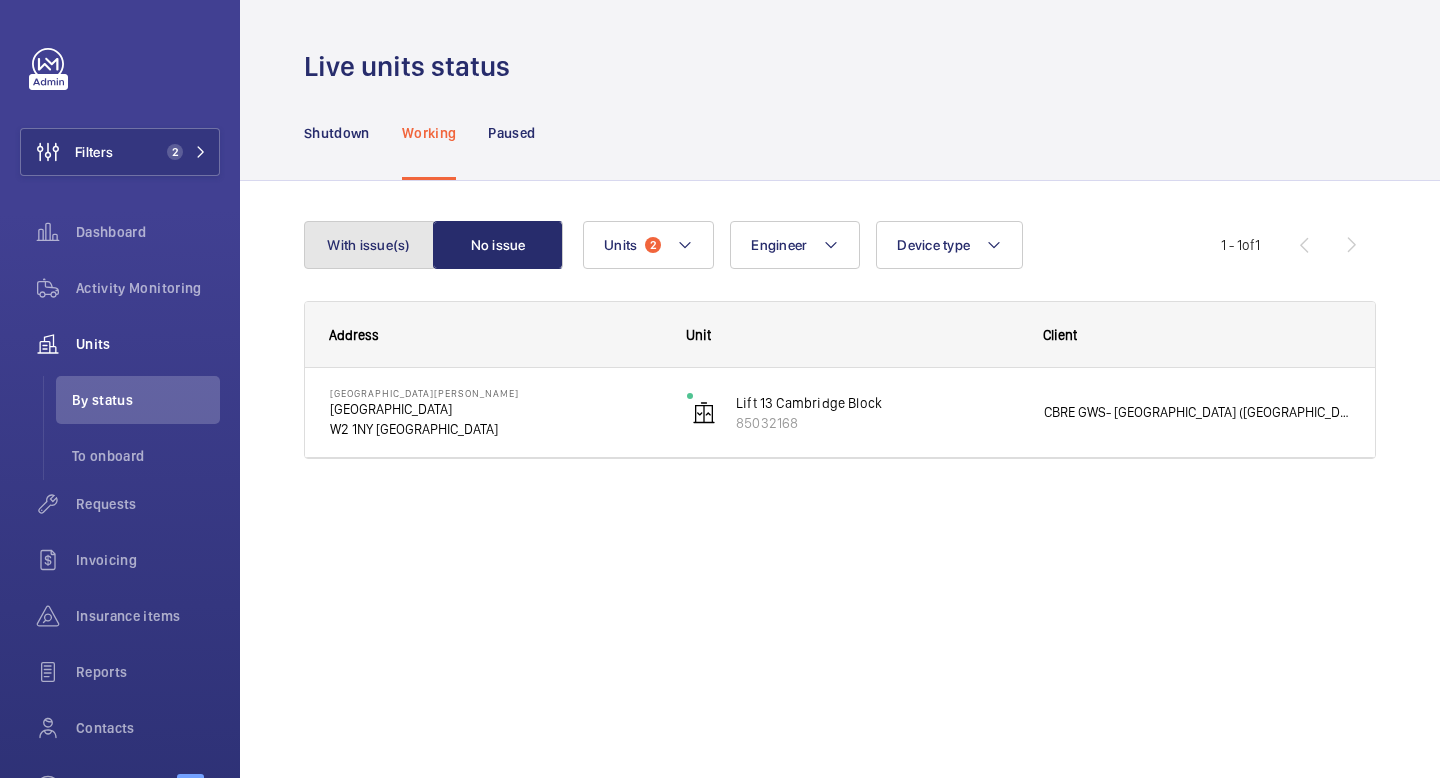 click on "With issue(s)" 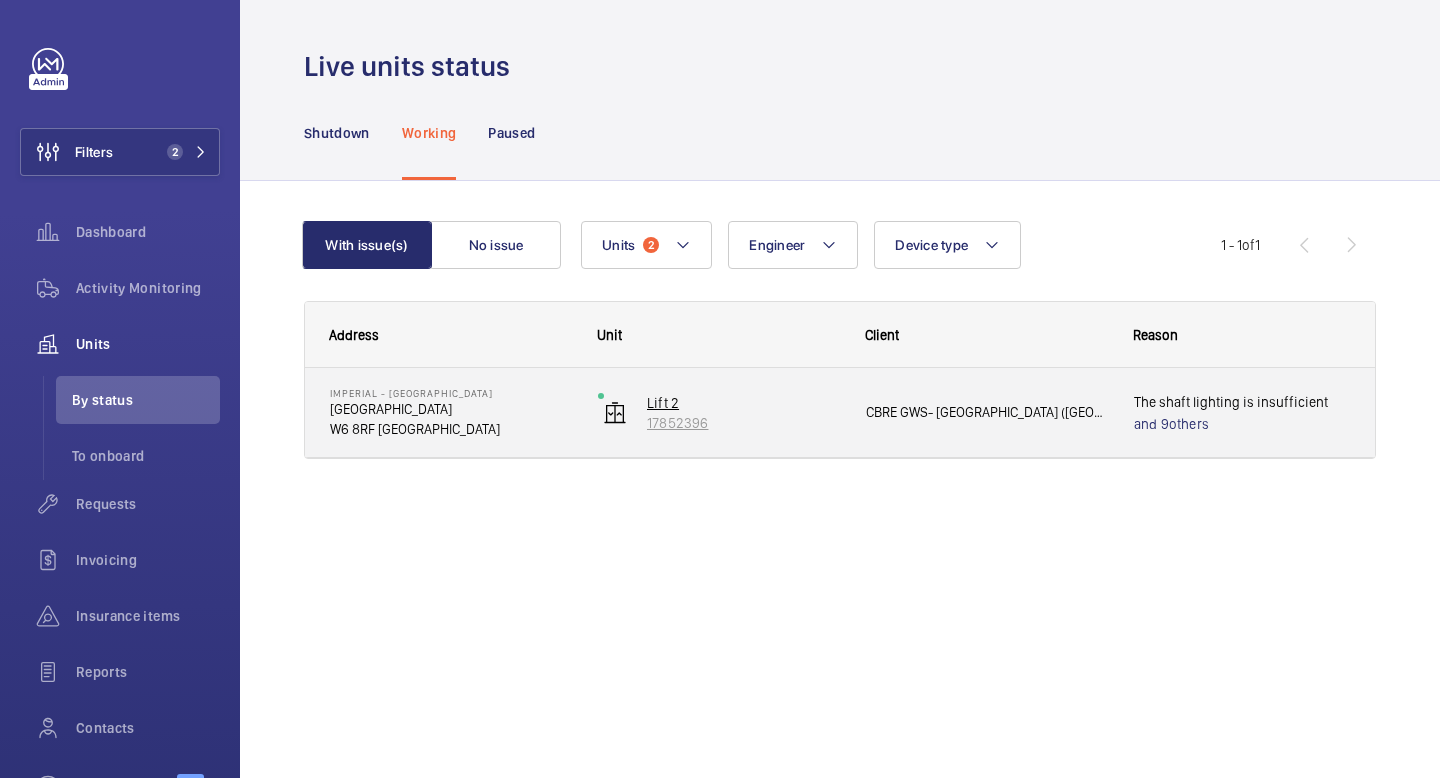 click on "Lift 2   17852396" 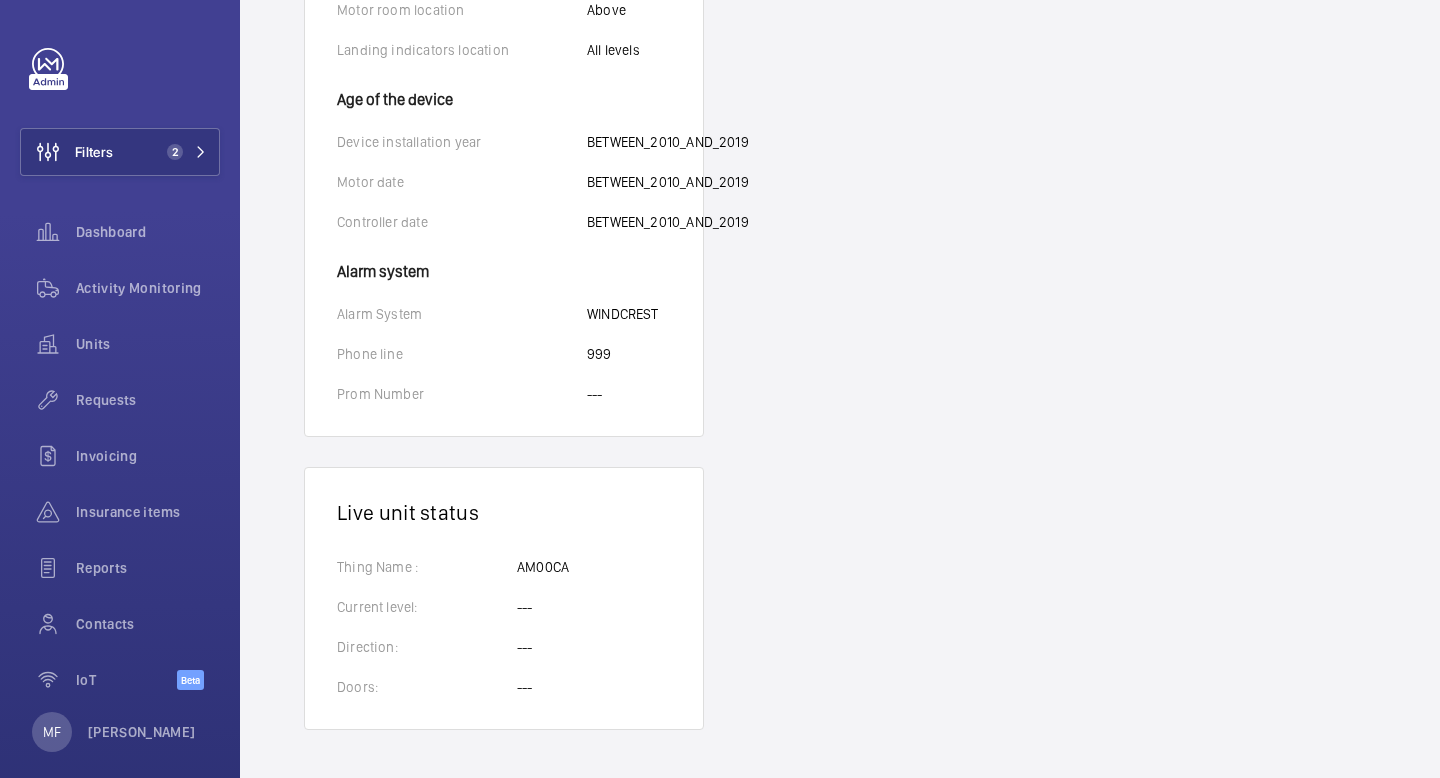 scroll, scrollTop: 0, scrollLeft: 0, axis: both 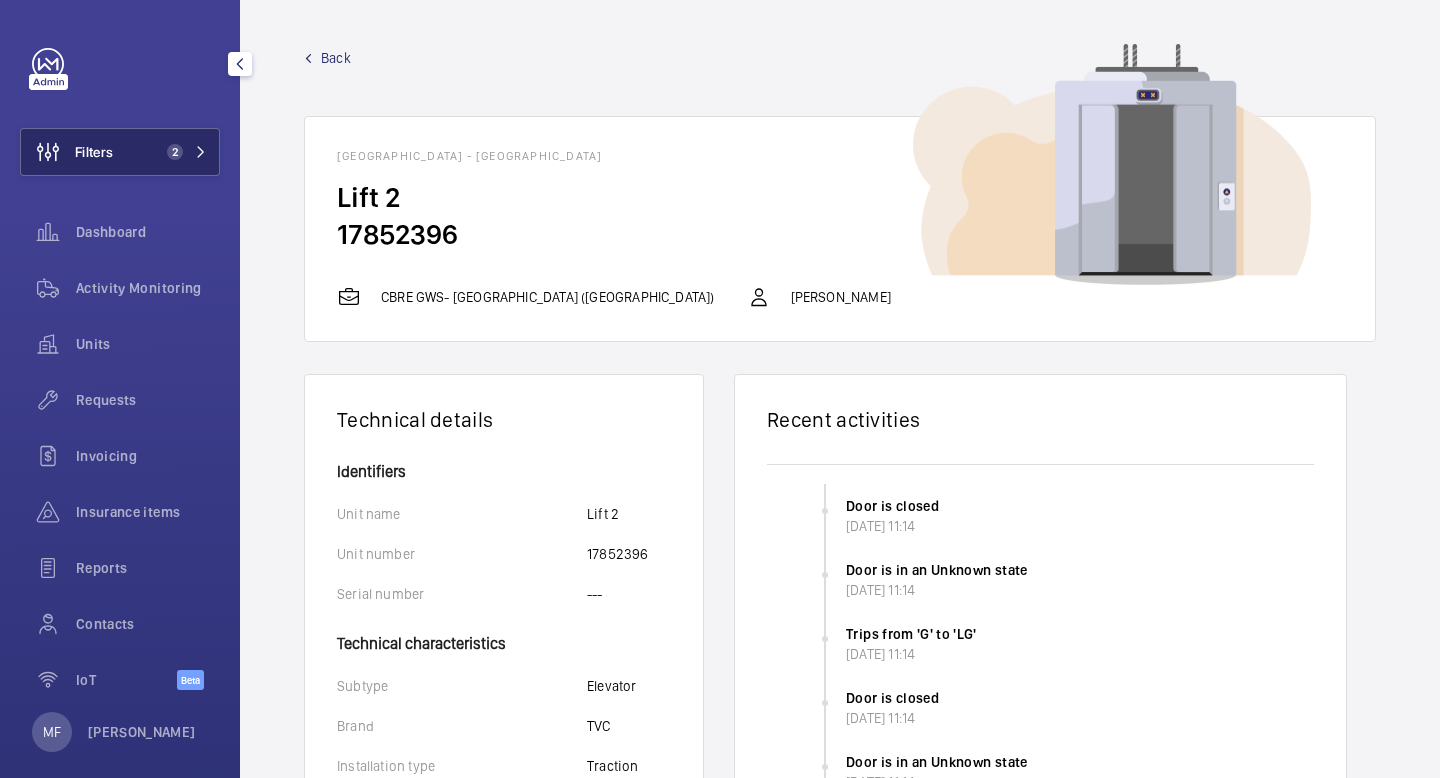 click 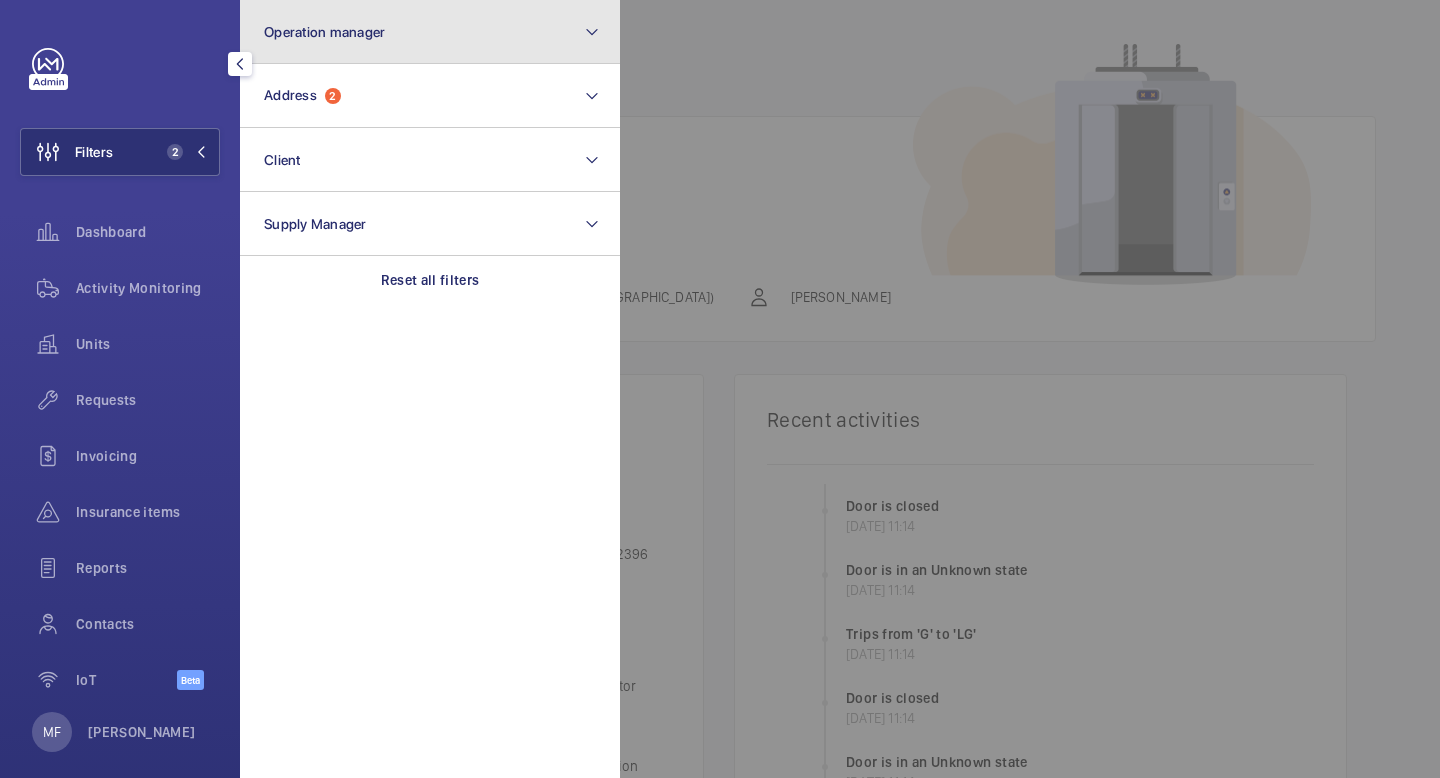 click on "Operation manager" 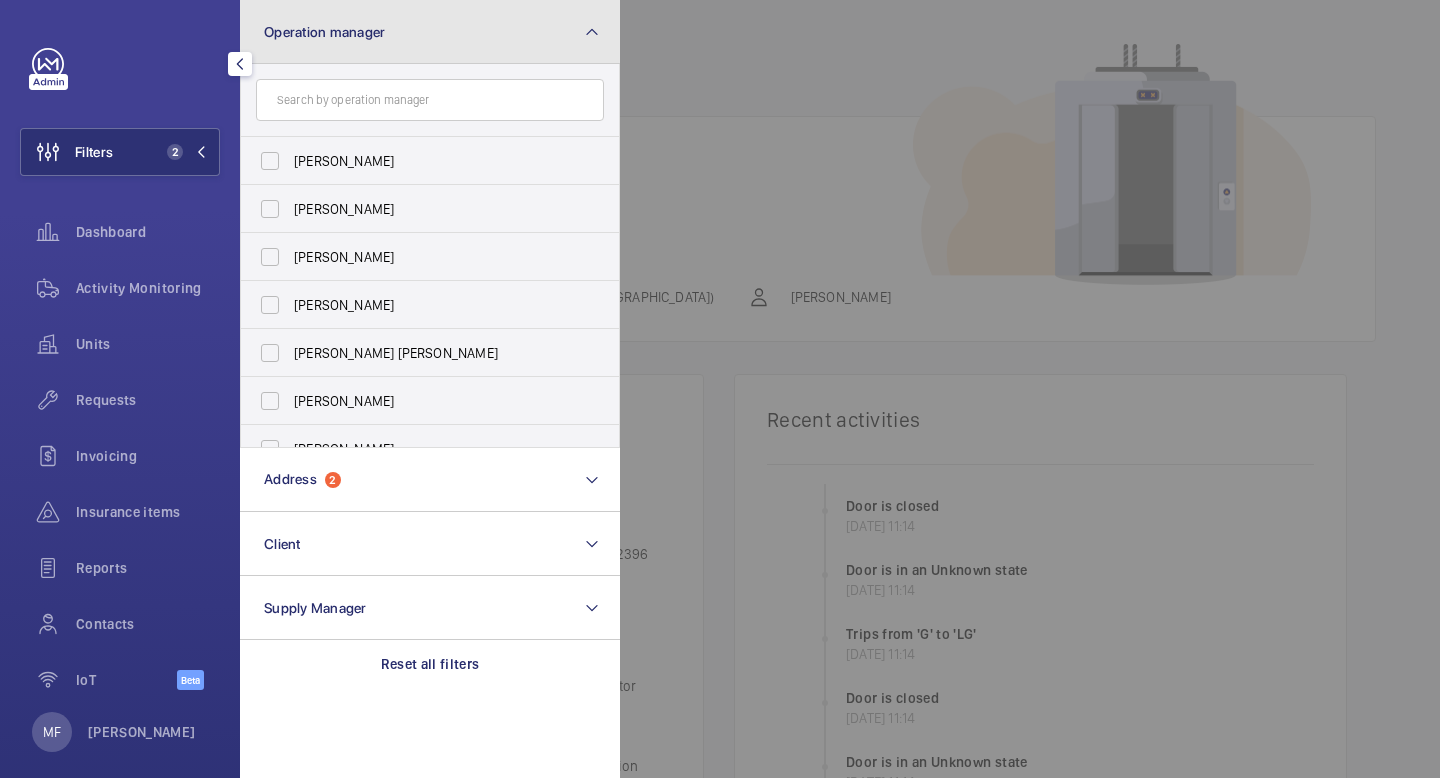 click on "Operation manager" 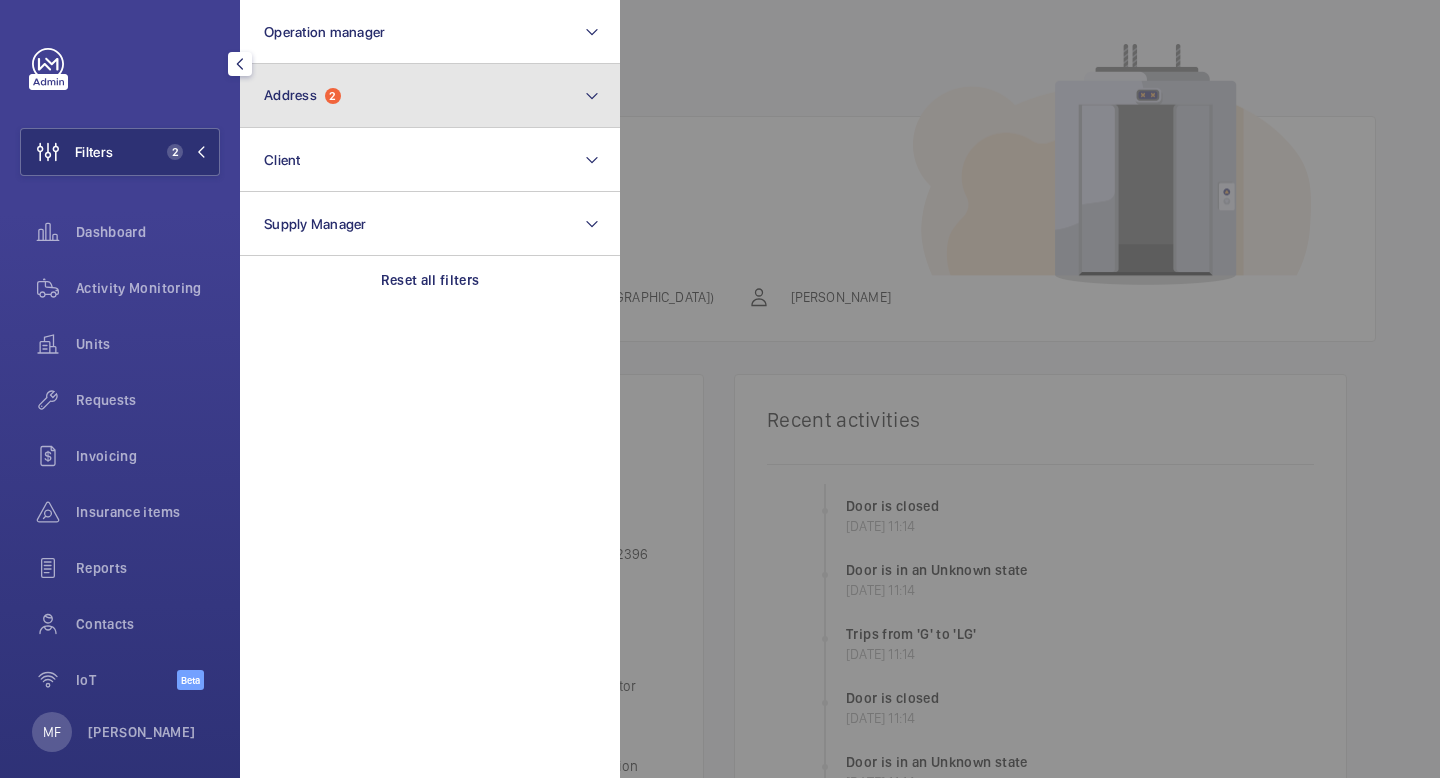 click on "Address  2" 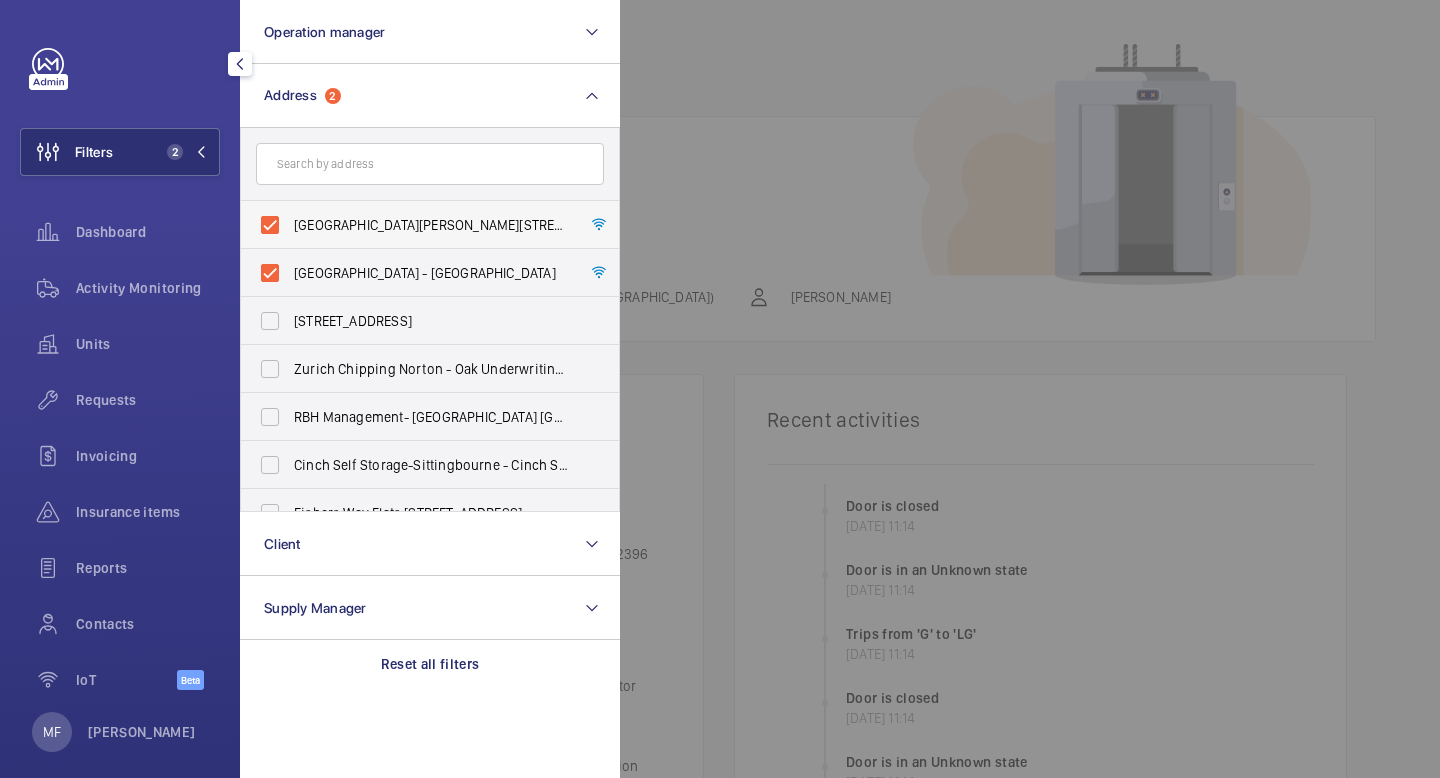 click on "[GEOGRAPHIC_DATA][PERSON_NAME][STREET_ADDRESS]" at bounding box center (415, 225) 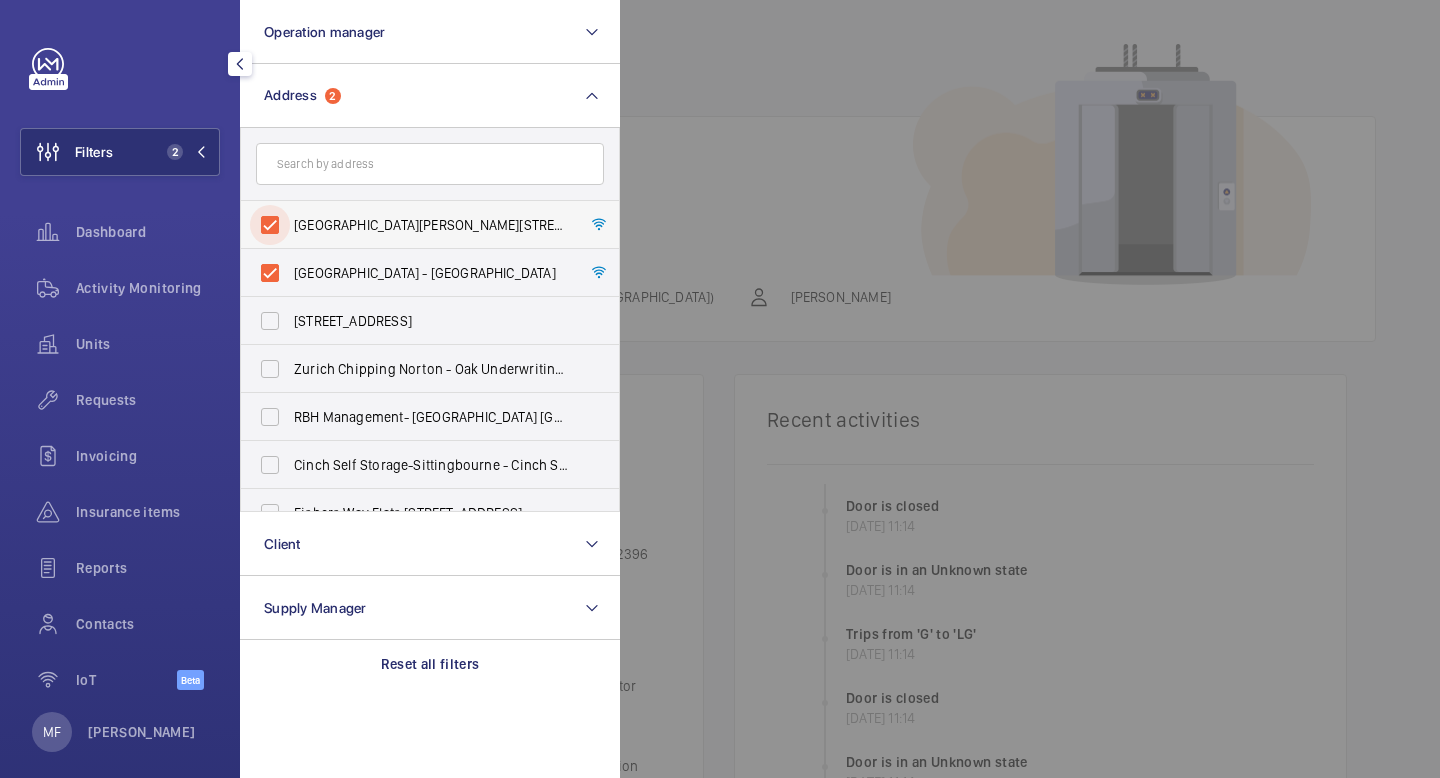 click on "[GEOGRAPHIC_DATA][PERSON_NAME][STREET_ADDRESS]" at bounding box center [270, 225] 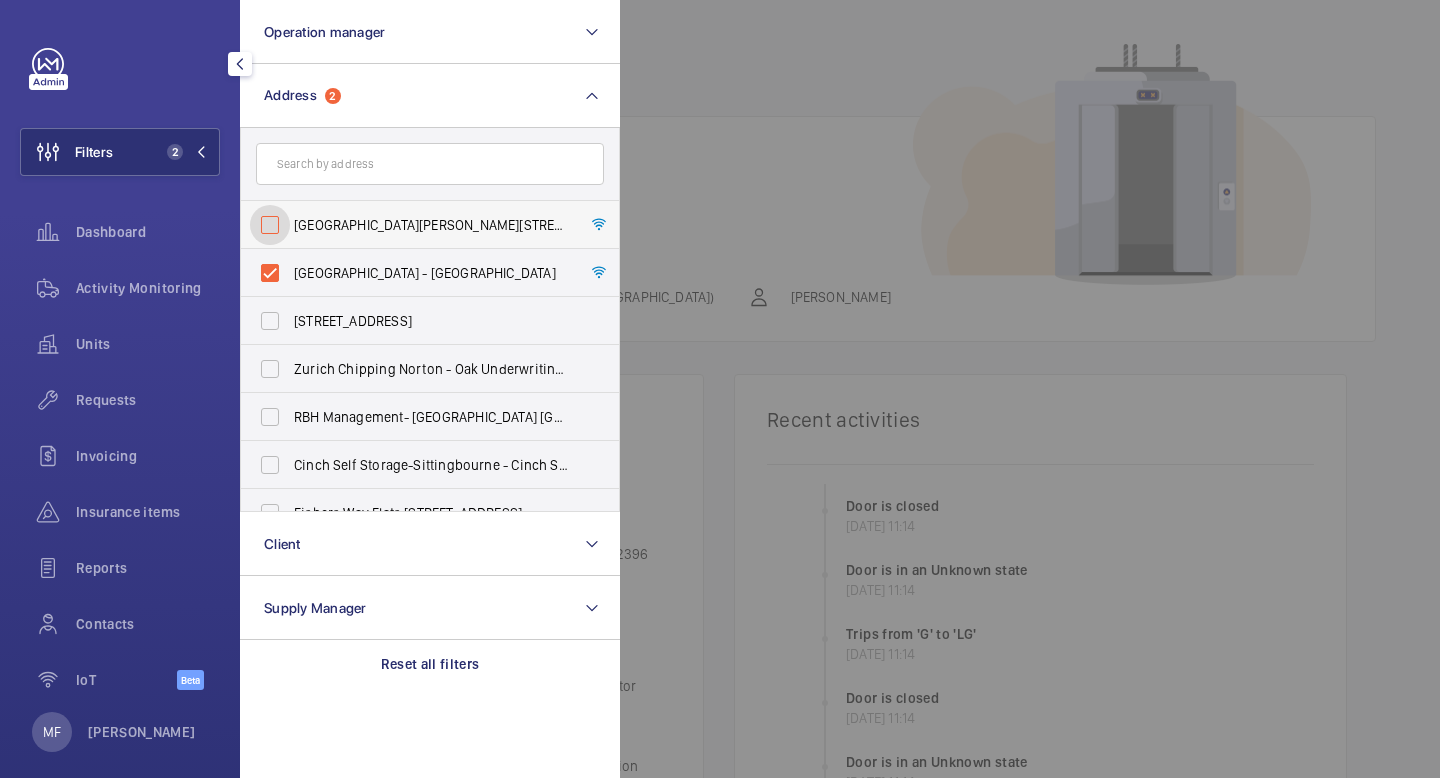 checkbox on "false" 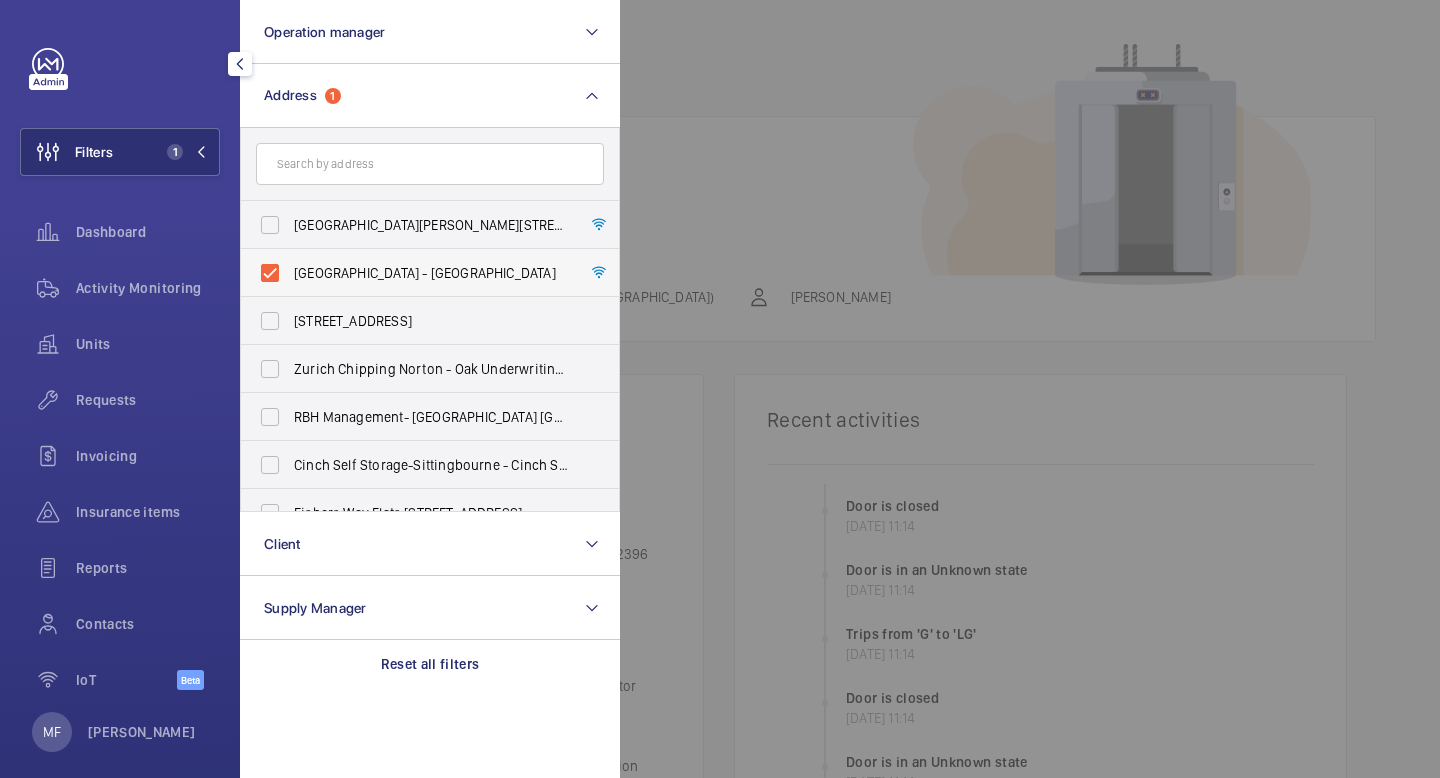drag, startPoint x: 263, startPoint y: 264, endPoint x: 277, endPoint y: 276, distance: 18.439089 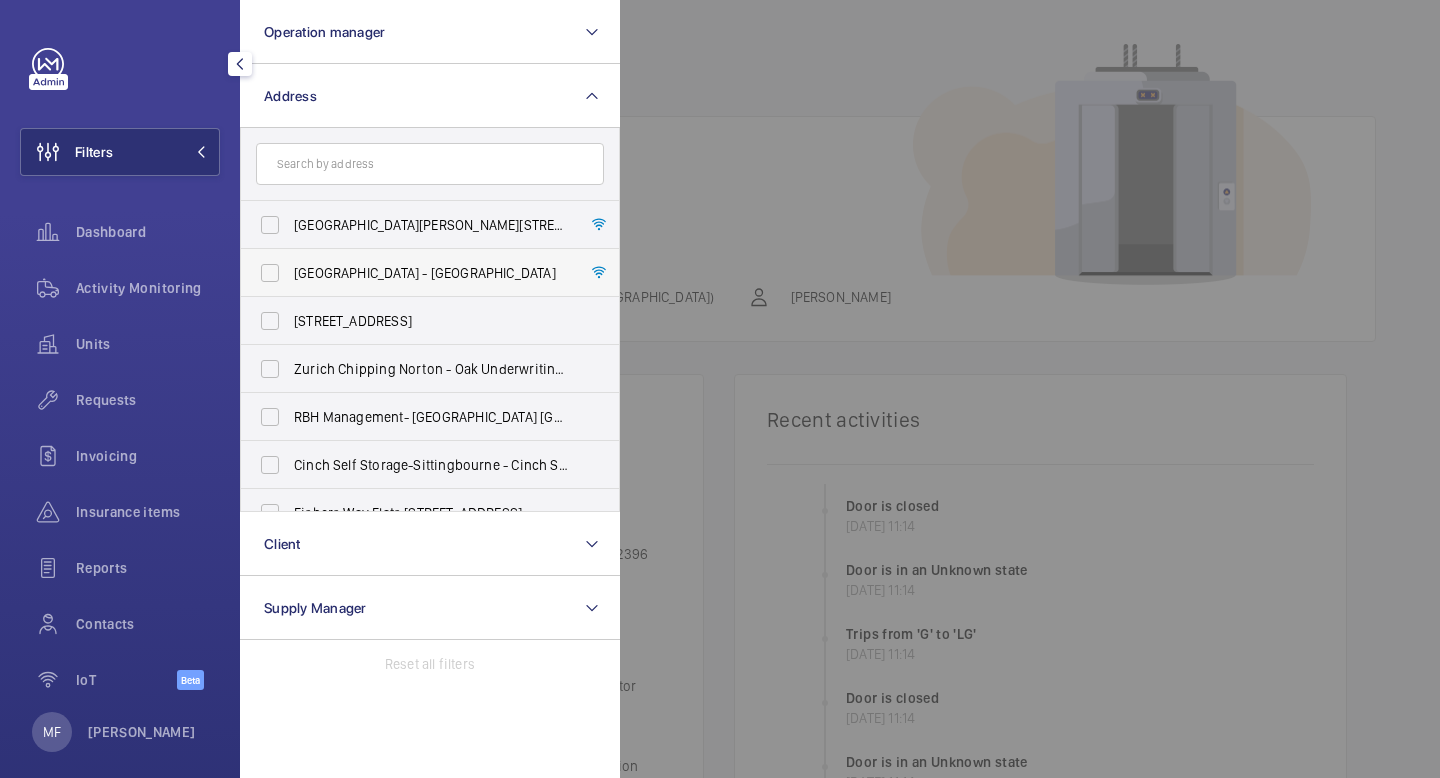 click on "[GEOGRAPHIC_DATA] - [GEOGRAPHIC_DATA]" at bounding box center [415, 273] 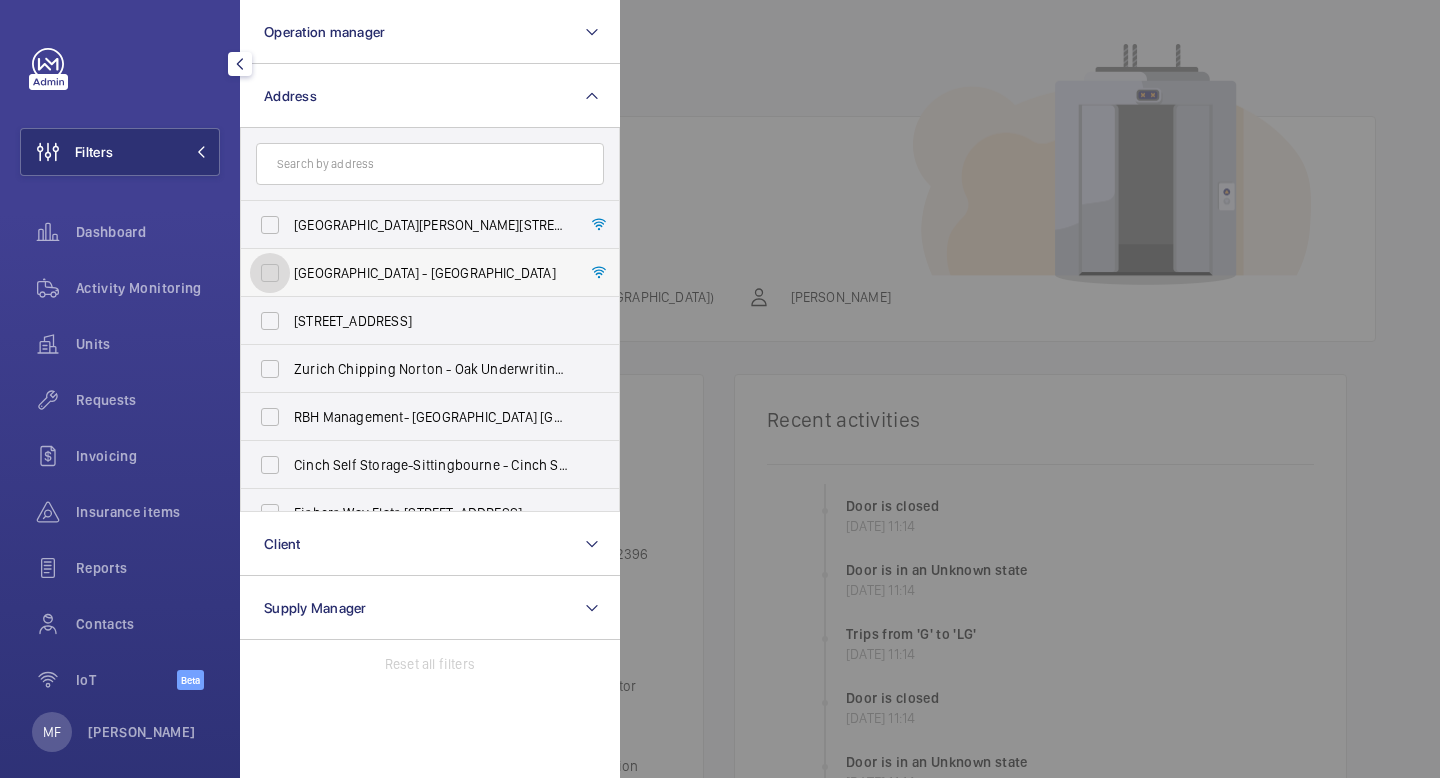 click on "[GEOGRAPHIC_DATA] - [GEOGRAPHIC_DATA]" at bounding box center (270, 273) 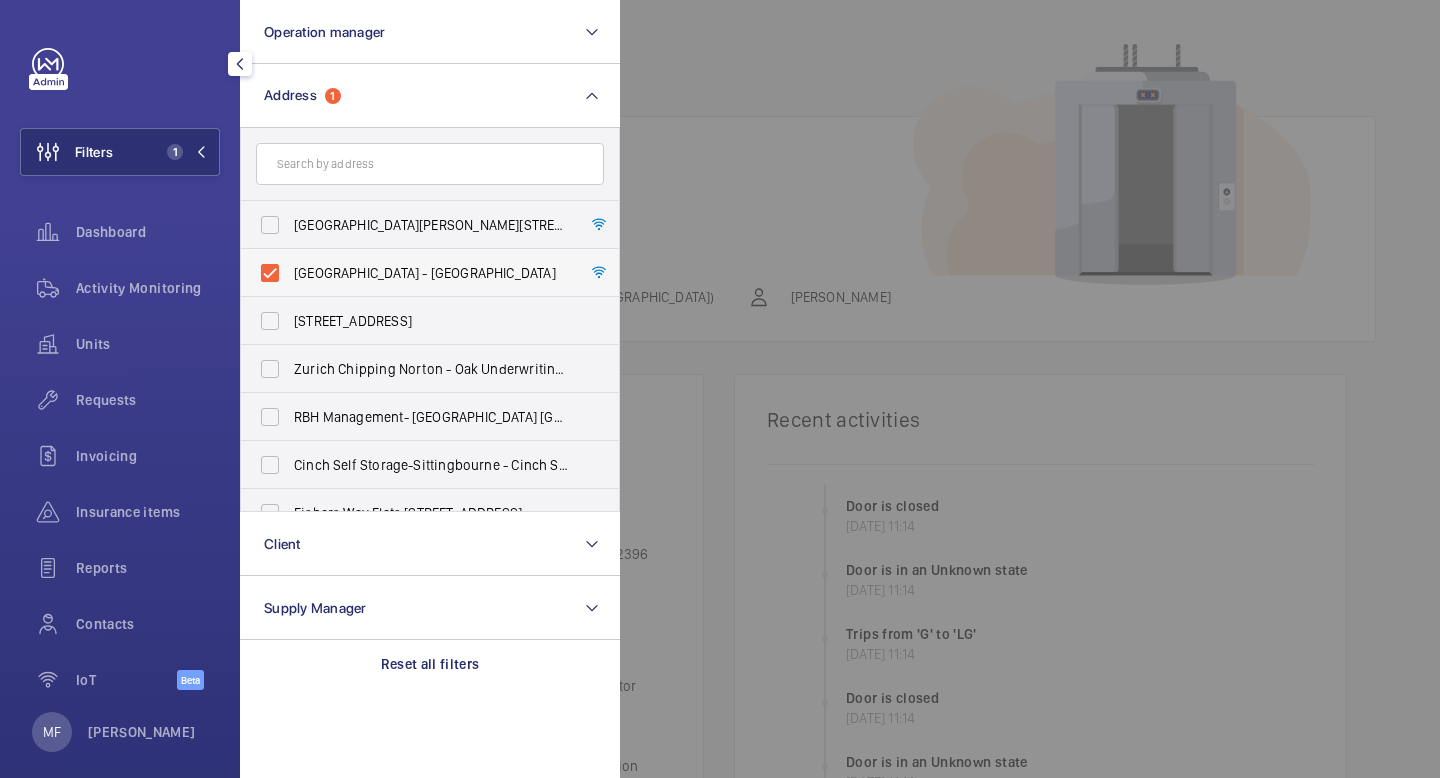 click on "[GEOGRAPHIC_DATA] - [GEOGRAPHIC_DATA]" at bounding box center [415, 273] 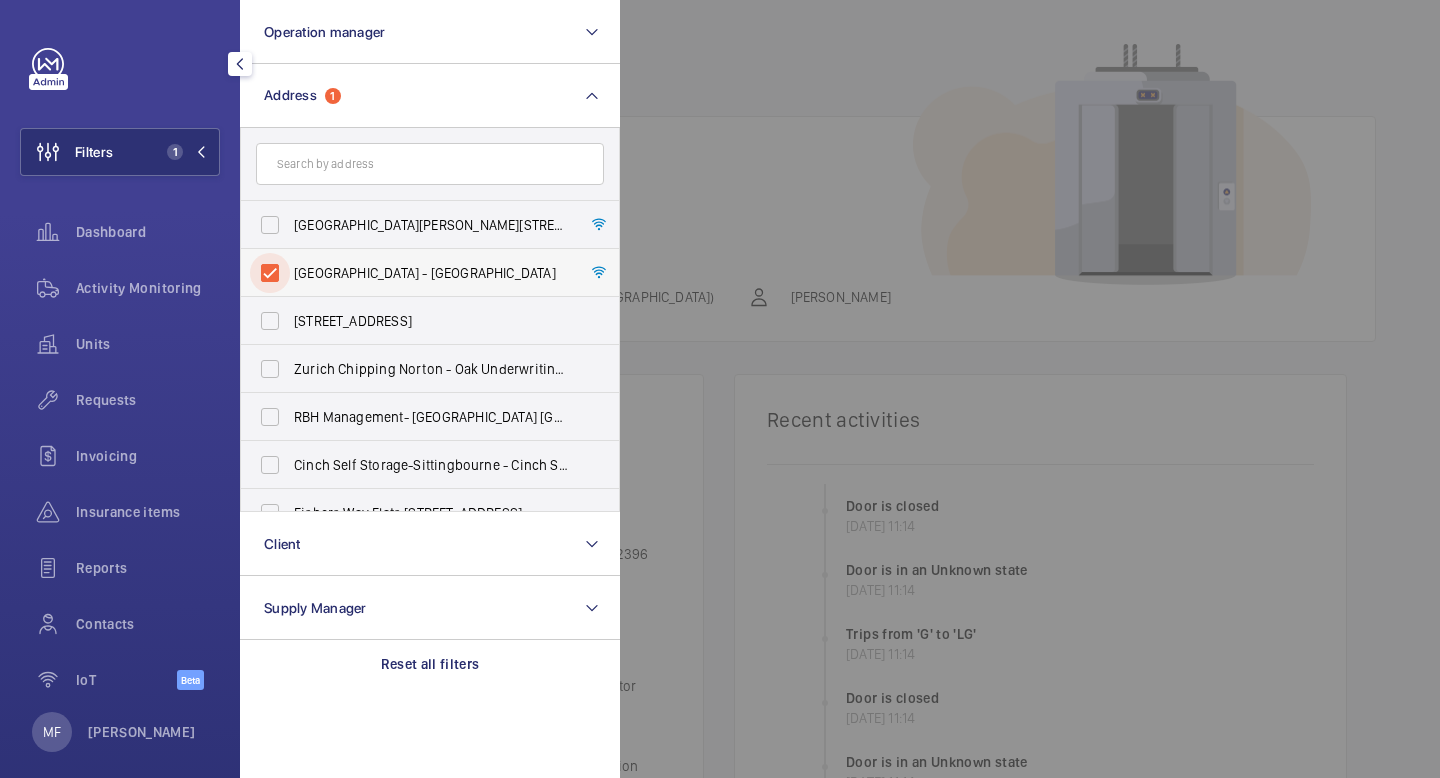 click on "[GEOGRAPHIC_DATA] - [GEOGRAPHIC_DATA]" at bounding box center [270, 273] 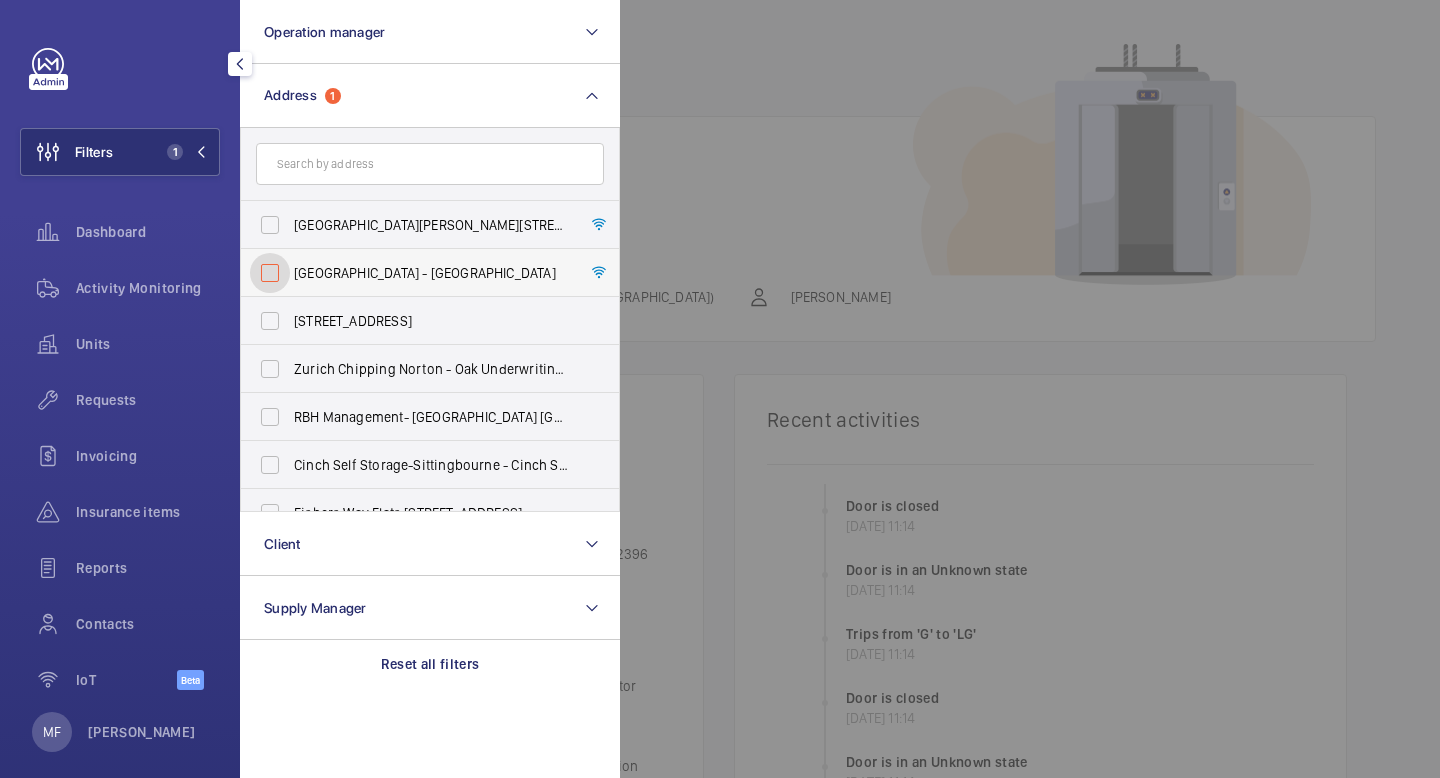 checkbox on "false" 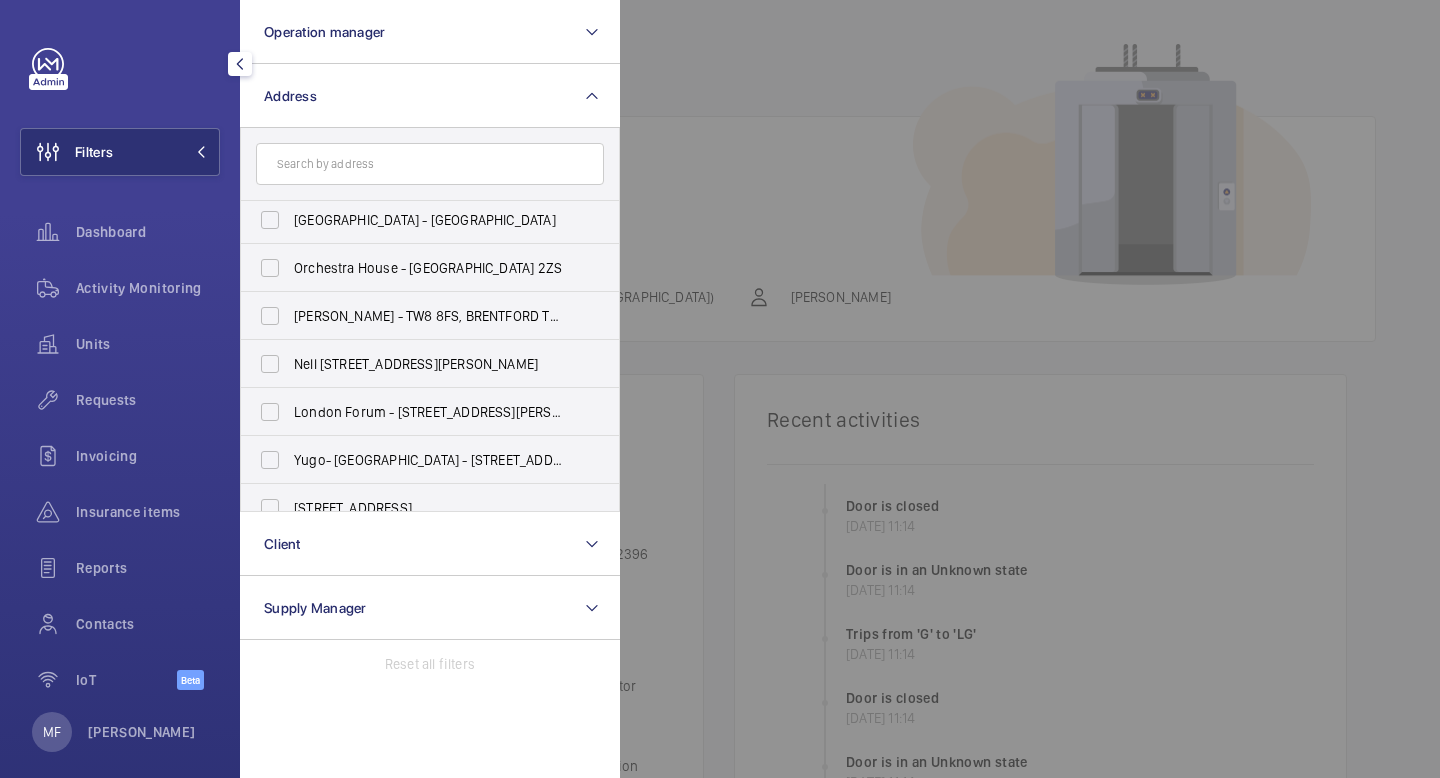 scroll, scrollTop: 258, scrollLeft: 0, axis: vertical 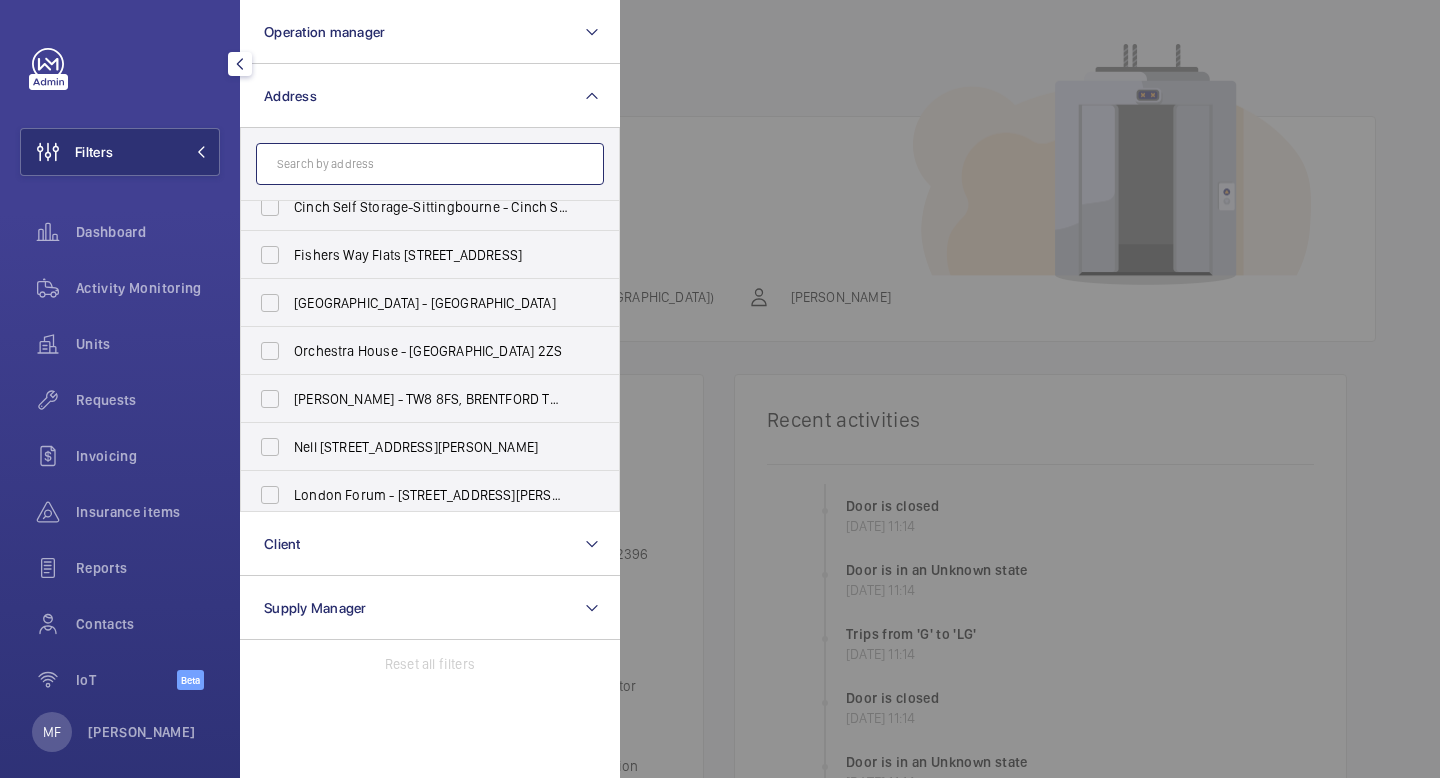 click 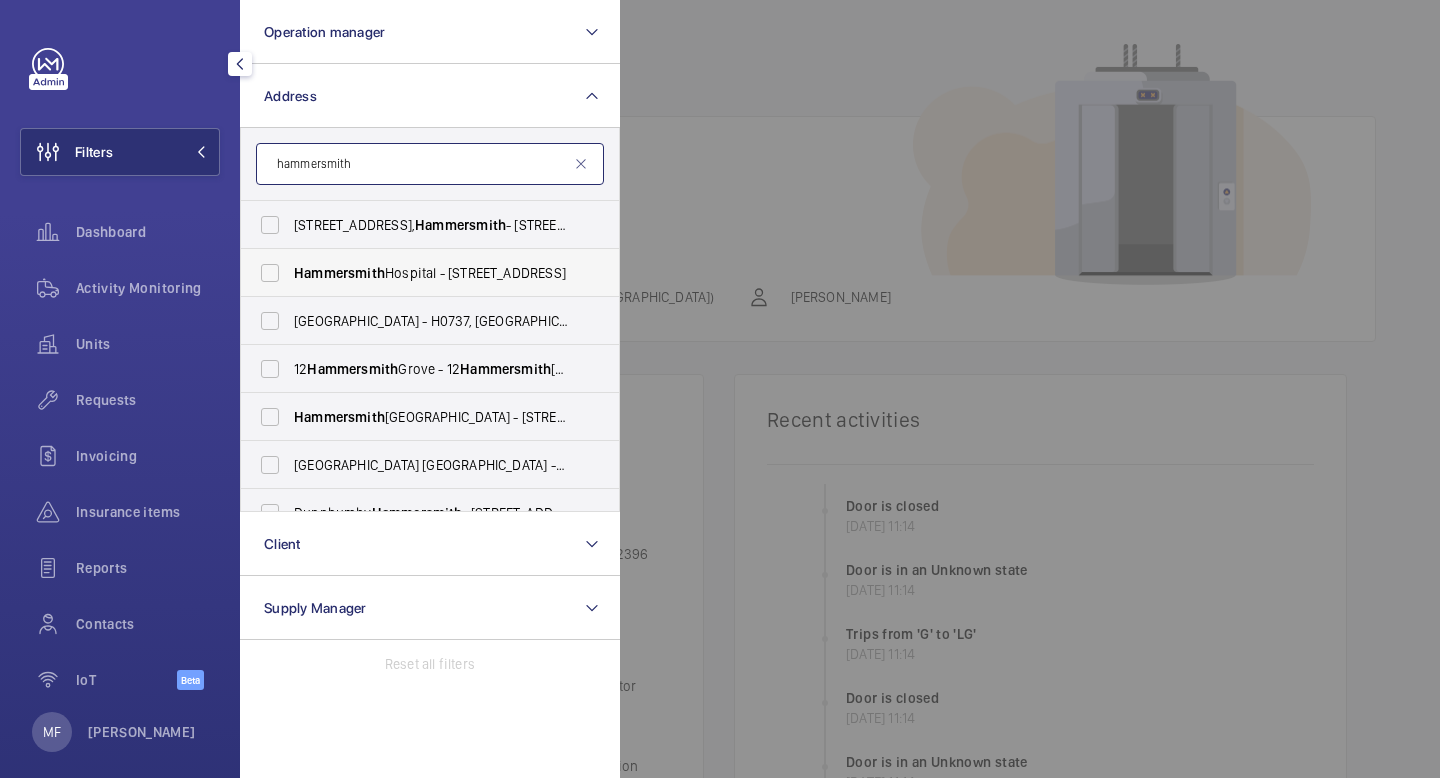 type on "hammersmith" 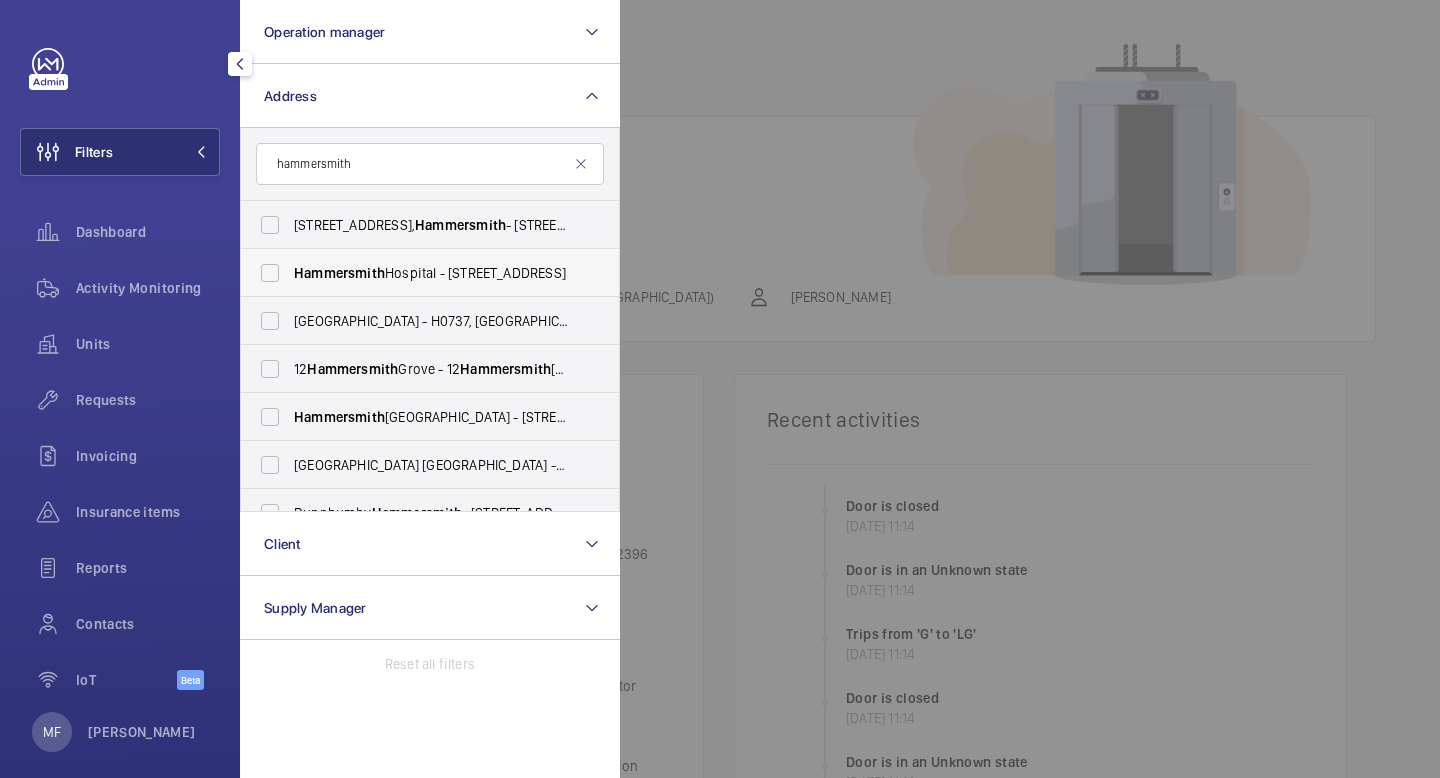 click on "Hammersmith  Hospital - 72 Du Cane Rd, LONDON W12 0HS" at bounding box center [415, 273] 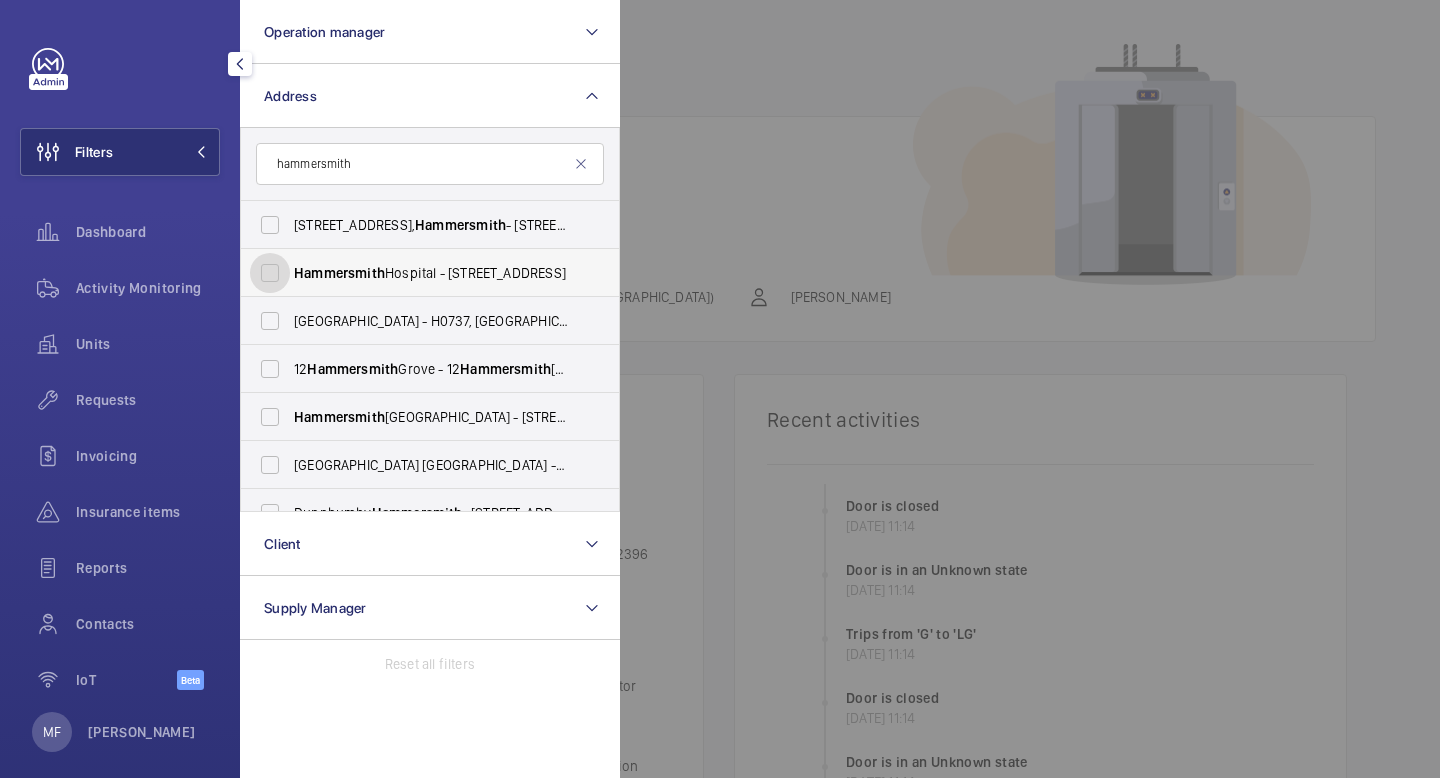 click on "Hammersmith  Hospital - 72 Du Cane Rd, LONDON W12 0HS" at bounding box center (270, 273) 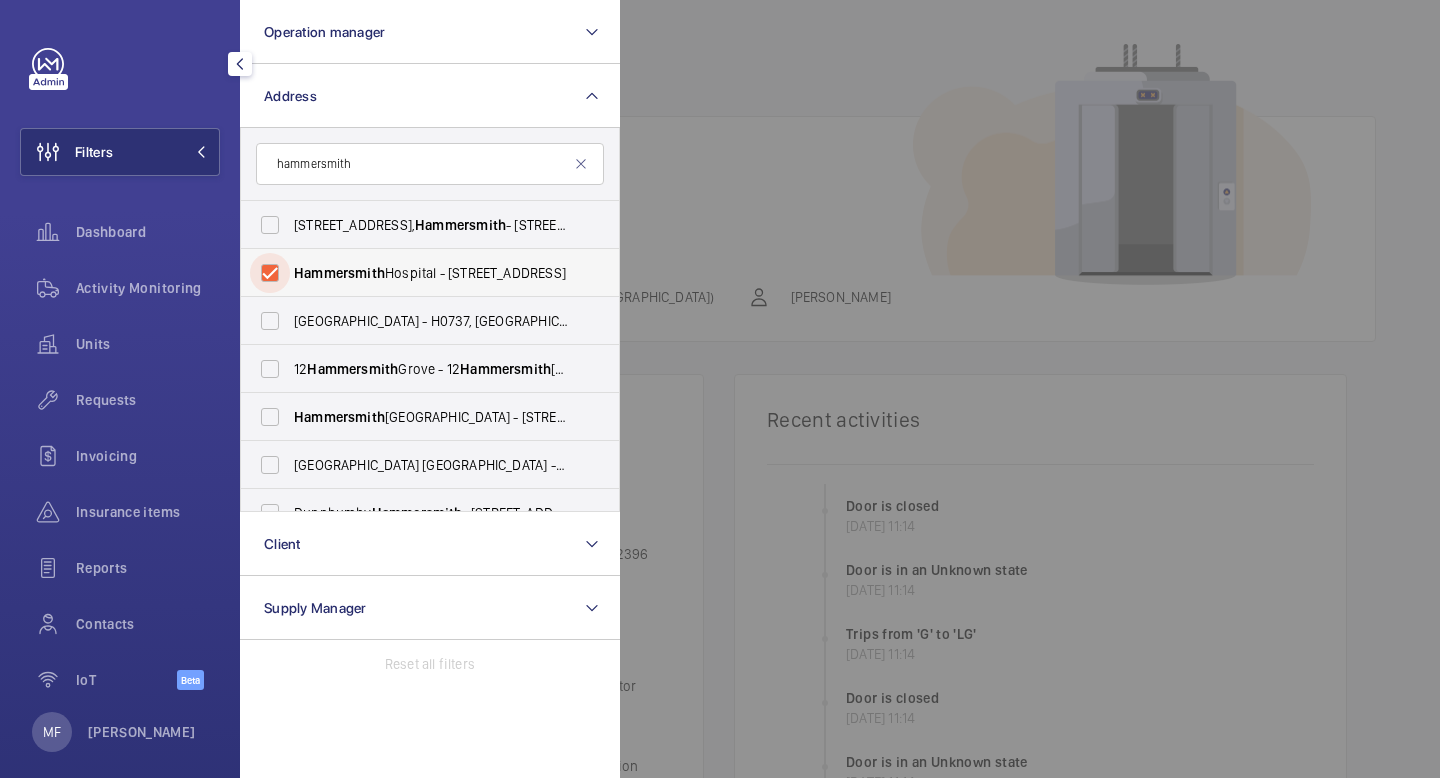 checkbox on "true" 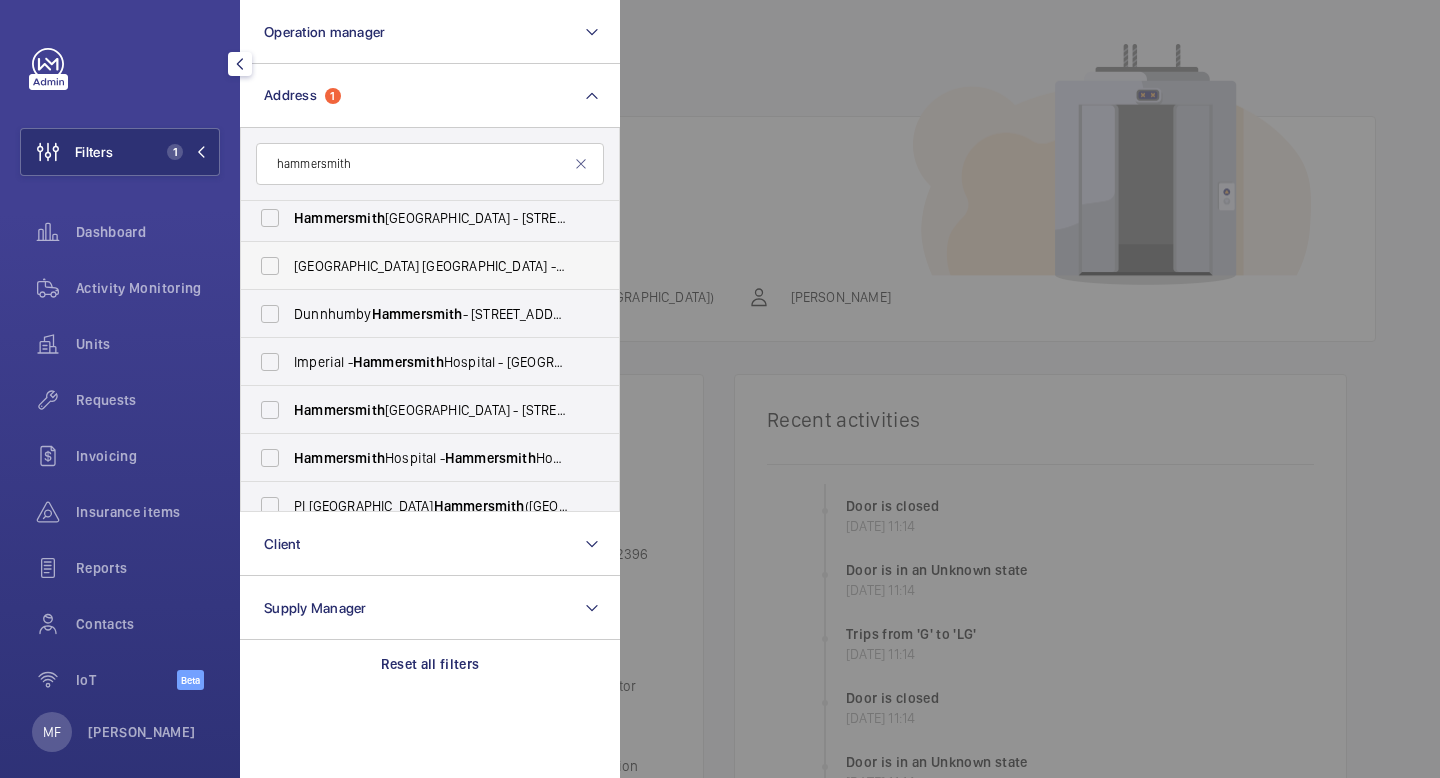 scroll, scrollTop: 203, scrollLeft: 0, axis: vertical 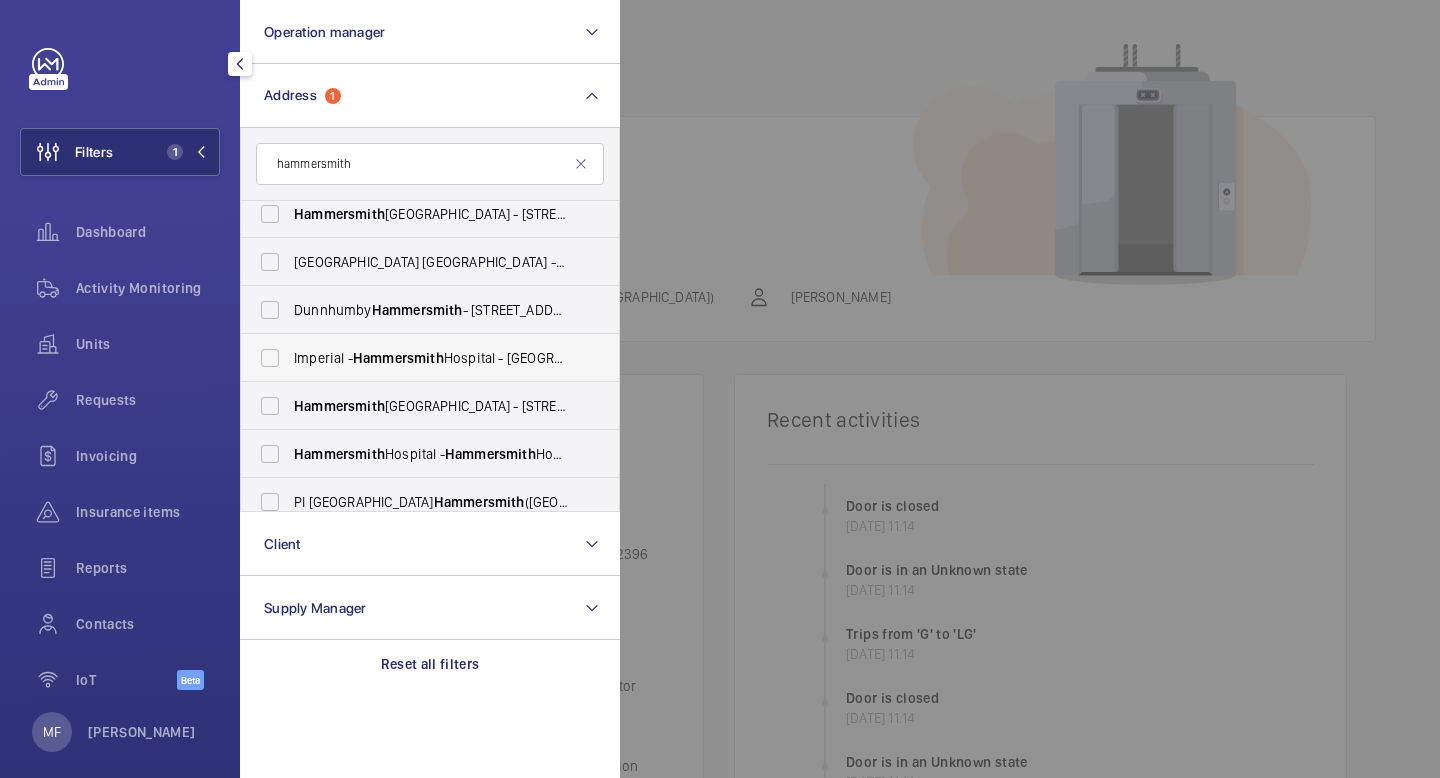 click on "Imperial -  Hammersmith  Hospital - W12 0HS, LONDON W12 0HS" at bounding box center [415, 358] 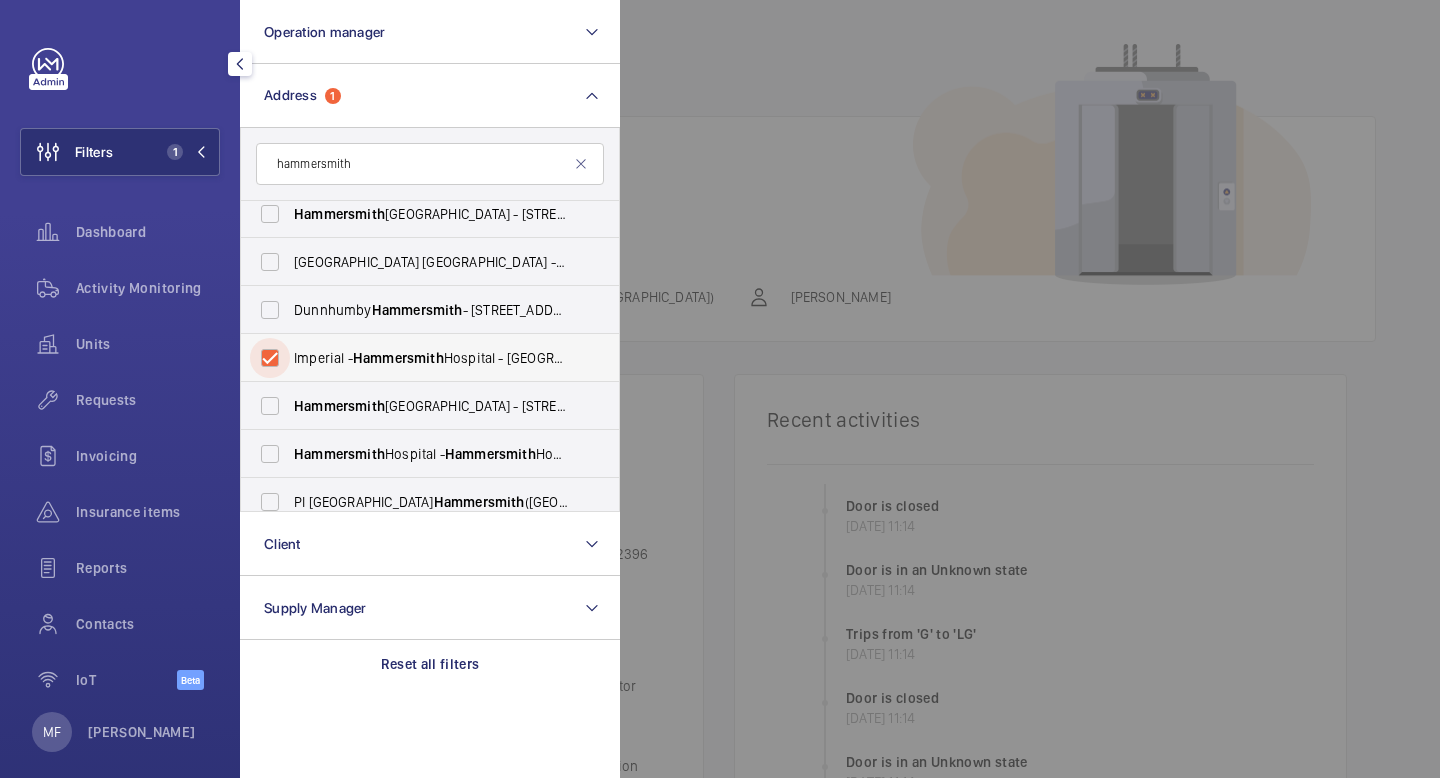 checkbox on "true" 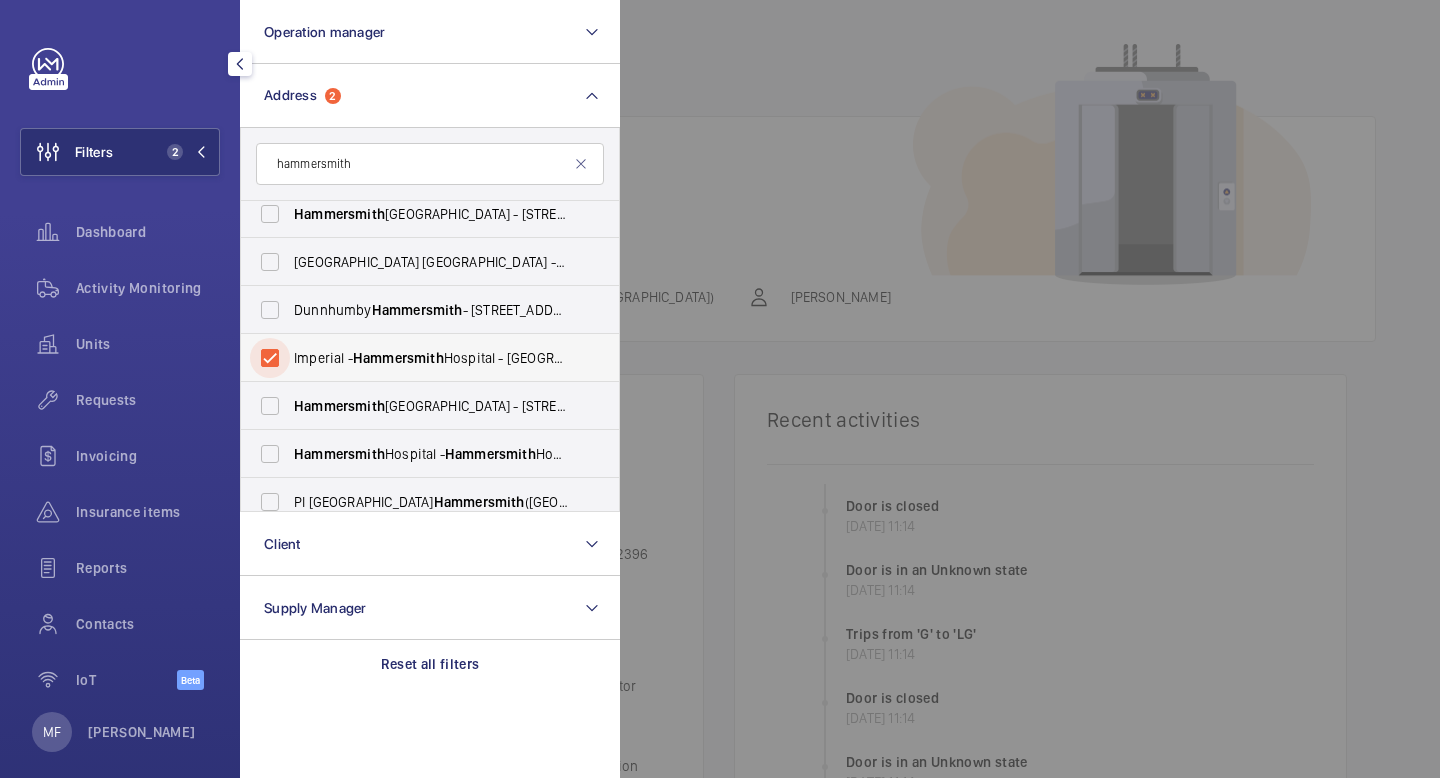 scroll, scrollTop: 314, scrollLeft: 0, axis: vertical 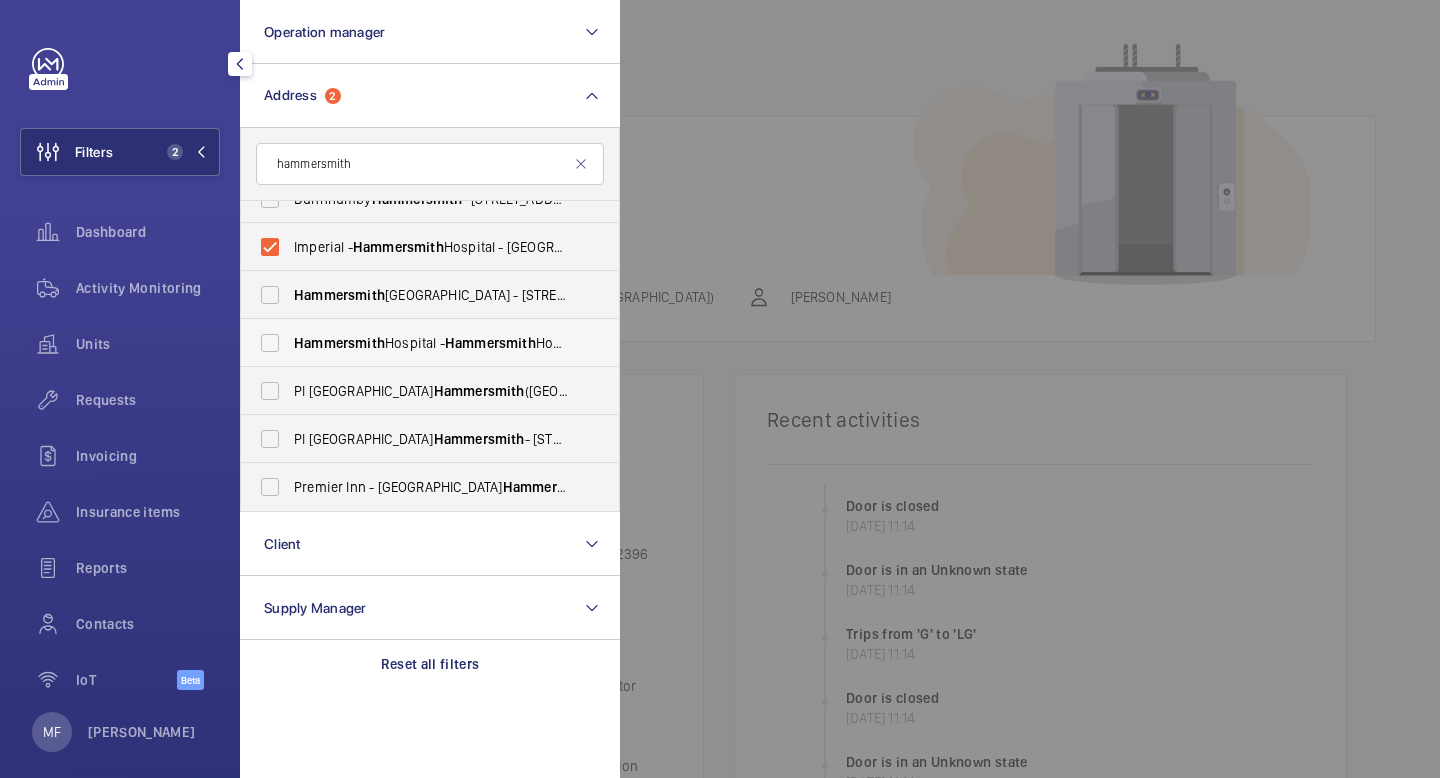 click on "Hammersmith  Hospital -  Hammersmith  Hospital, 72 Du Cane Road, LONDON W12 0HS" at bounding box center (415, 343) 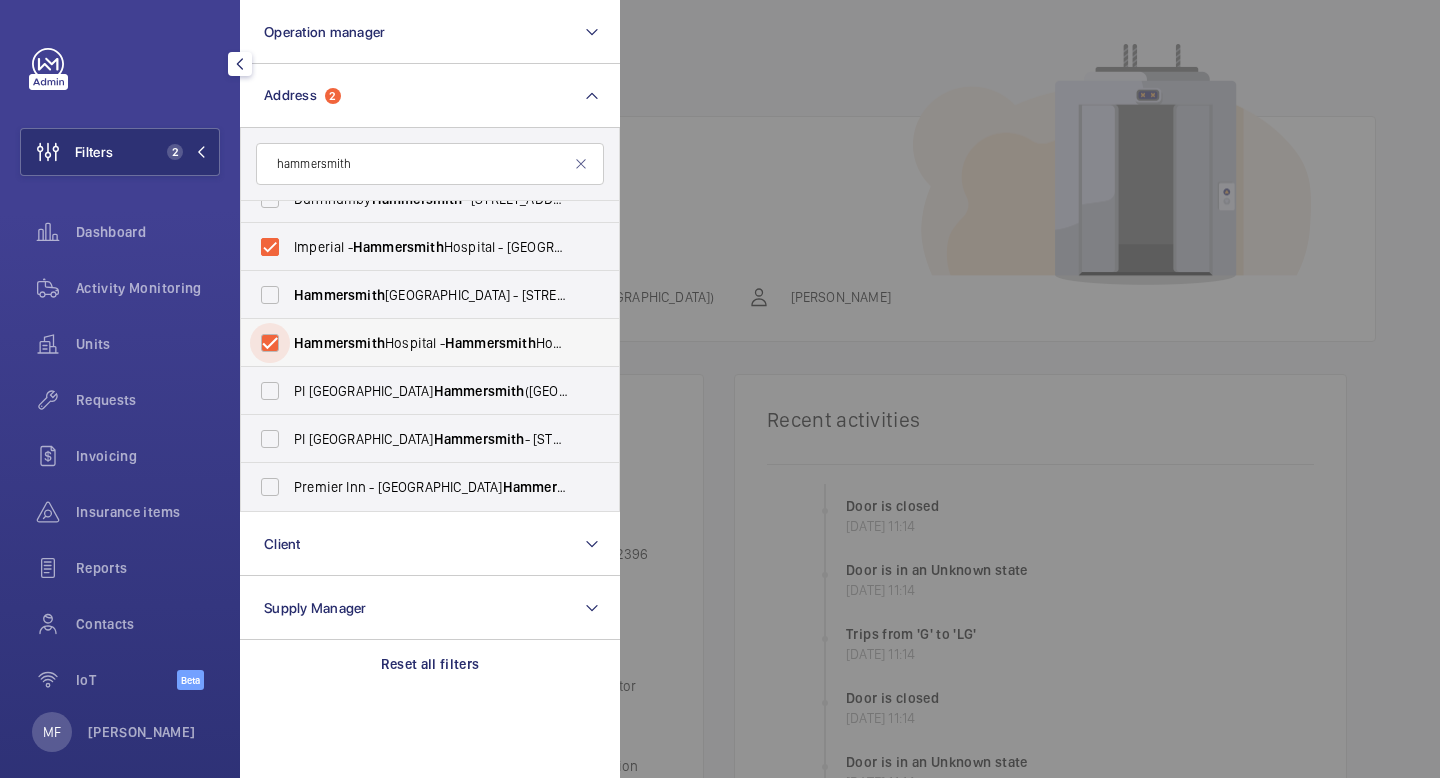 checkbox on "true" 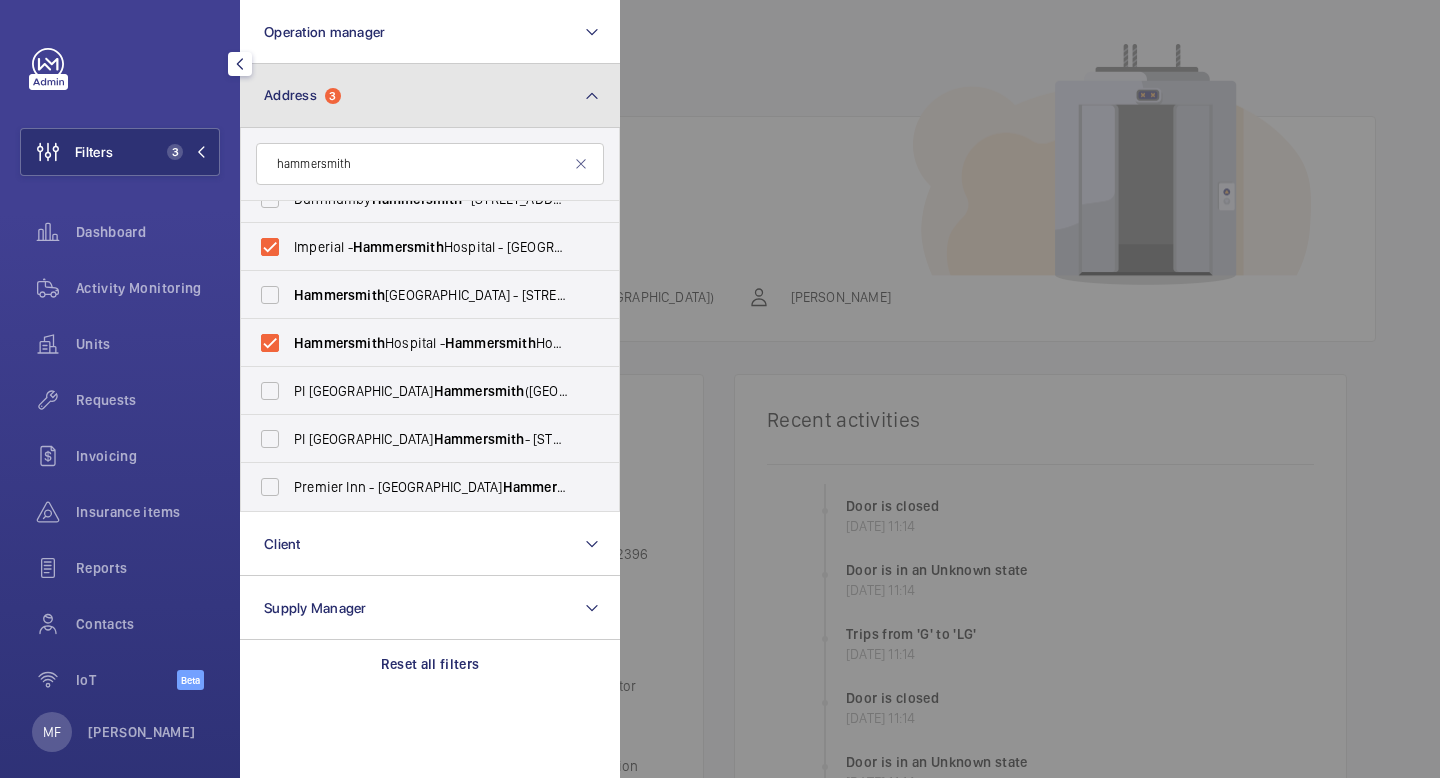 click 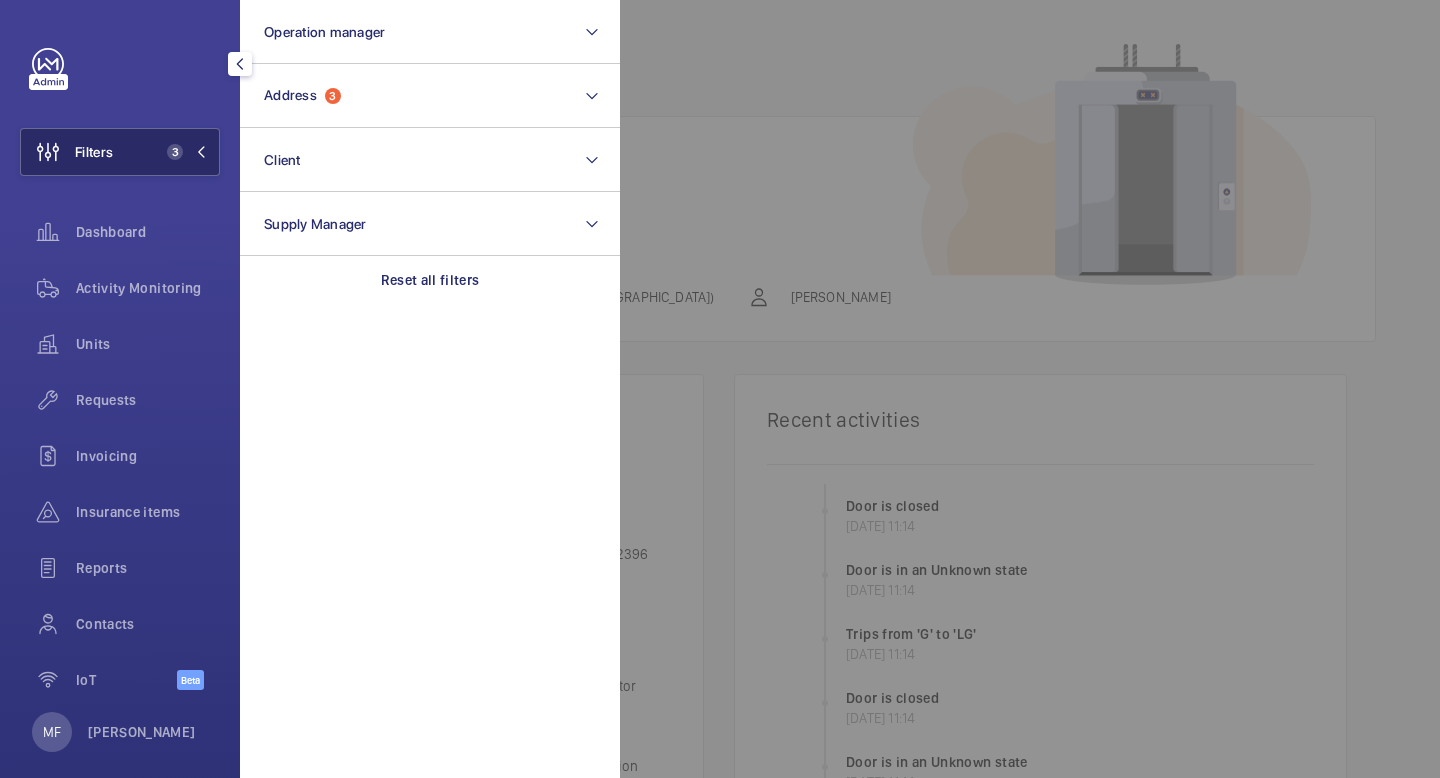 click 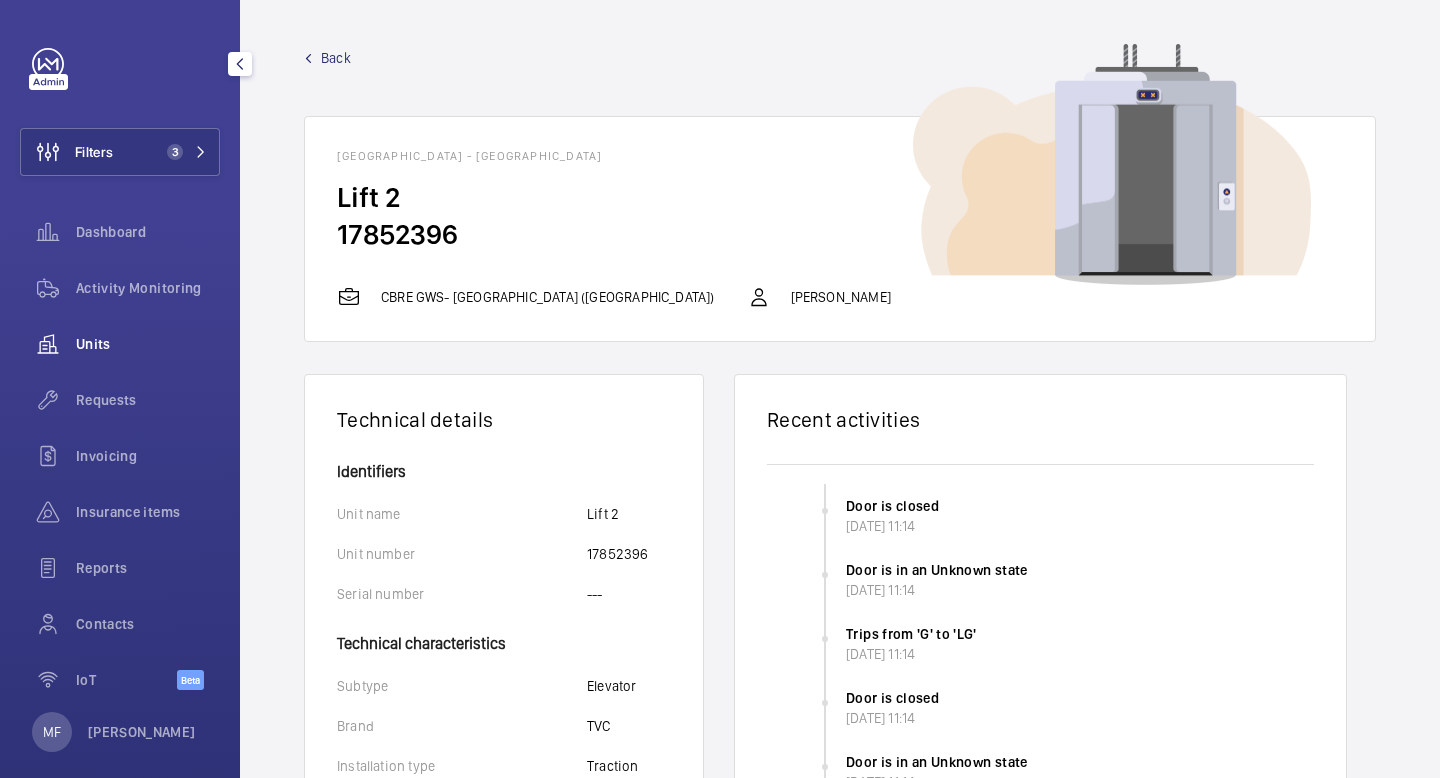 click on "Units" 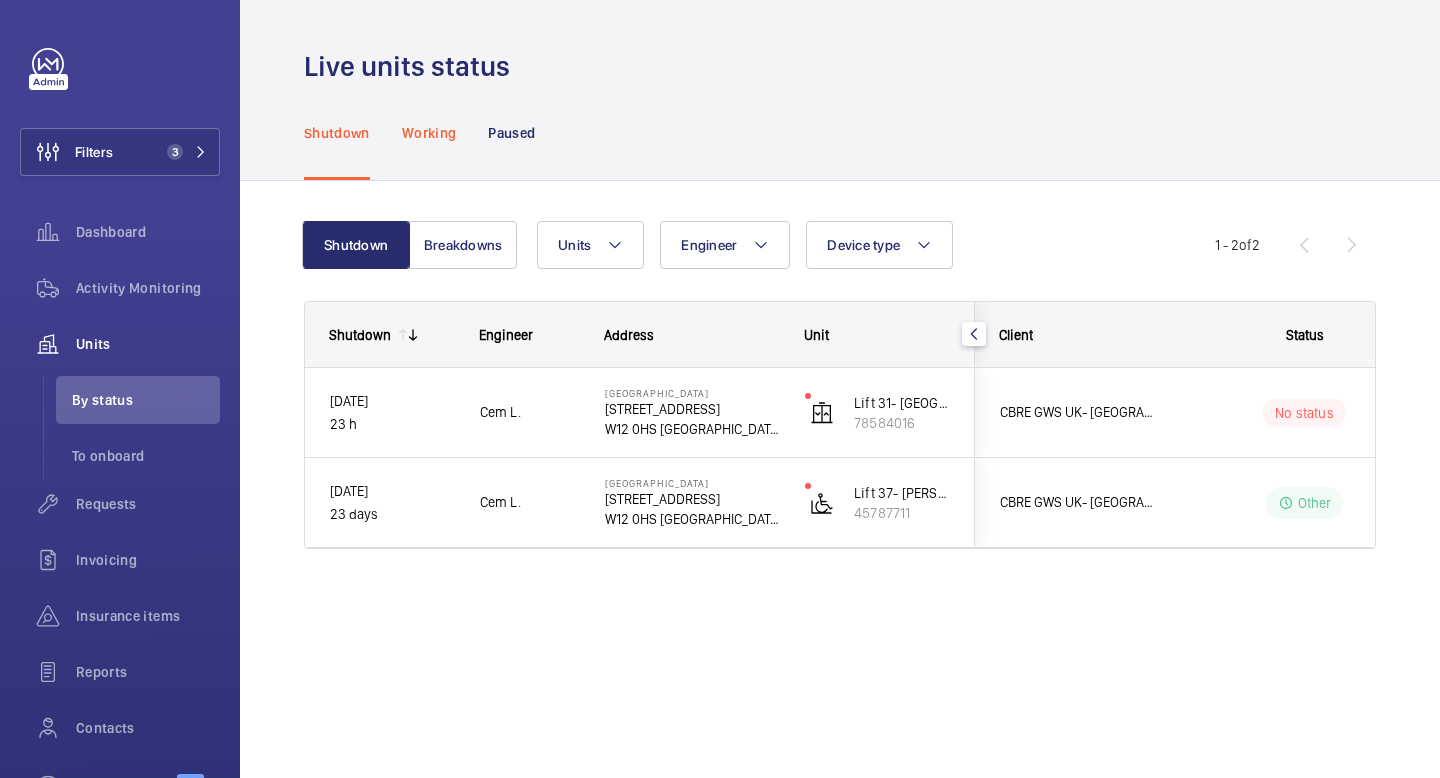 click on "Working" 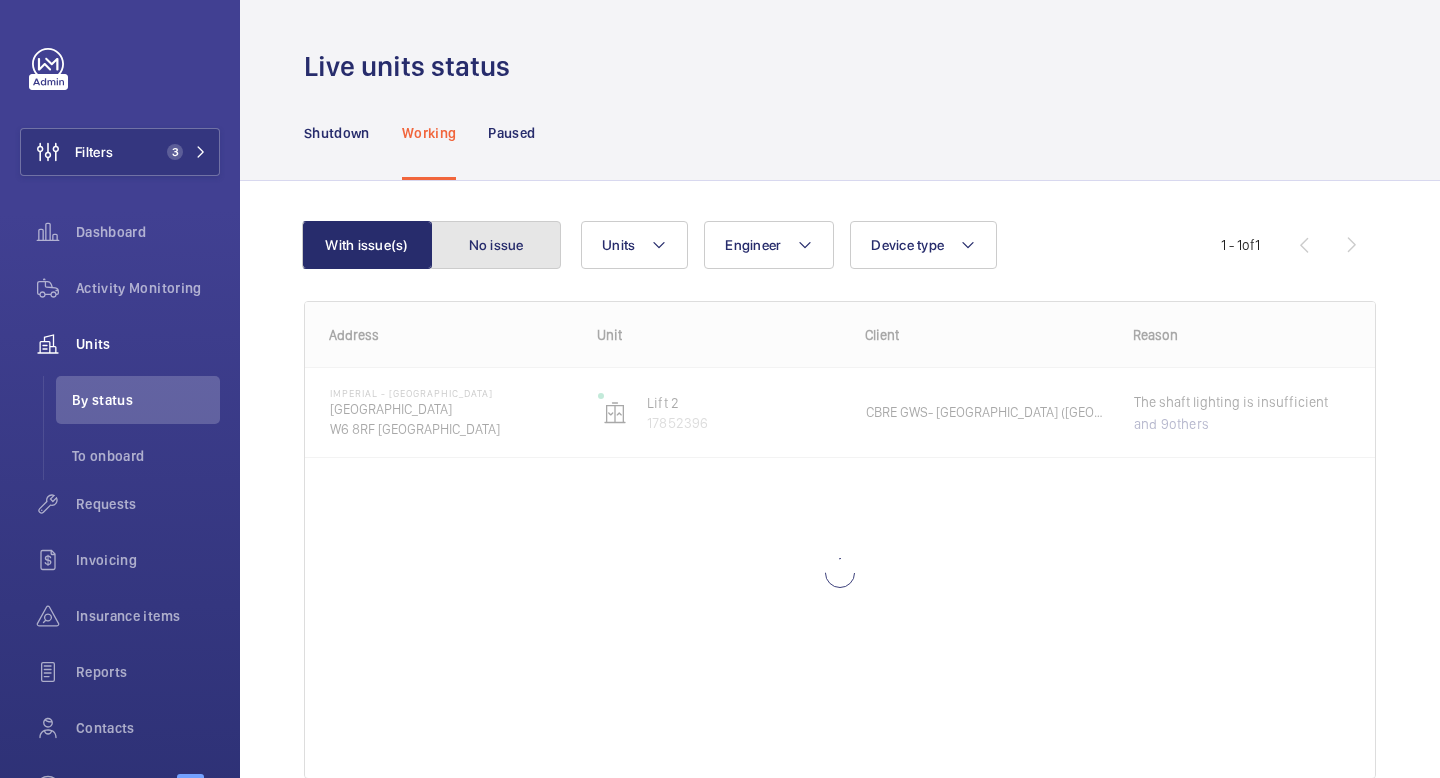click on "No issue" 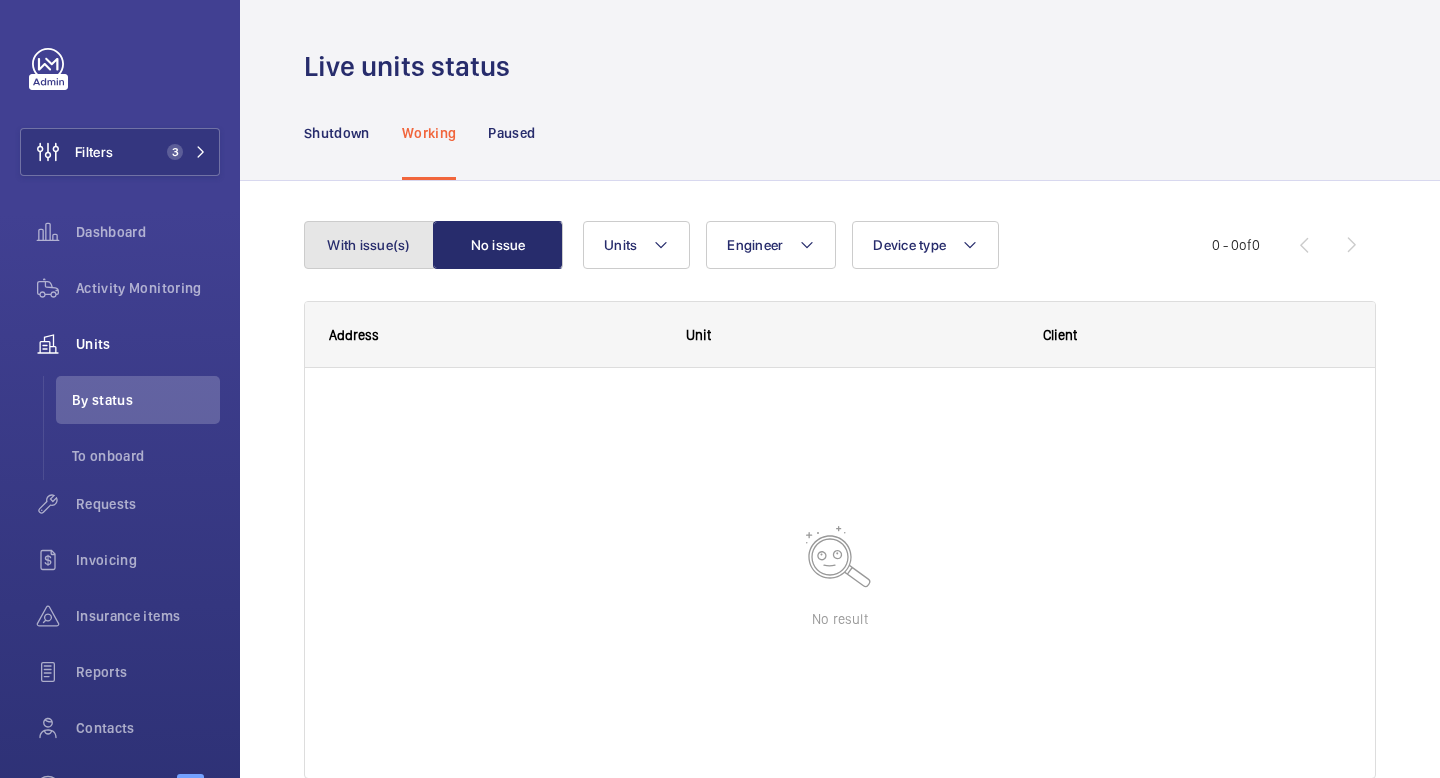 click on "With issue(s)" 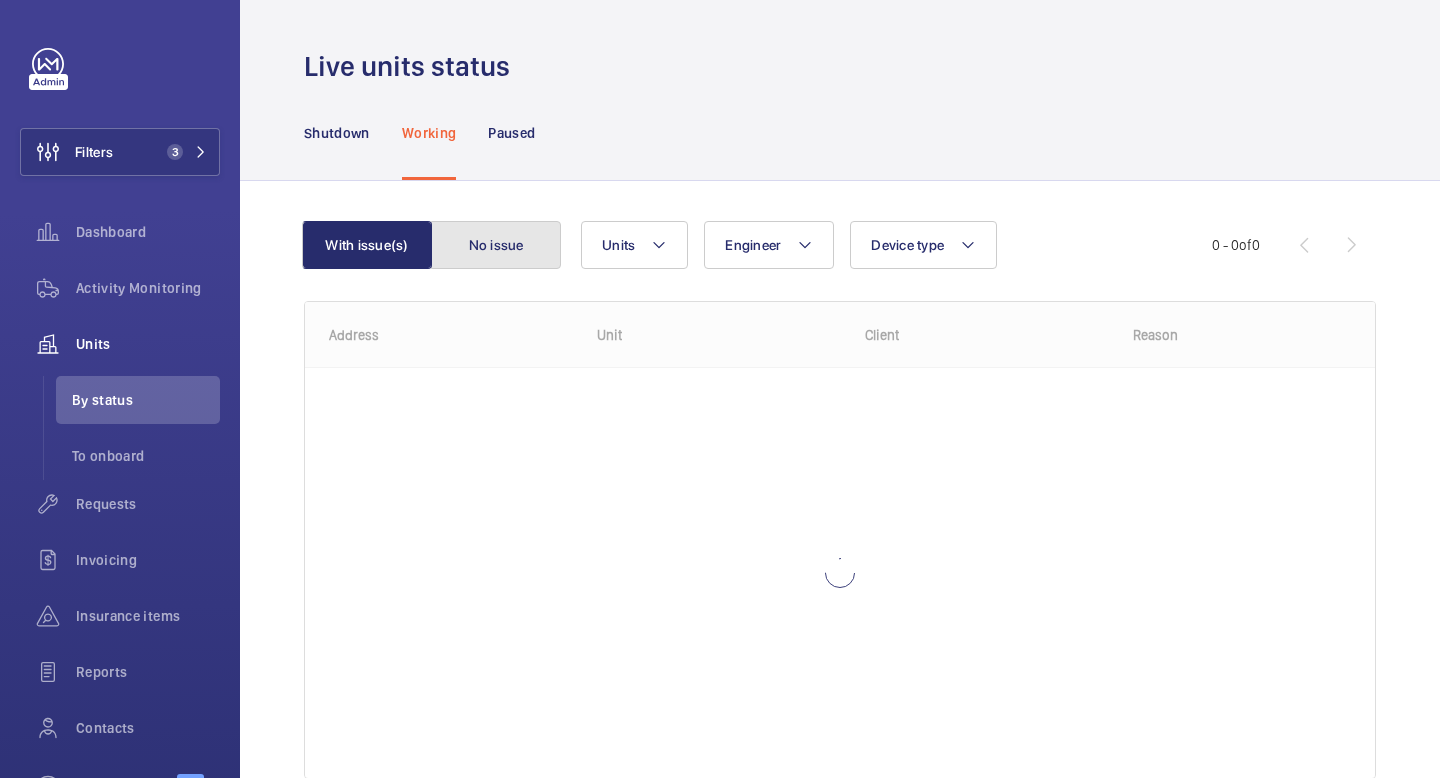 click on "No issue" 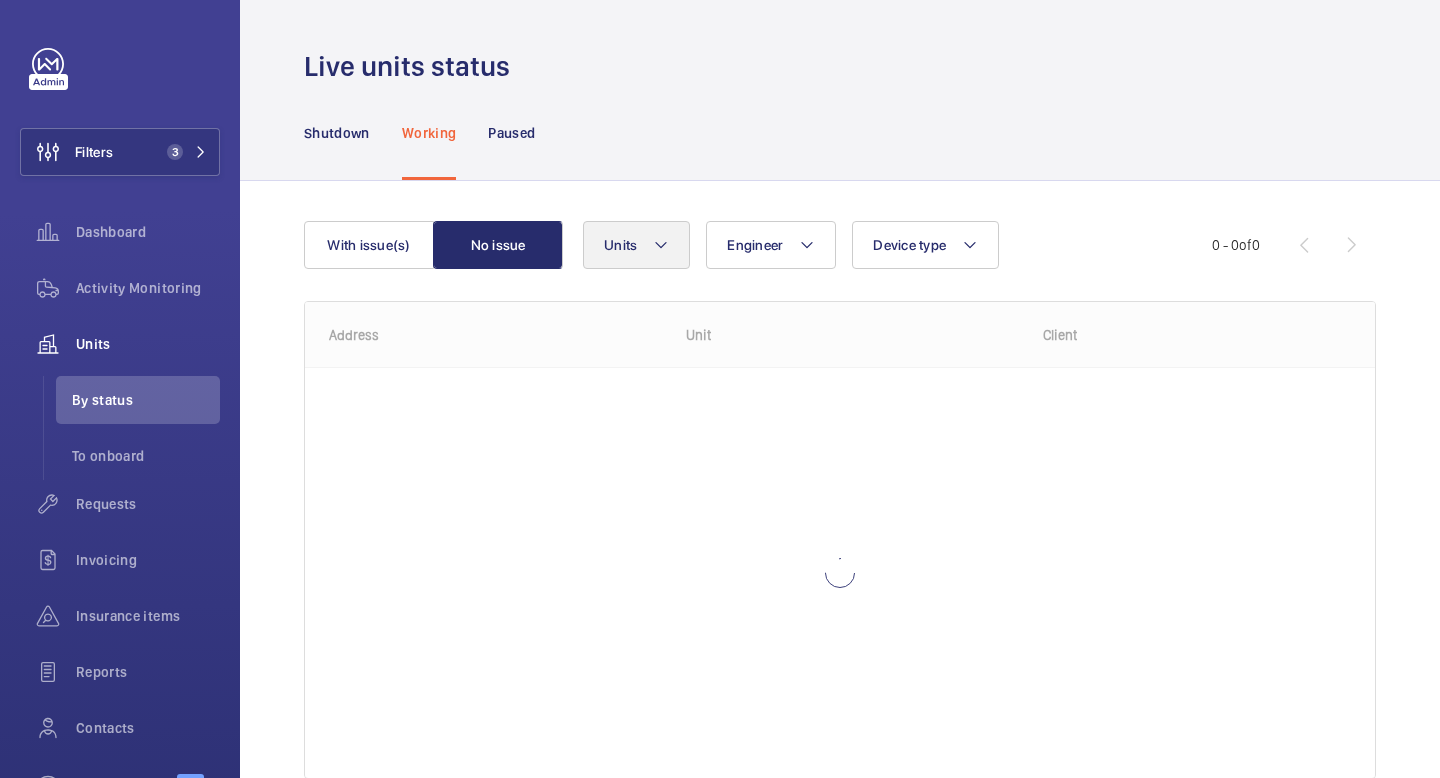 click on "Units" 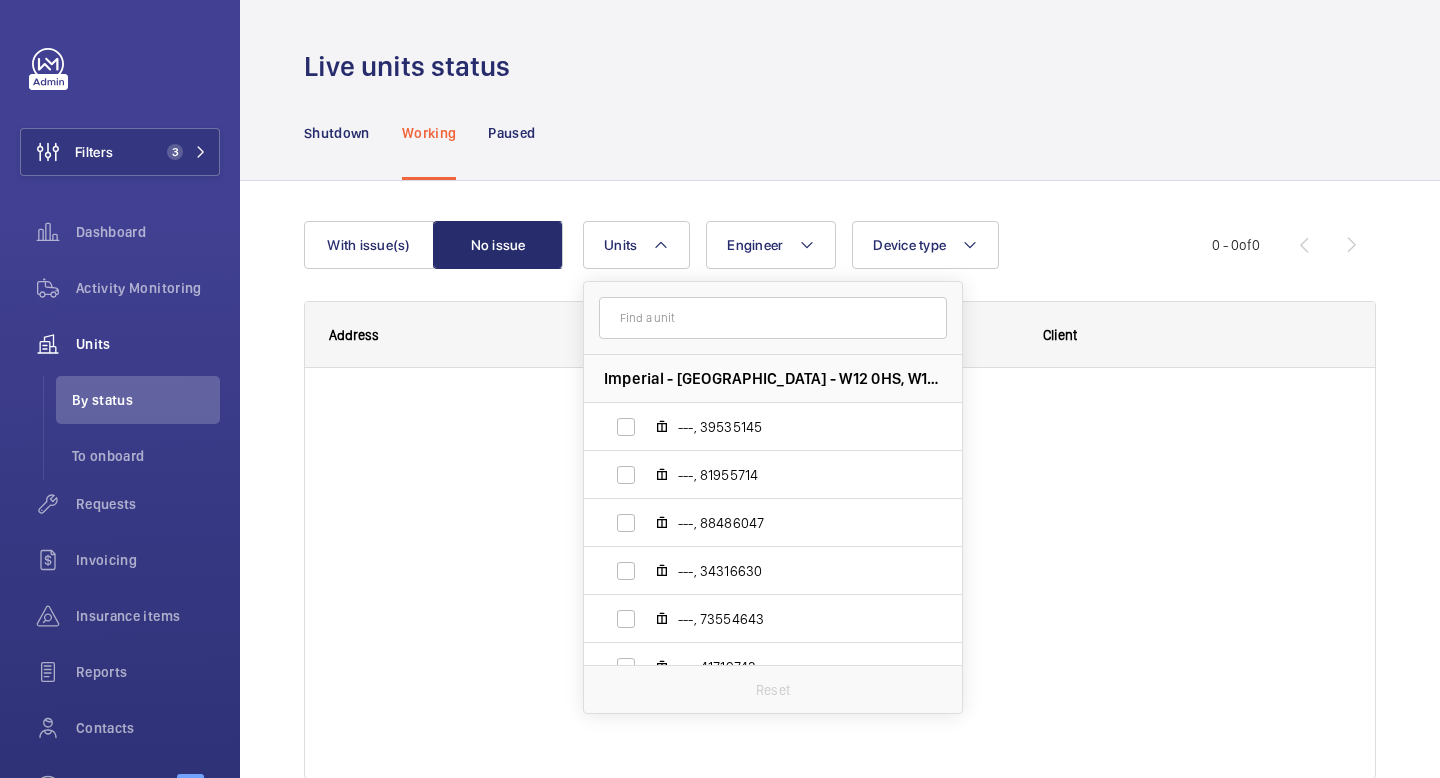 click on "Shutdown Working Paused" 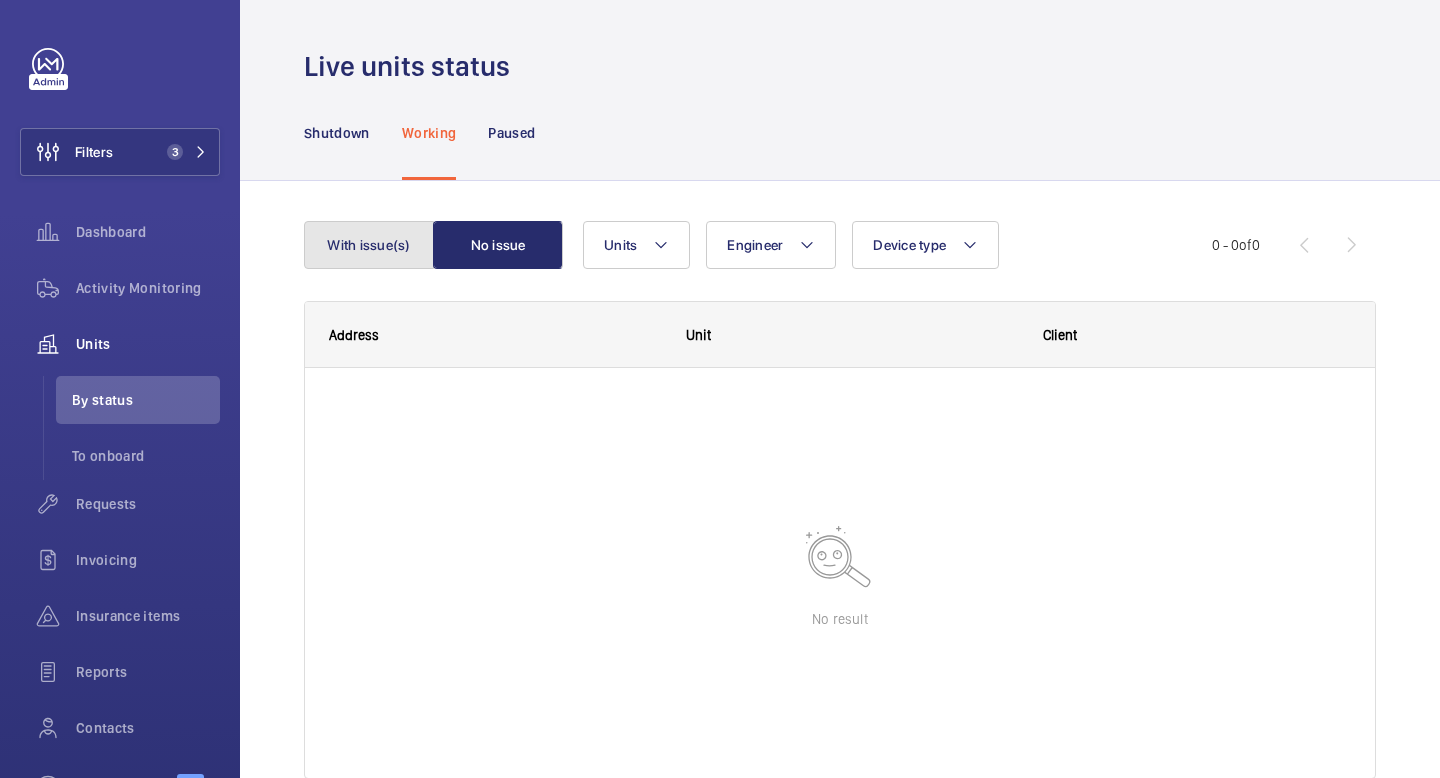 click on "With issue(s)" 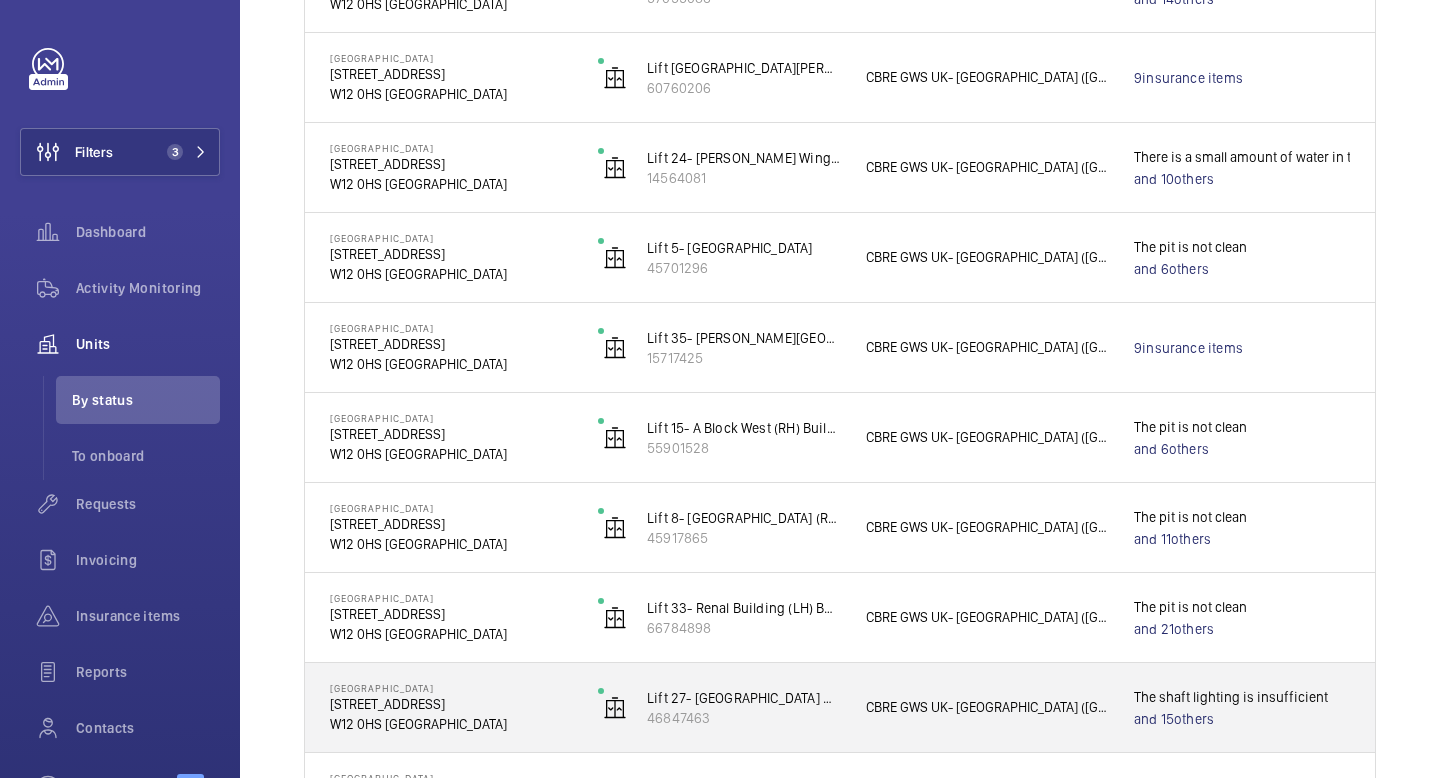 scroll, scrollTop: 2009, scrollLeft: 0, axis: vertical 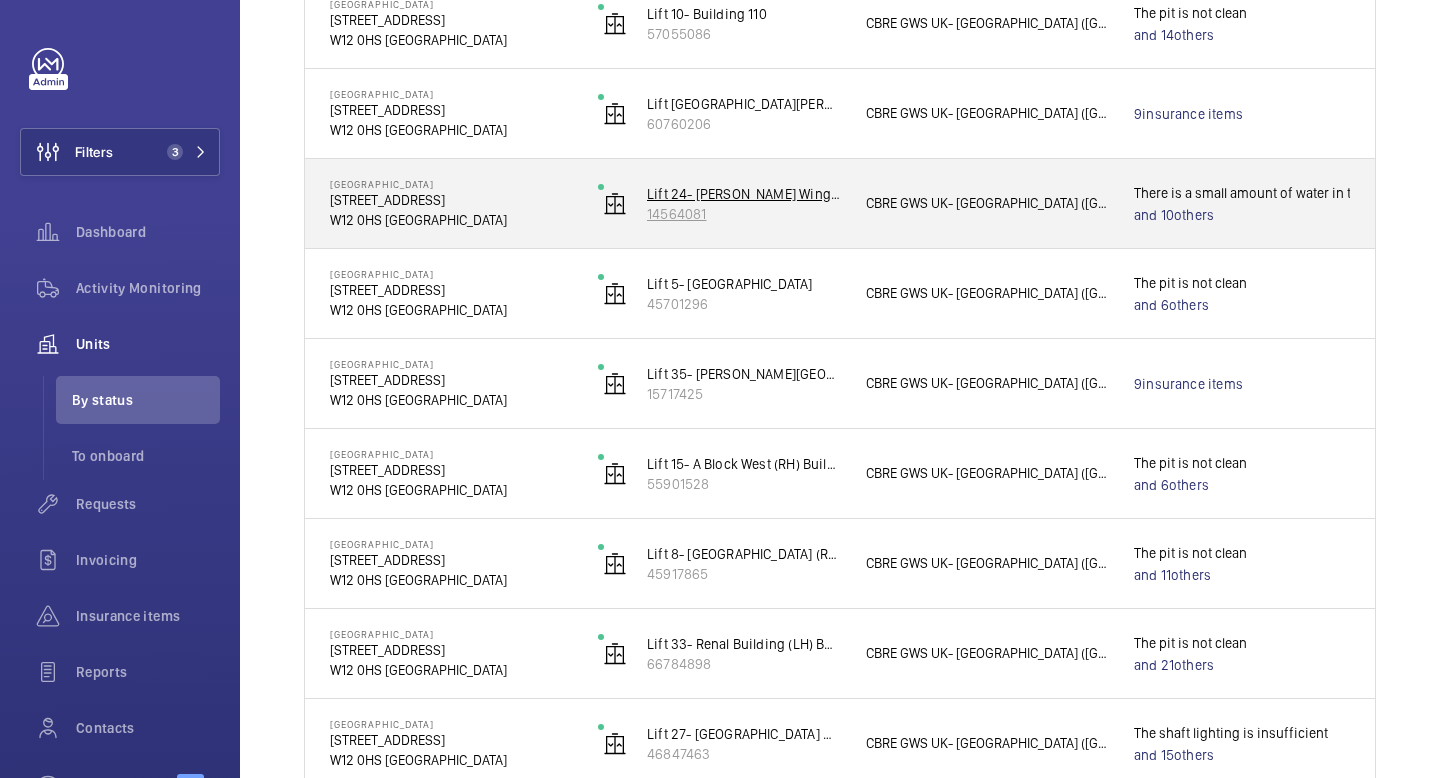 click 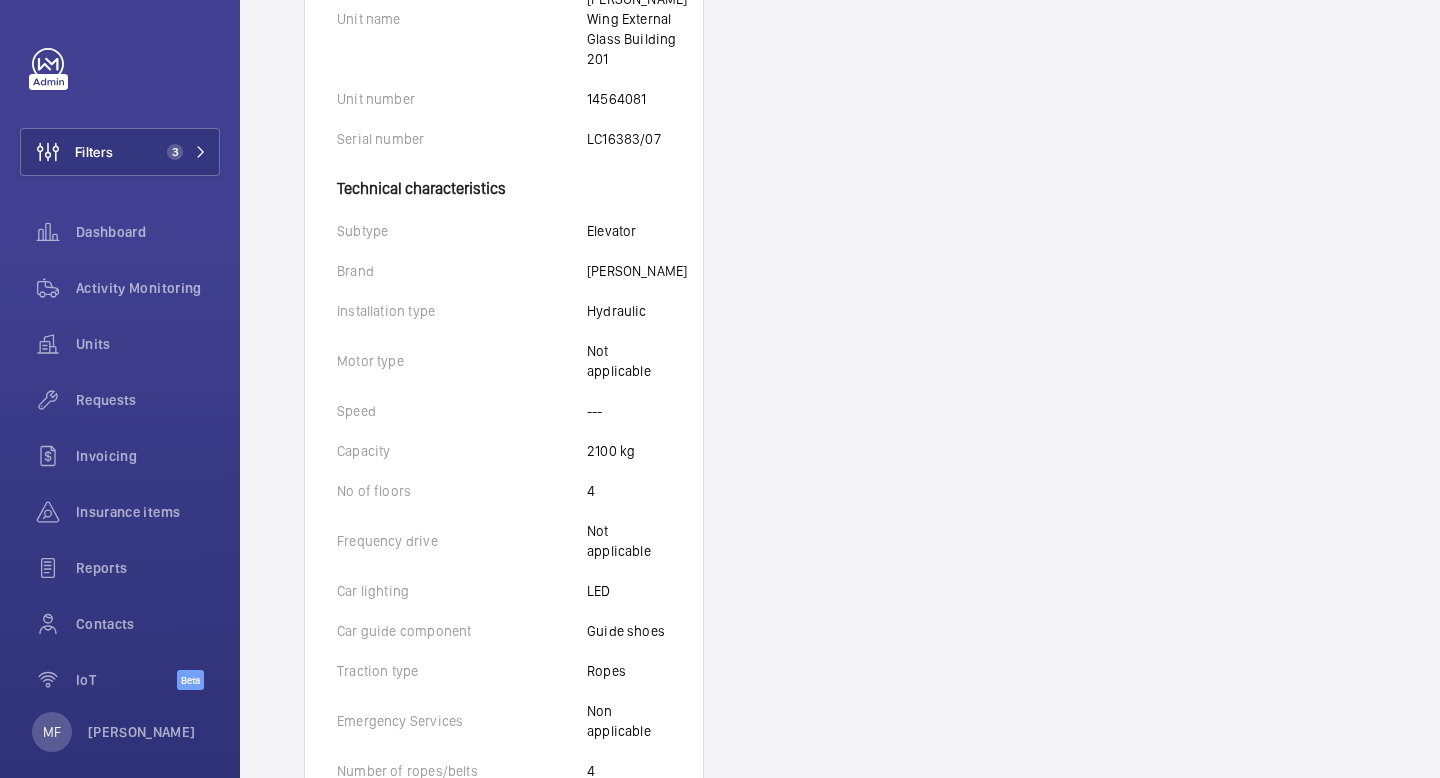 scroll, scrollTop: 0, scrollLeft: 0, axis: both 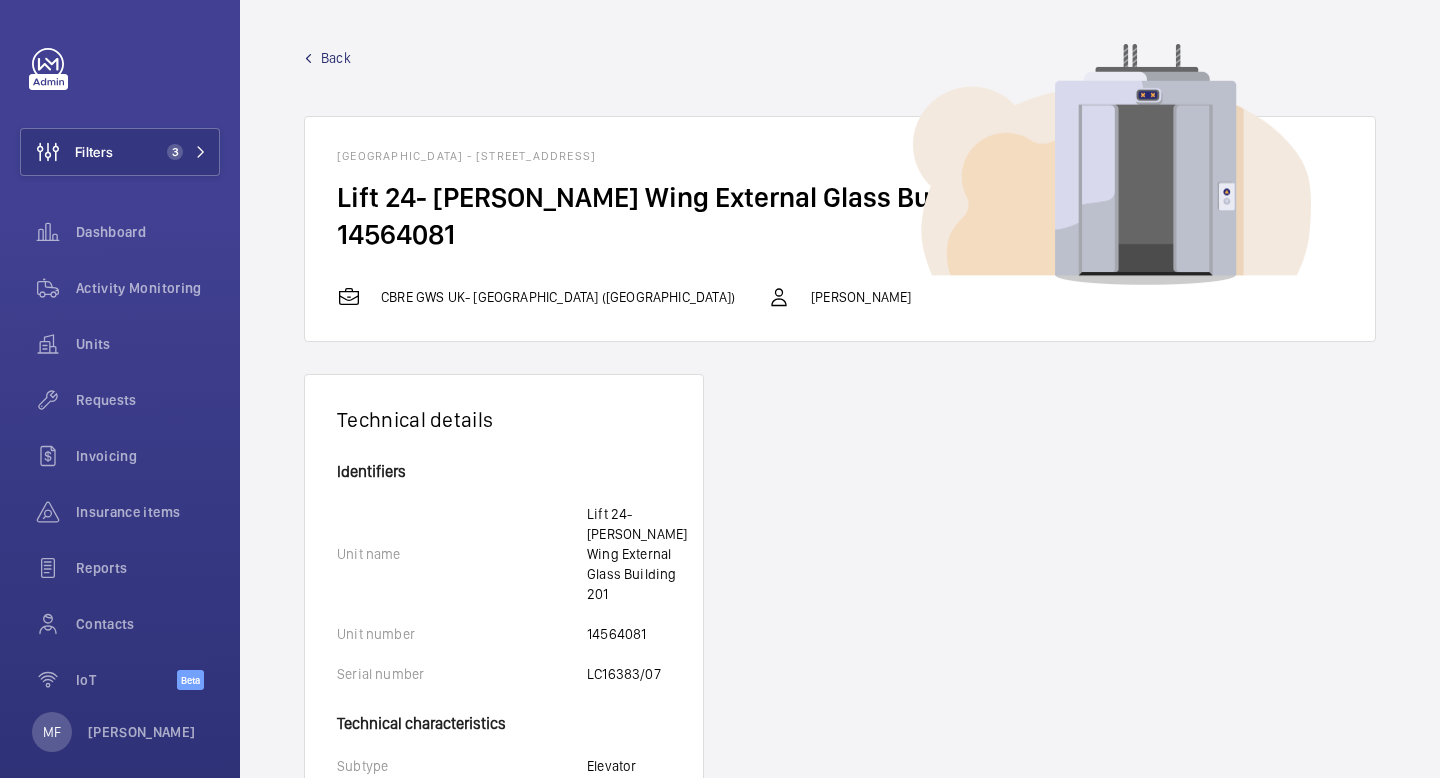 click on "Hammersmith Hospital - 72 Du Cane Rd, W12 0HS LONDON" 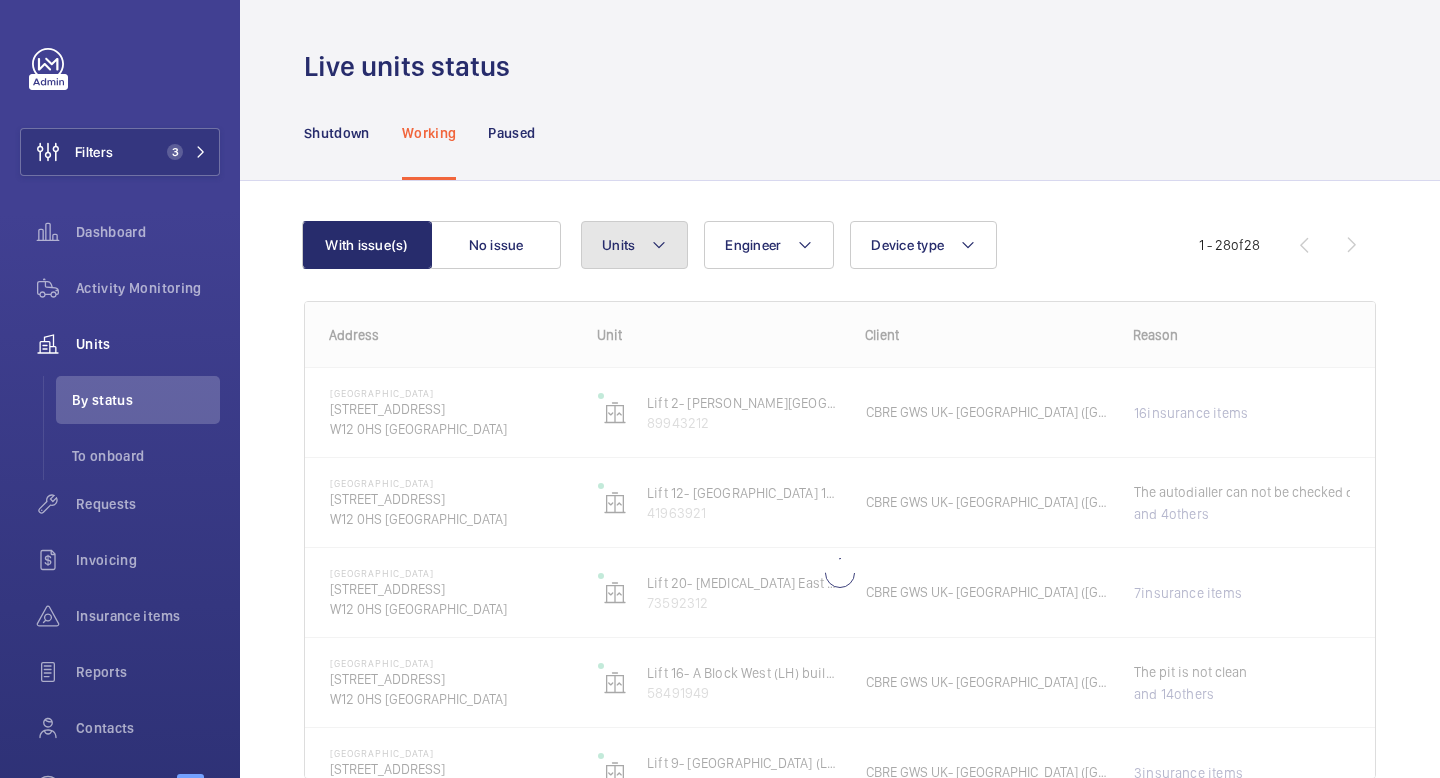 click on "Units" 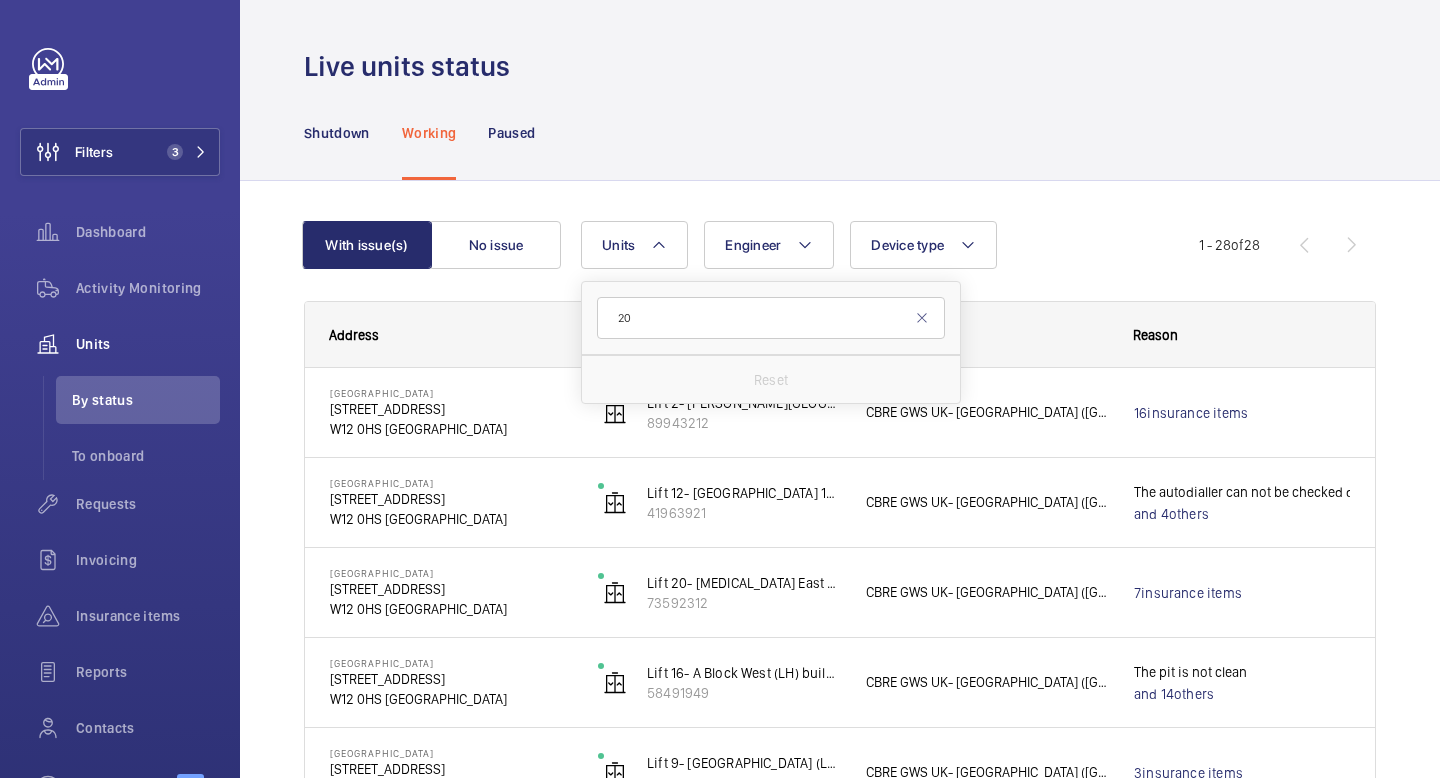 type on "20" 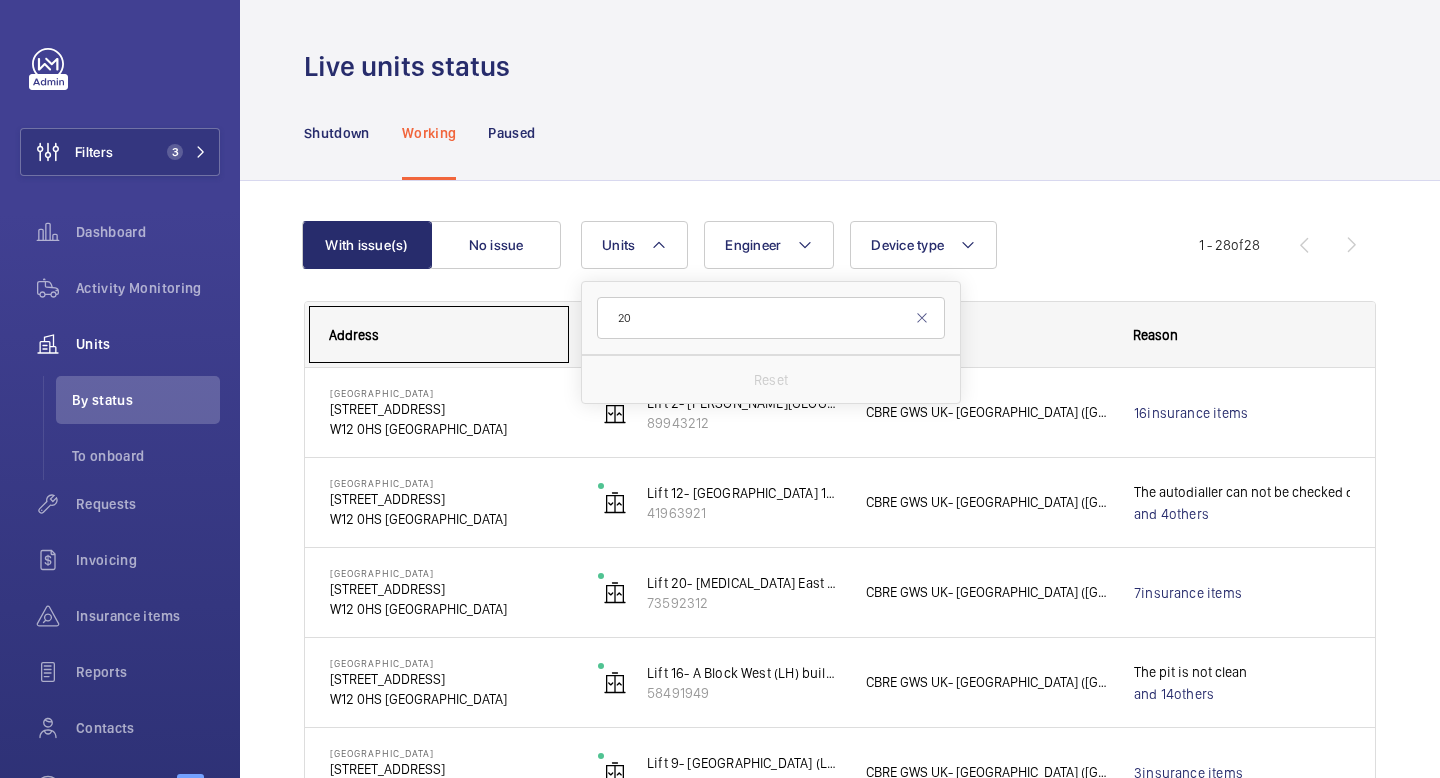 click on "Address" 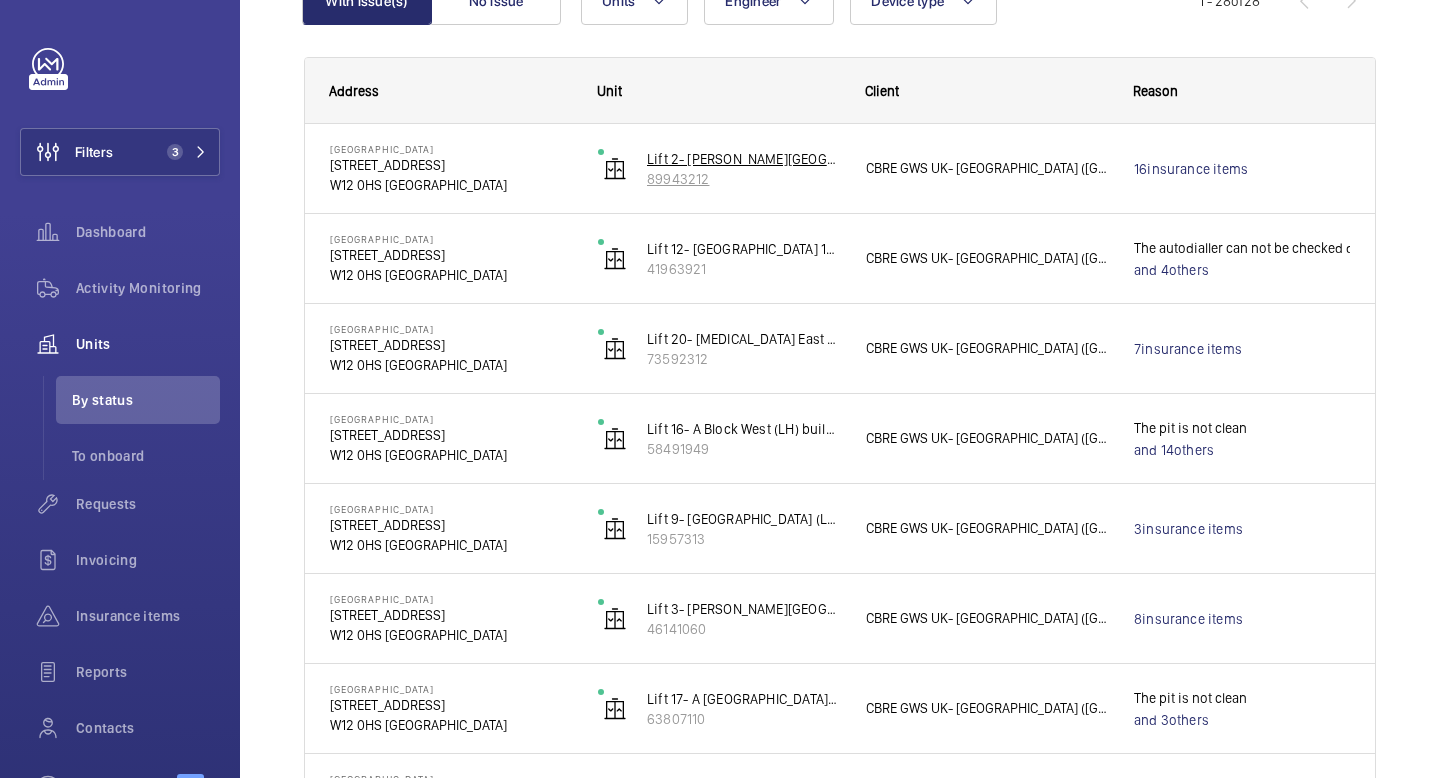scroll, scrollTop: 0, scrollLeft: 0, axis: both 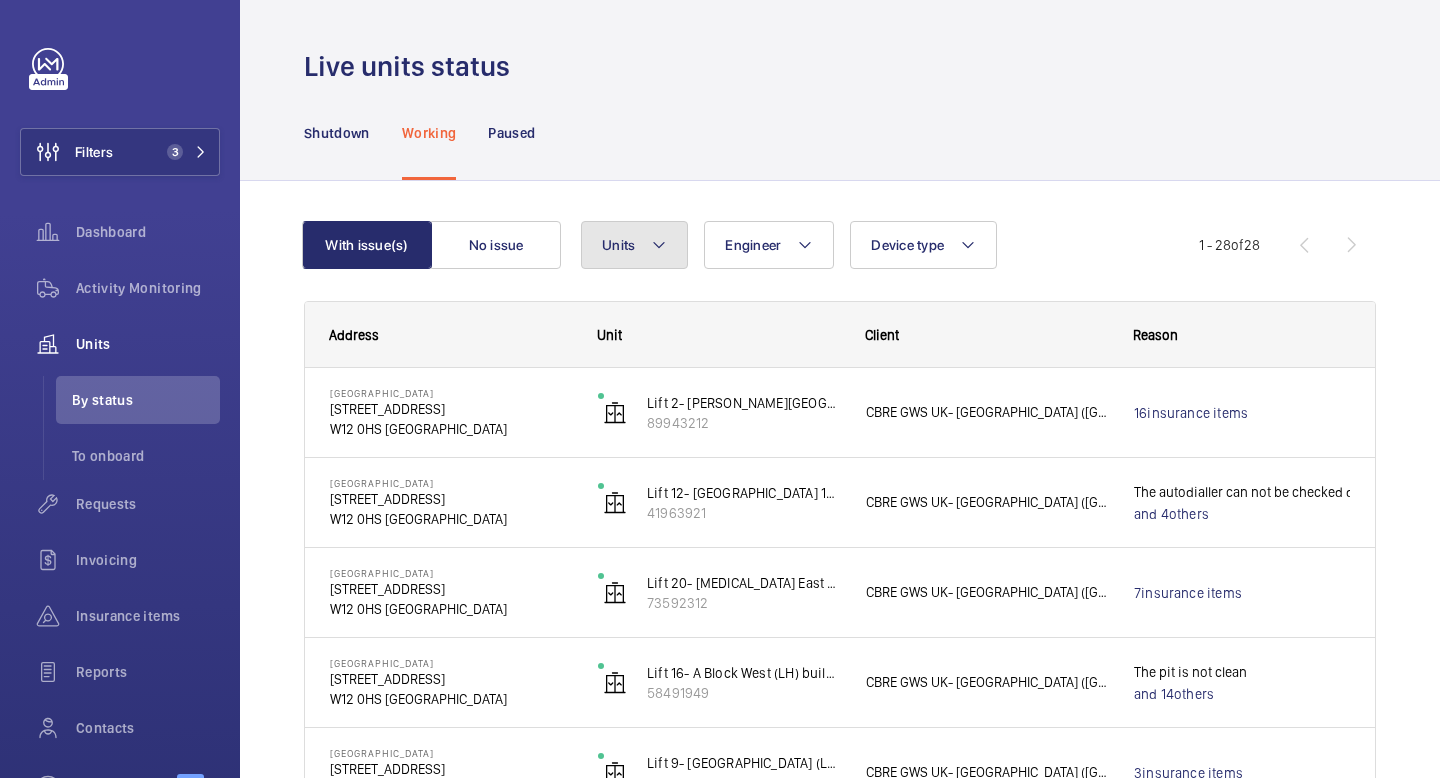 click 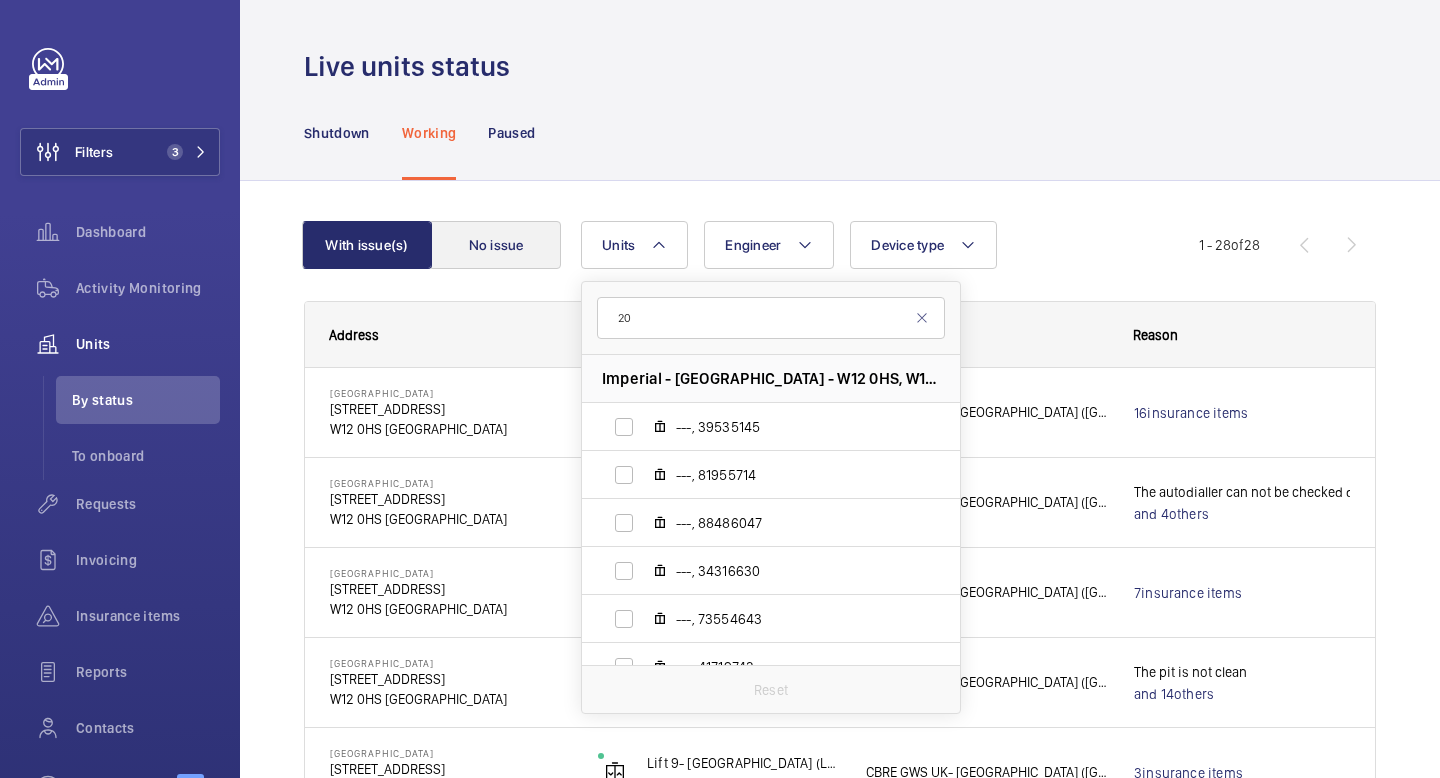 type on "20" 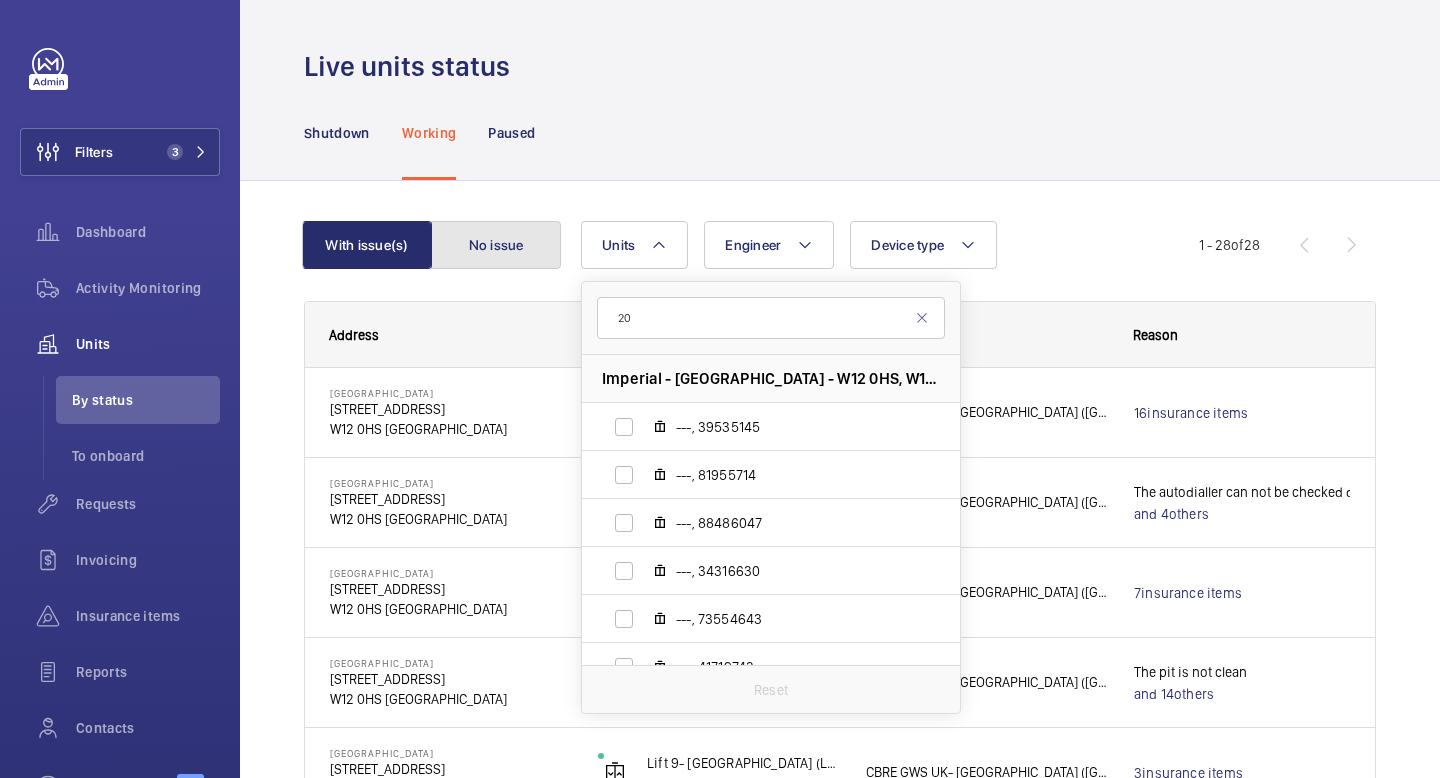 click on "No issue" 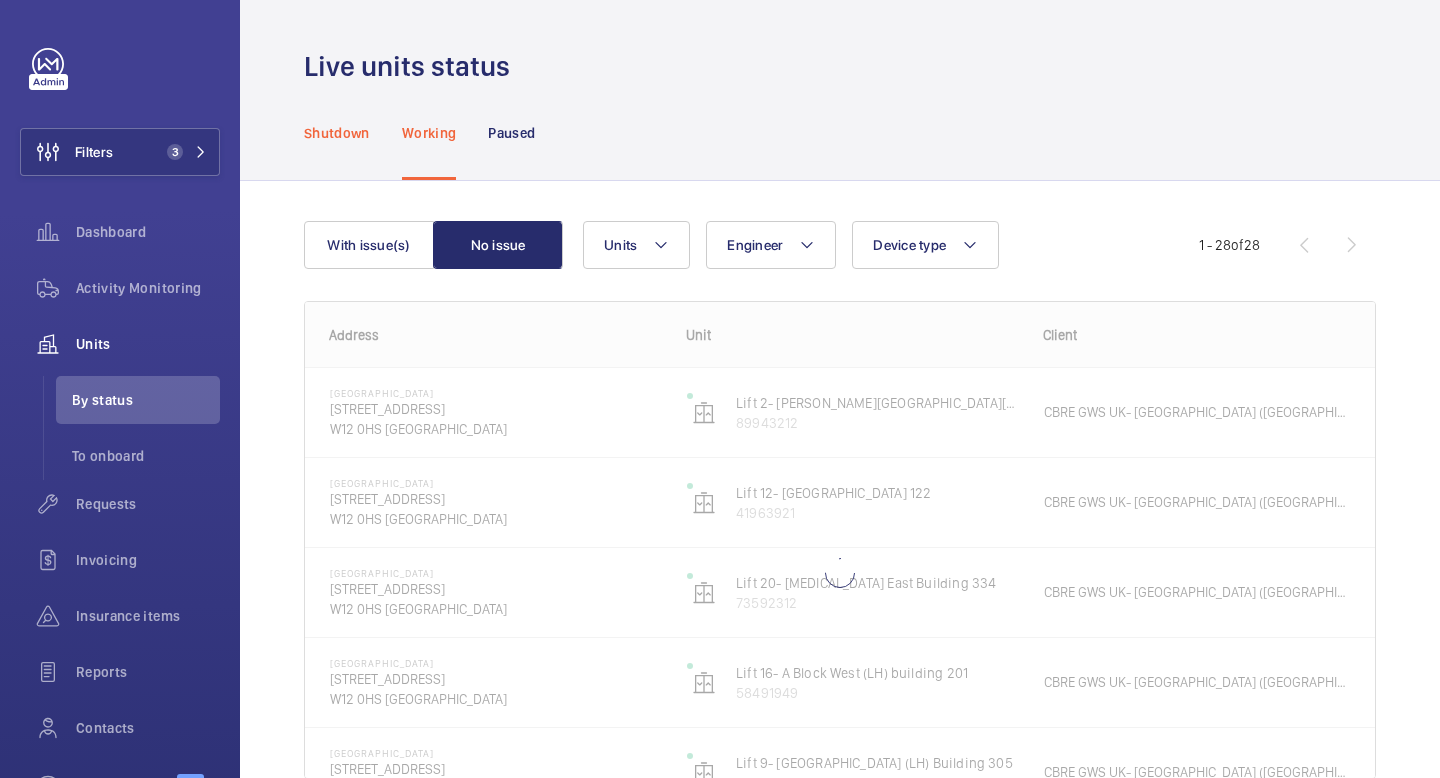 click on "Shutdown" 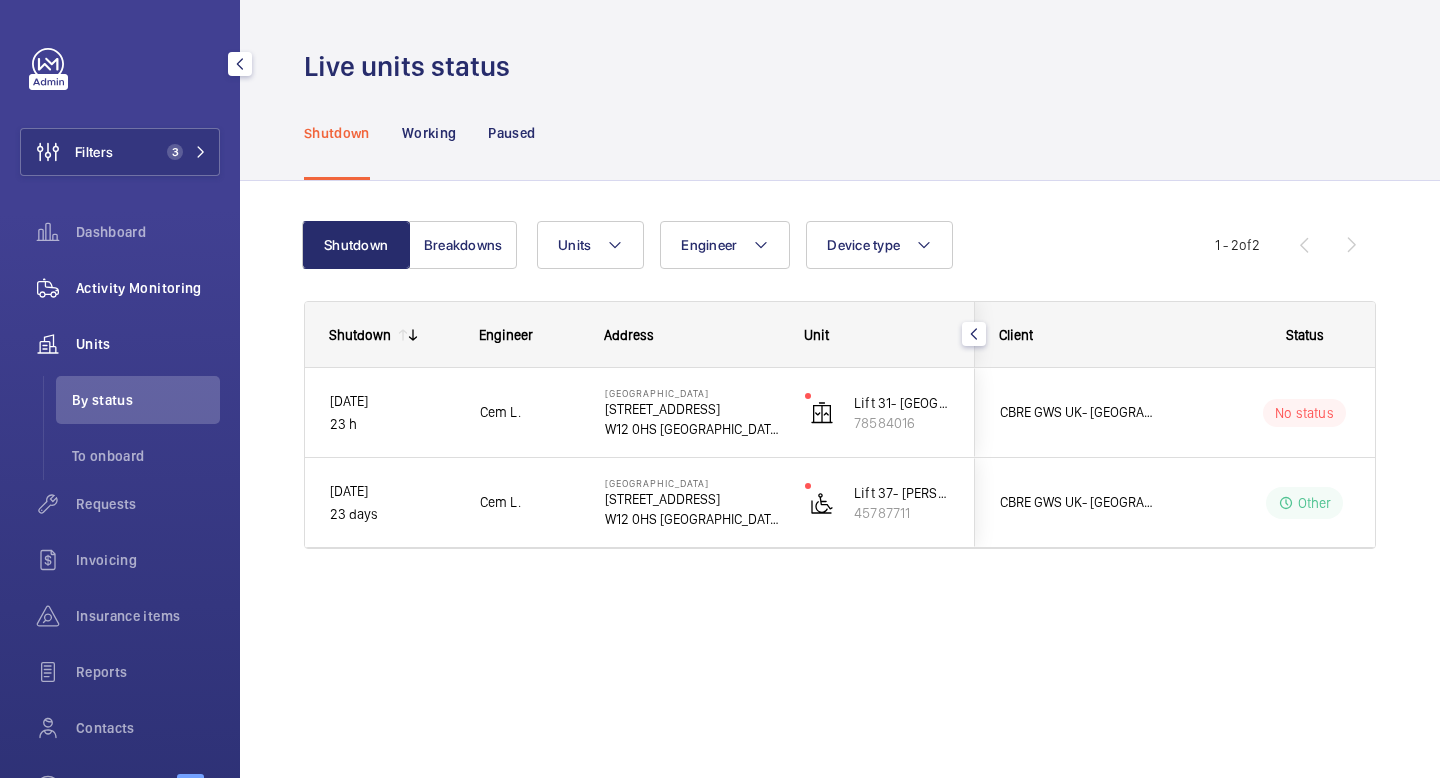 click on "Activity Monitoring" 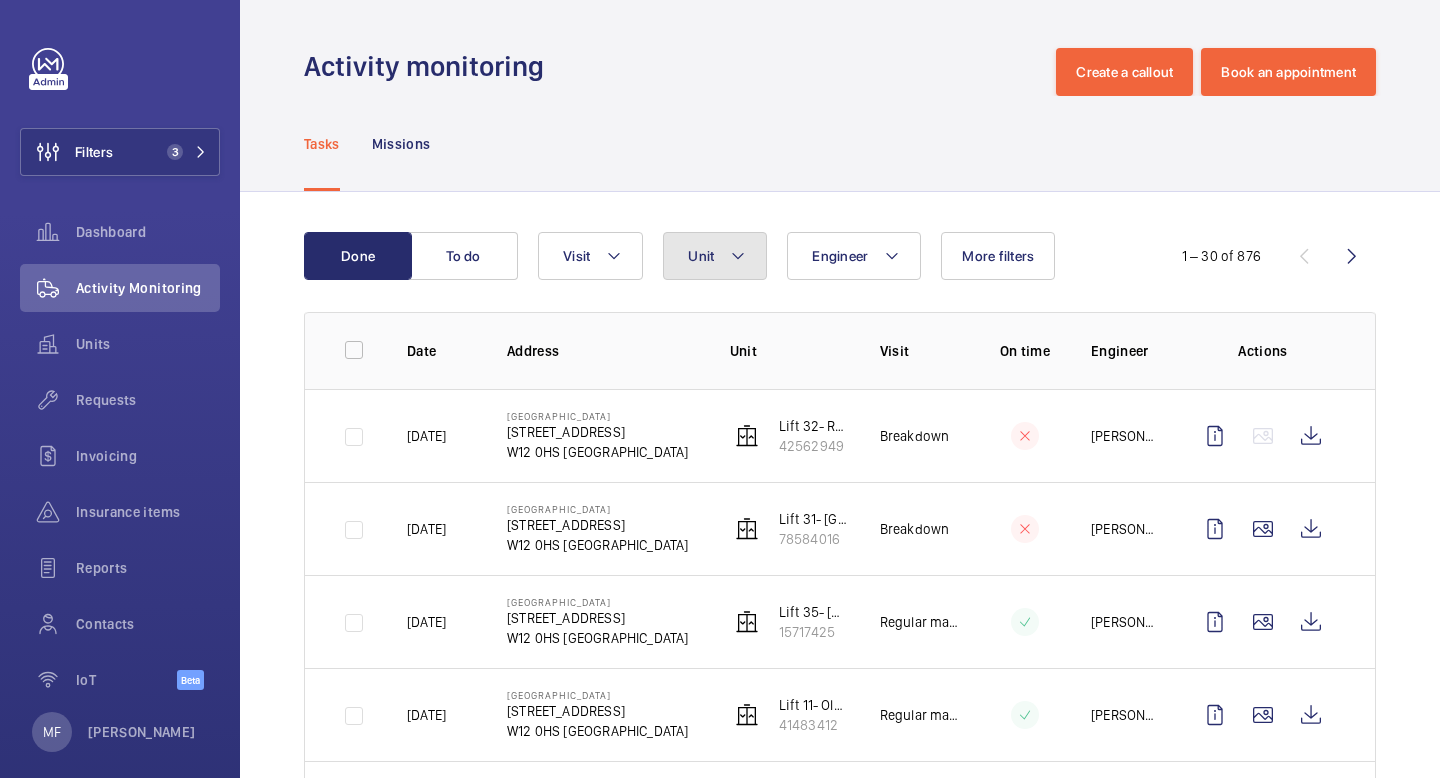 click on "Unit" 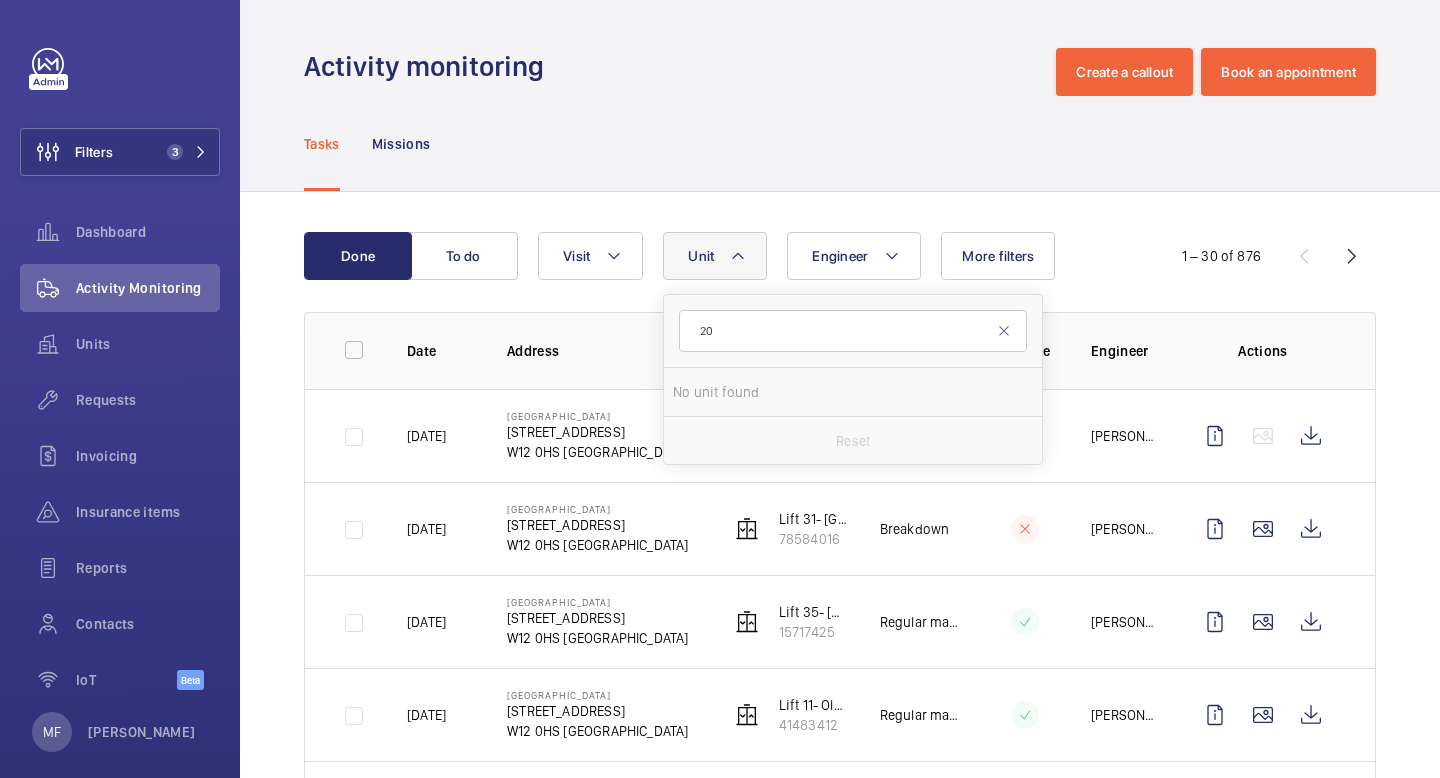 type on "2" 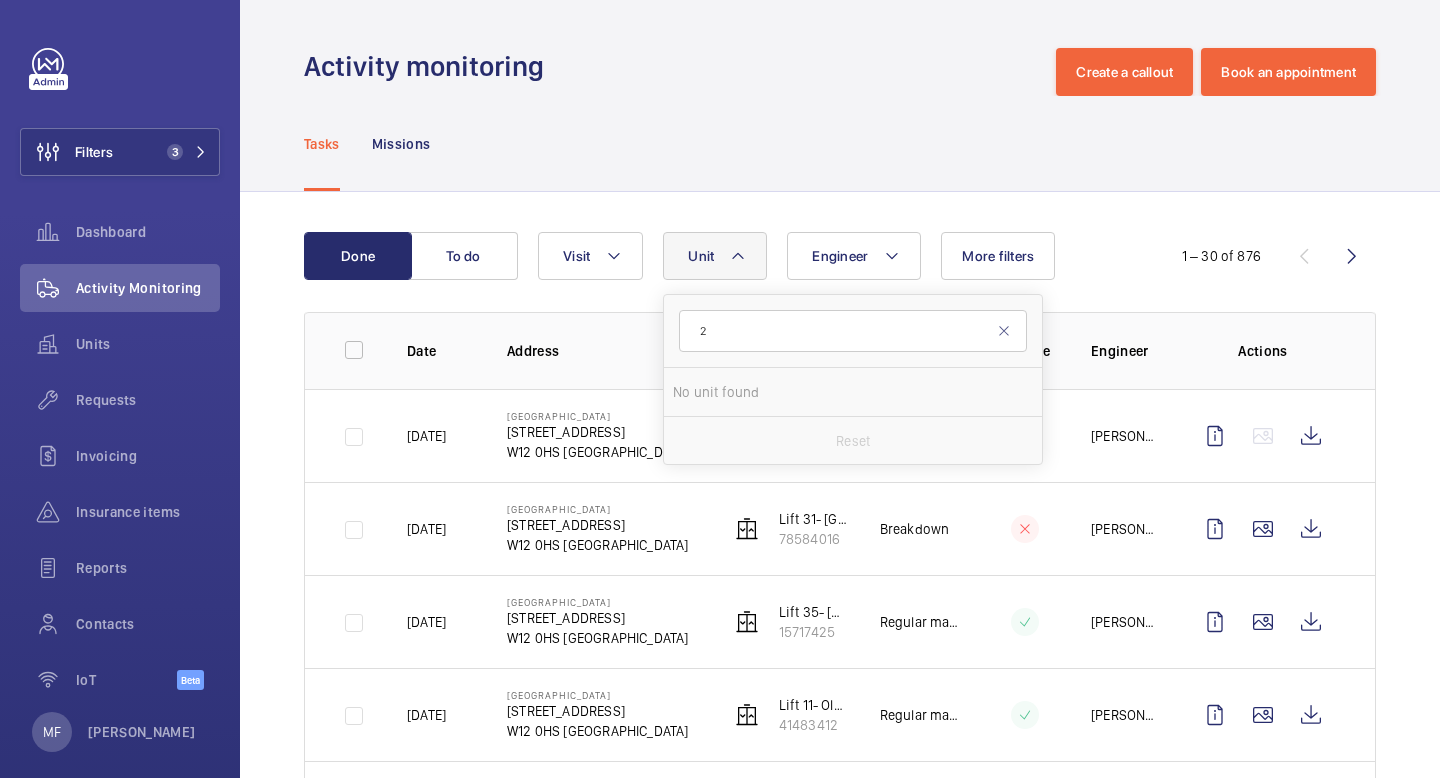type 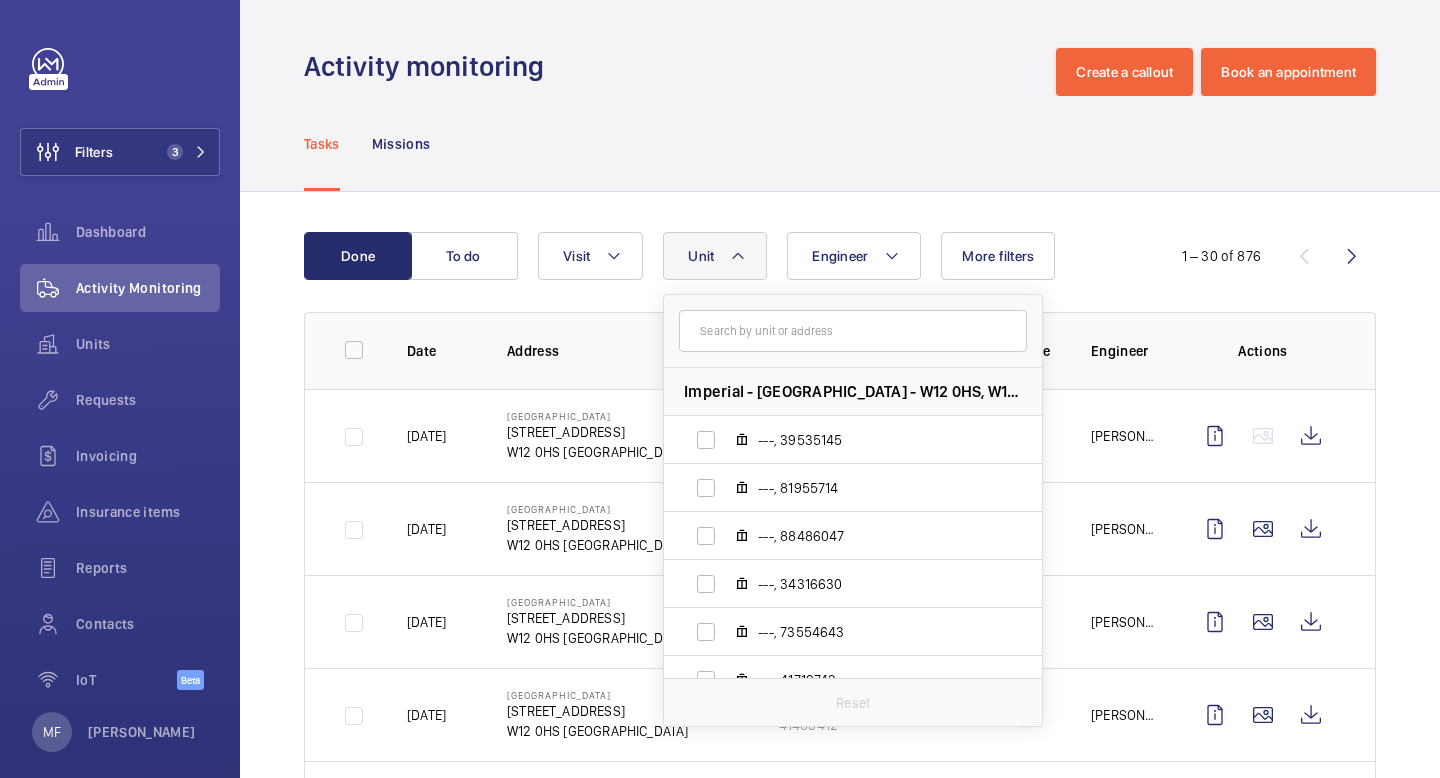 click on "Done To do Engineer Unit Imperial - Hammersmith Hospital - W12 0HS, W12 0HS LONDON ---, 39535145 ---, 81955714 ---, 88486047 ---, 34316630 ---, 73554643 ---, 41719743 ---, 58834064 ---, 39985208 ---, 99519729 ---, 74148992 Reset Visit More filters  1 – 30 of 876  Date Address Unit Visit On time Engineer Actions Yesterday  Hammersmith Hospital   72 Du Cane Rd   W12 0HS LONDON   Lift 32- Renal Building (RH) Building 555   42562949   Breakdown  Cem Lisani  Yesterday  Hammersmith Hospital   72 Du Cane Rd   W12 0HS LONDON   Lift 31- Renal Building South Building 555   78584016   Breakdown  Cem Lisani  26/07/2025  Hammersmith Hospital   72 Du Cane Rd   W12 0HS LONDON   Lift 35- Catherine Lewis Centre East Building 369   15717425   Regular maintenance  Cem Lisani  26/07/2025  Hammersmith Hospital   72 Du Cane Rd   W12 0HS LONDON   Lift 11- Old Emergency Unit Building 125   41483412   Regular maintenance  Cem Lisani  26/07/2025  Hammersmith Hospital   72 Du Cane Rd   W12 0HS LONDON   44387054   Regular maintenance" 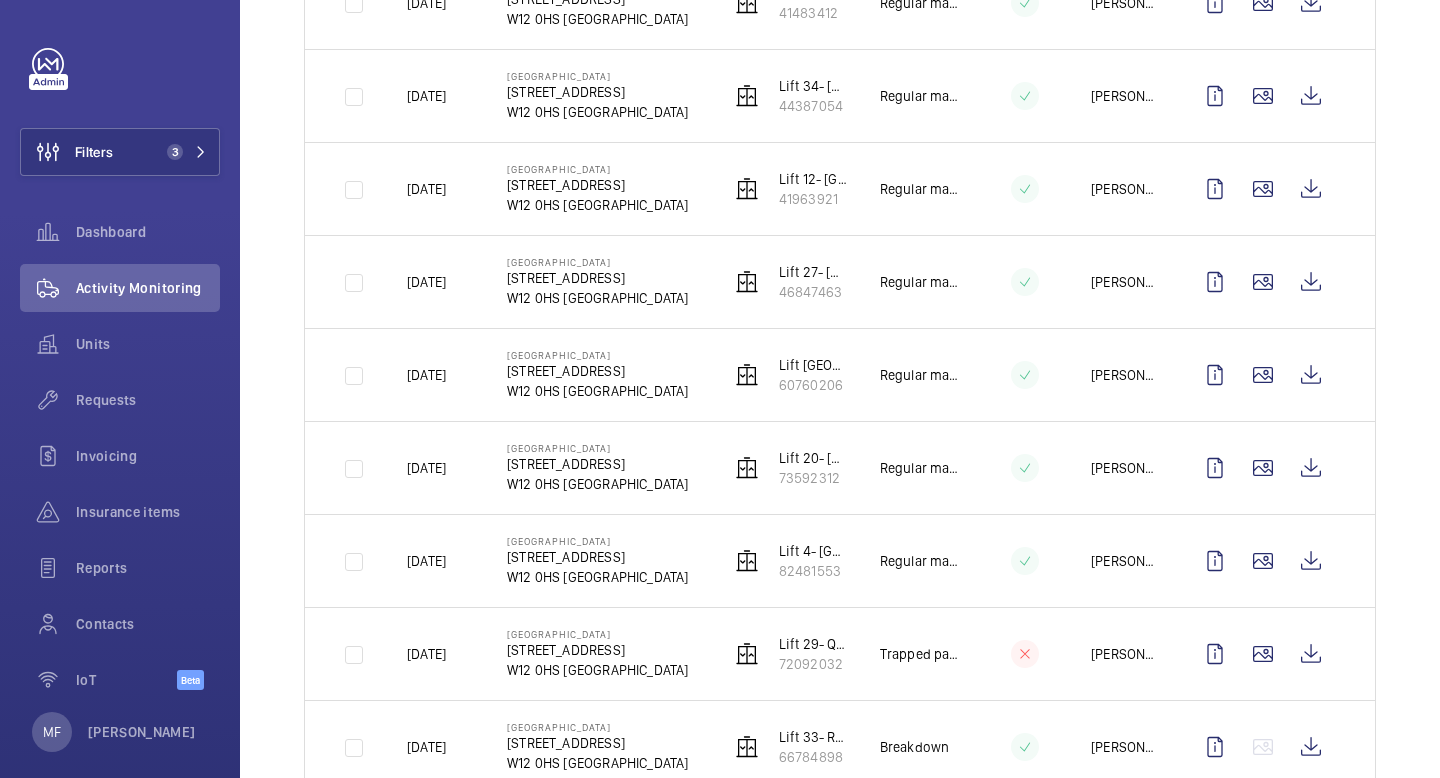 scroll, scrollTop: 724, scrollLeft: 0, axis: vertical 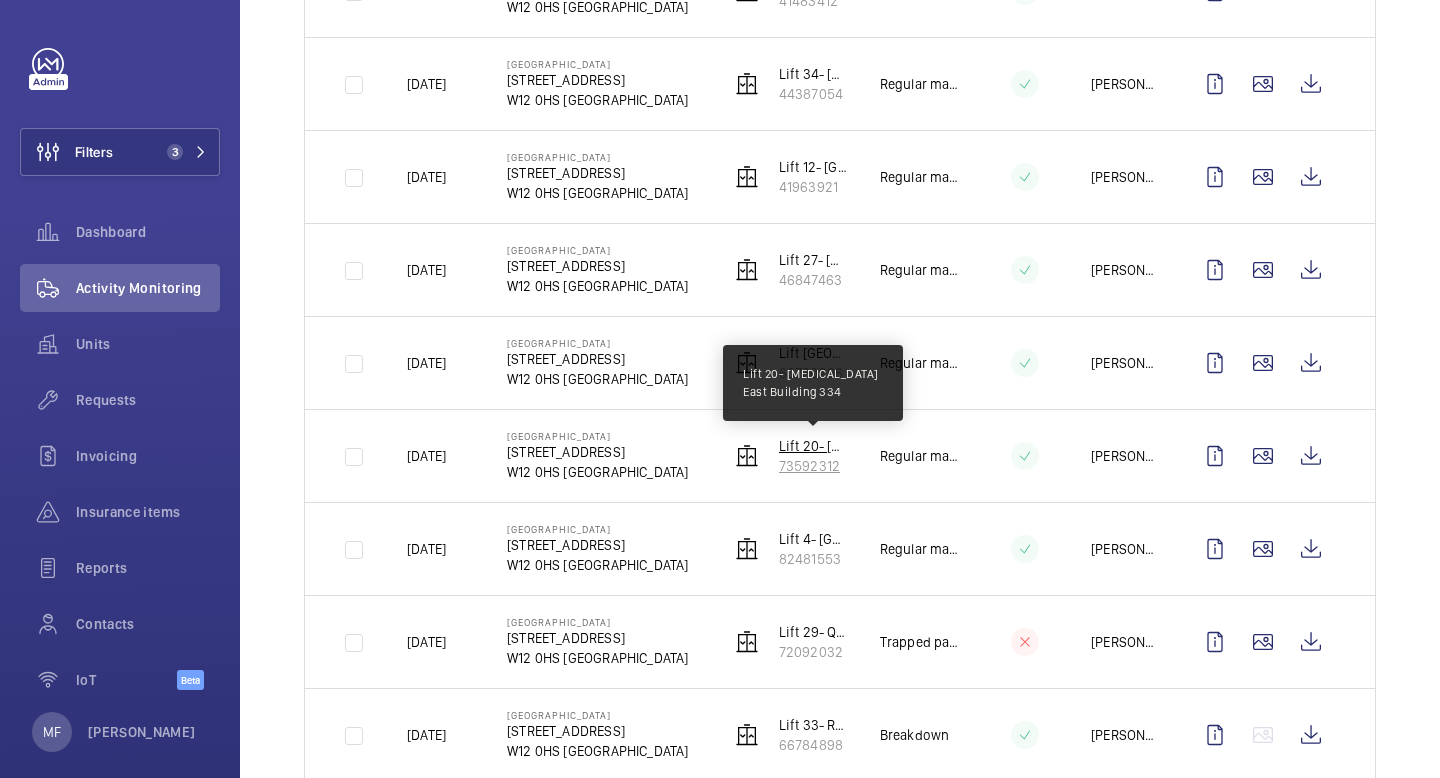 click on "Lift 20- Radiotherapy East Building 334" 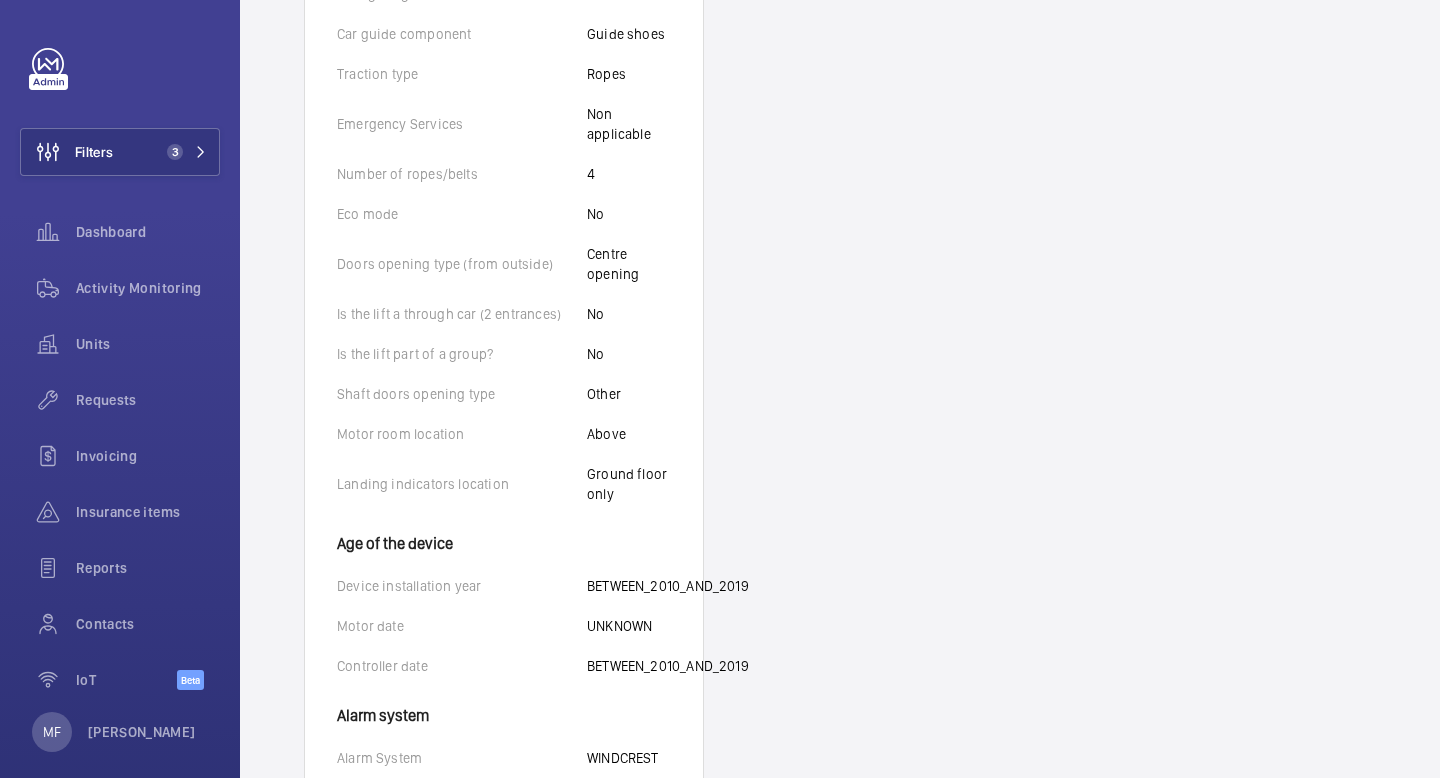 scroll, scrollTop: 1243, scrollLeft: 0, axis: vertical 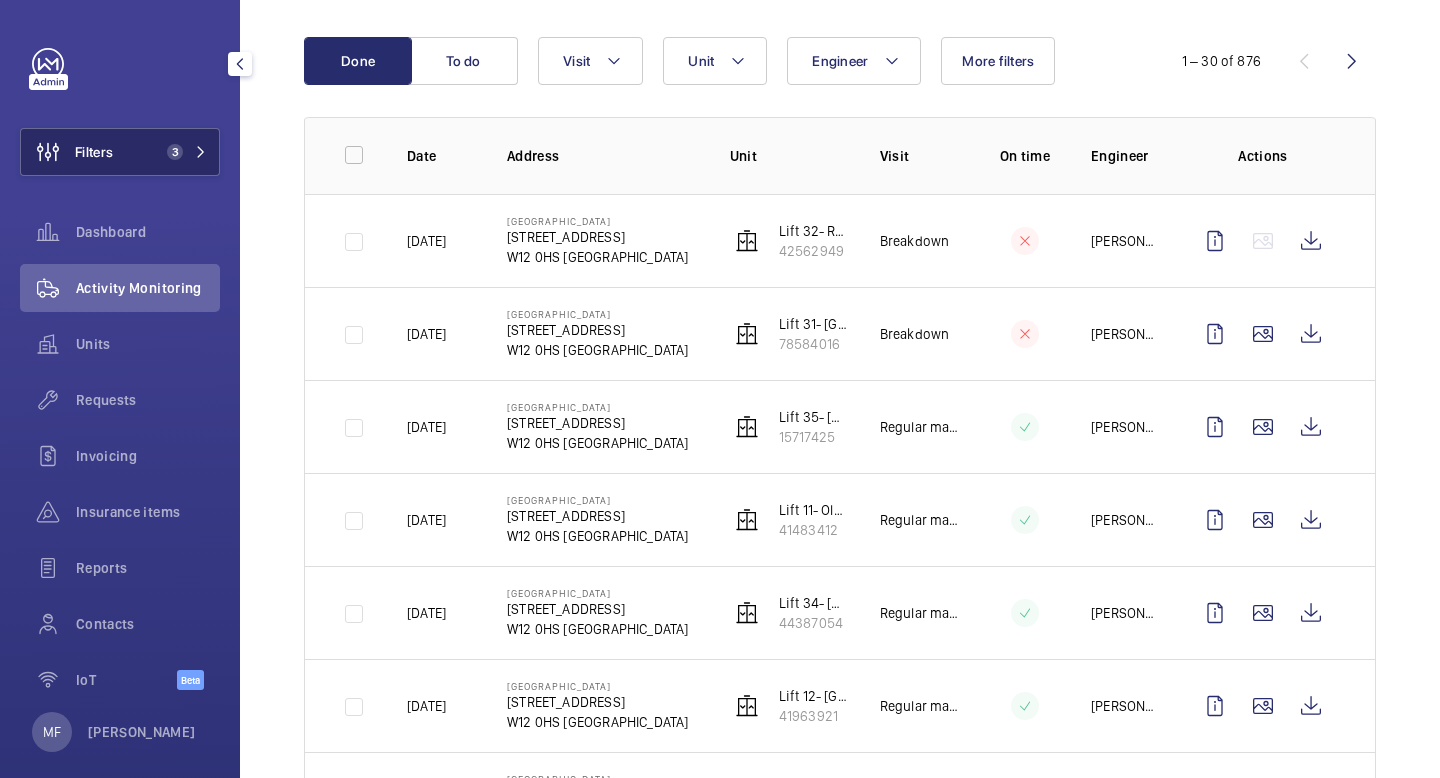 click 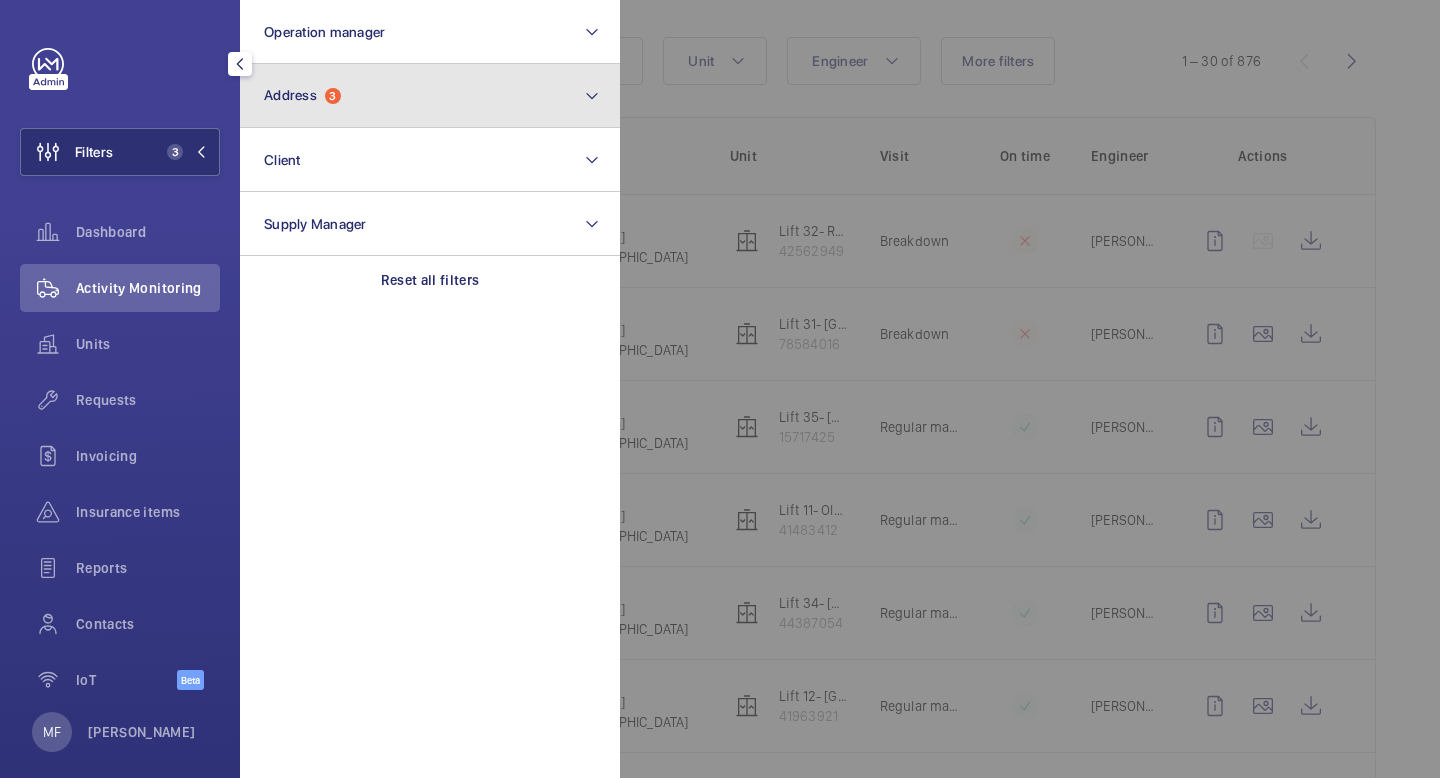 click on "Address  3" 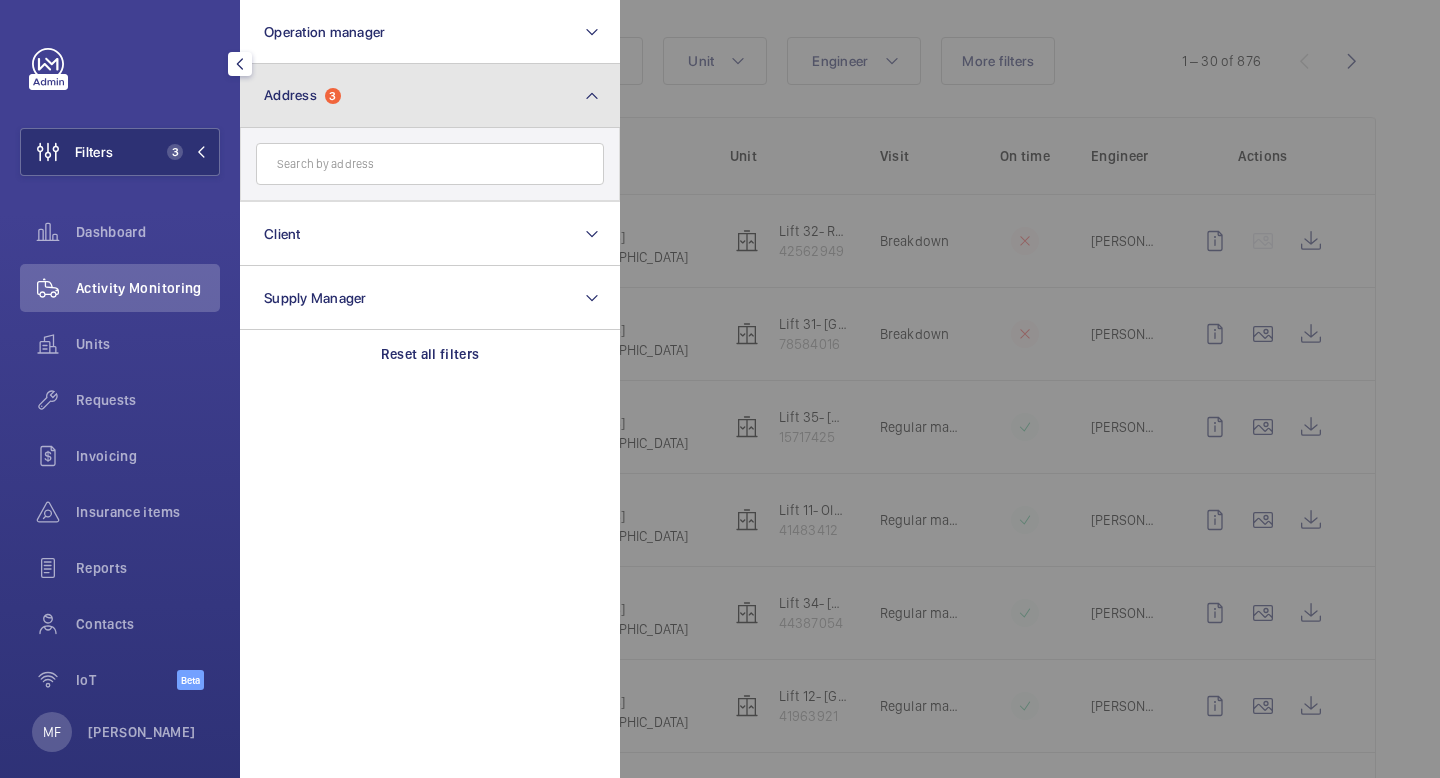 click 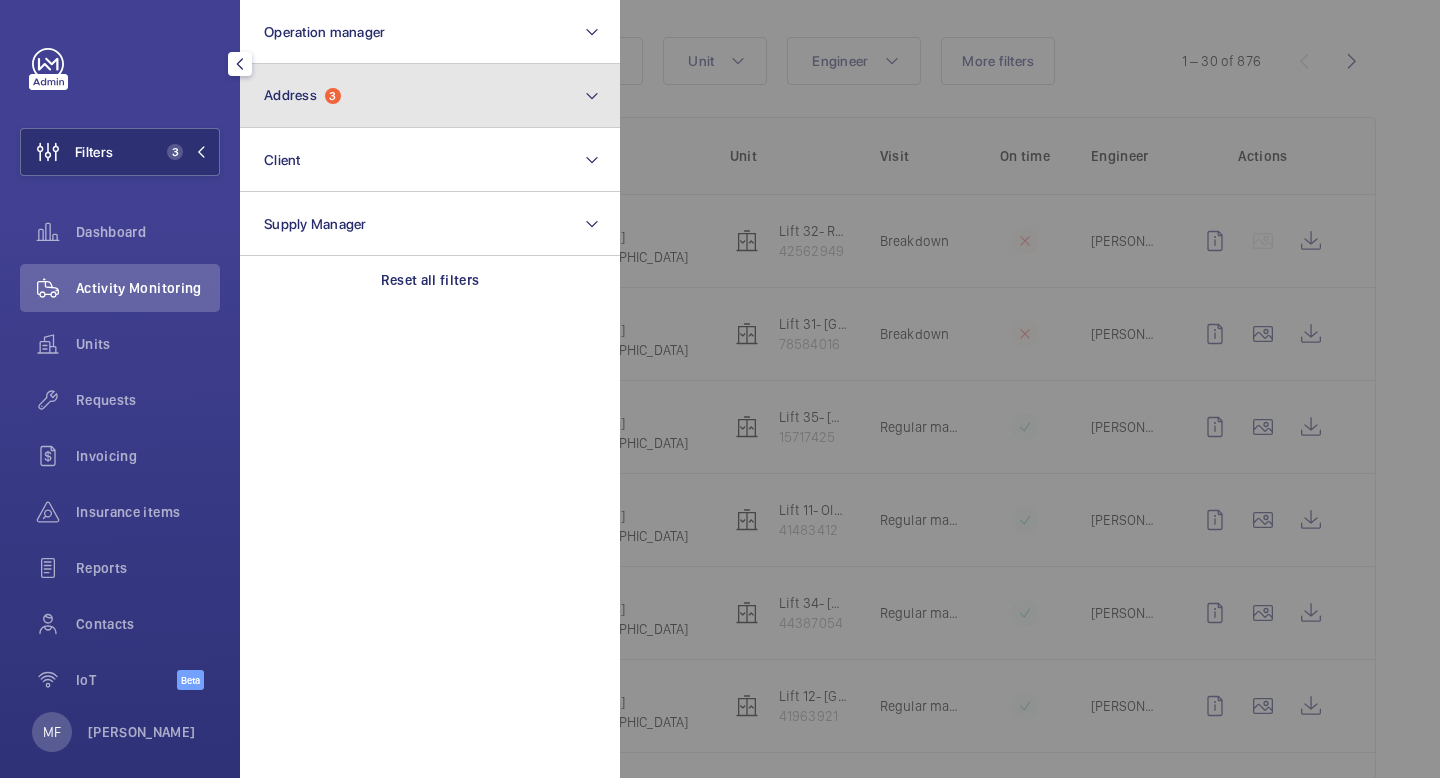 click 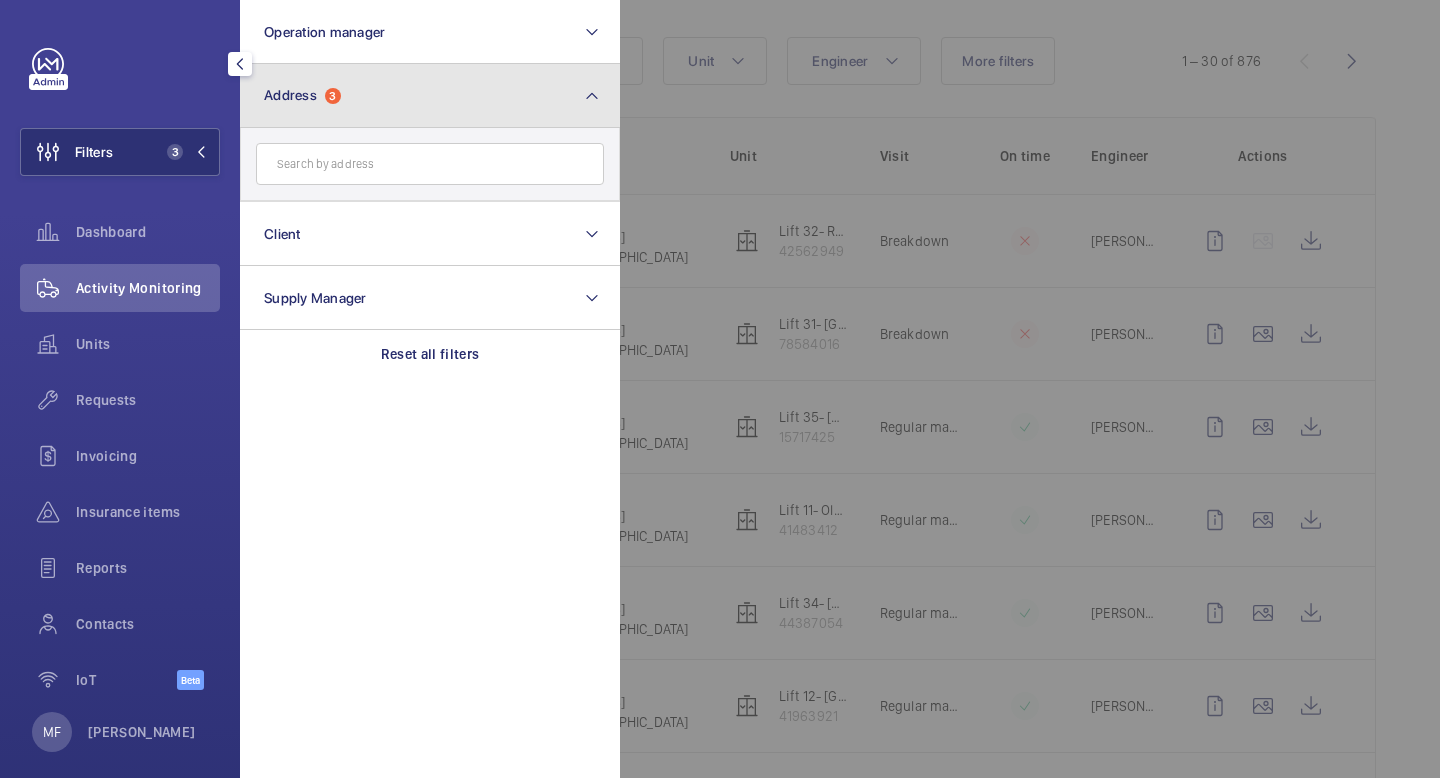 click on "Address  3" 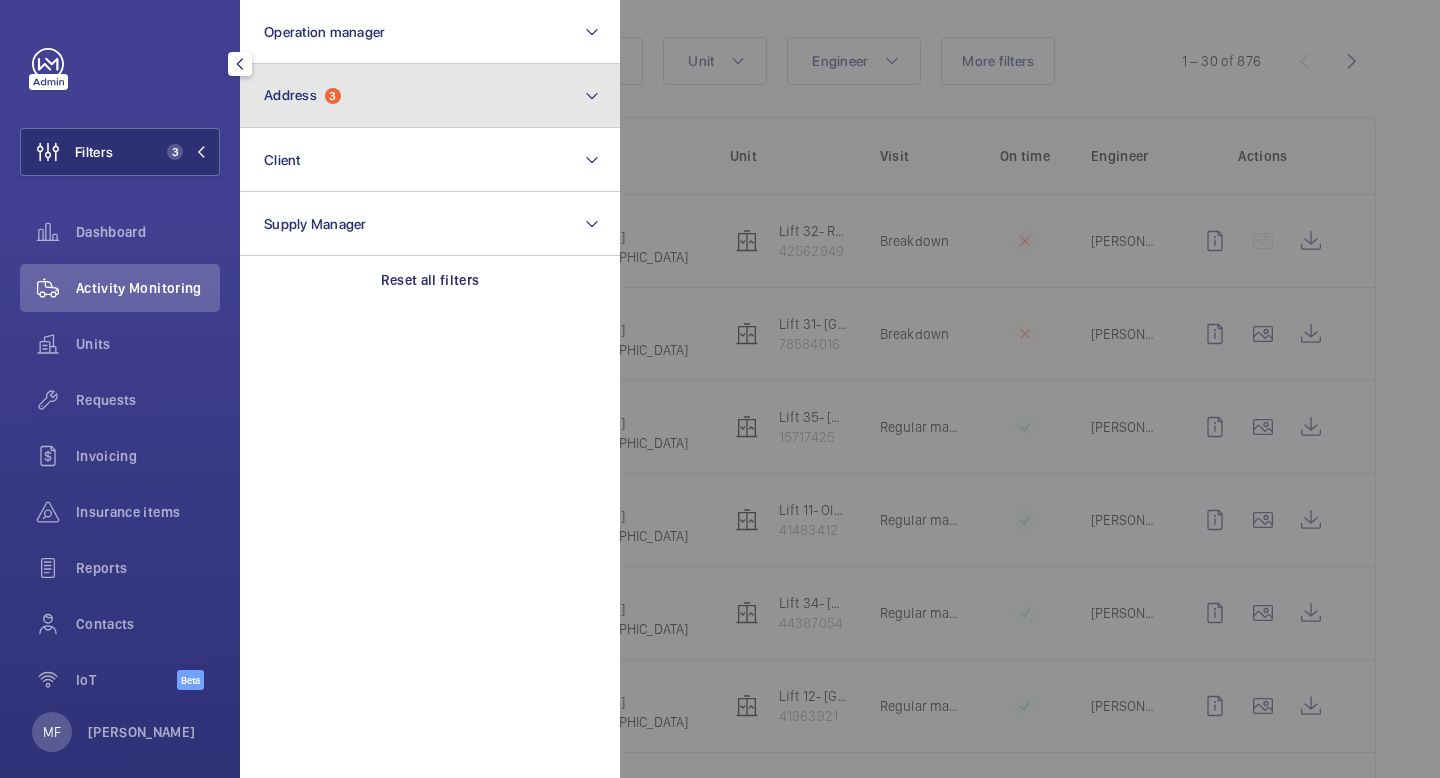 click on "Address  3" 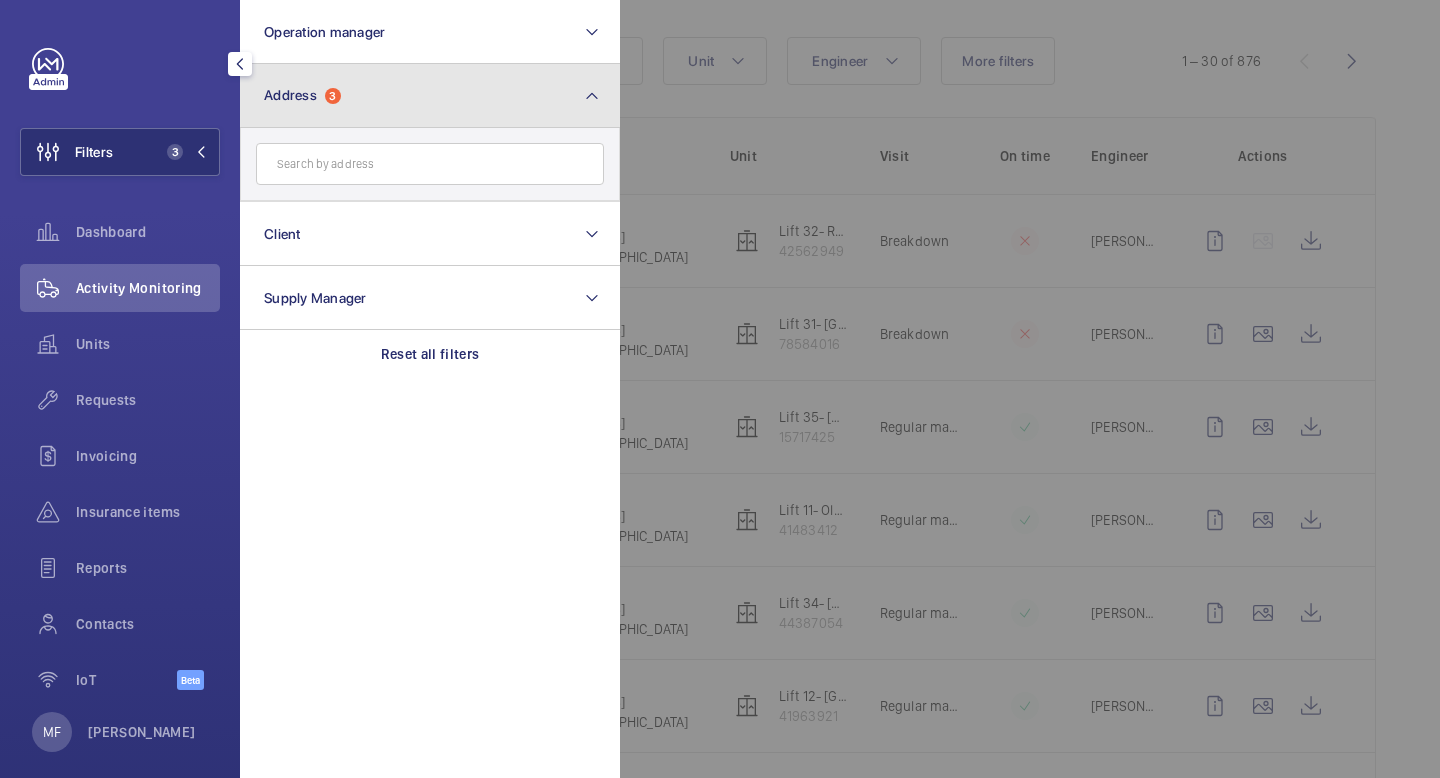 click on "Address  3" 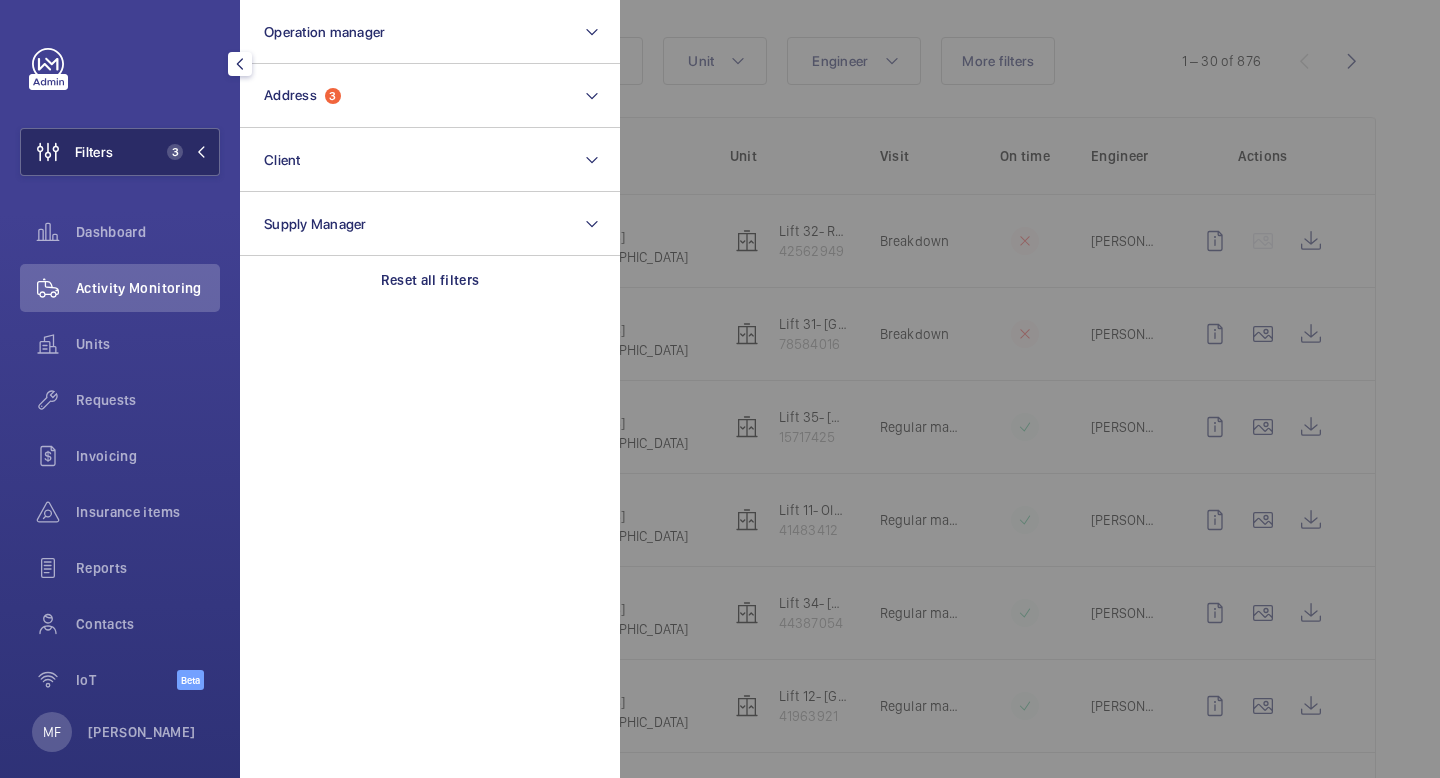 click on "Filters 3" 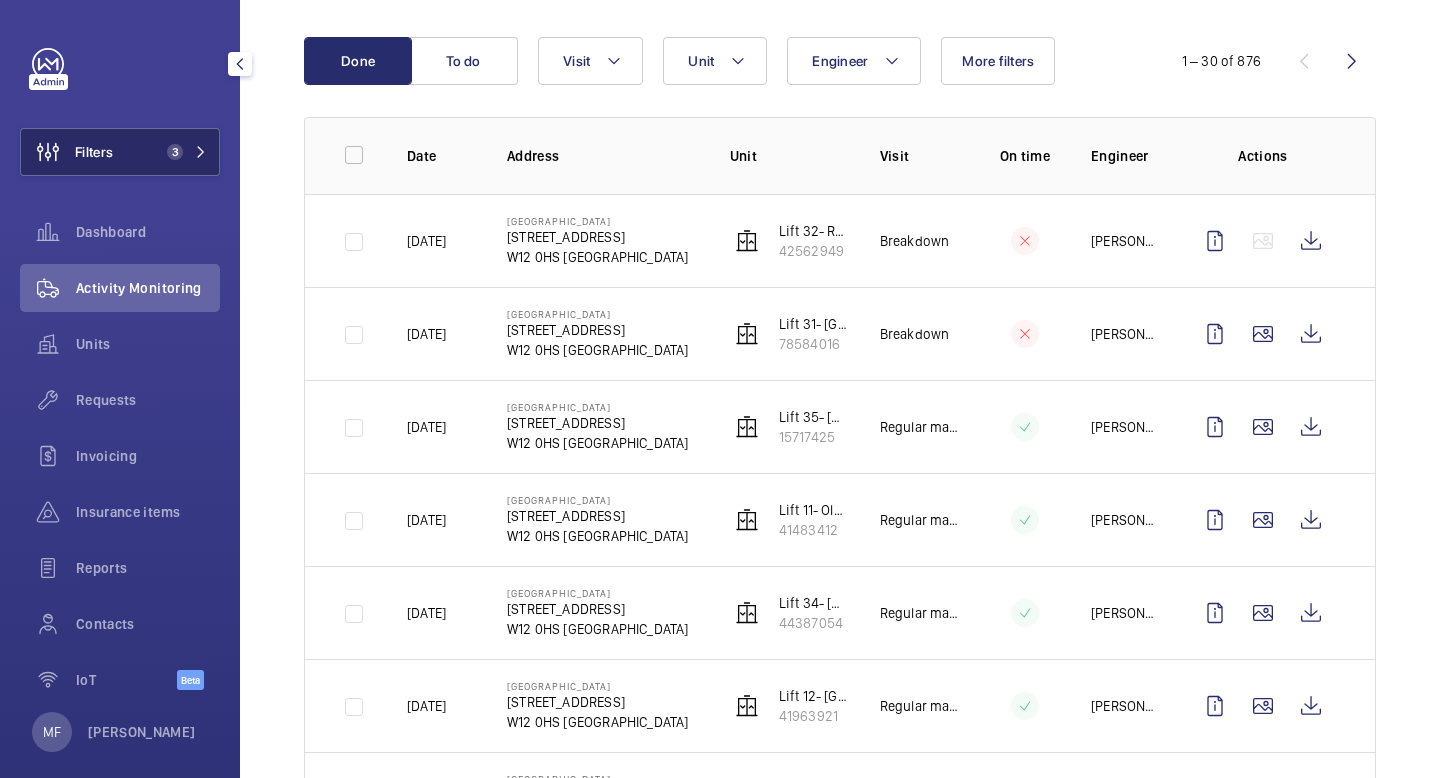 click on "Filters 3" 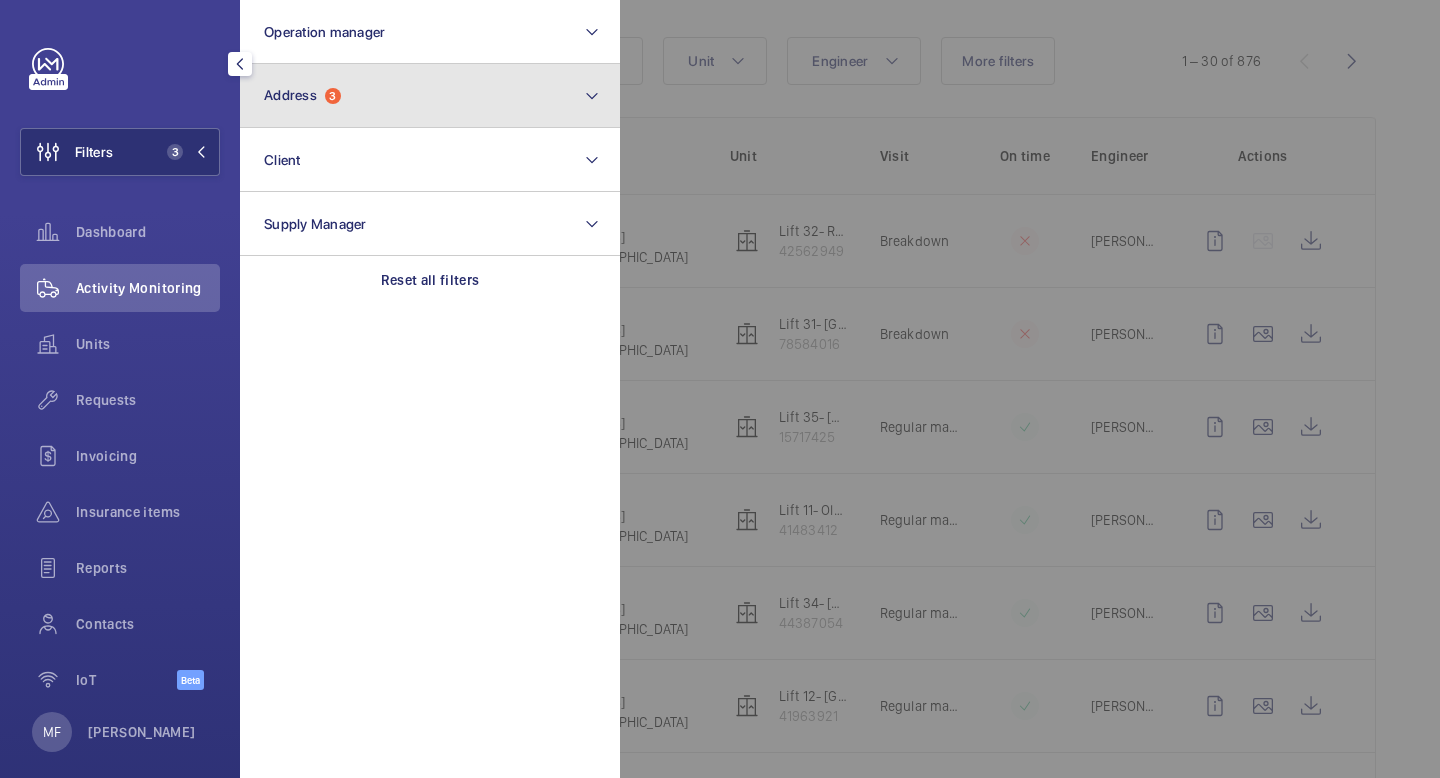 click on "Address  3" 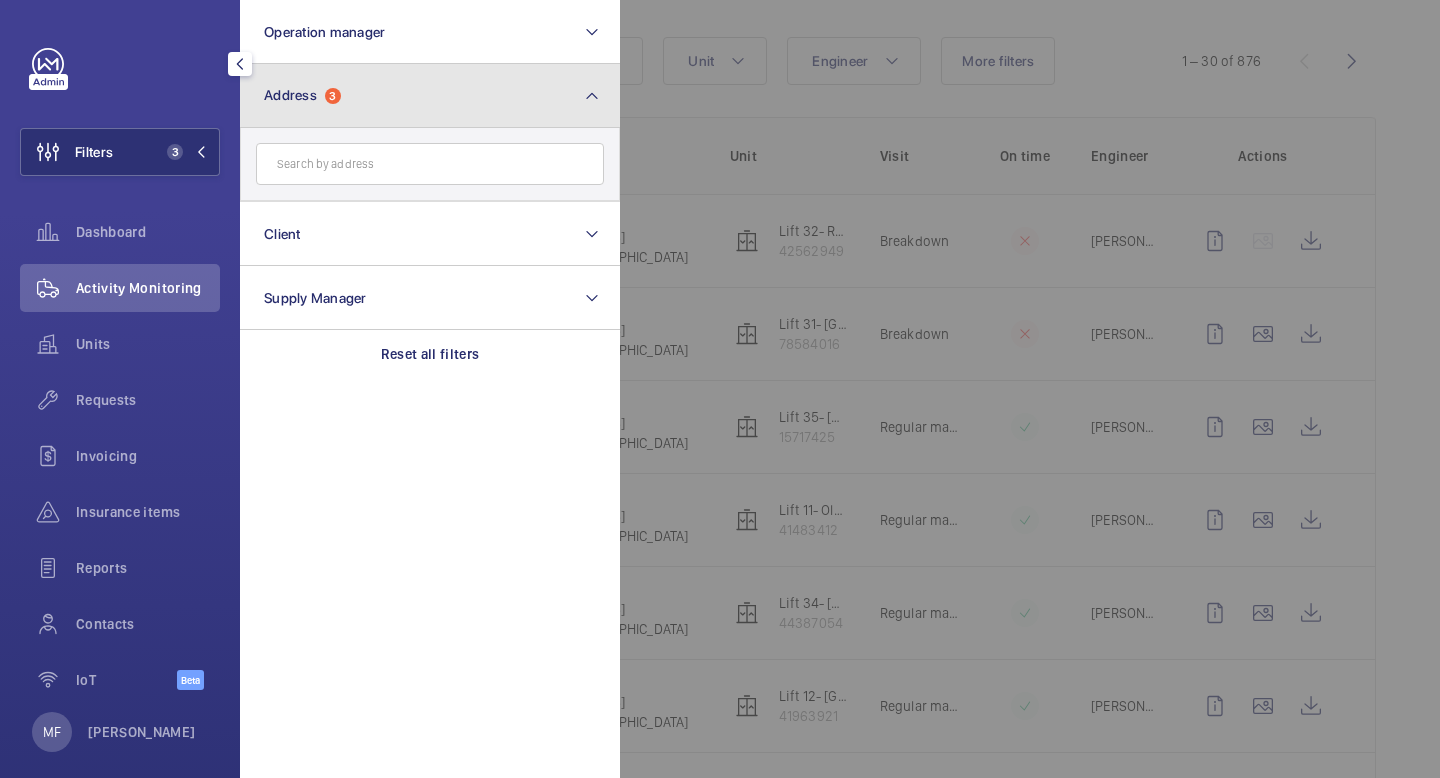 click on "Address  3" 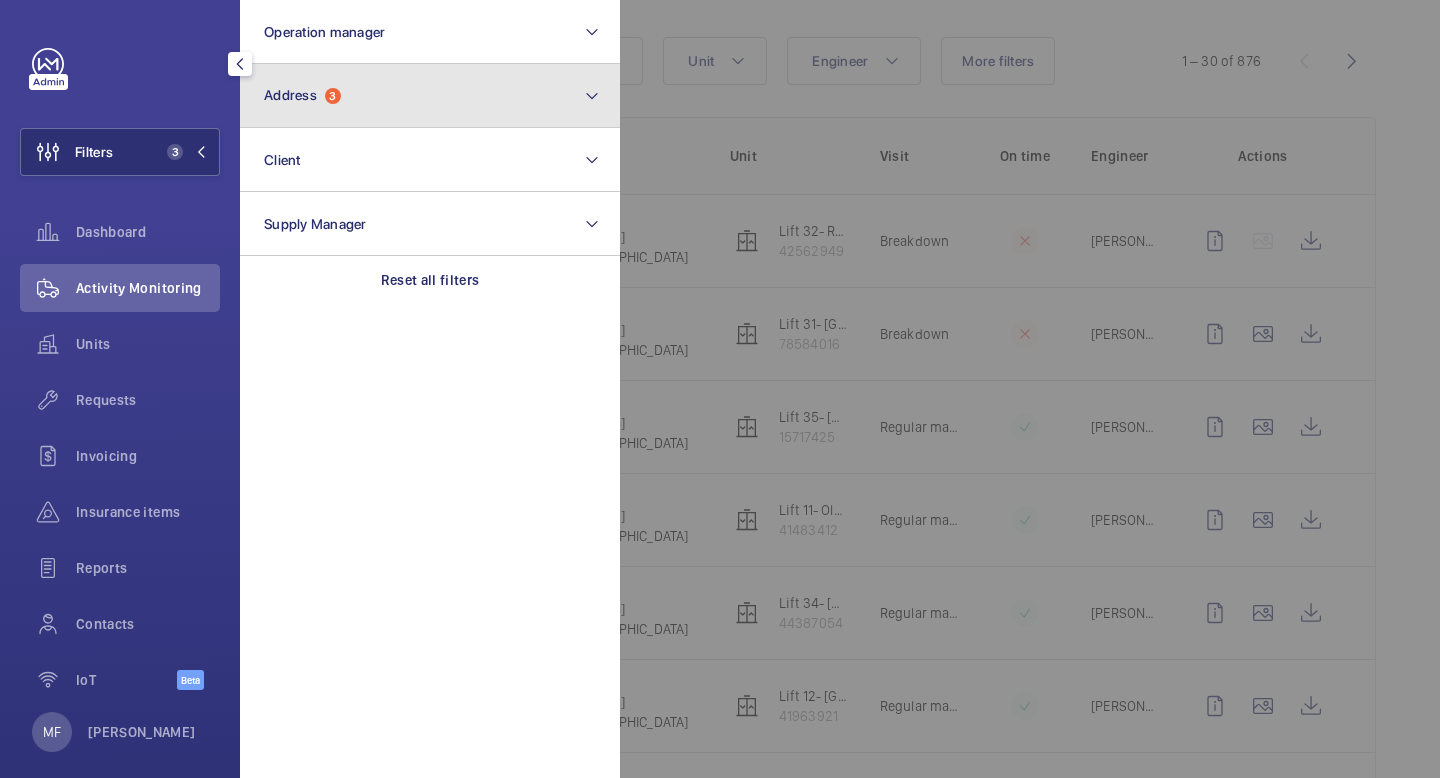 click on "Address  3" 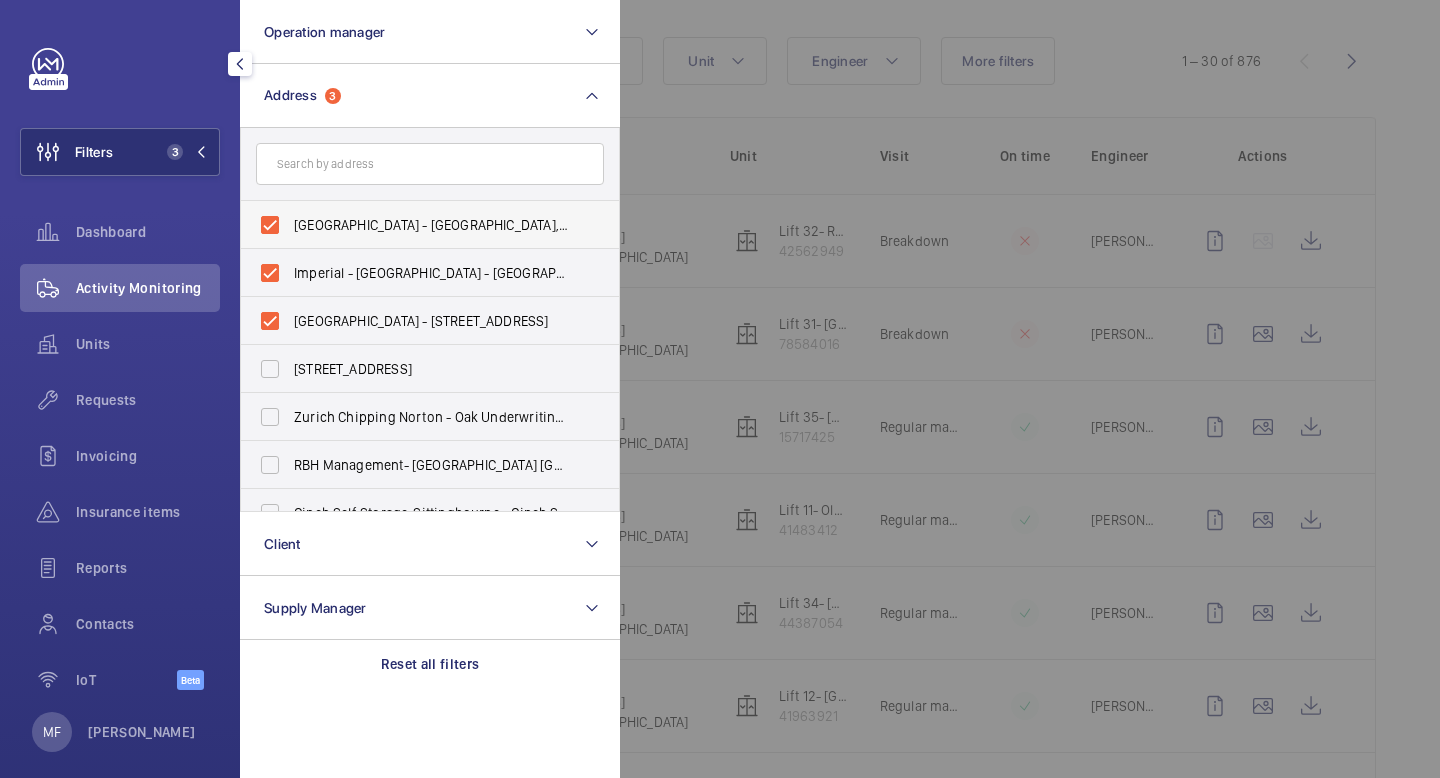 click on "[GEOGRAPHIC_DATA] - [GEOGRAPHIC_DATA], [STREET_ADDRESS]" at bounding box center [431, 225] 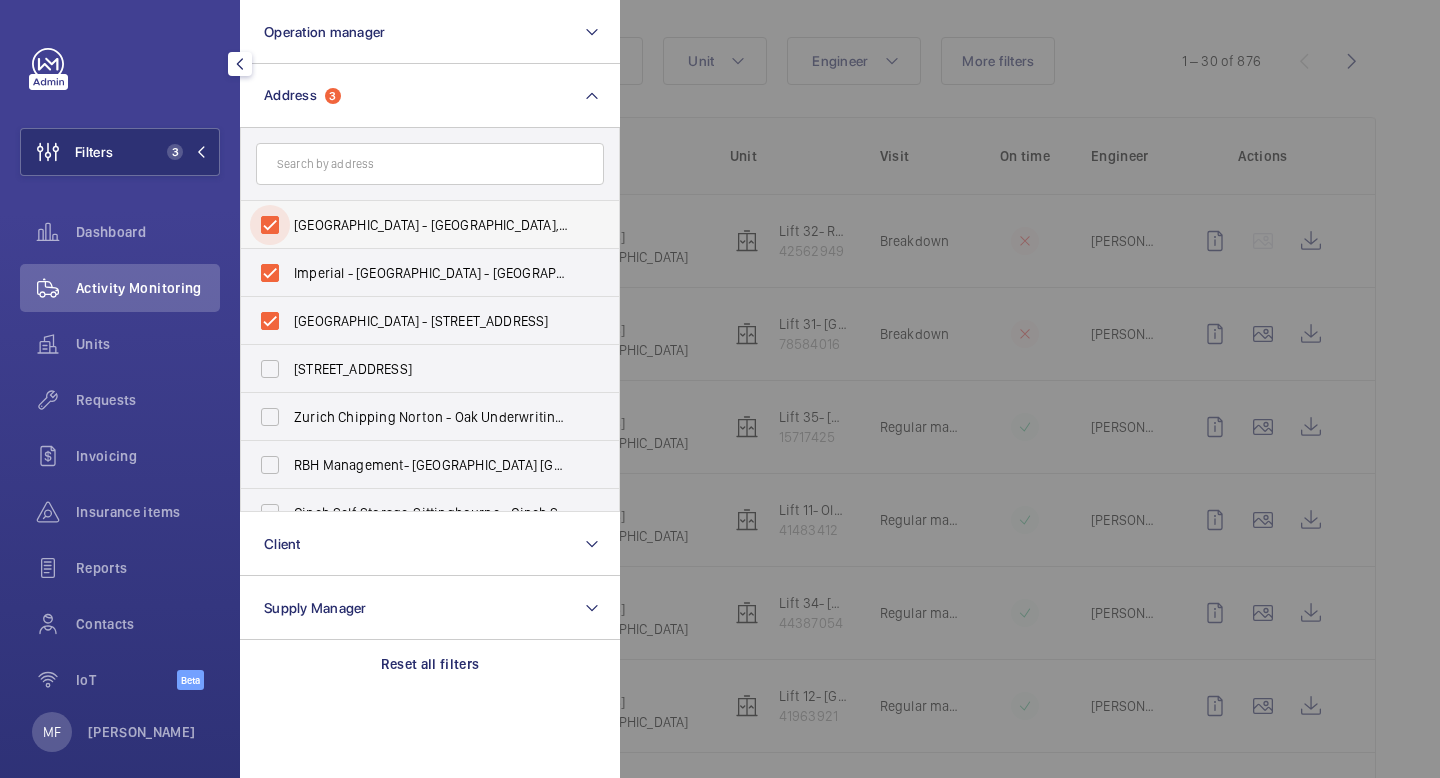 click on "[GEOGRAPHIC_DATA] - [GEOGRAPHIC_DATA], [STREET_ADDRESS]" at bounding box center (270, 225) 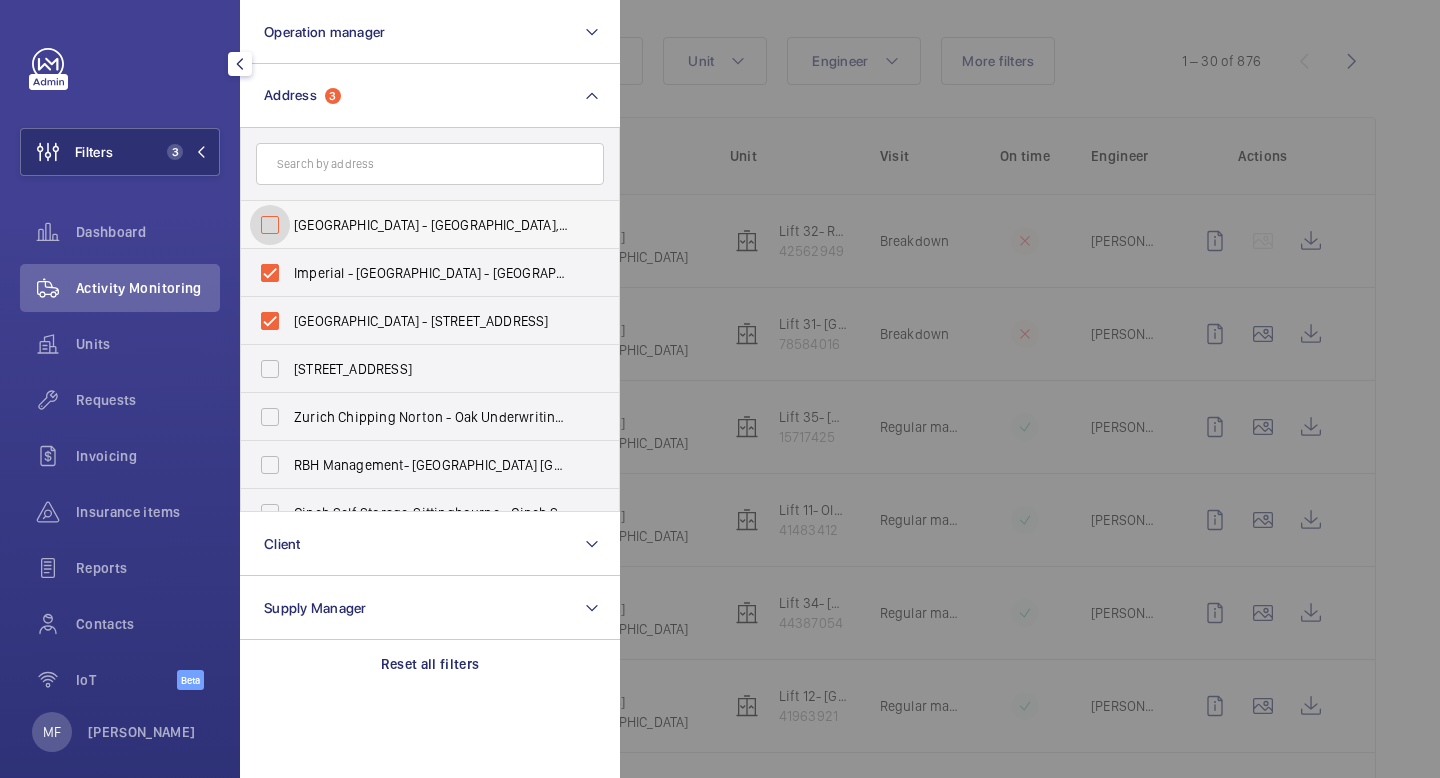 checkbox on "false" 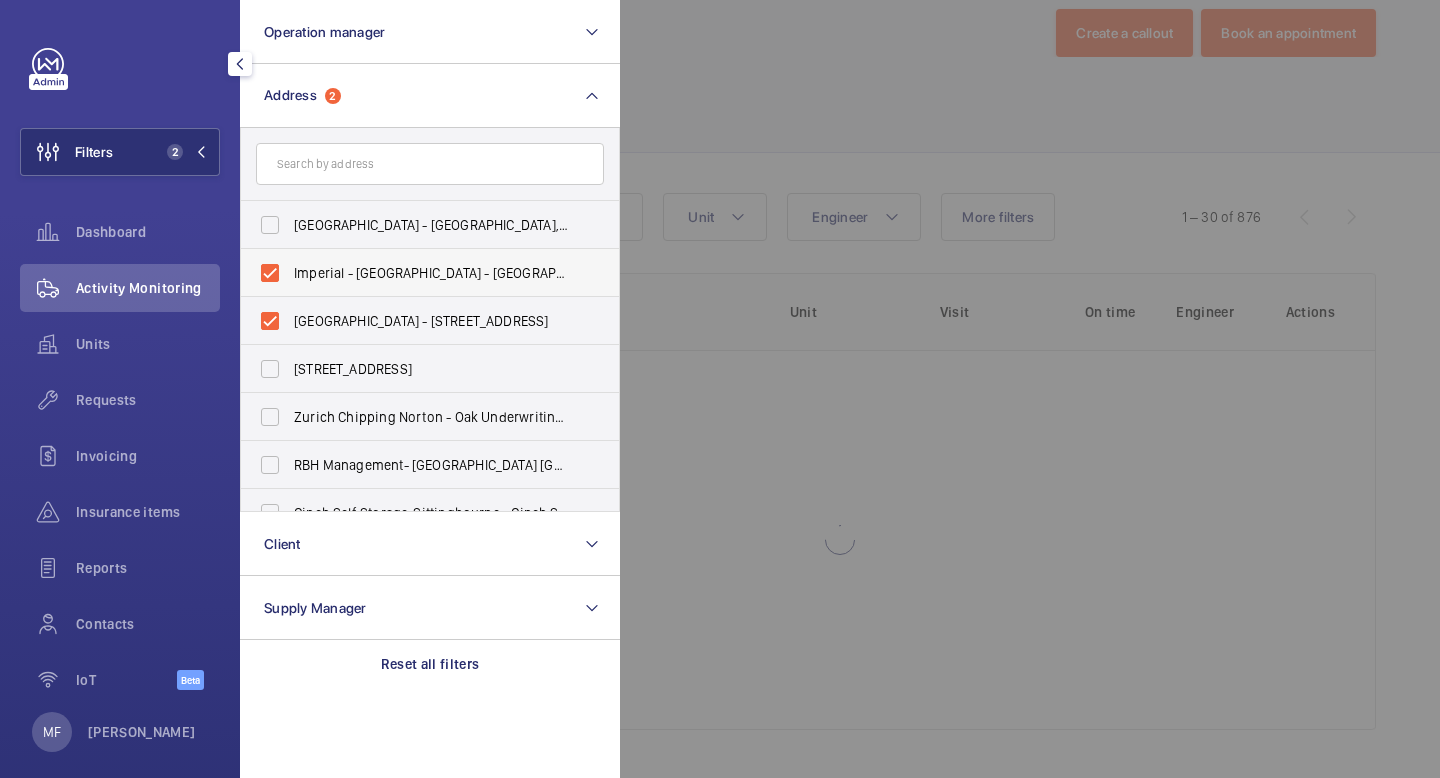 click on "Imperial - [GEOGRAPHIC_DATA] - [GEOGRAPHIC_DATA] 0HS" at bounding box center (415, 273) 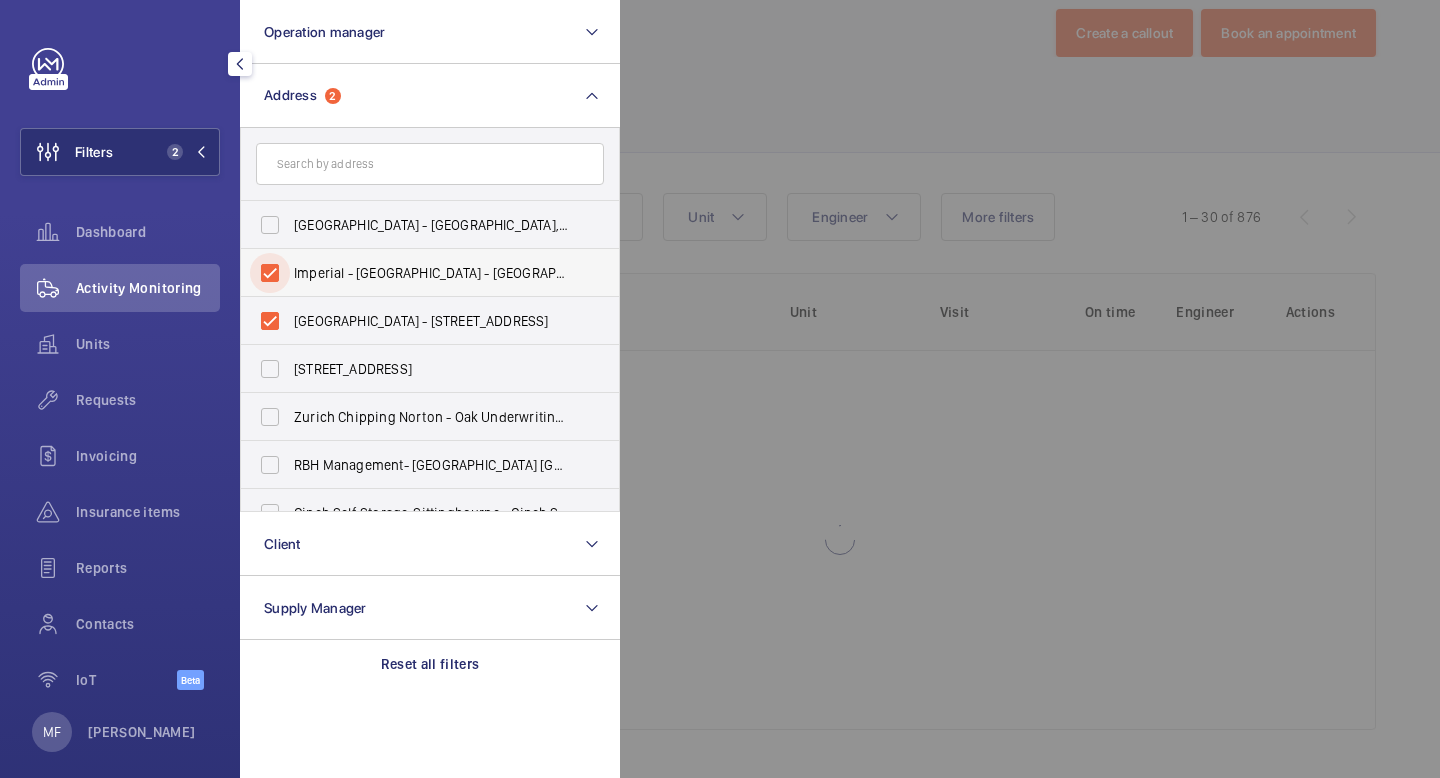 click on "Imperial - [GEOGRAPHIC_DATA] - [GEOGRAPHIC_DATA] 0HS" at bounding box center (270, 273) 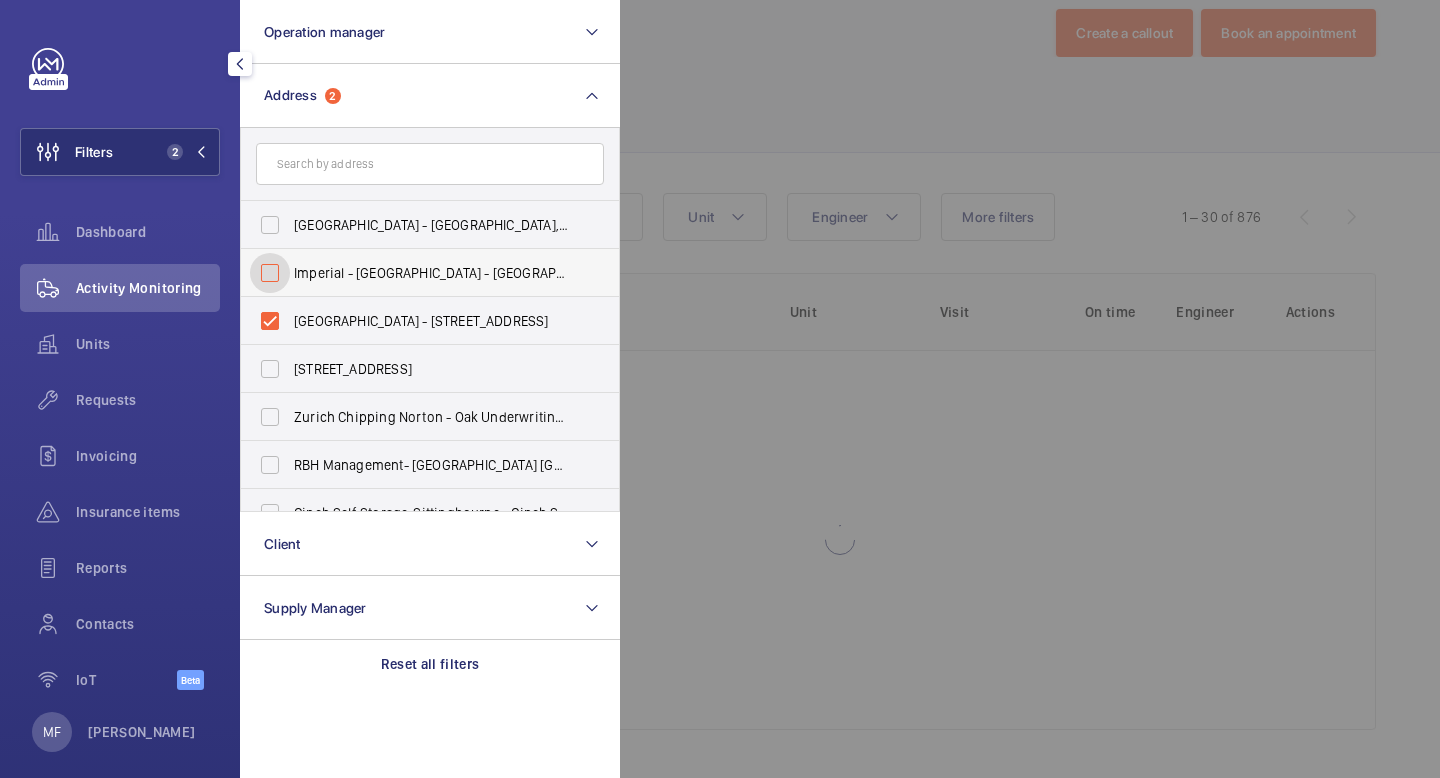 checkbox on "false" 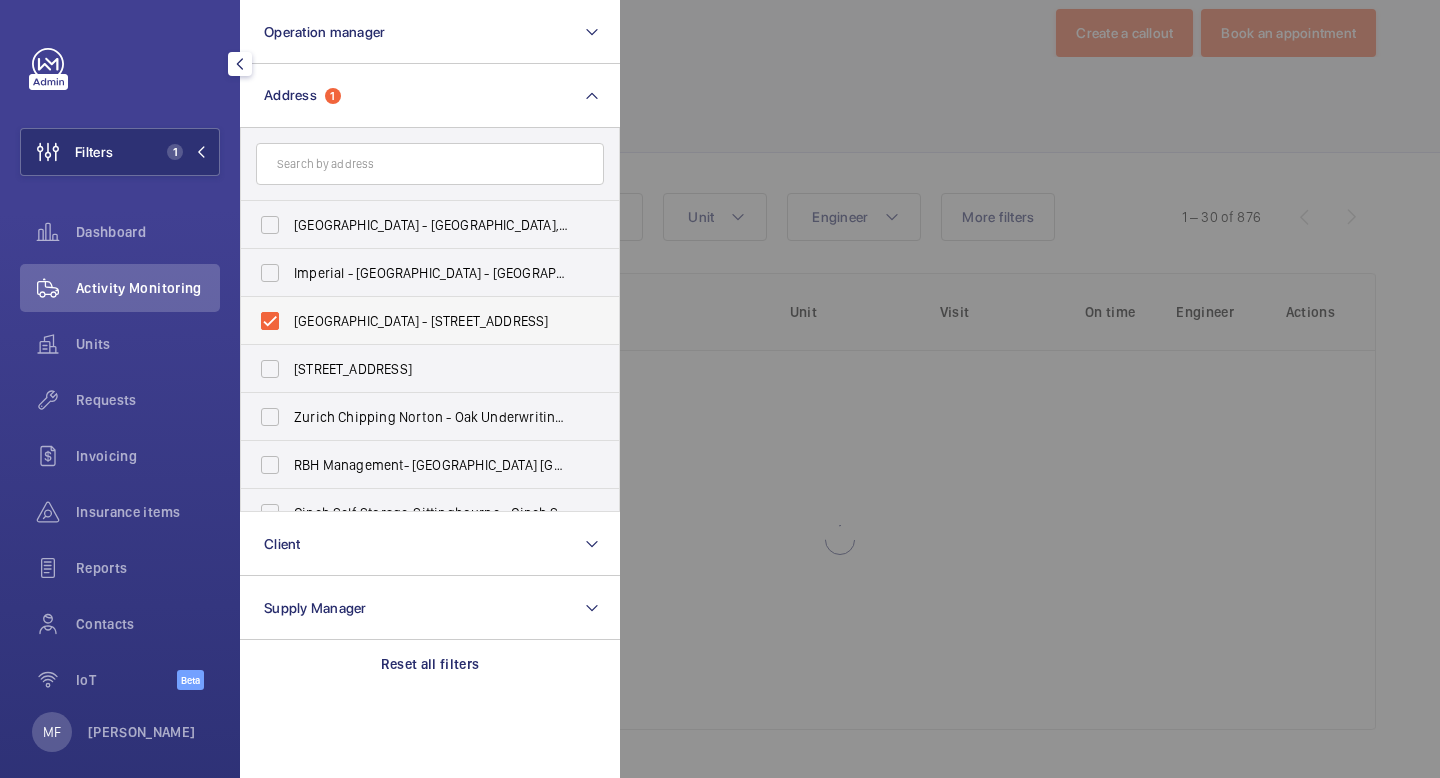 click on "[GEOGRAPHIC_DATA] - [STREET_ADDRESS]" at bounding box center (431, 321) 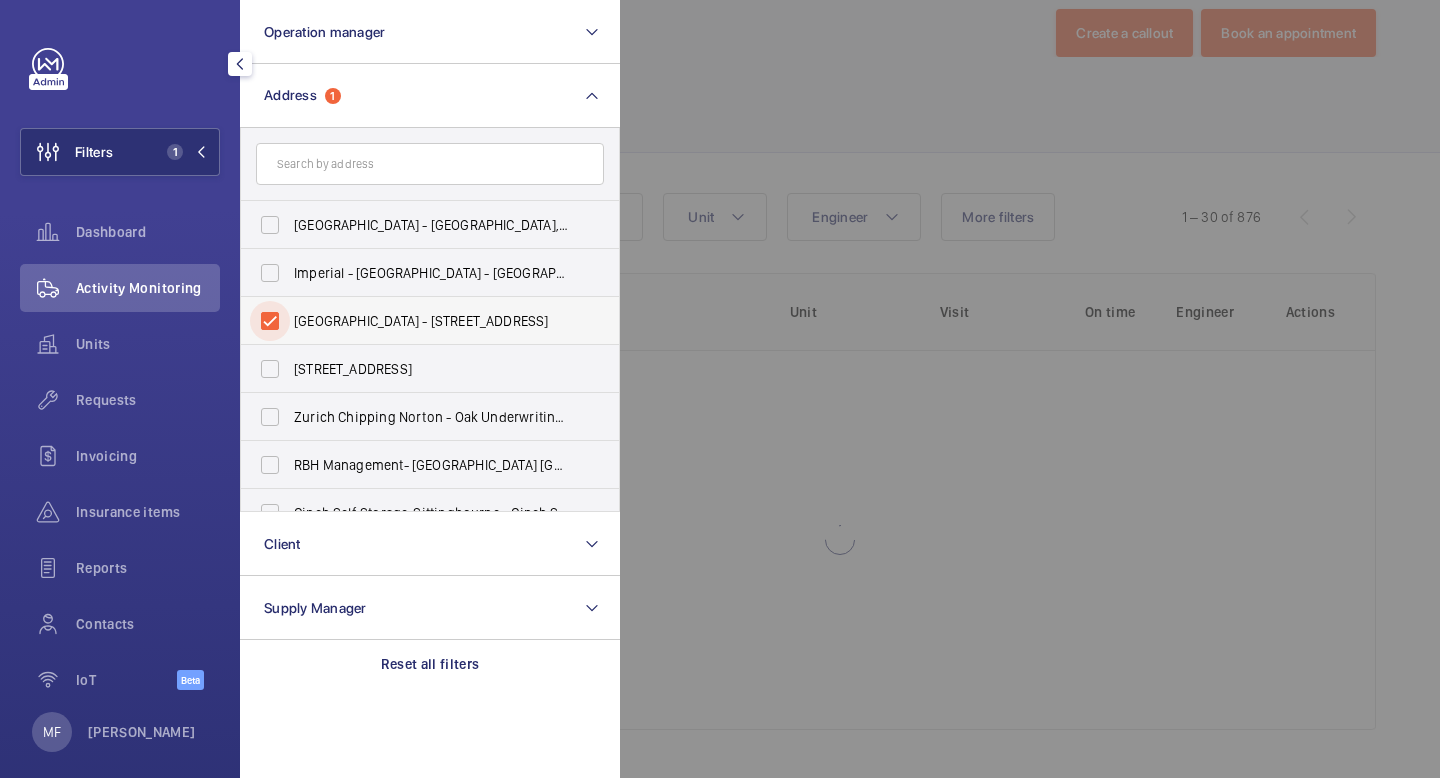click on "[GEOGRAPHIC_DATA] - [STREET_ADDRESS]" at bounding box center (270, 321) 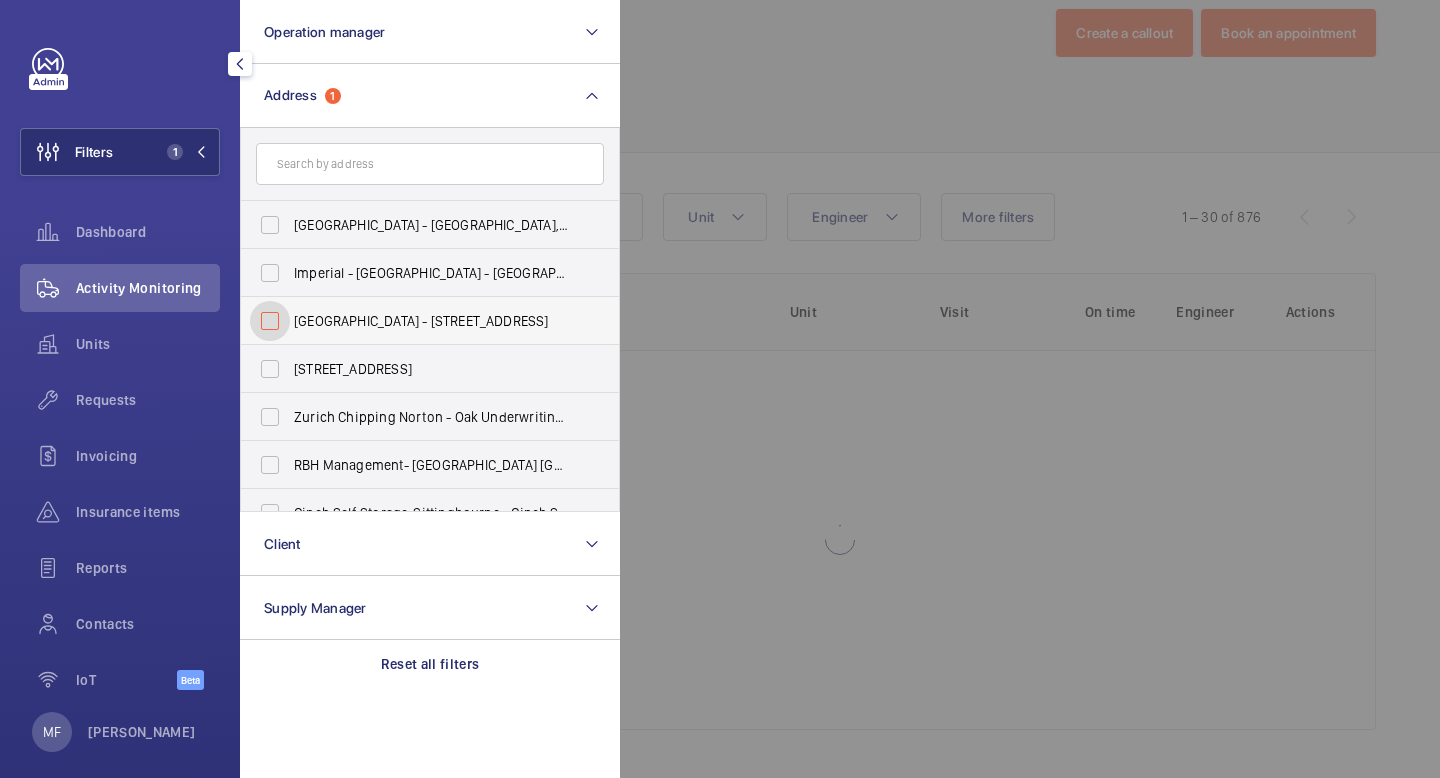 checkbox on "false" 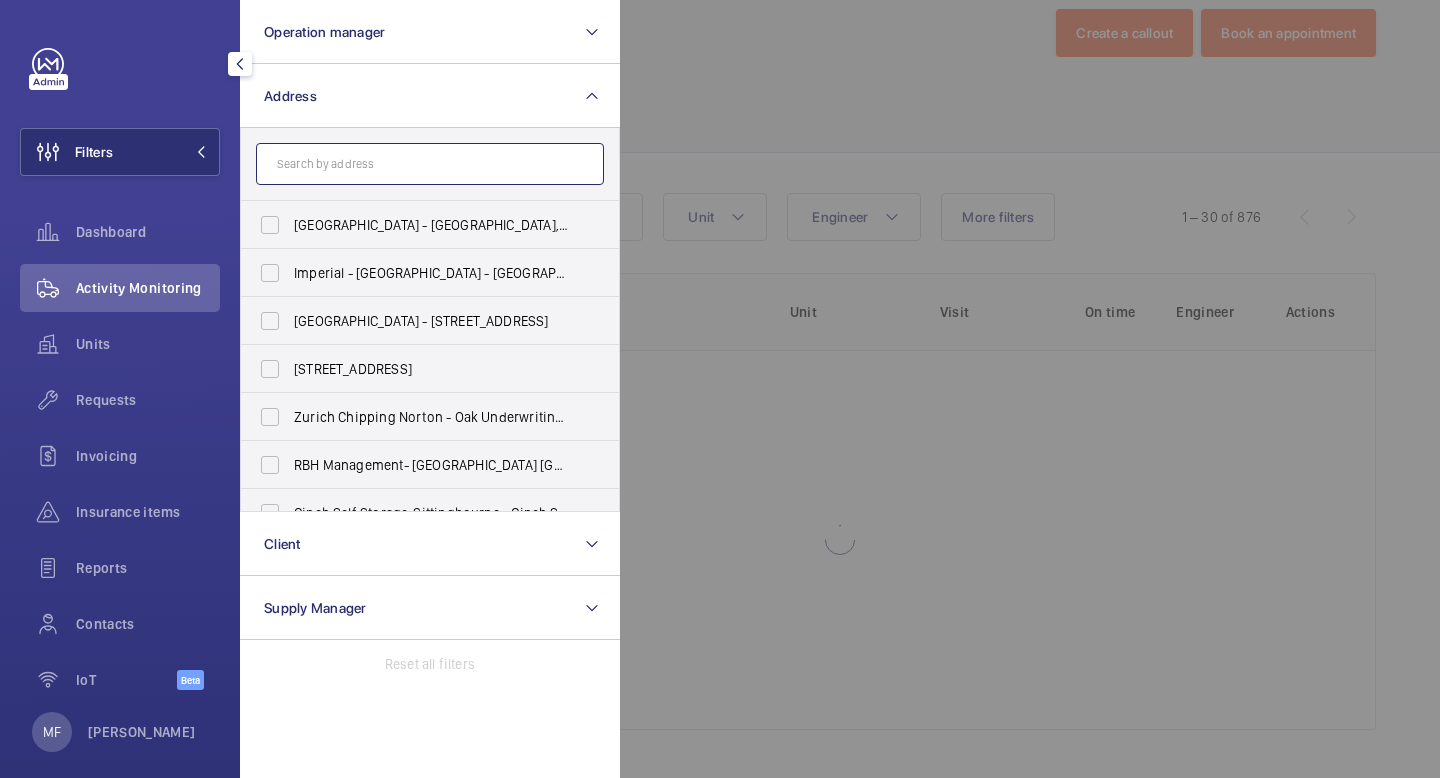 click 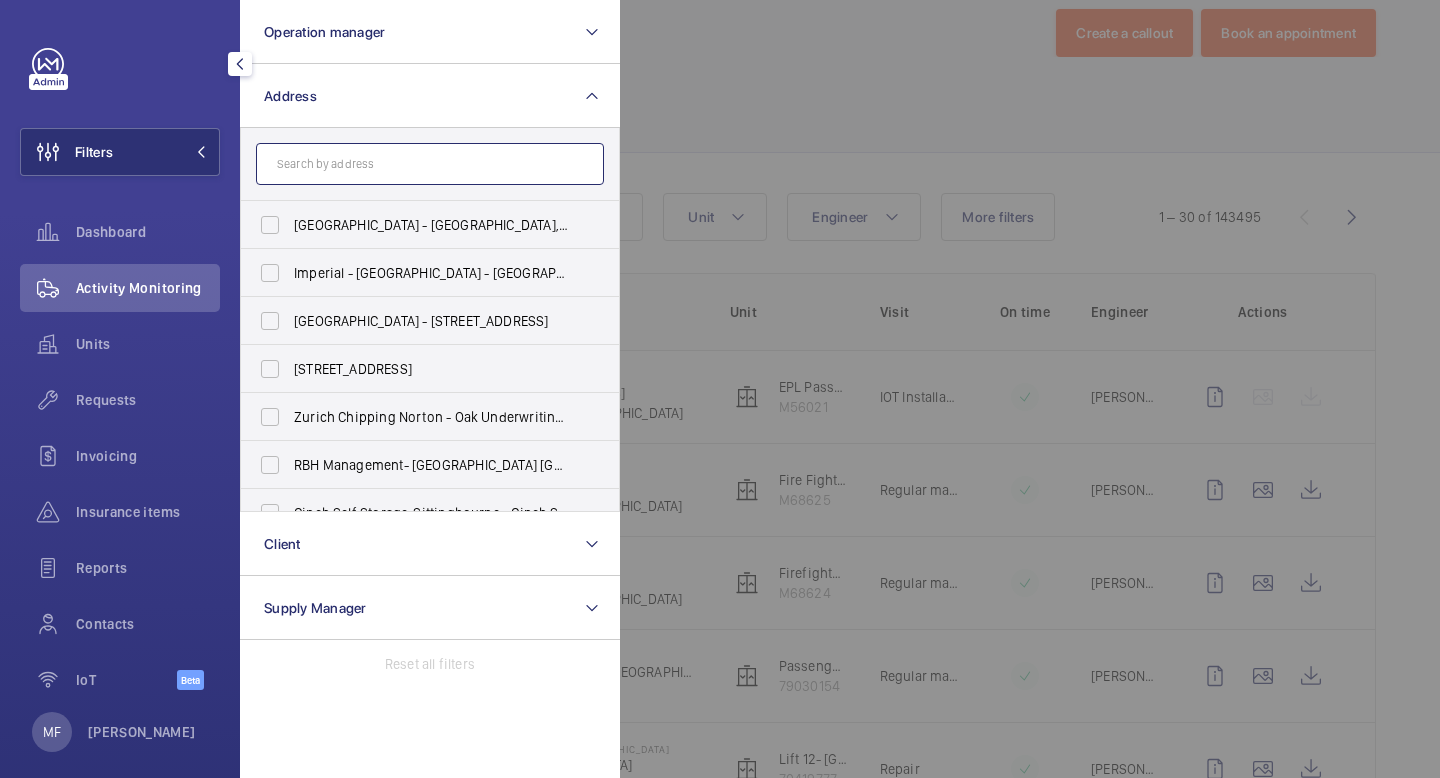 scroll, scrollTop: 195, scrollLeft: 0, axis: vertical 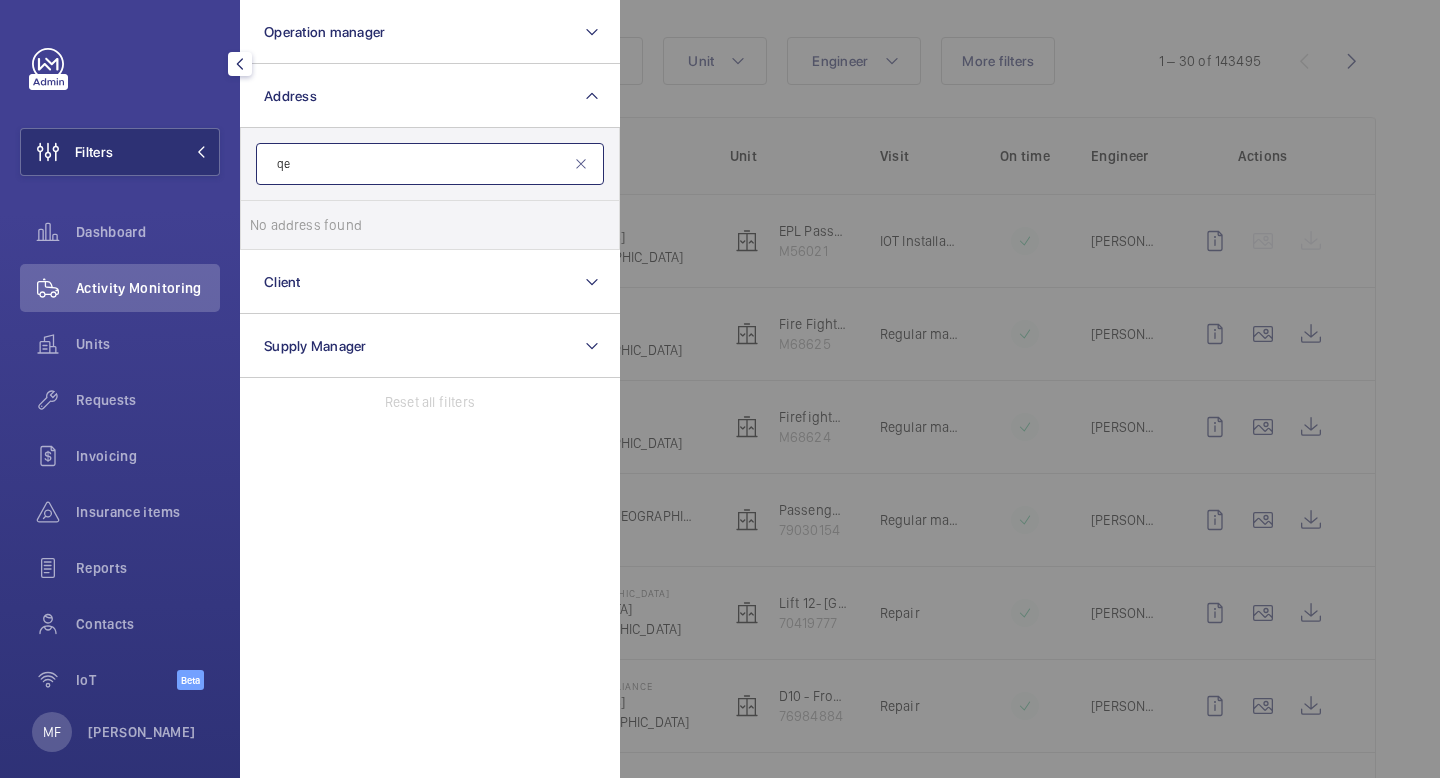 type on "q" 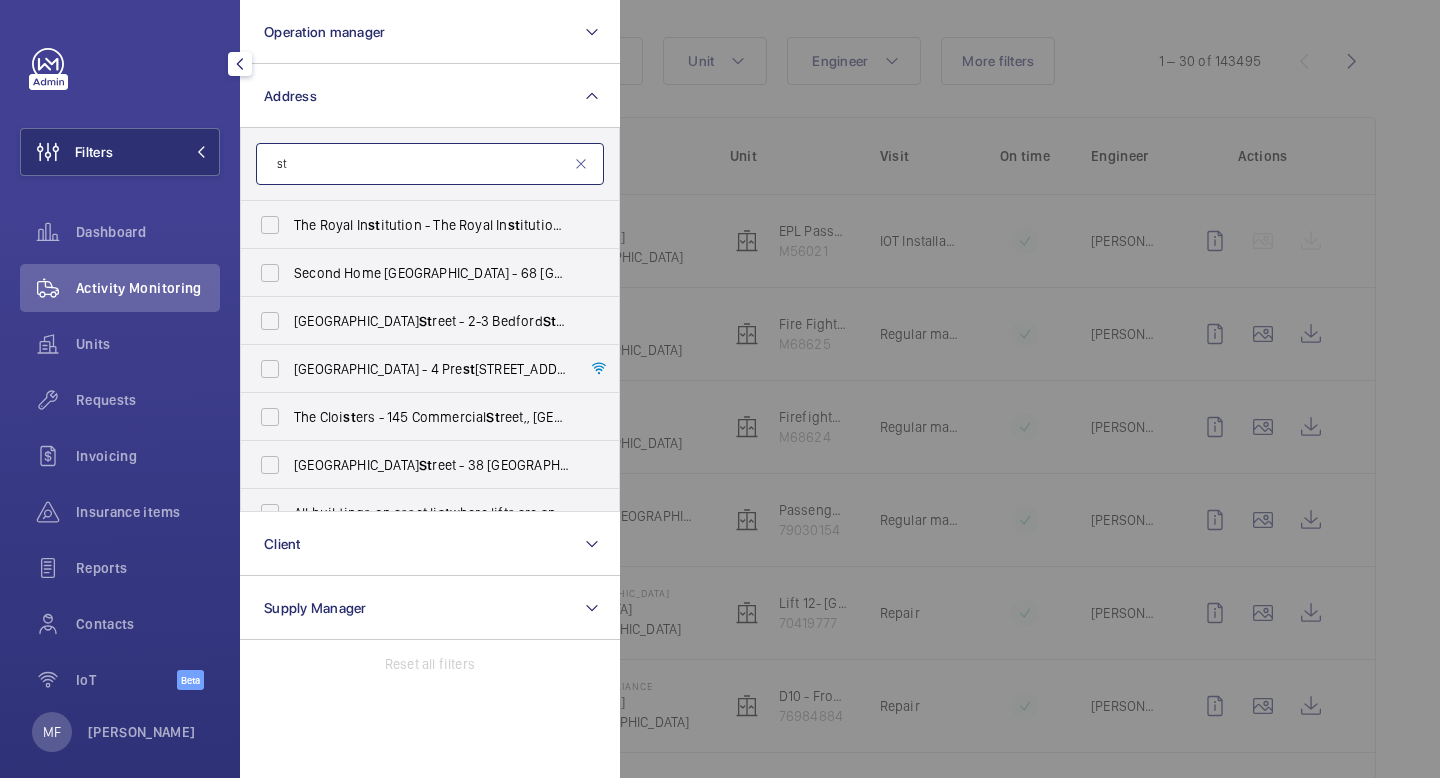 type on "s" 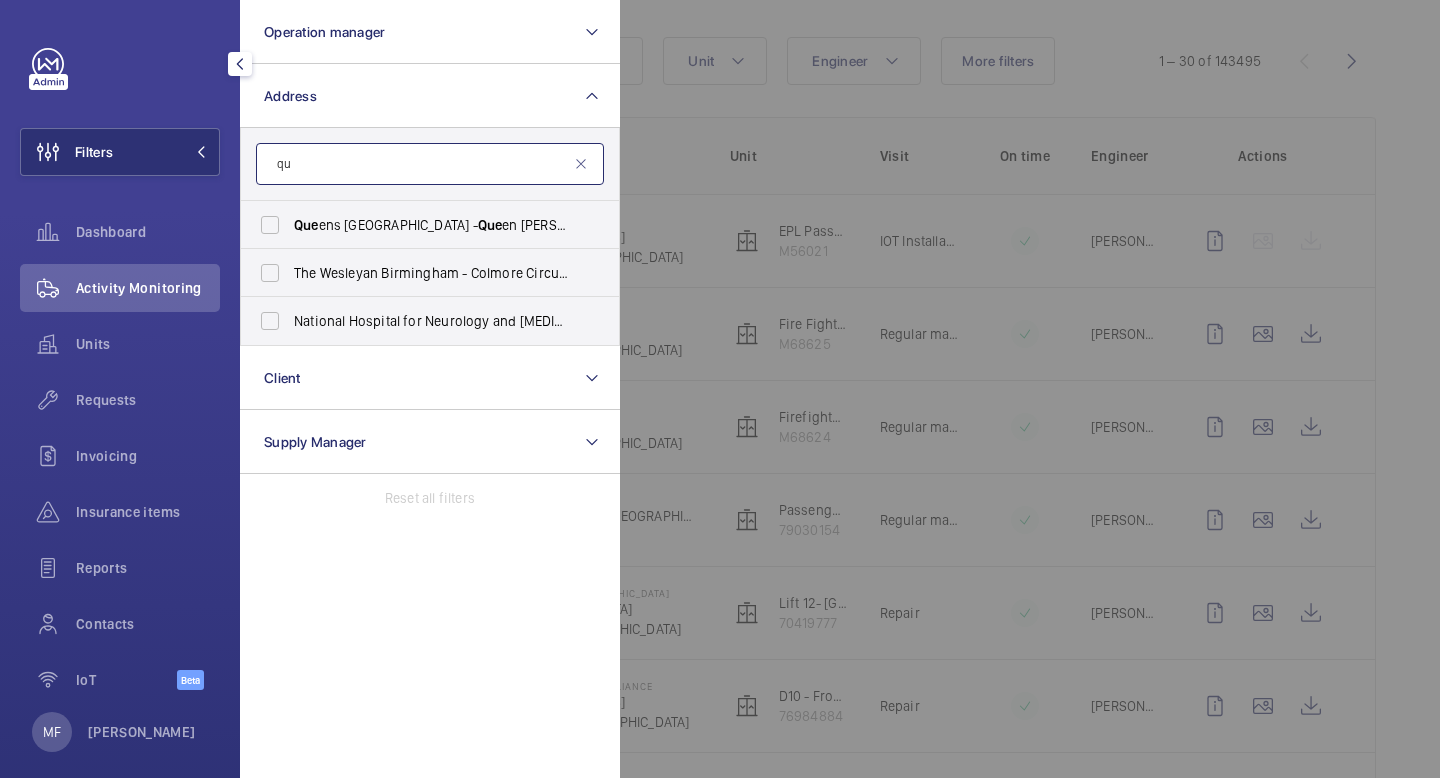 type on "q" 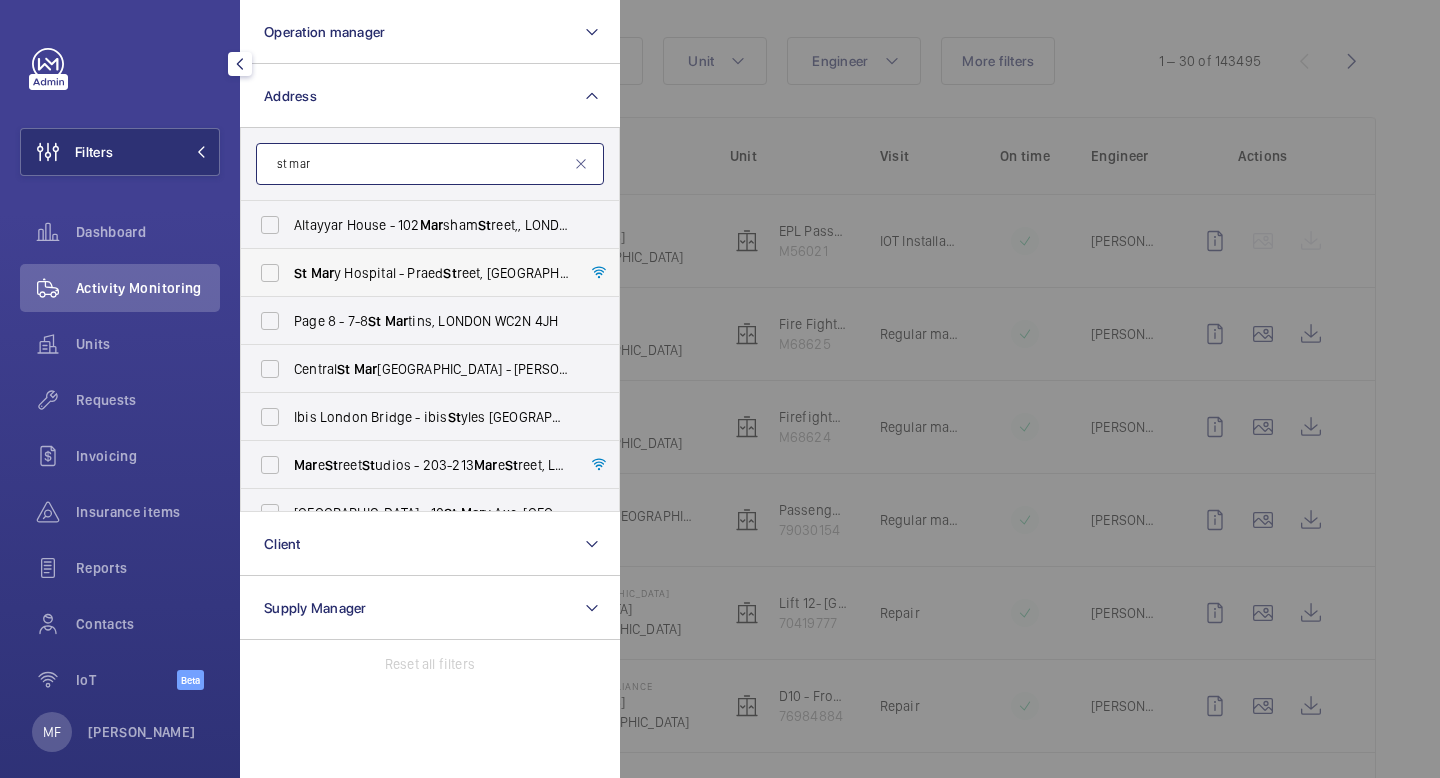 type on "st mar" 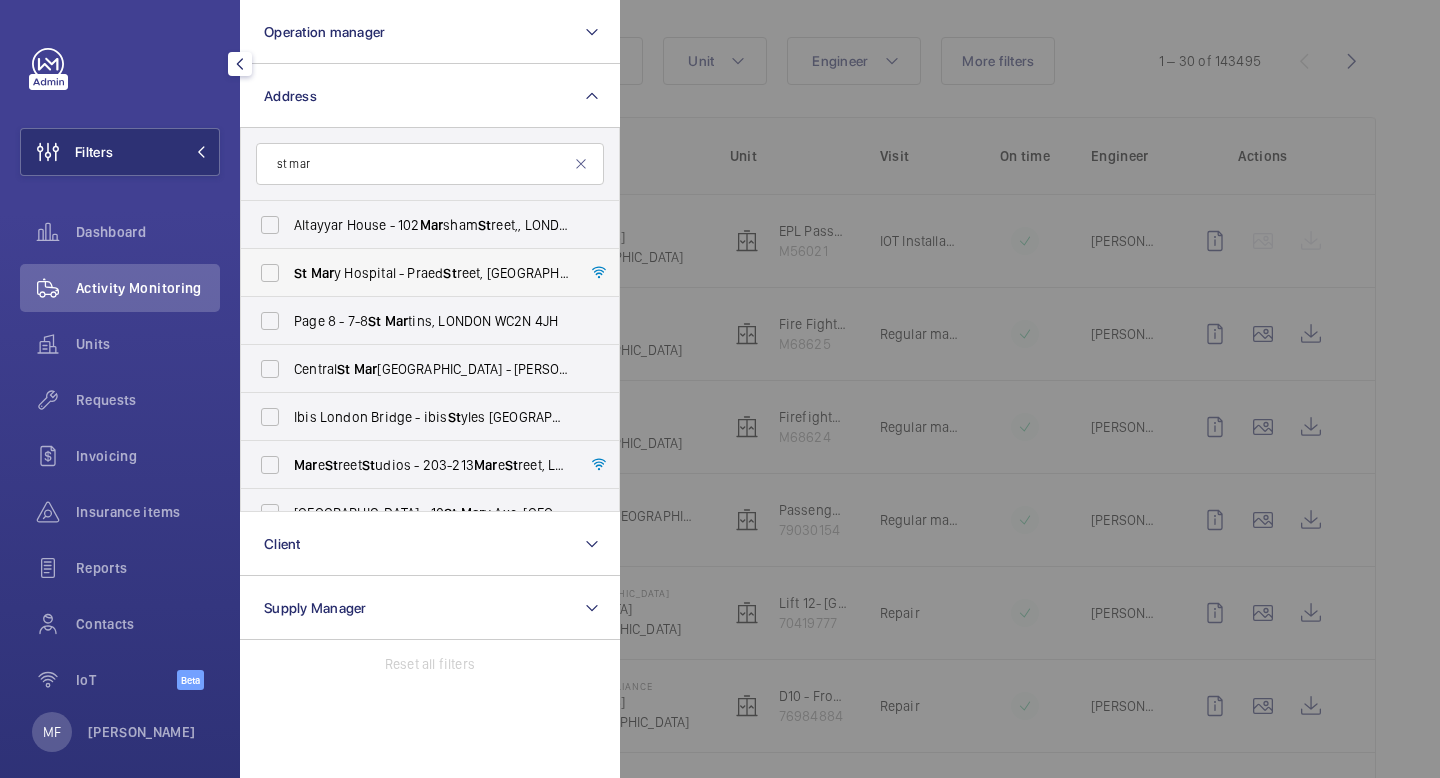 click on "St   Mar y Hospital - Praed  St reet, LONDON W2 1NY" at bounding box center [431, 273] 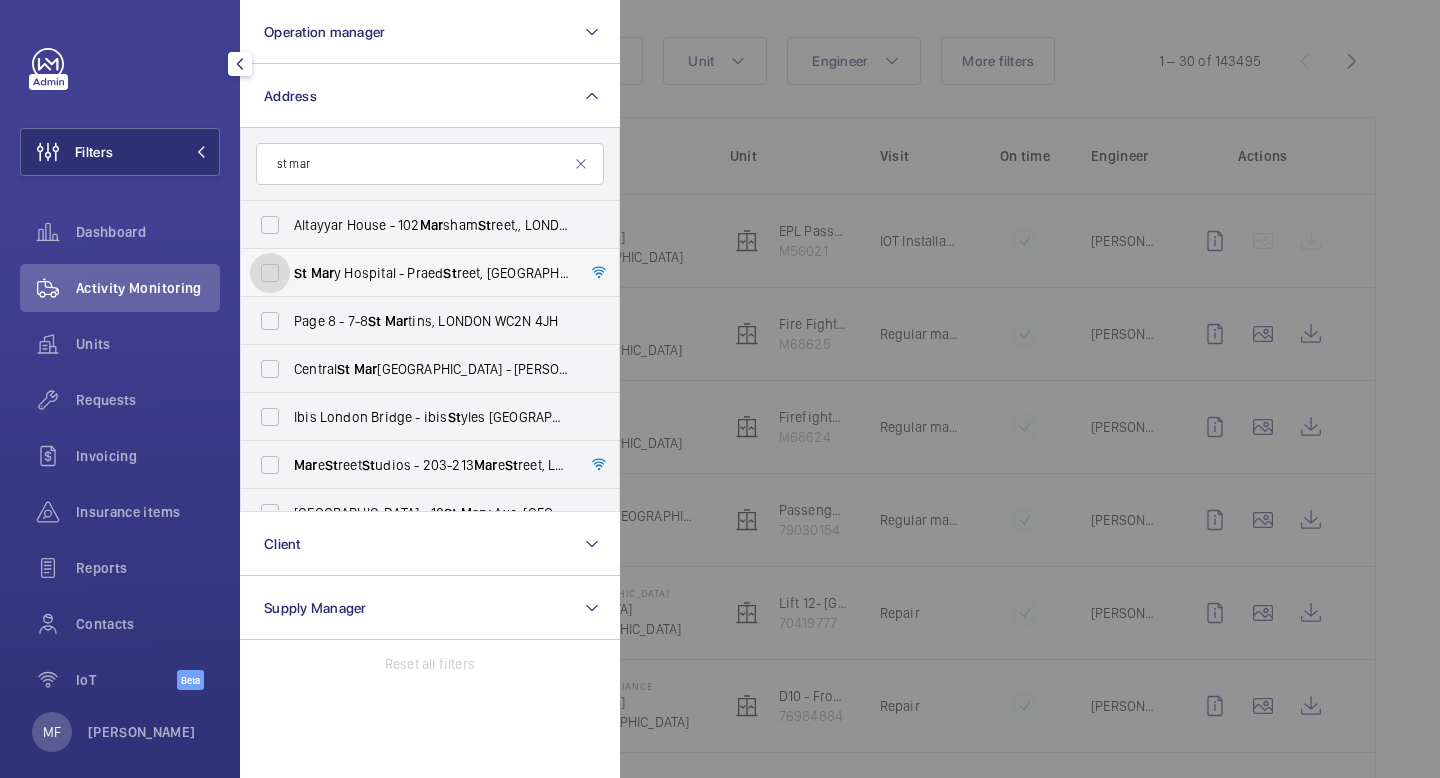 click on "St   Mar y Hospital - Praed  St reet, LONDON W2 1NY" at bounding box center [270, 273] 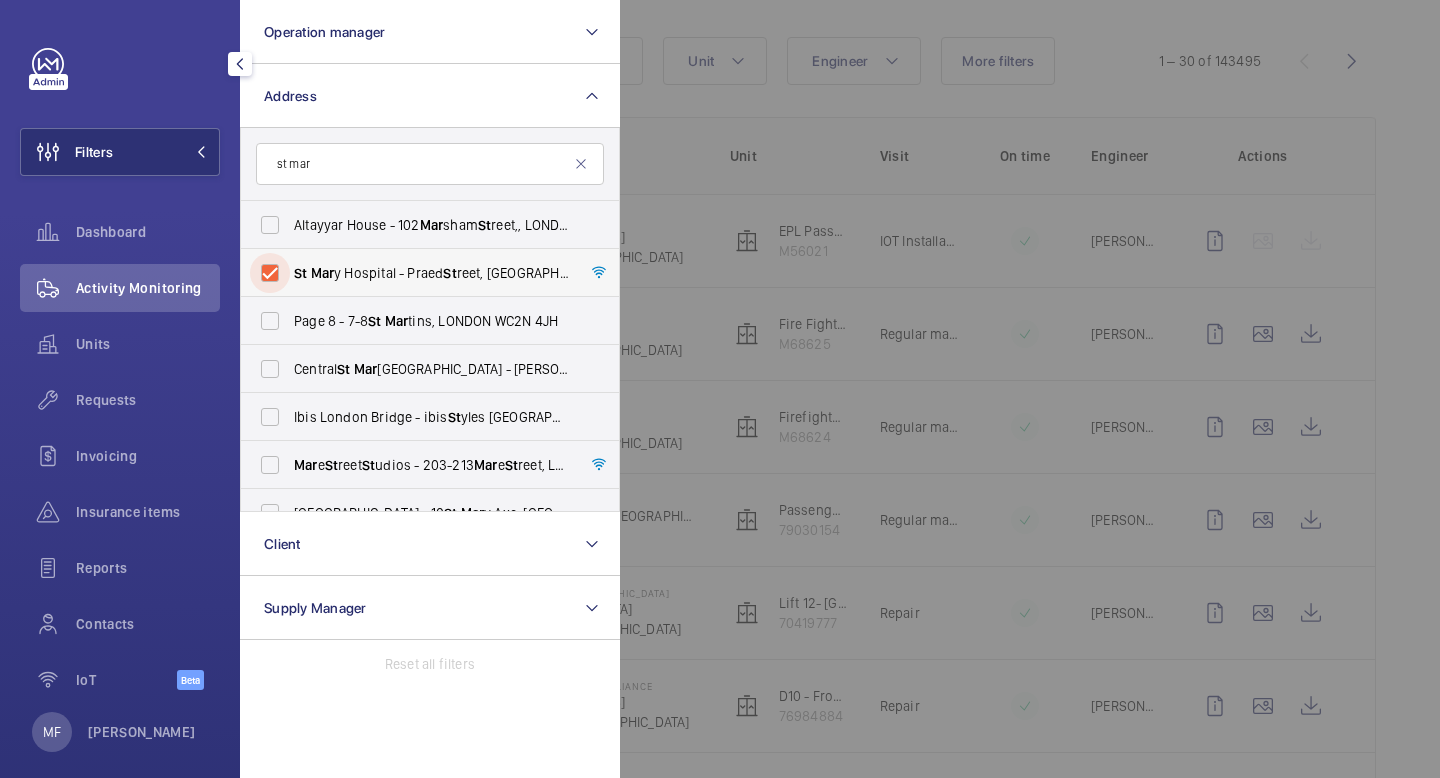 checkbox on "true" 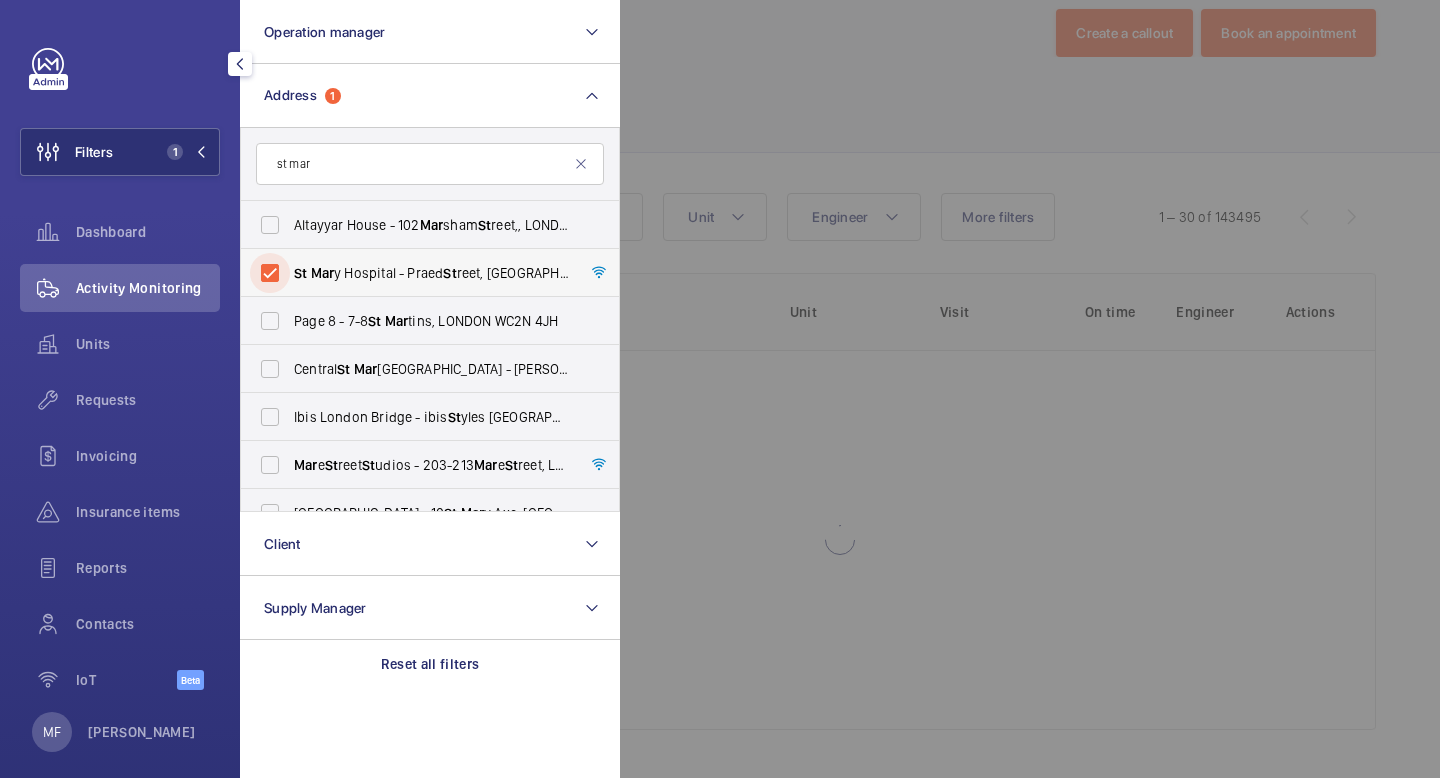 scroll, scrollTop: 195, scrollLeft: 0, axis: vertical 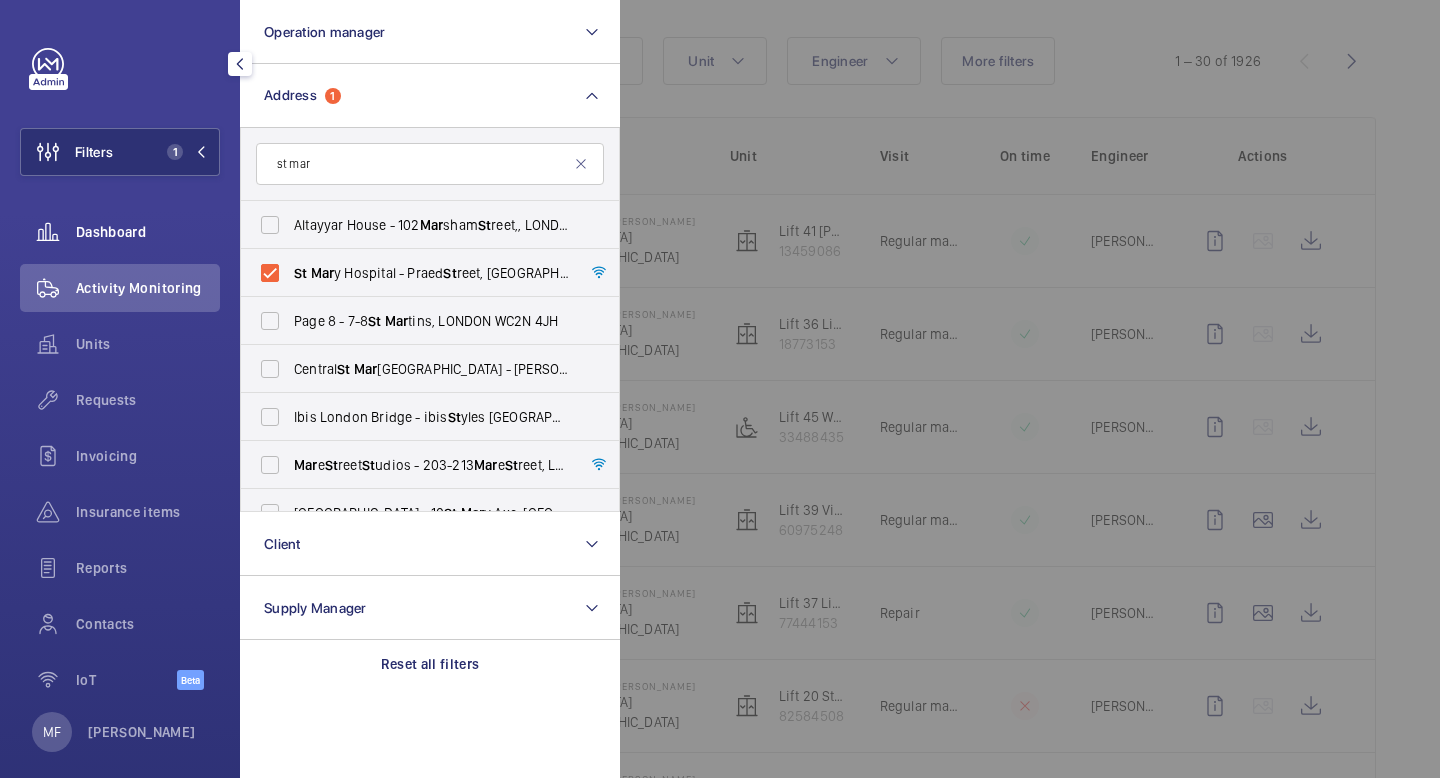 click on "Dashboard" 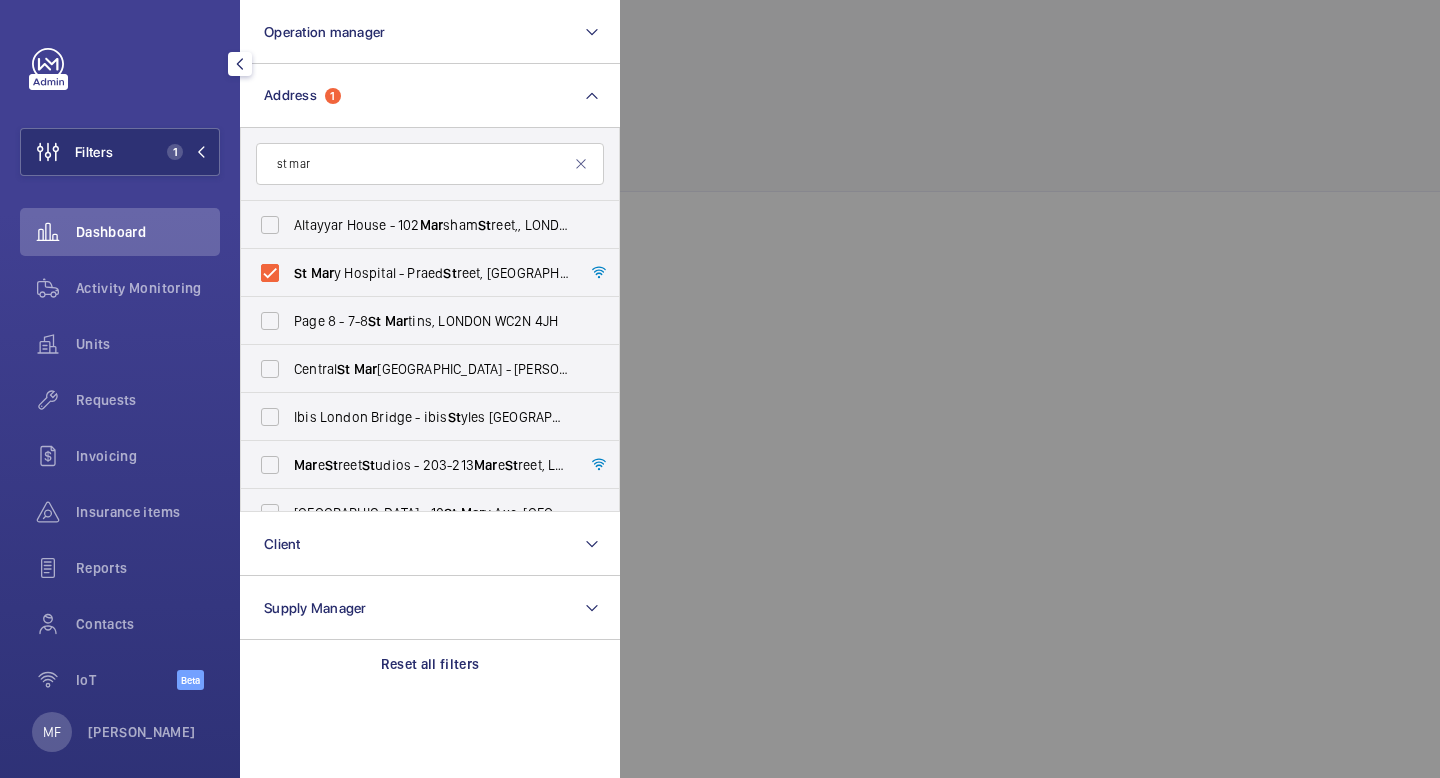scroll, scrollTop: 0, scrollLeft: 0, axis: both 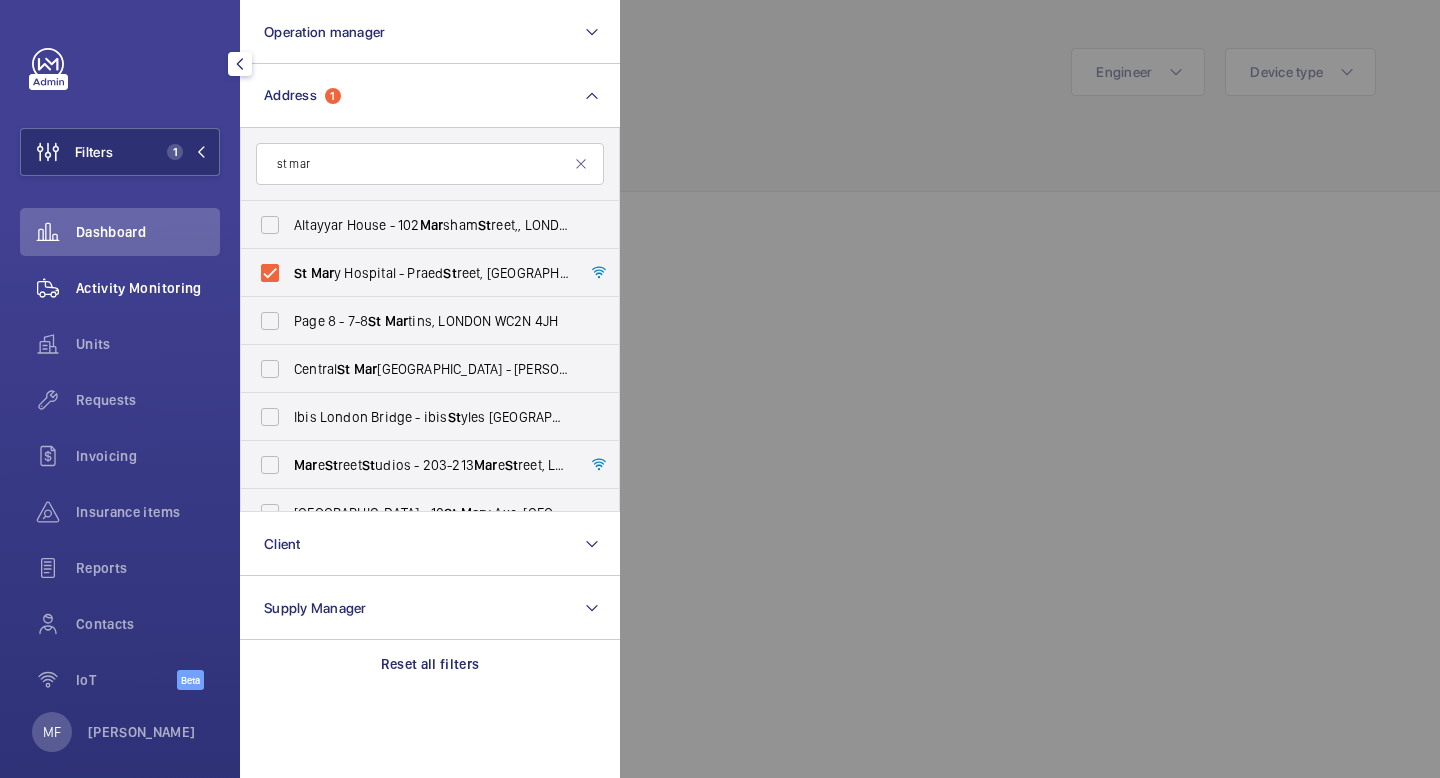 click on "Activity Monitoring" 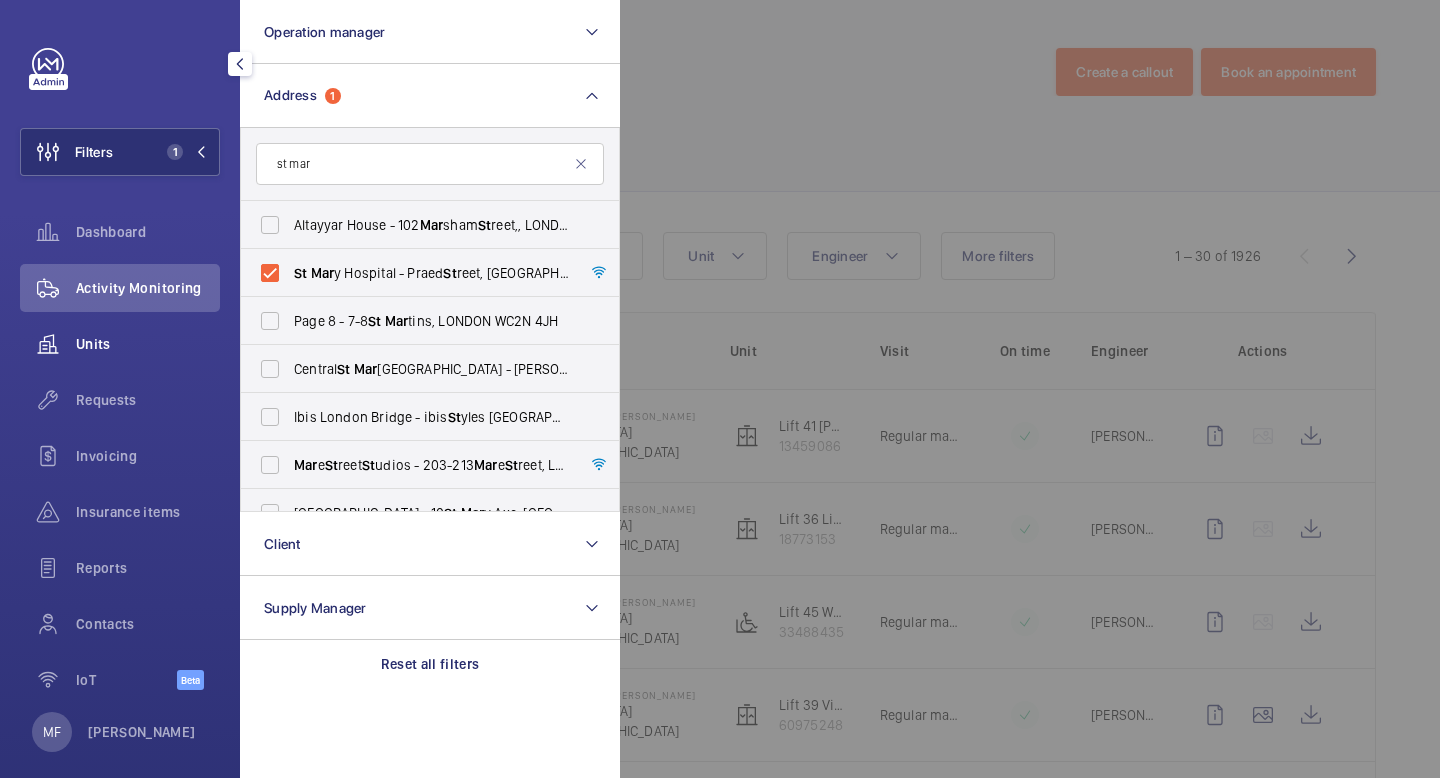 click on "Units" 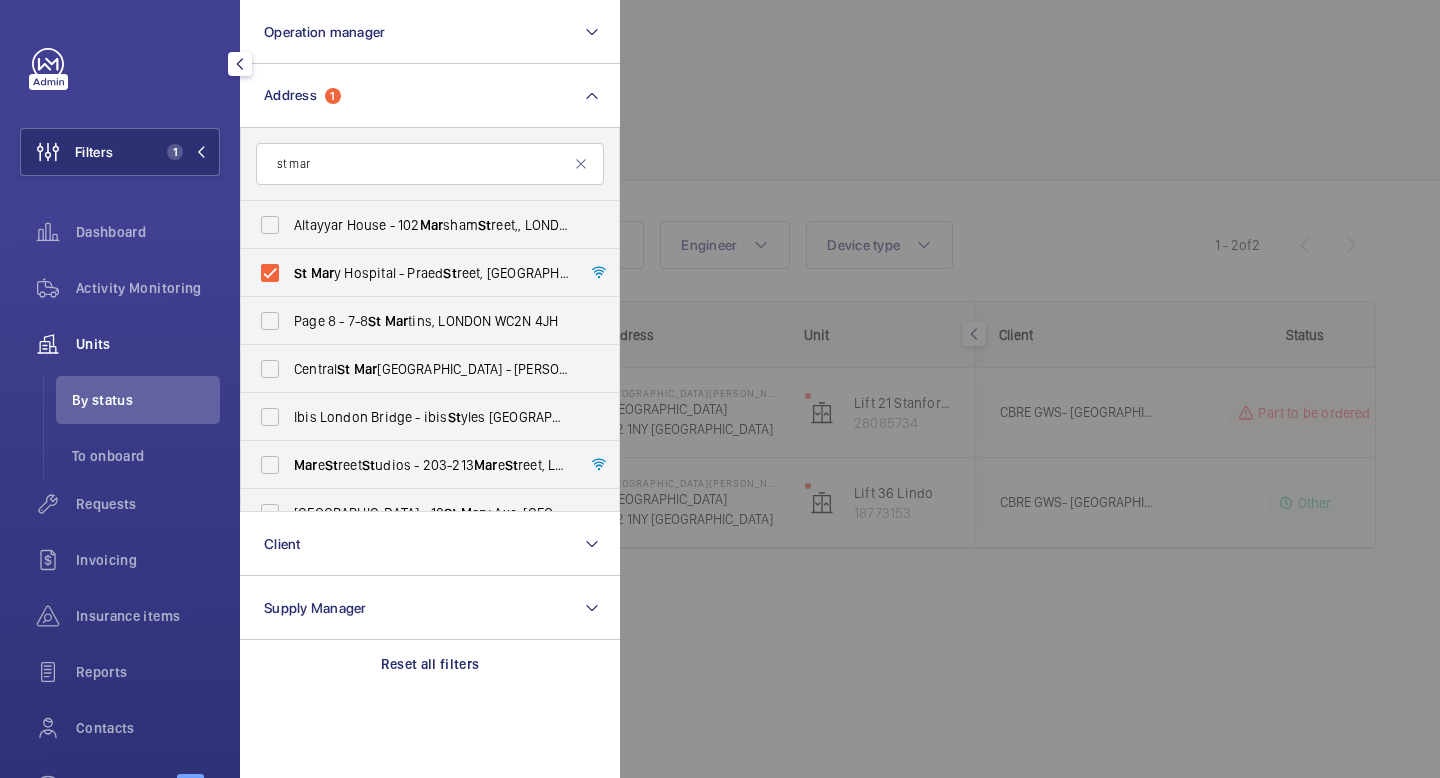click 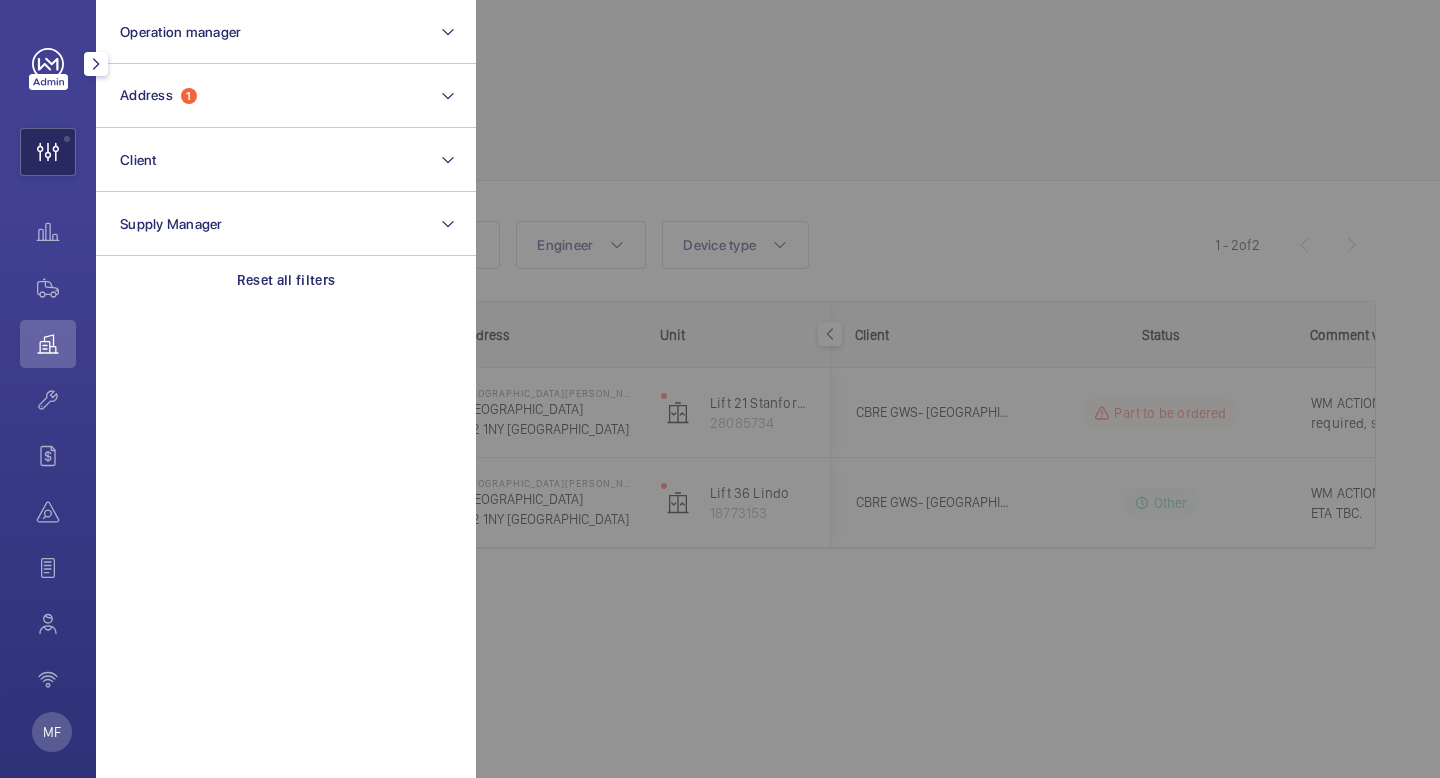 click 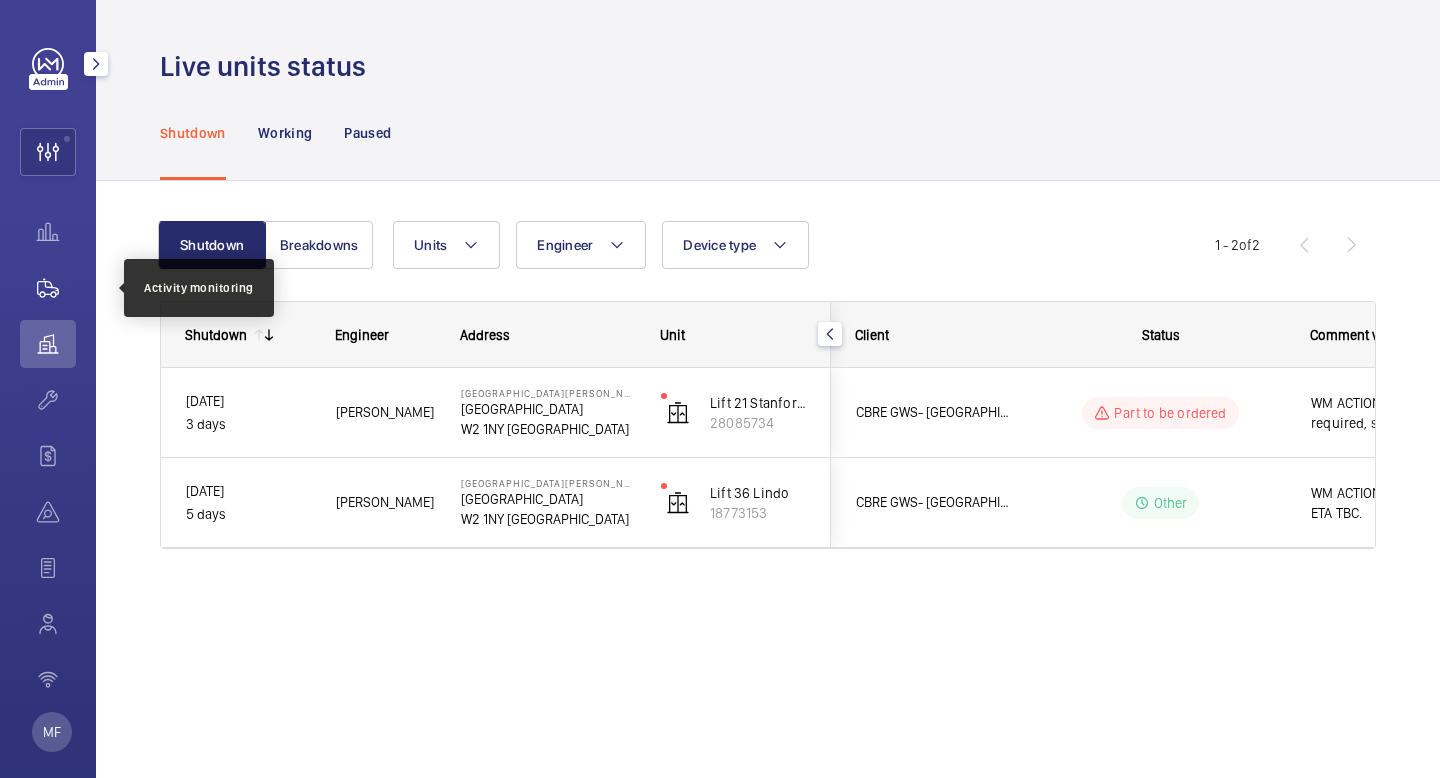 click 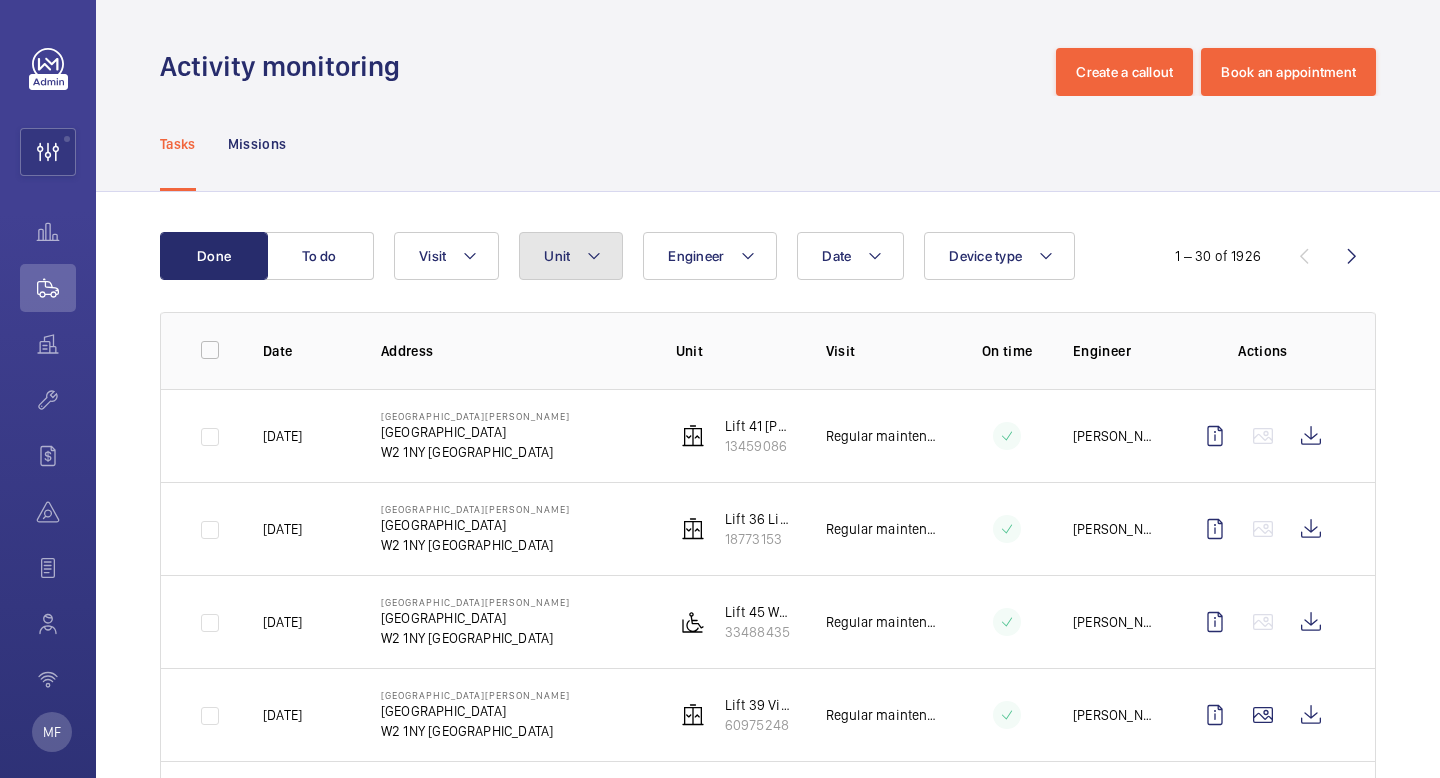 click on "Unit" 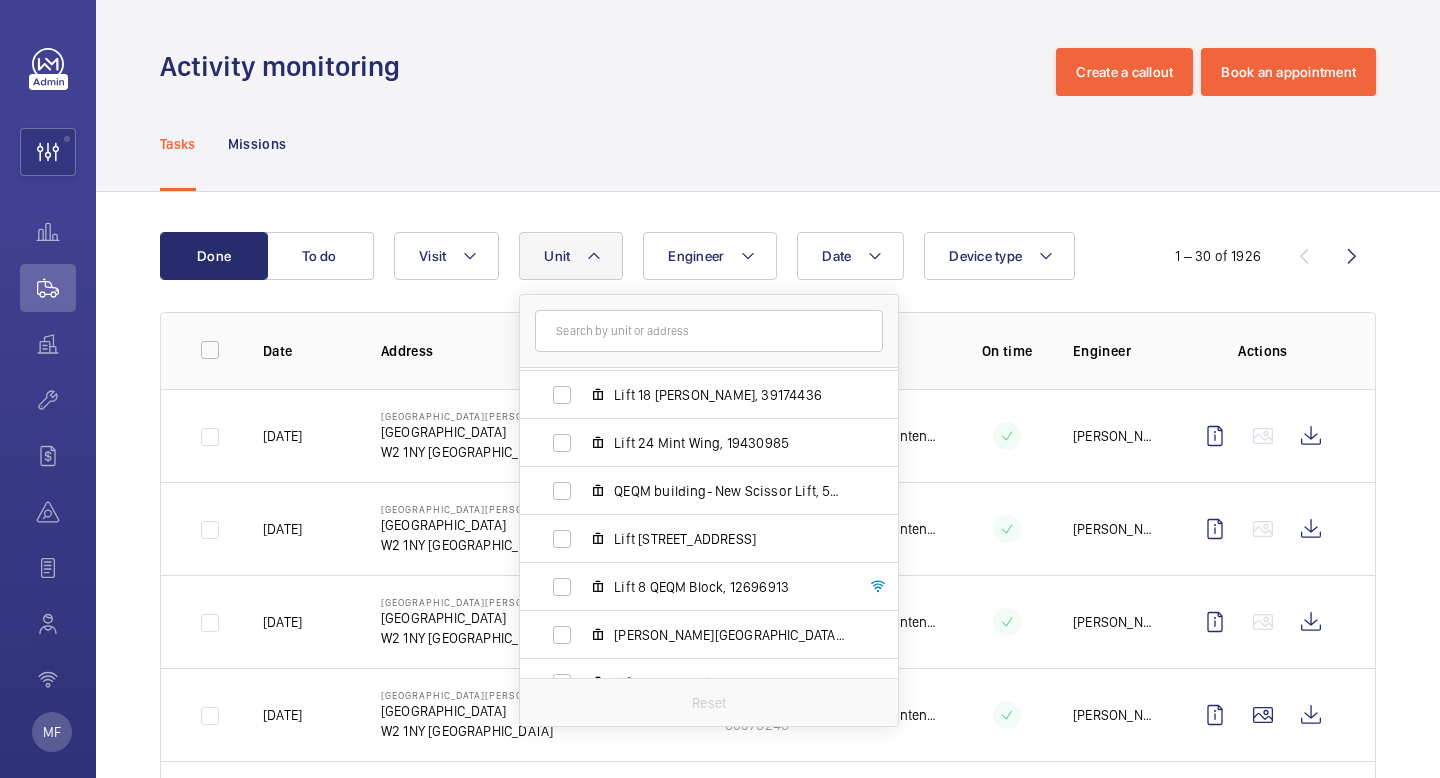 scroll, scrollTop: 1513, scrollLeft: 0, axis: vertical 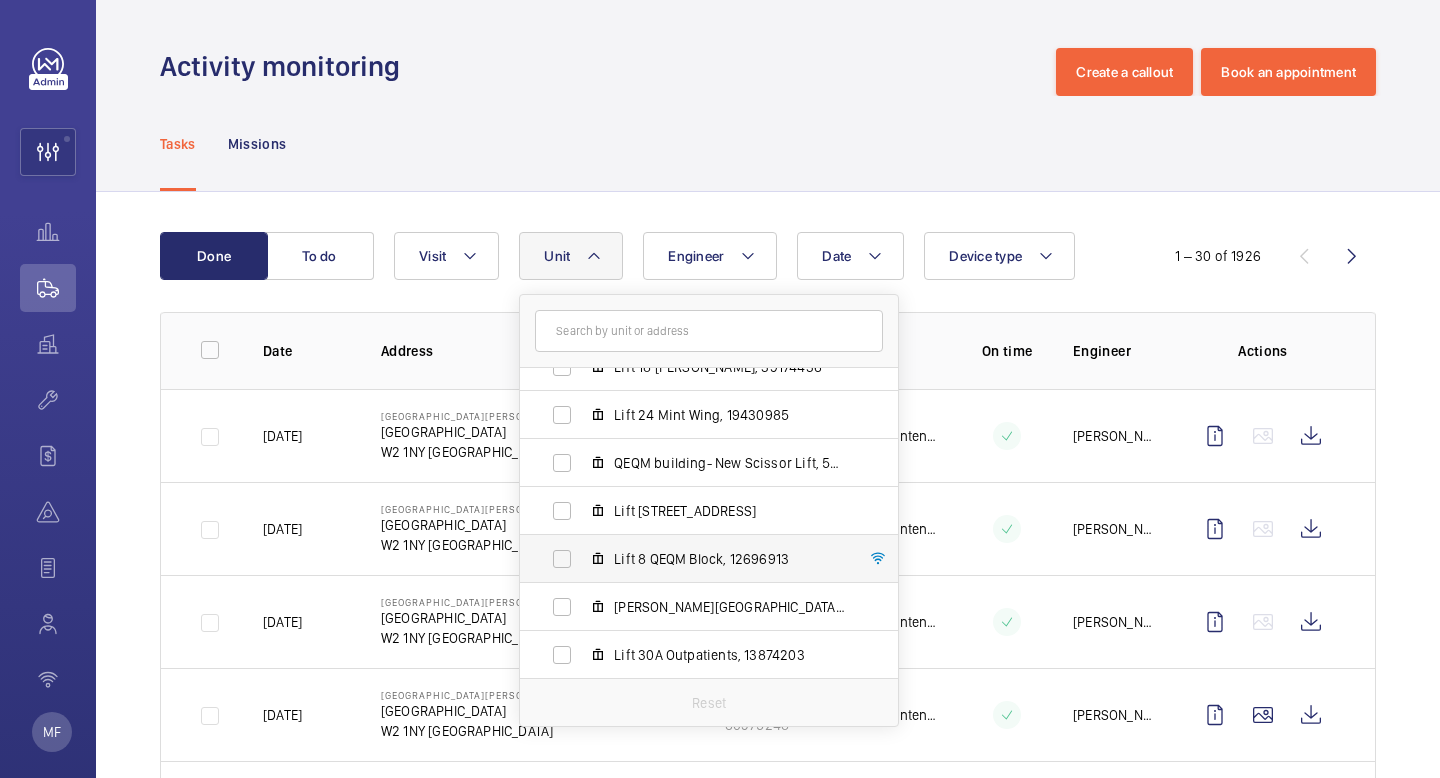click on "Lift 8 QEQM Block, 12696913" at bounding box center (730, 559) 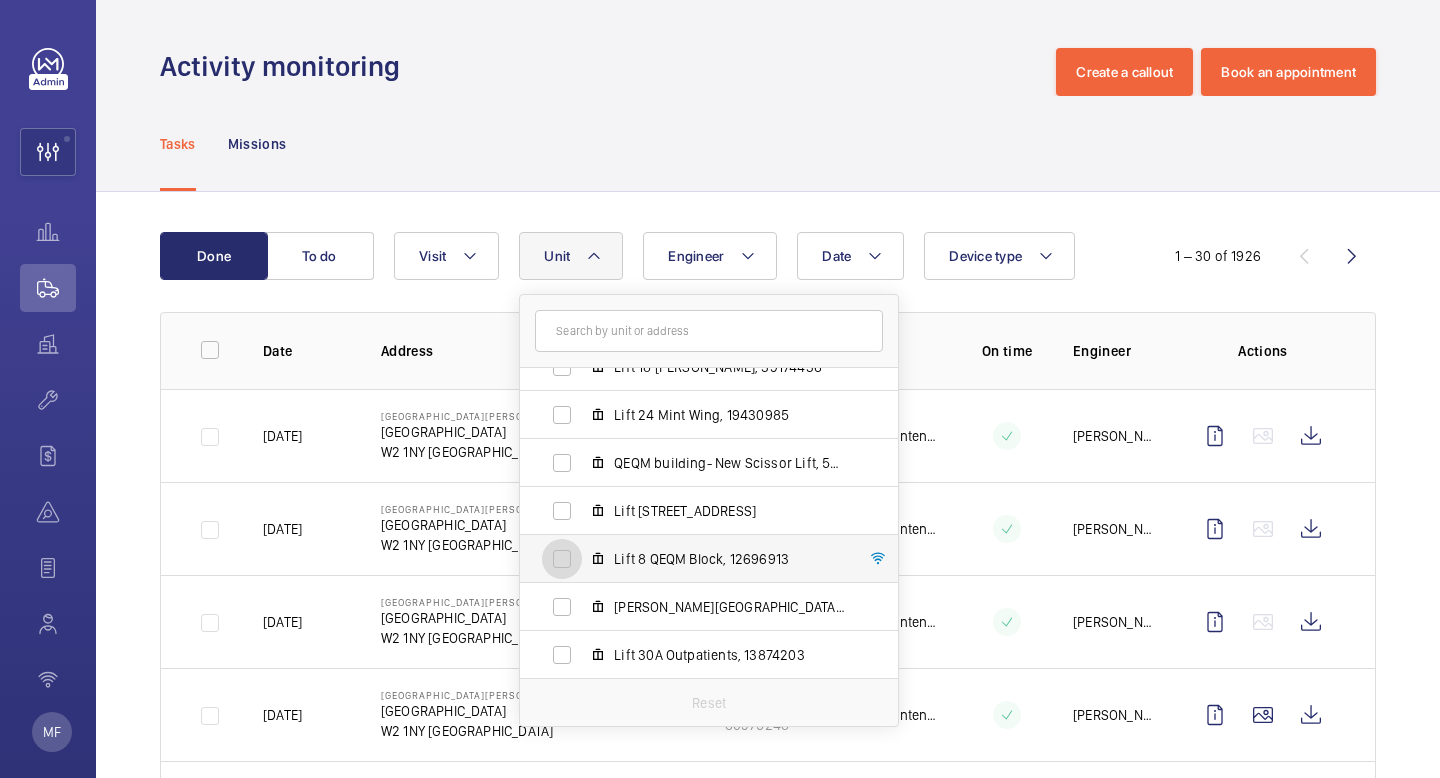 click on "Lift 8 QEQM Block, 12696913" at bounding box center (562, 559) 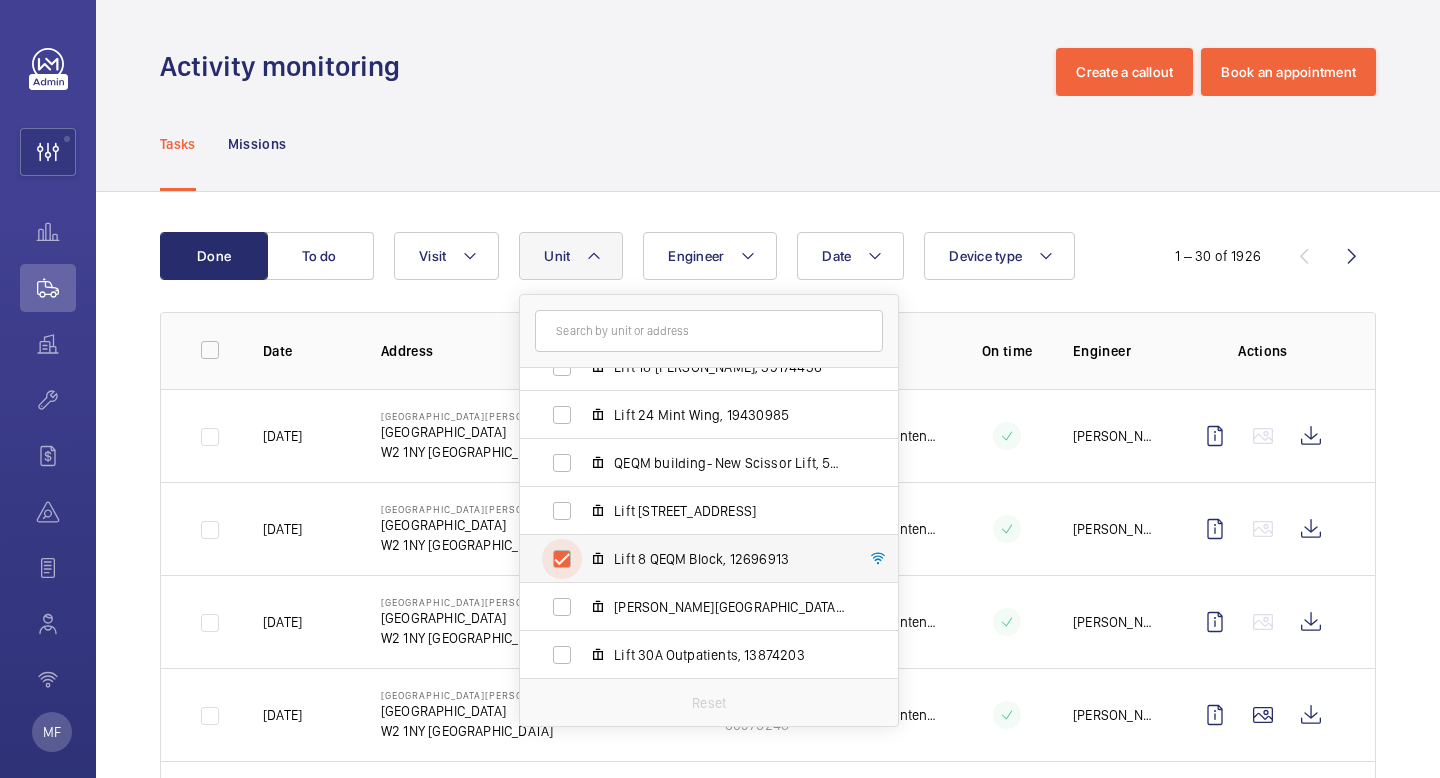 checkbox on "true" 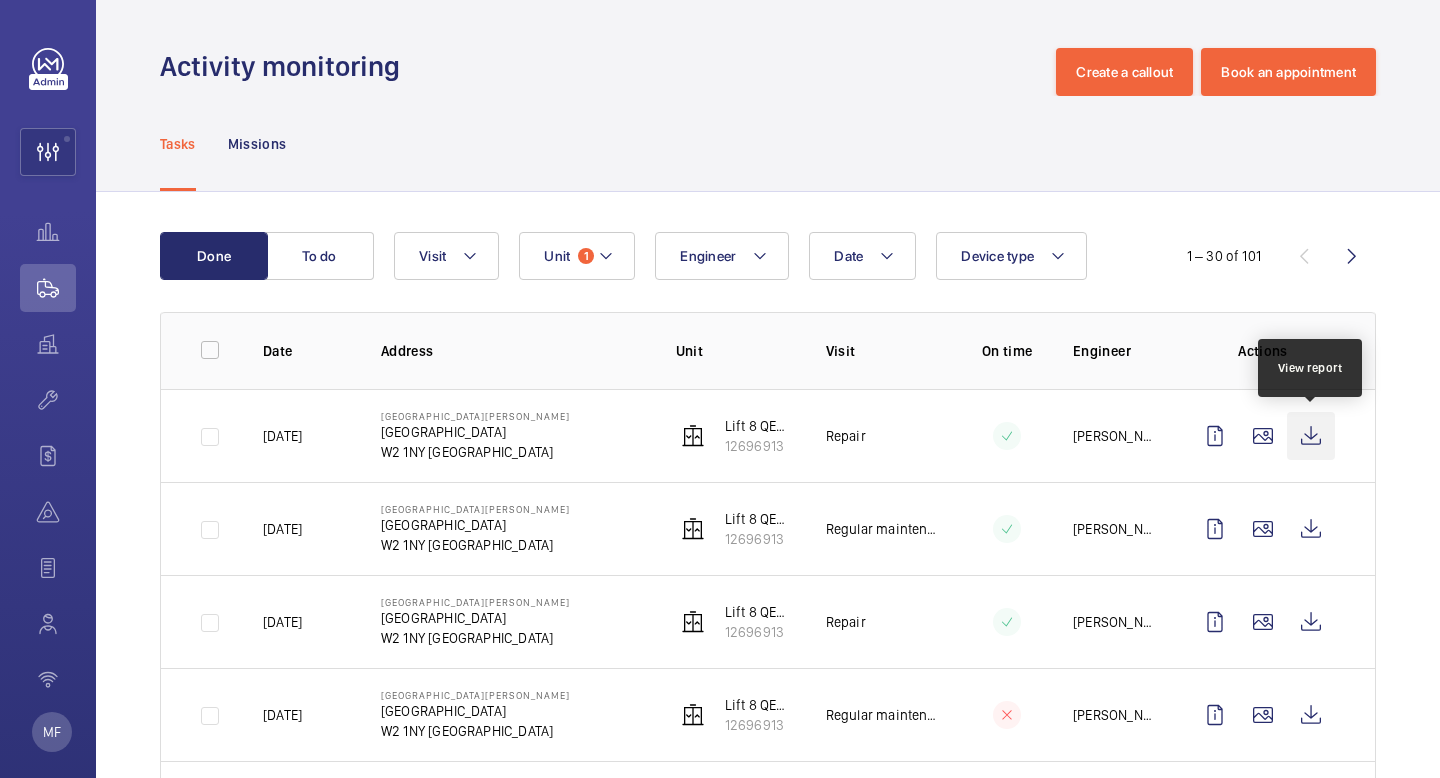 click 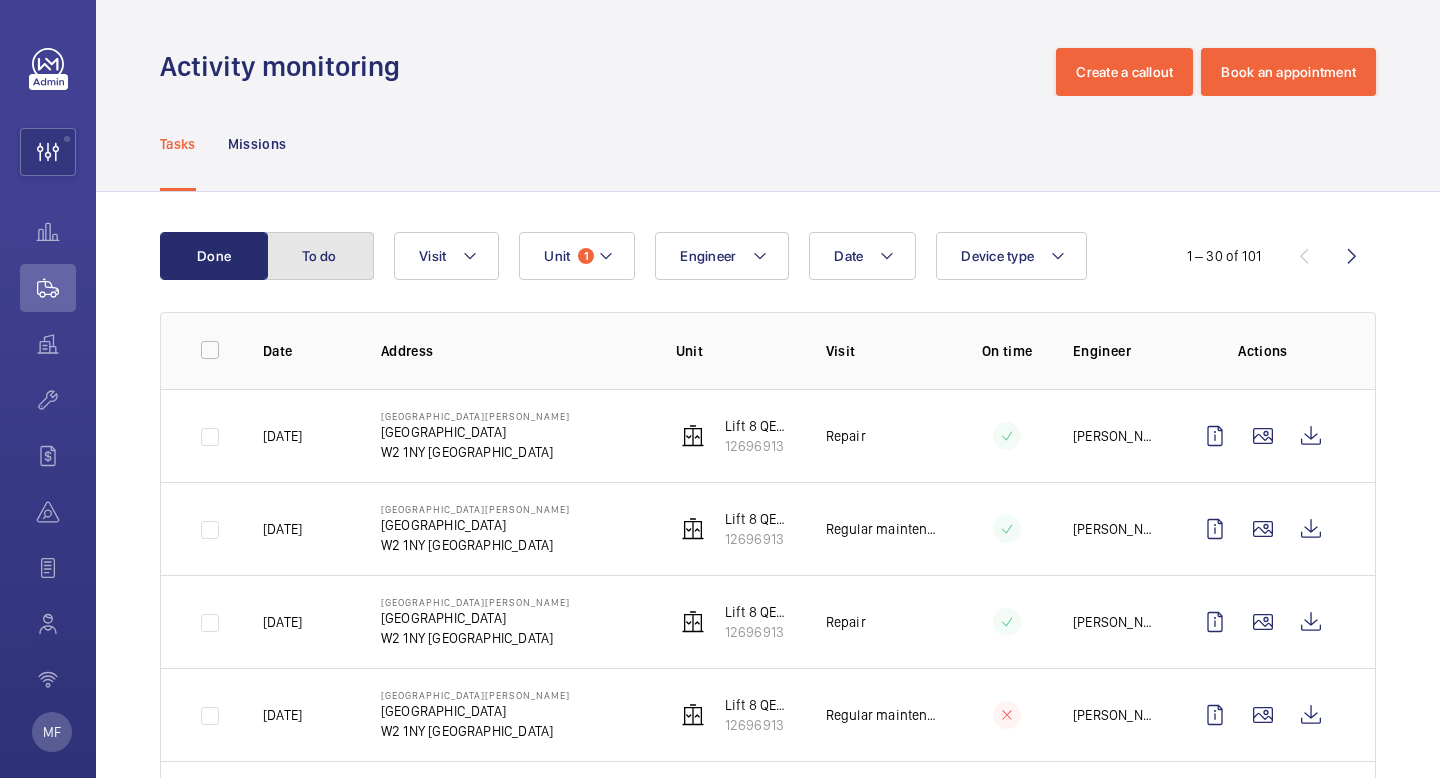 click on "To do" 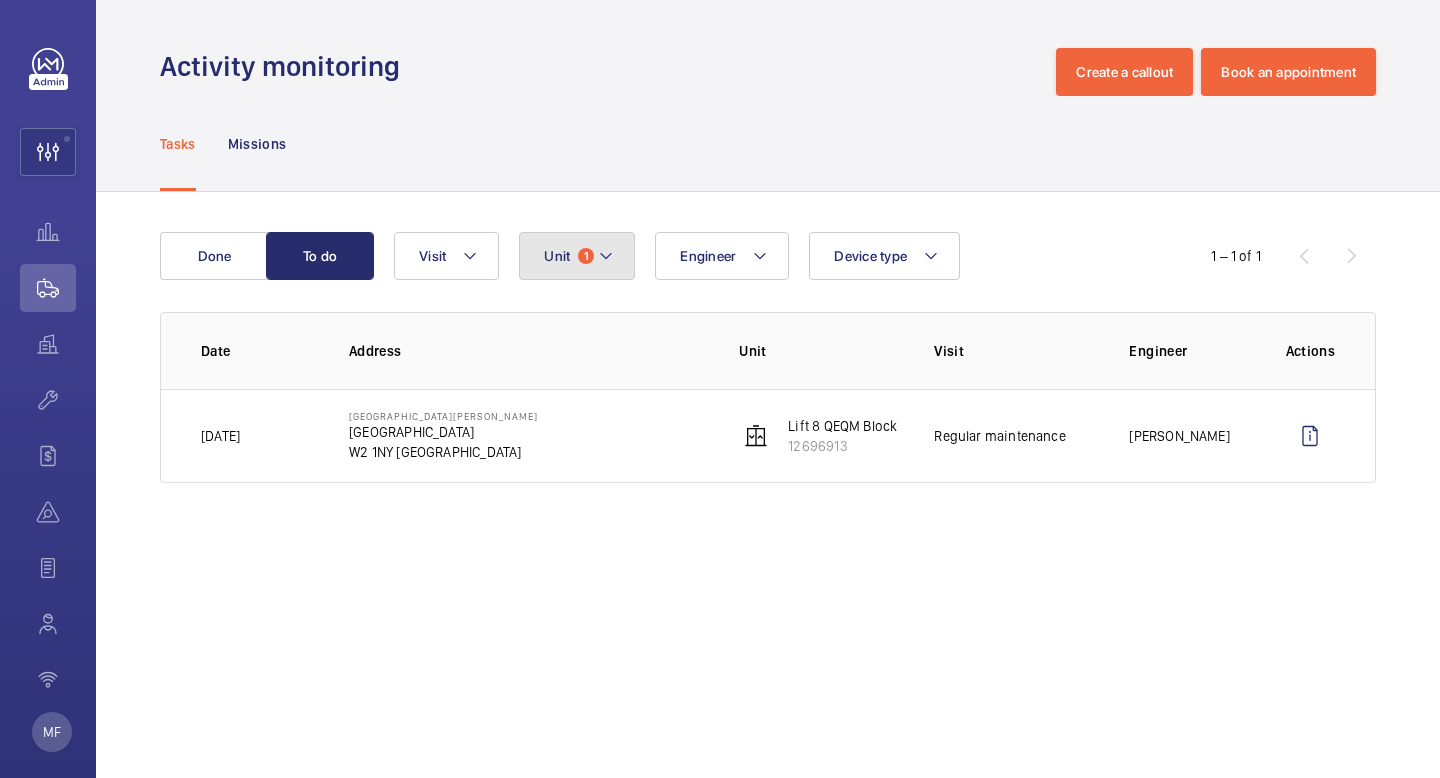 click 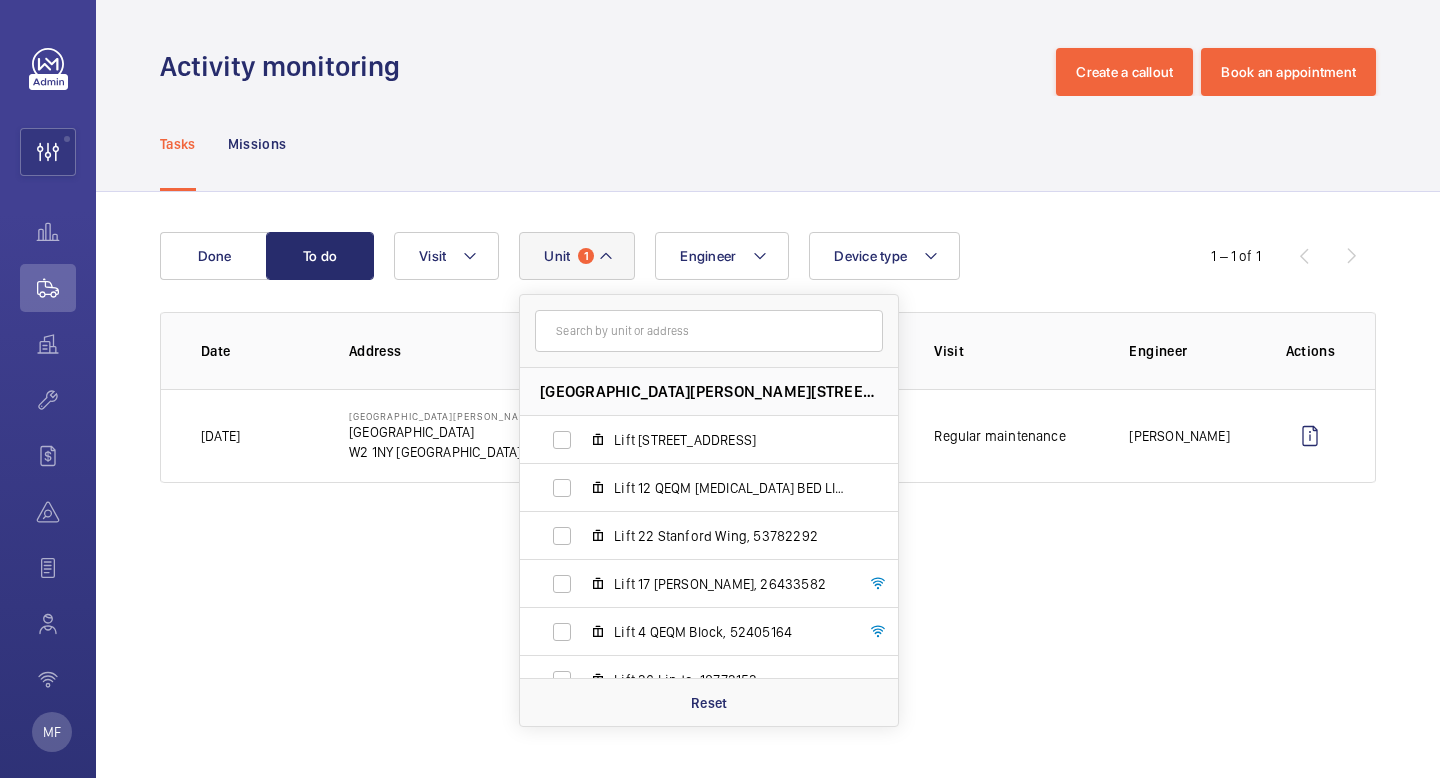 click 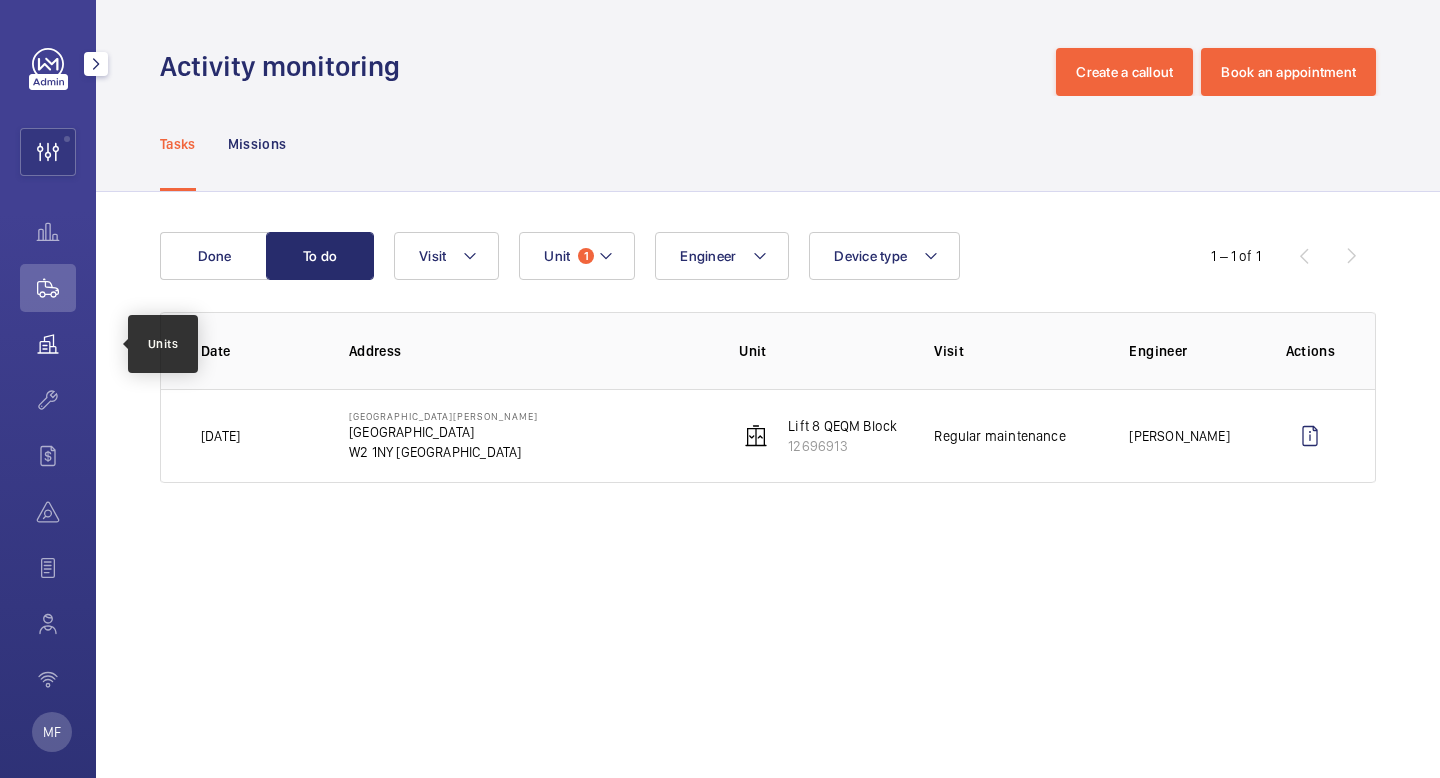 click 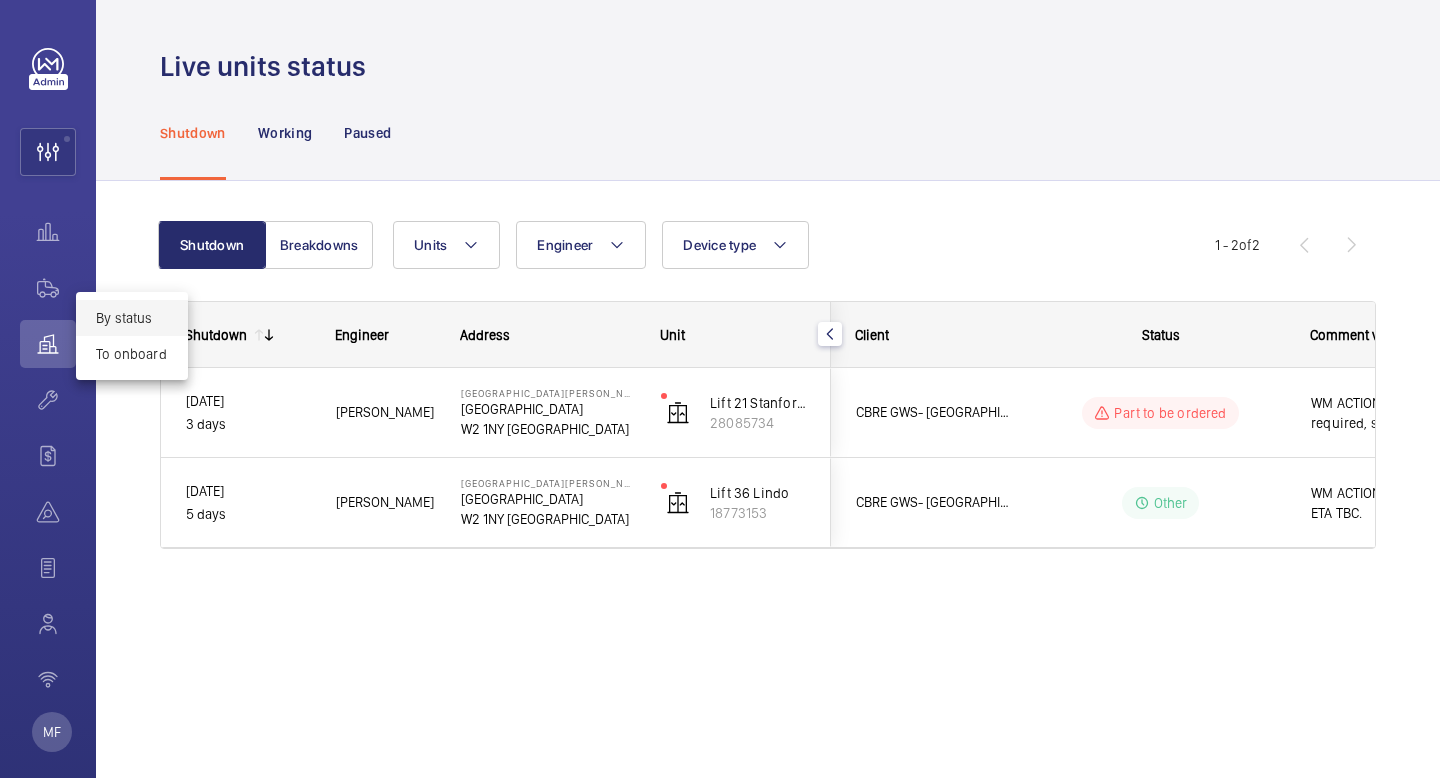 click at bounding box center (720, 389) 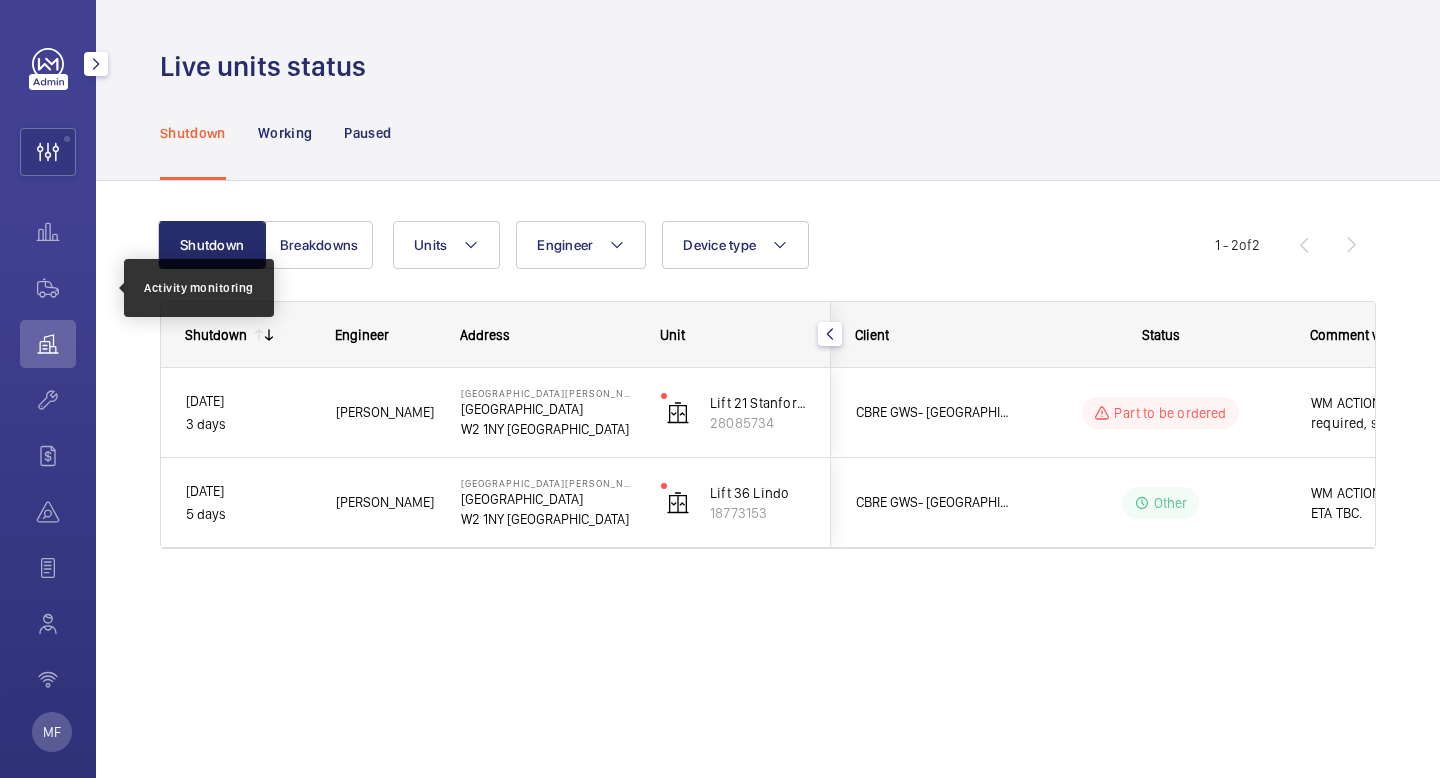 click 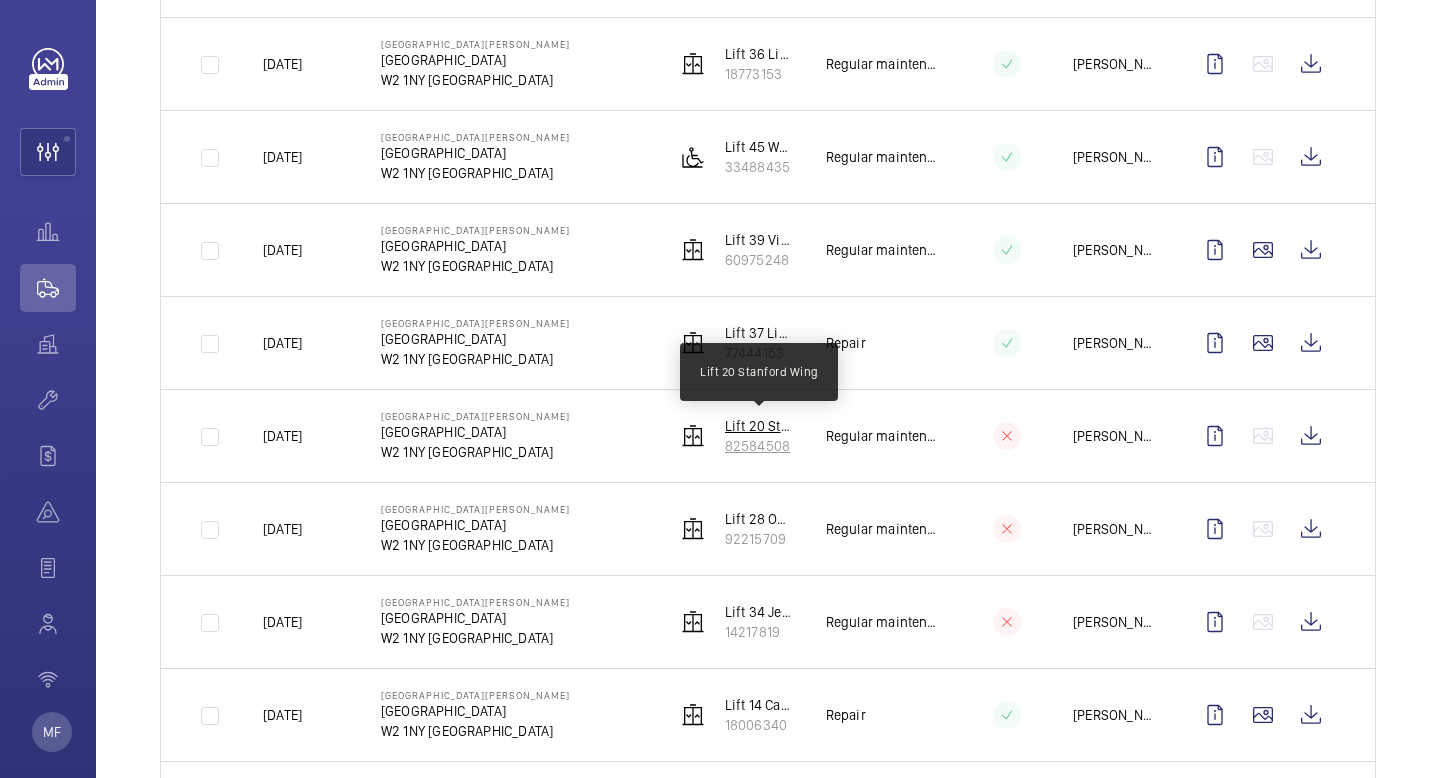scroll, scrollTop: 0, scrollLeft: 0, axis: both 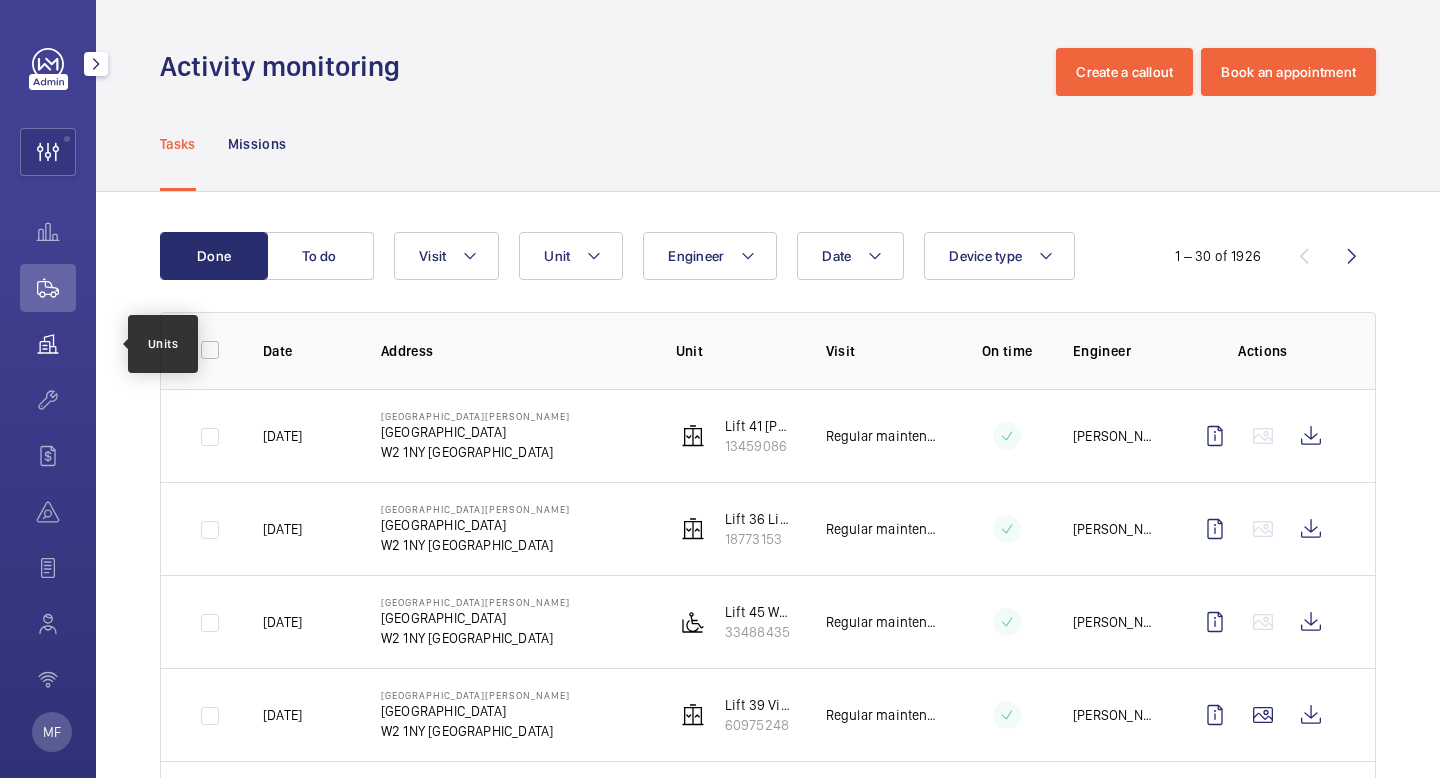 click 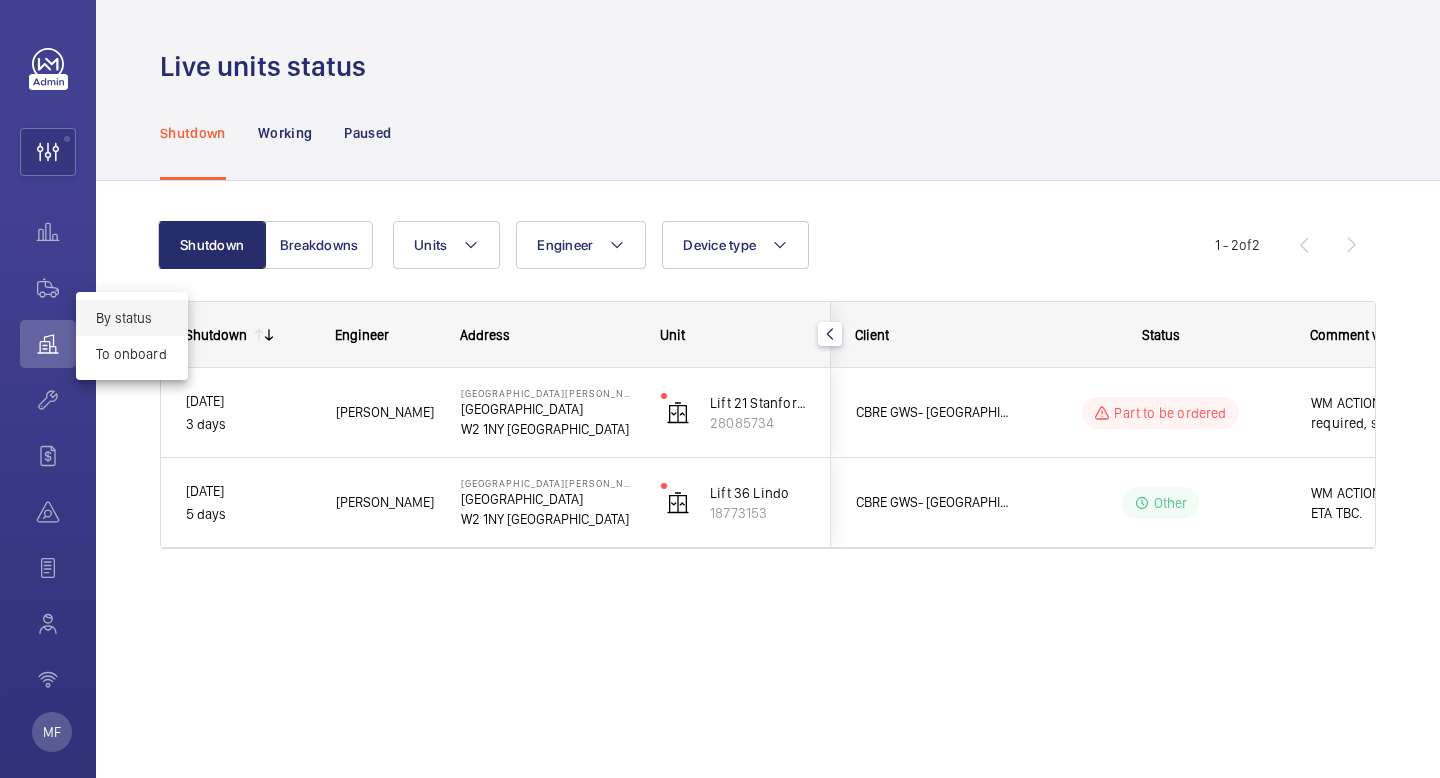 click at bounding box center (720, 389) 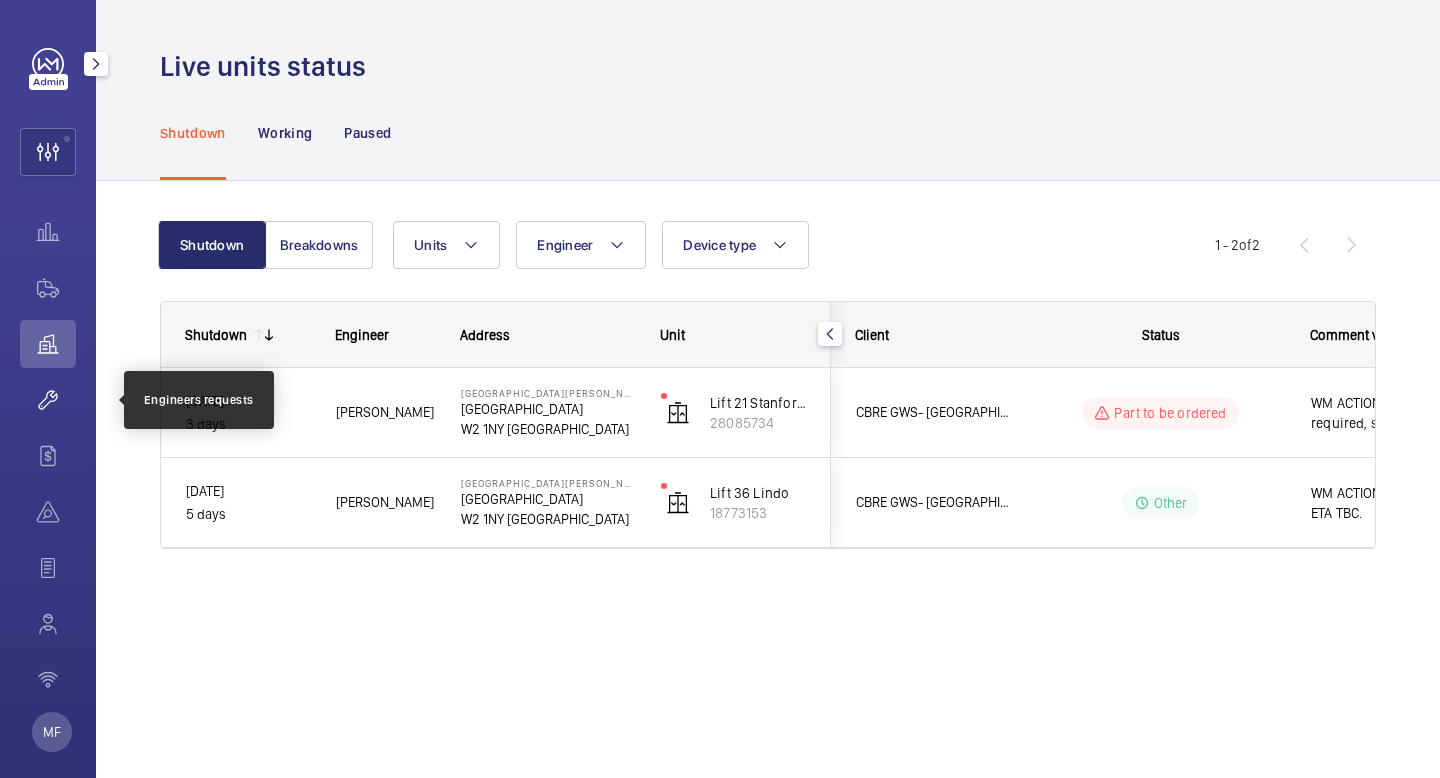 click 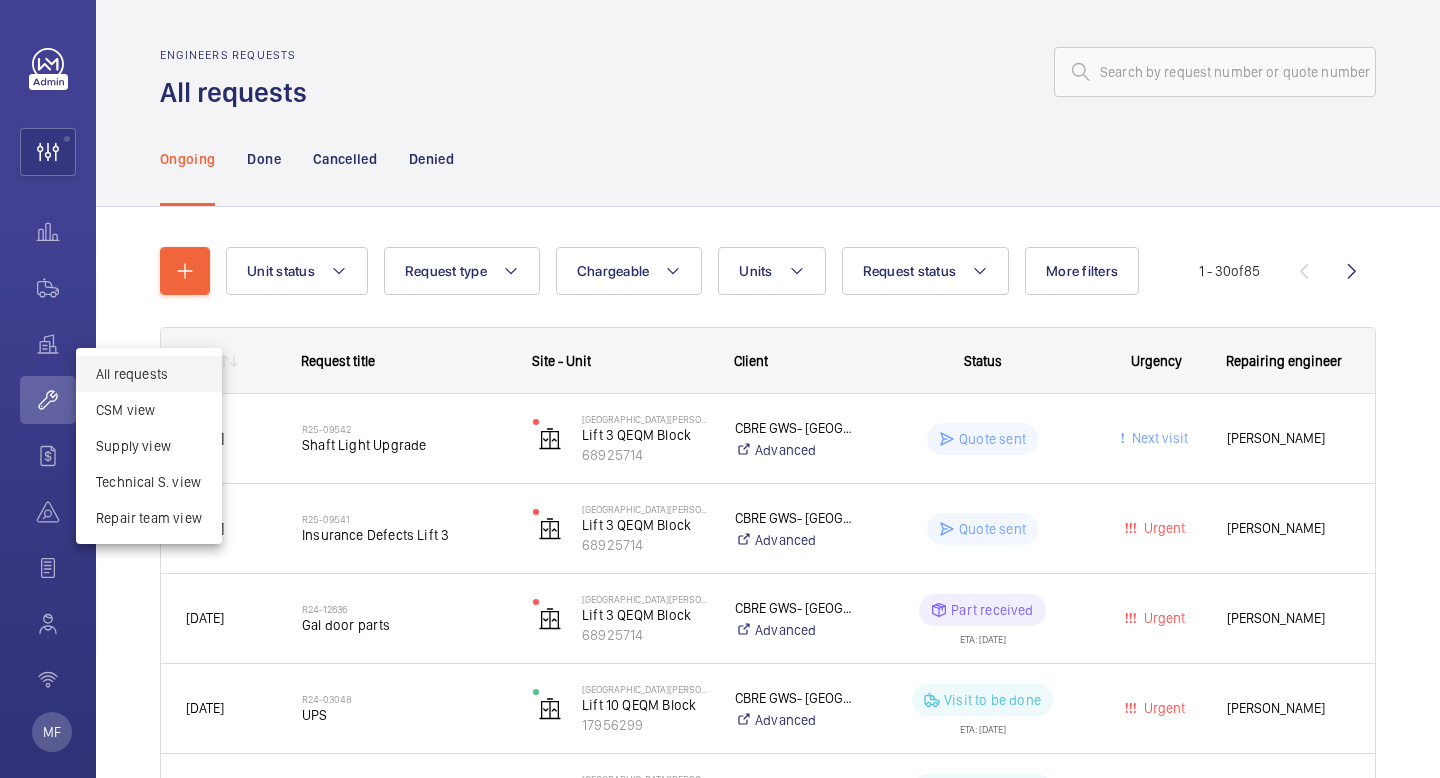 click at bounding box center [720, 389] 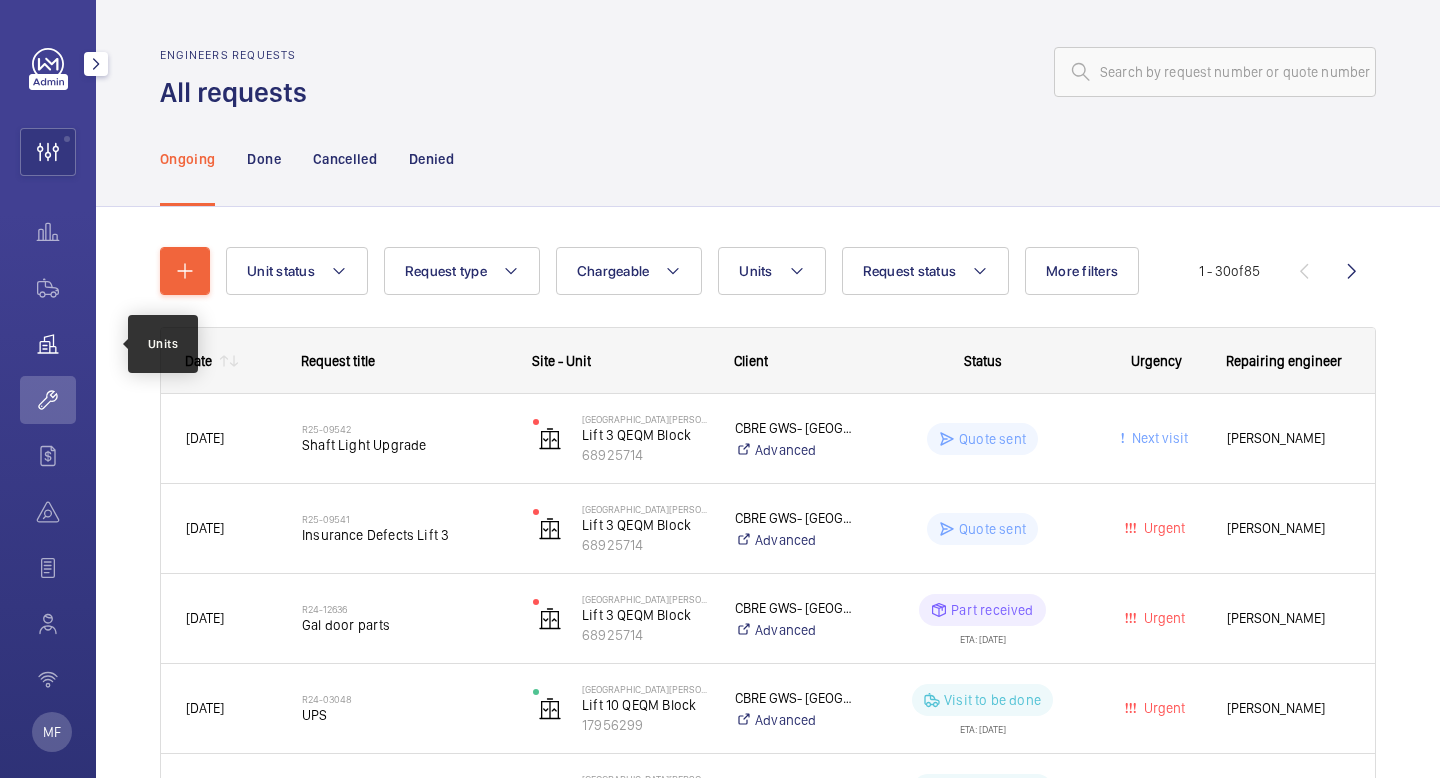 click 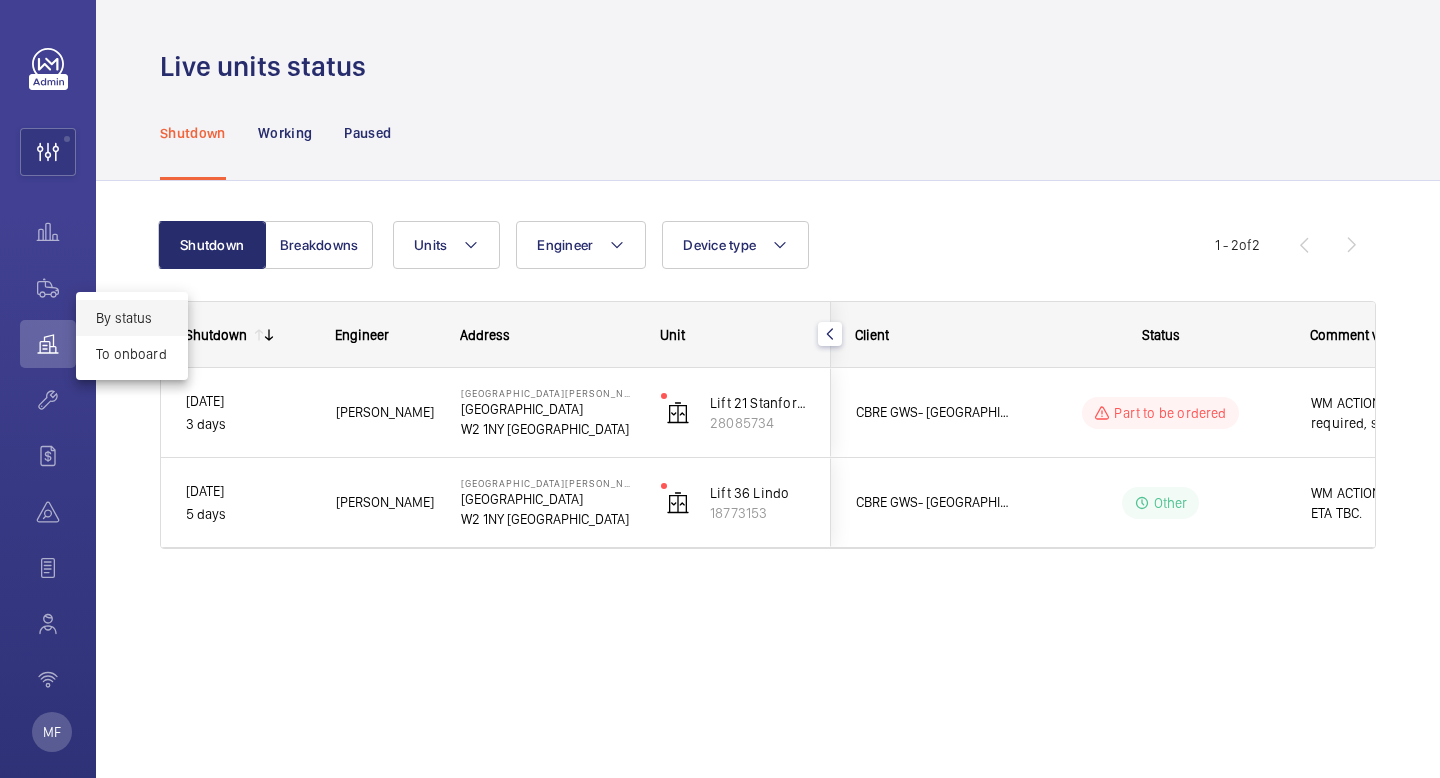 click at bounding box center (720, 389) 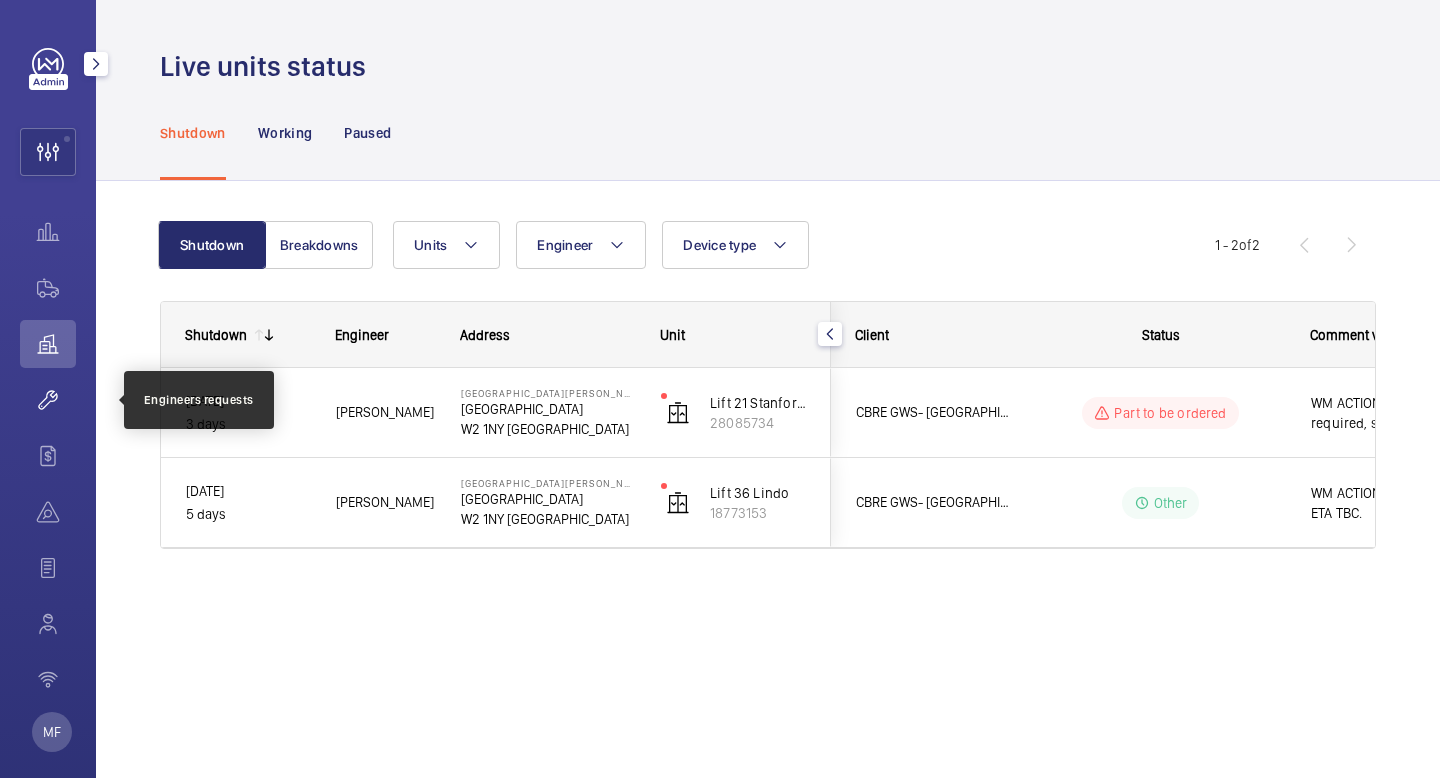 click 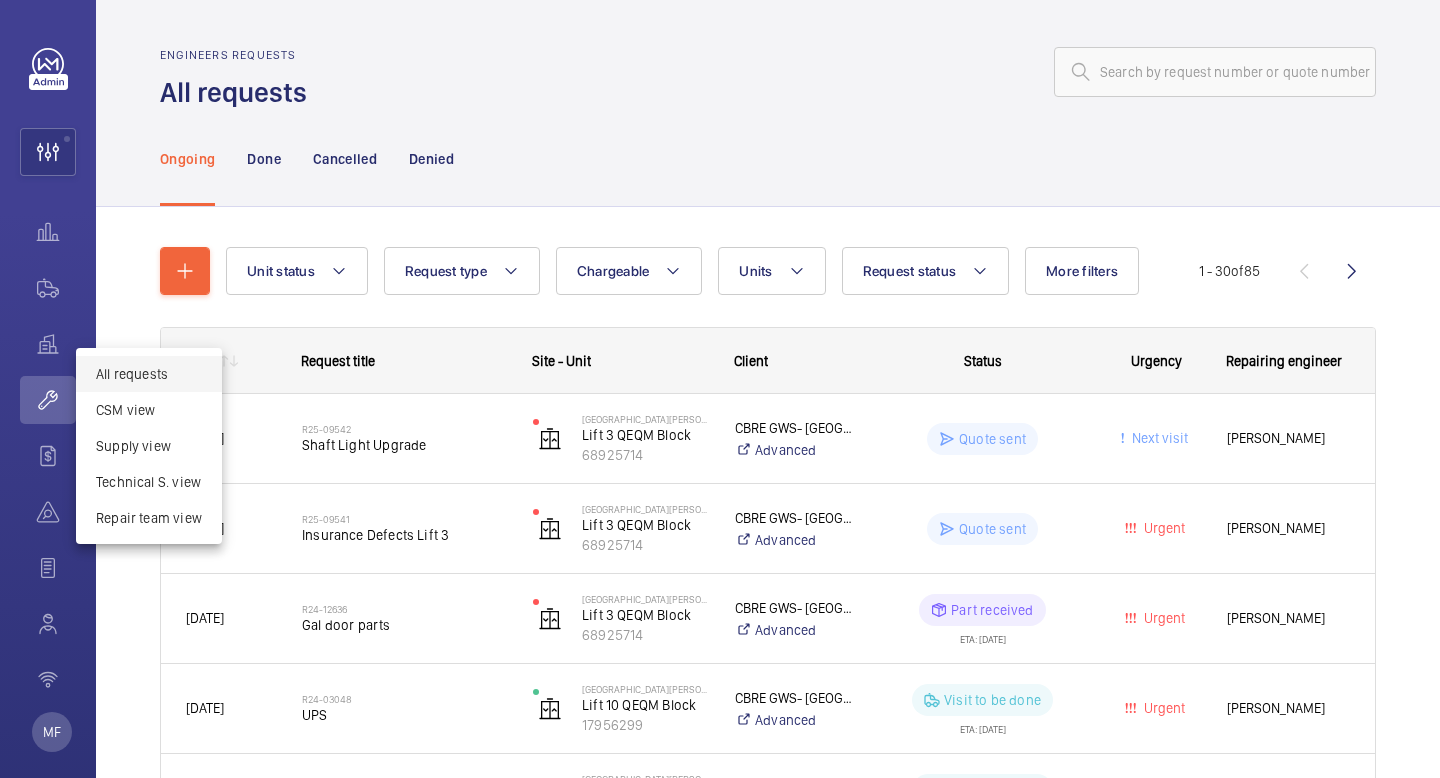 click at bounding box center [720, 389] 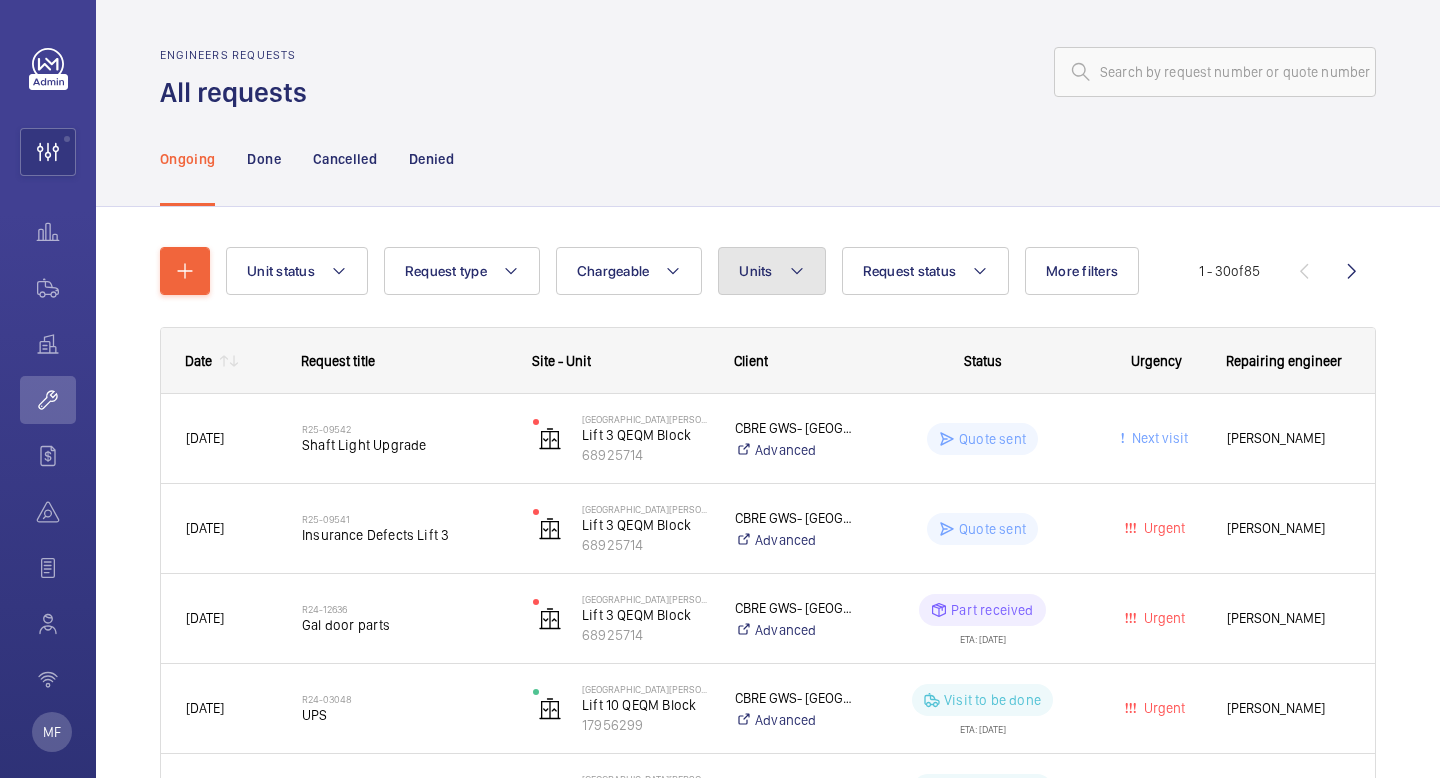 click 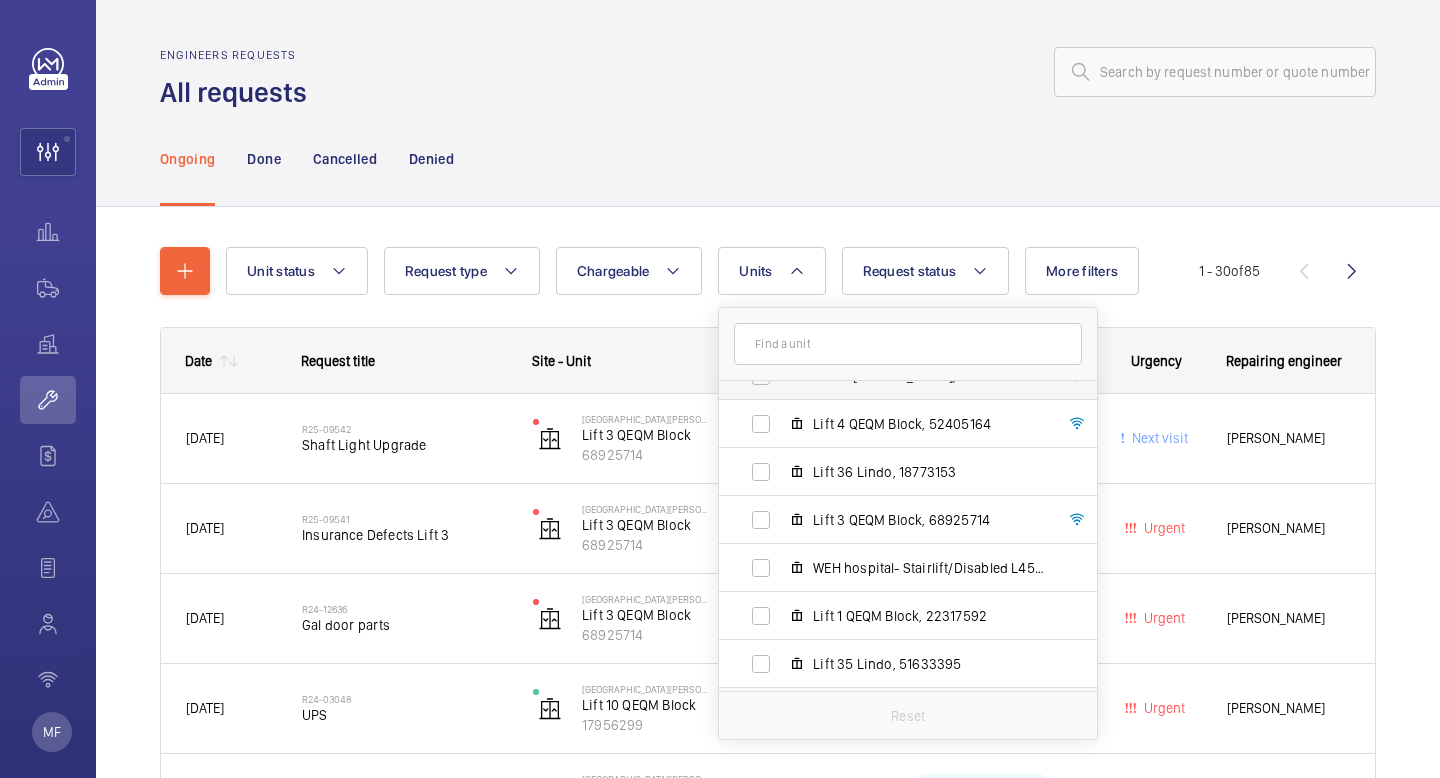 scroll, scrollTop: 238, scrollLeft: 0, axis: vertical 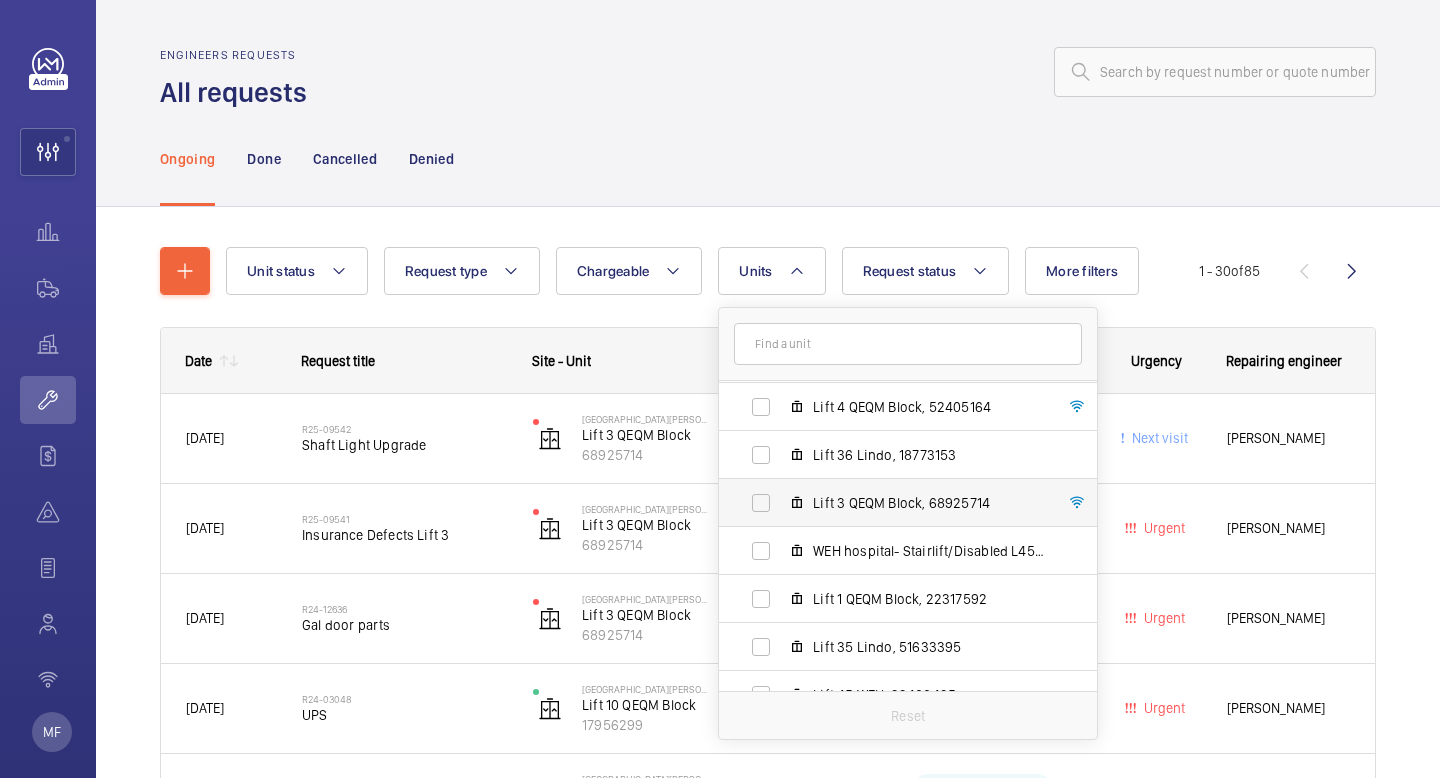 click on "Lift 3 QEQM Block, 68925714" at bounding box center (929, 503) 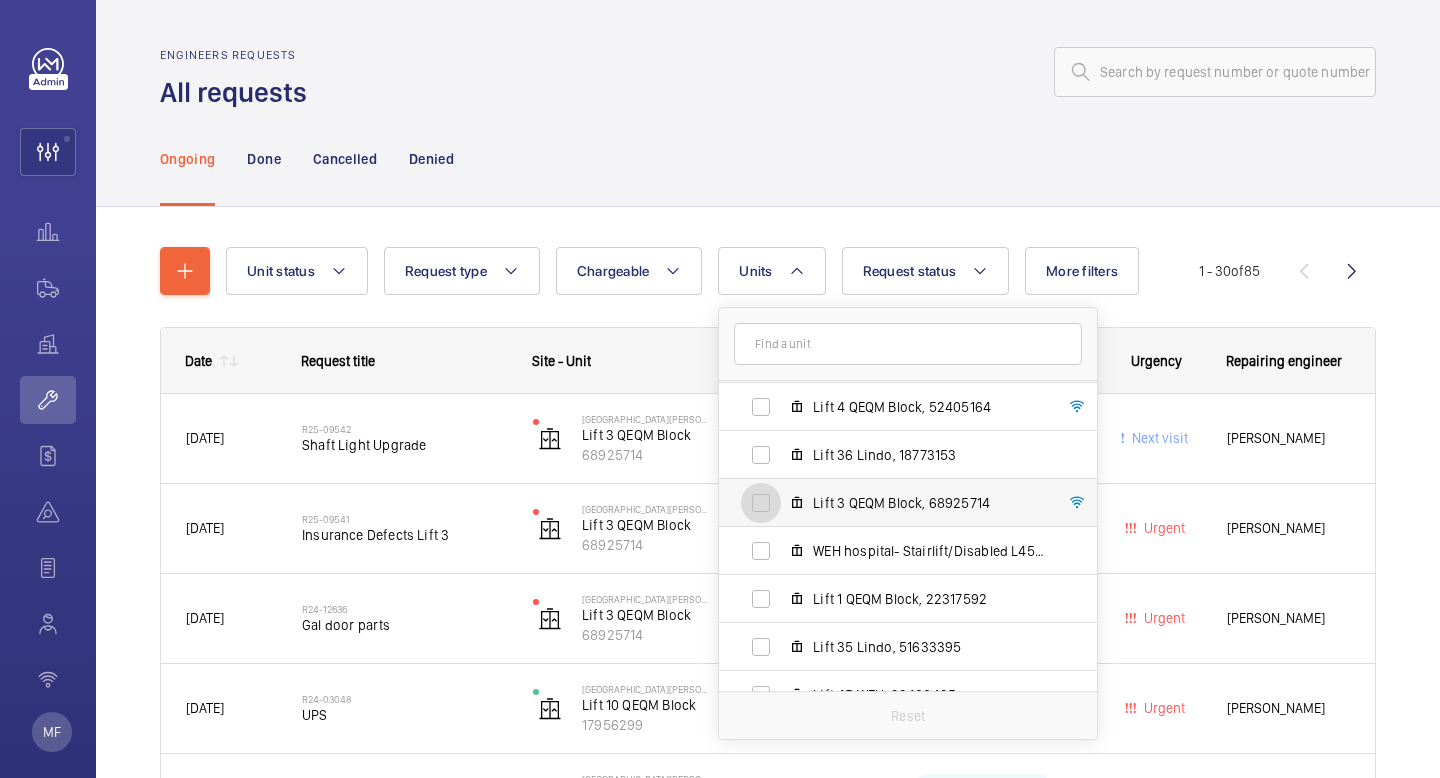 click on "Lift 3 QEQM Block, 68925714" at bounding box center [761, 503] 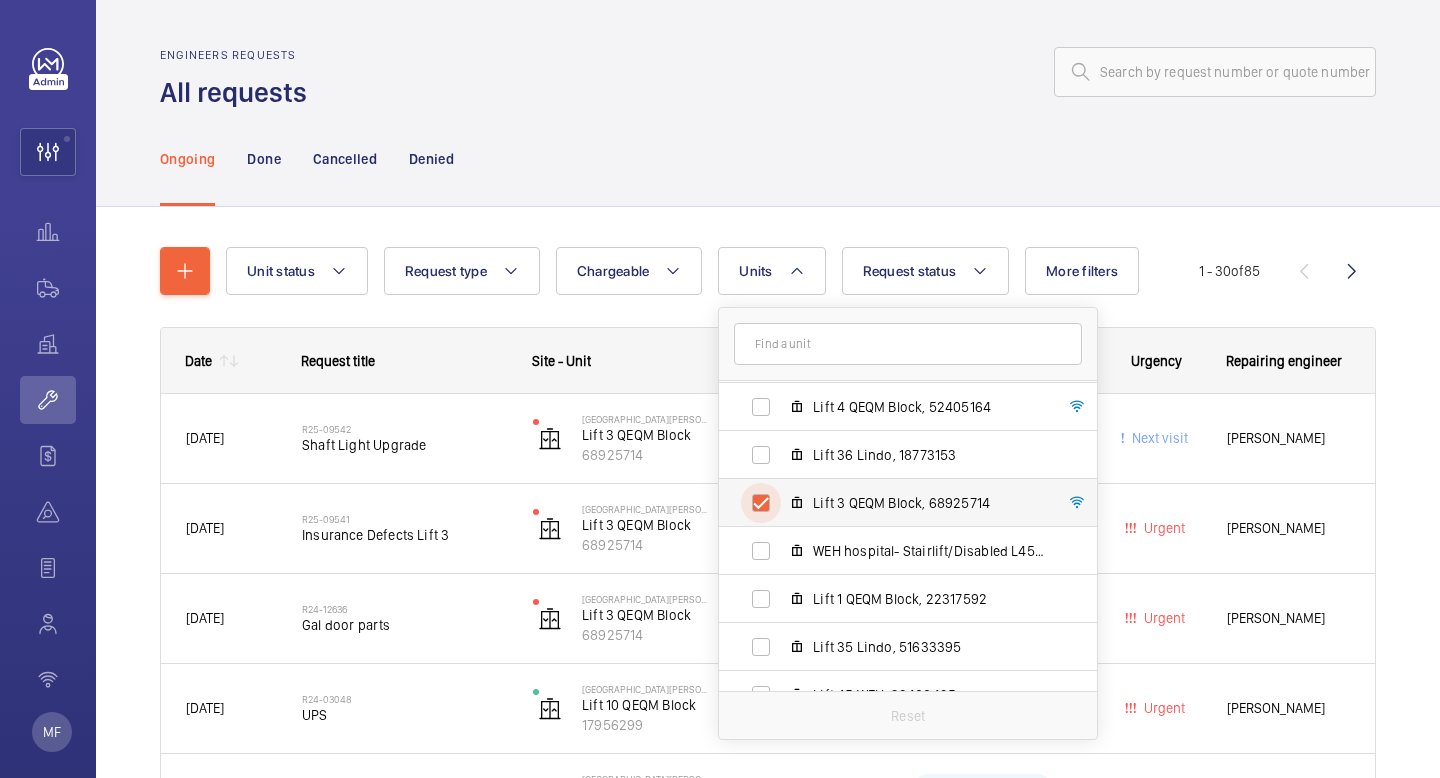 checkbox on "true" 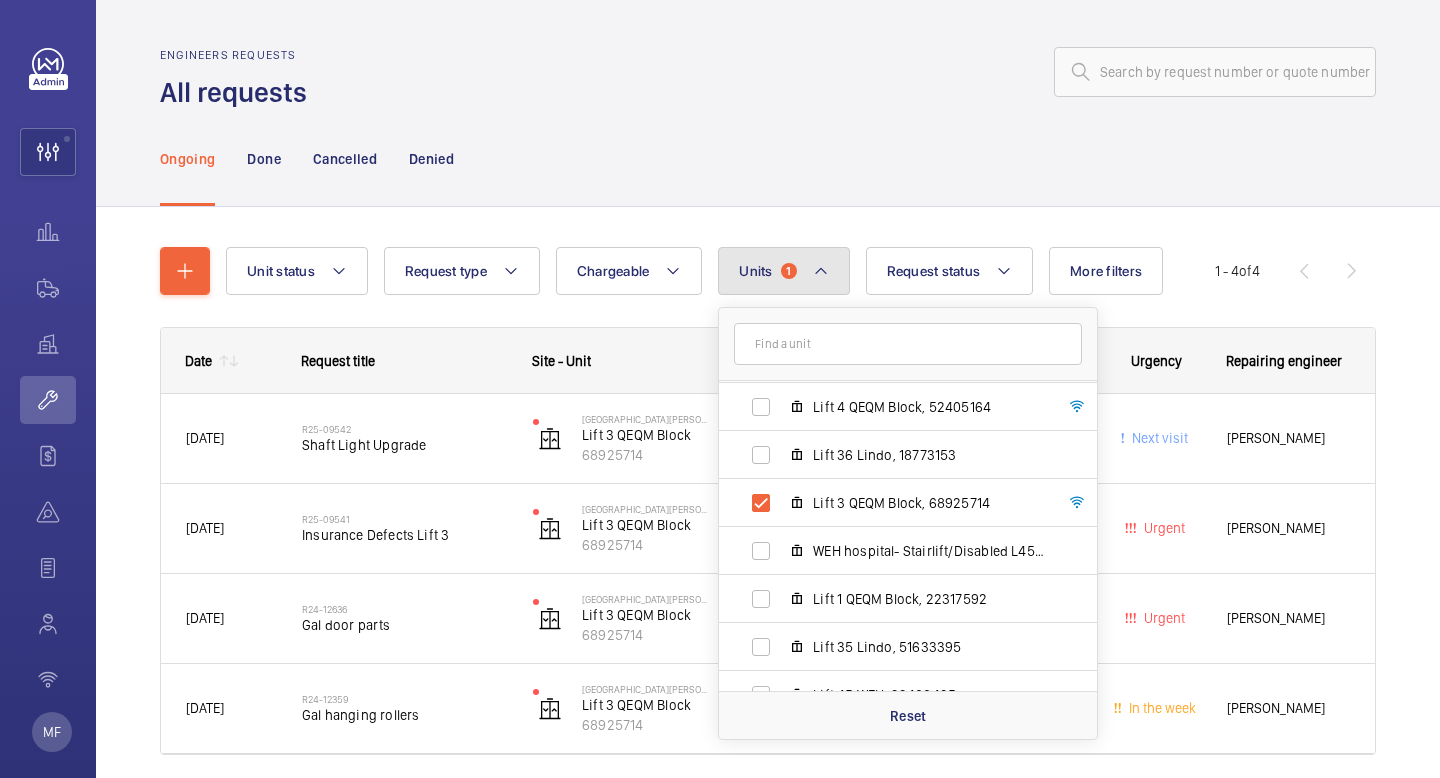 click 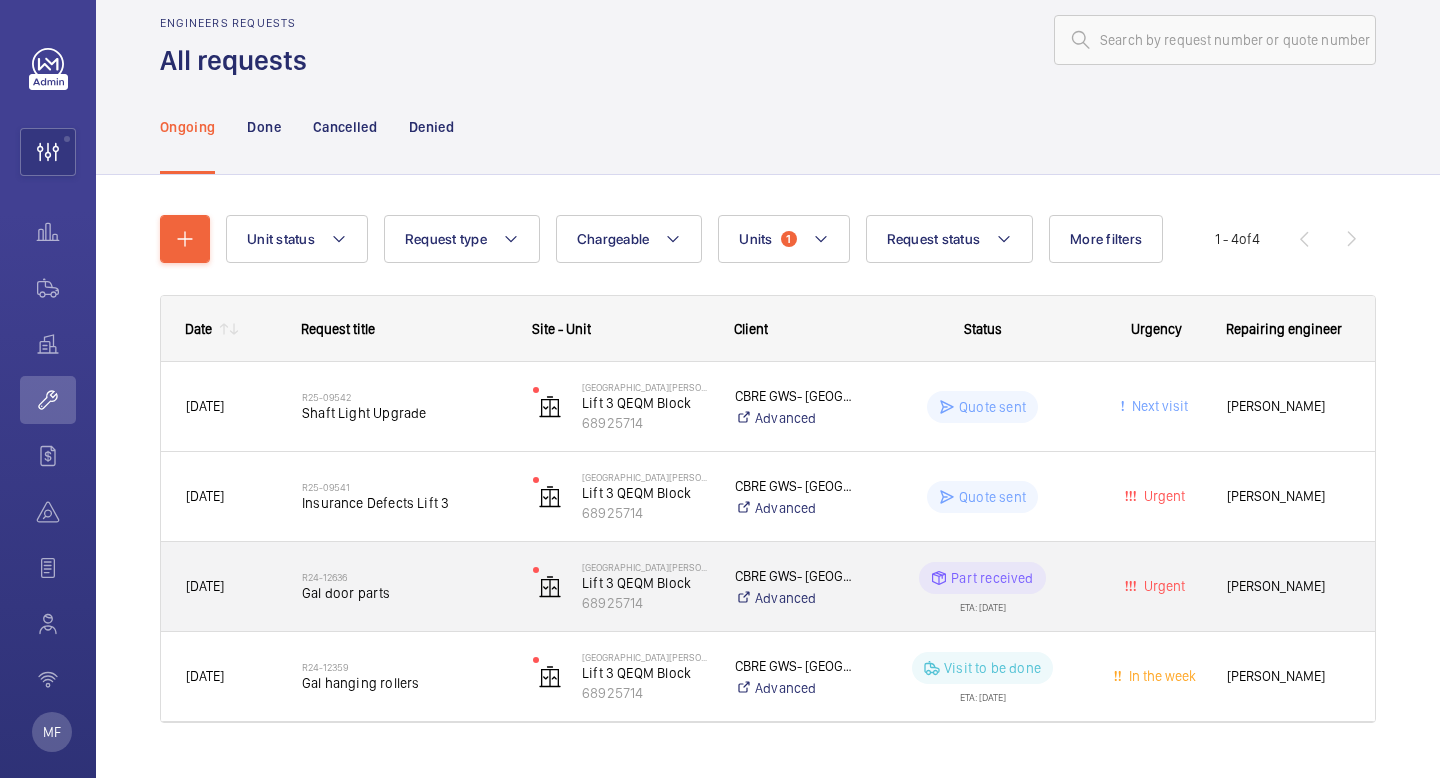 scroll, scrollTop: 24, scrollLeft: 0, axis: vertical 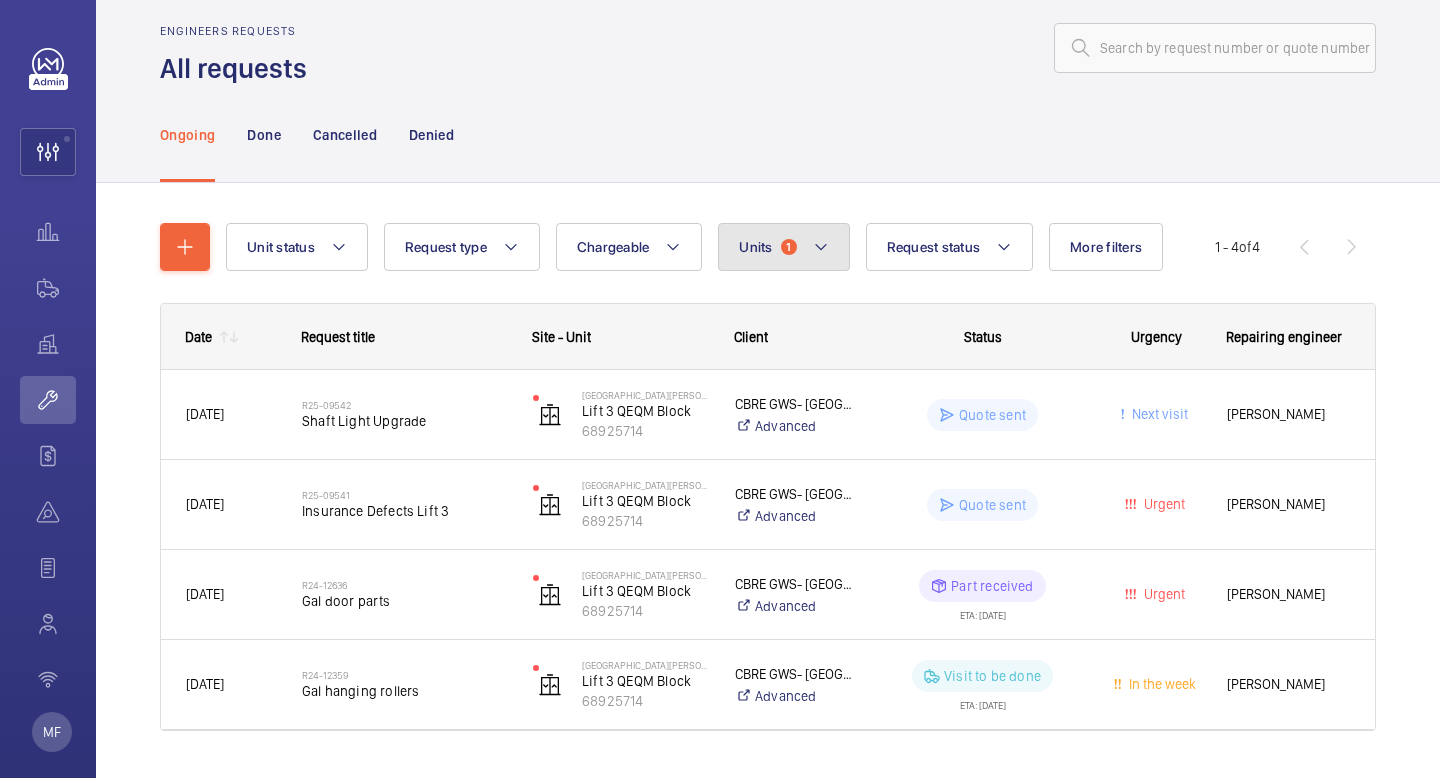 click 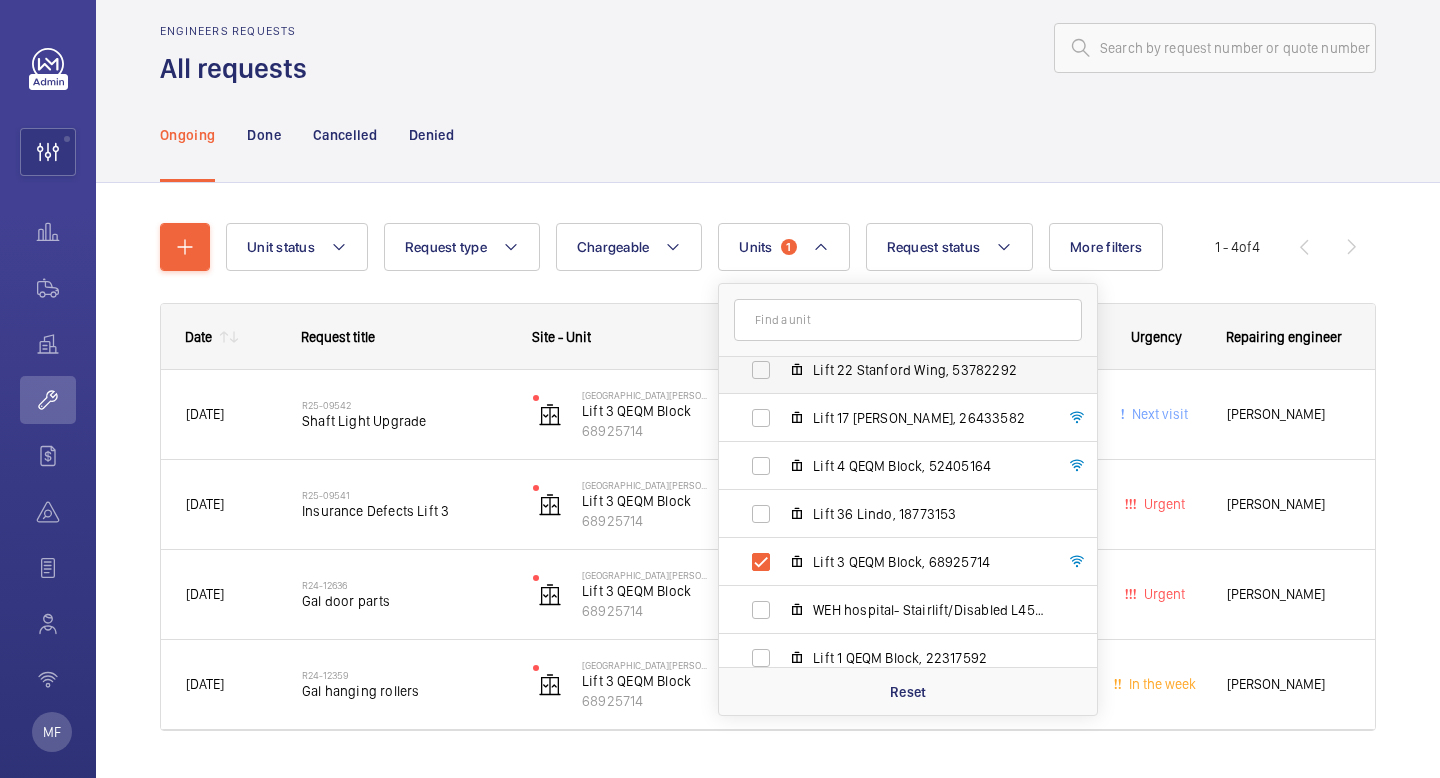 scroll, scrollTop: 189, scrollLeft: 0, axis: vertical 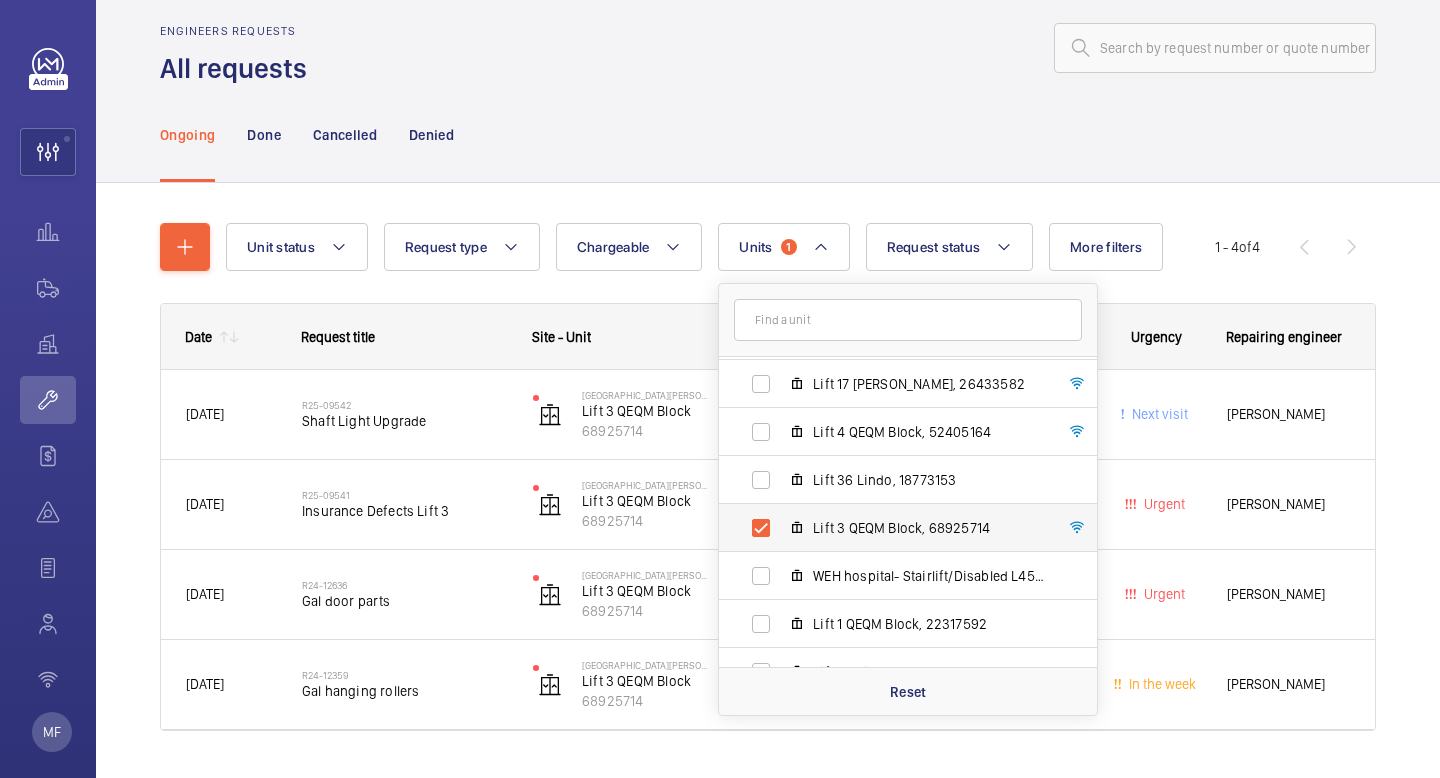 click on "Lift 3 QEQM Block, 68925714" at bounding box center [892, 528] 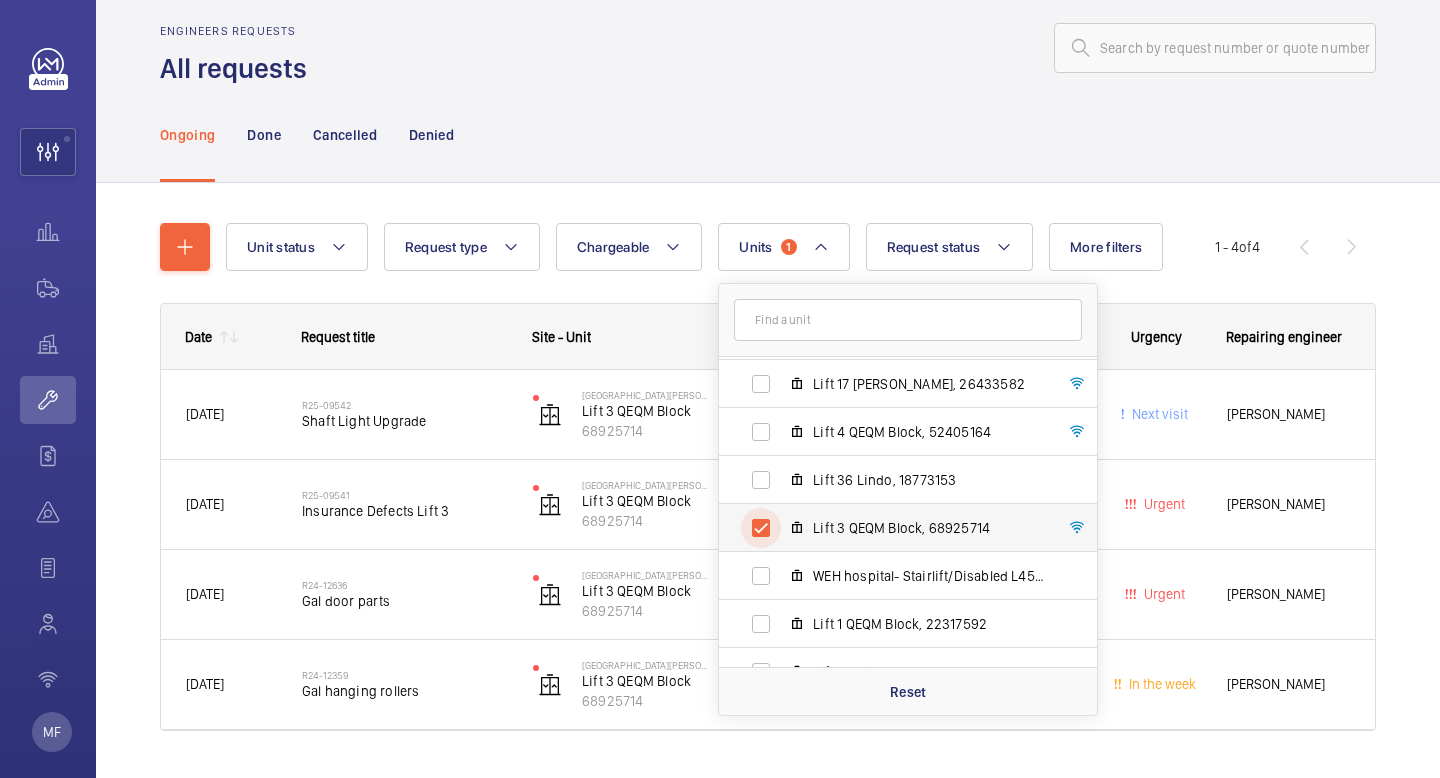 click on "Lift 3 QEQM Block, 68925714" at bounding box center [761, 528] 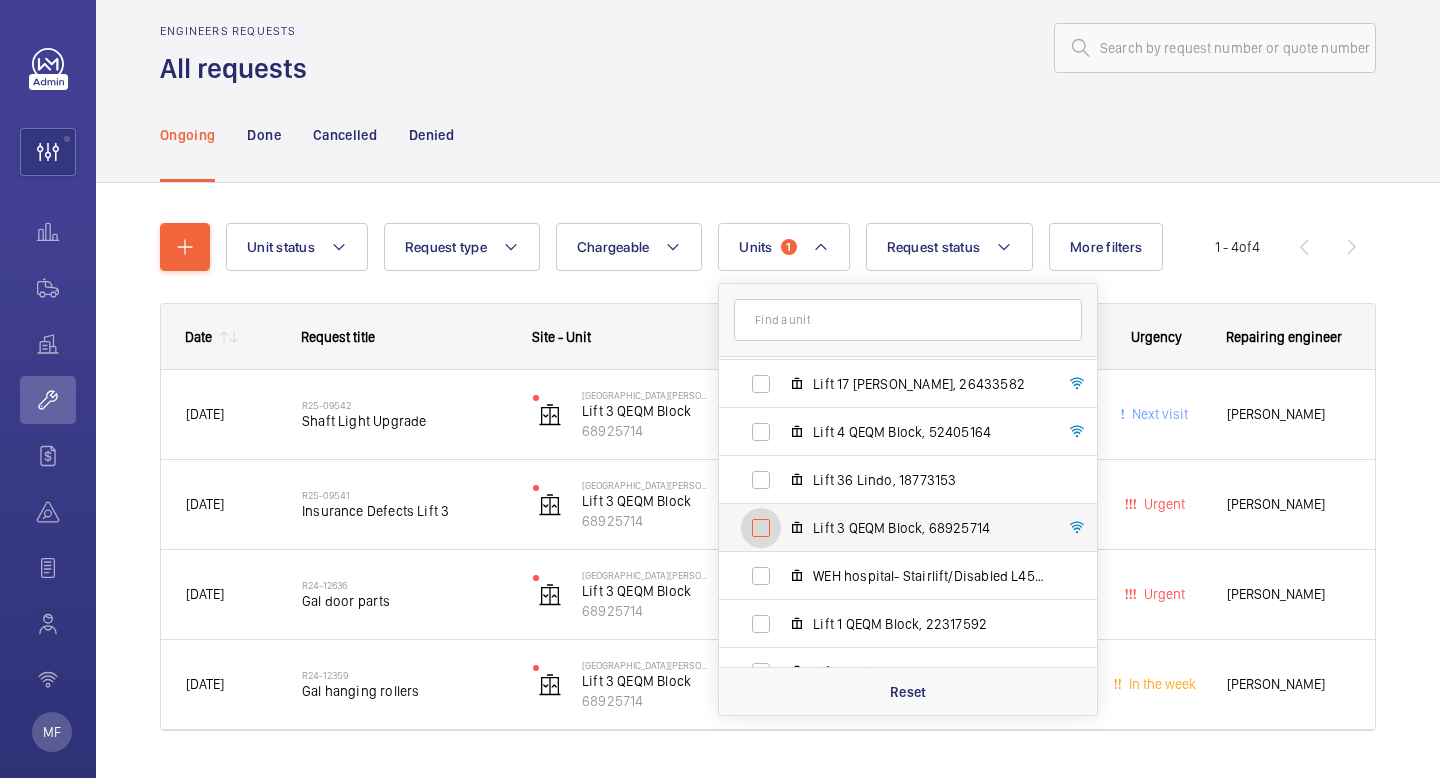 checkbox on "false" 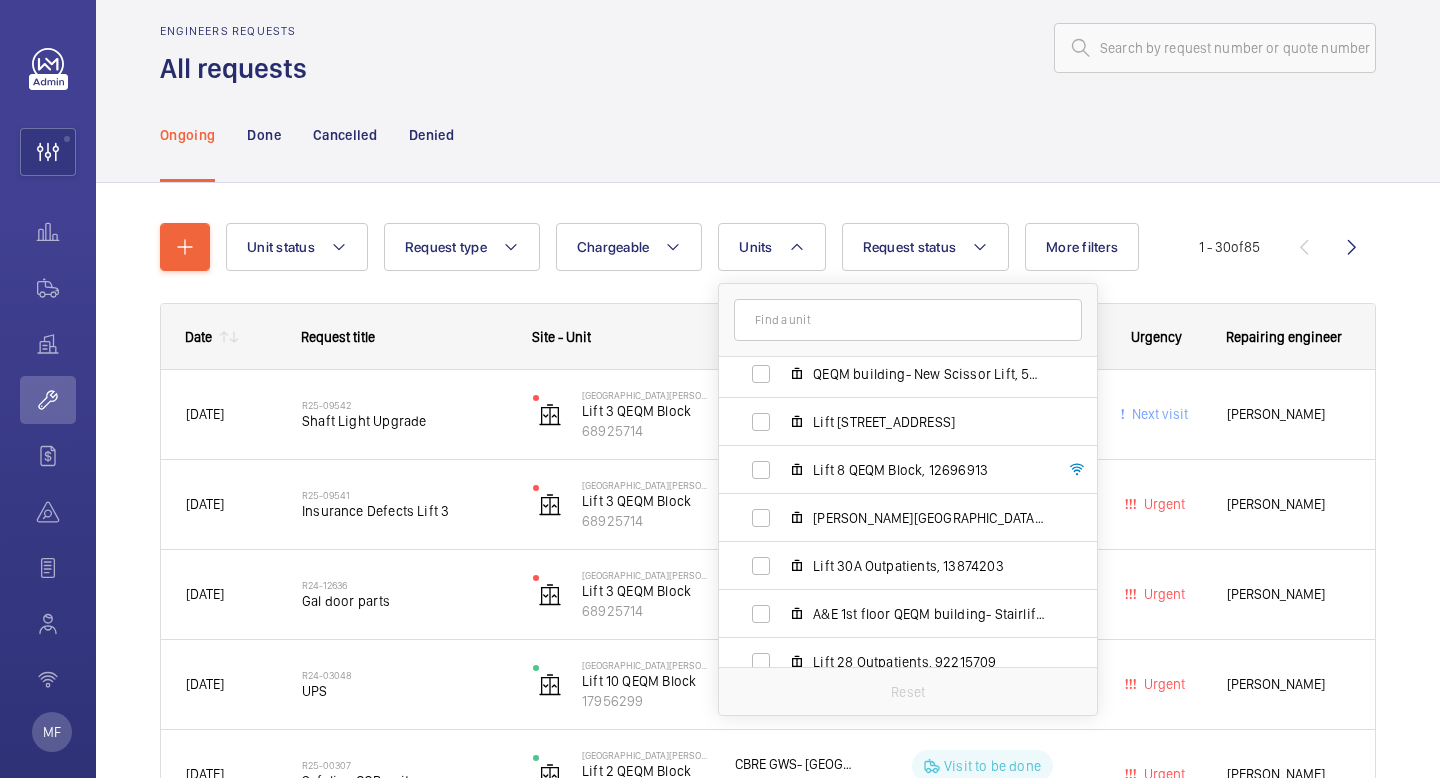 scroll, scrollTop: 627, scrollLeft: 0, axis: vertical 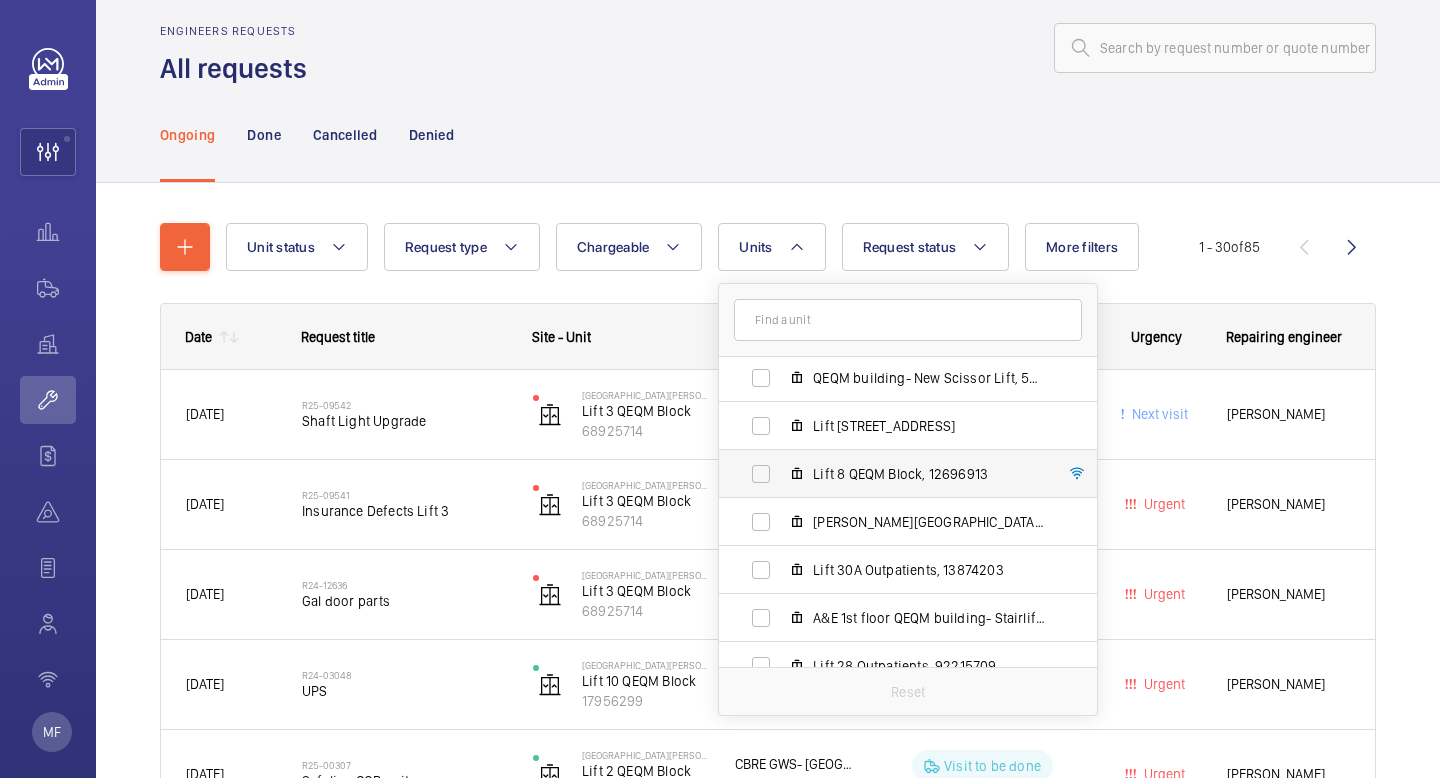click on "Lift 8 QEQM Block, 12696913" at bounding box center [892, 474] 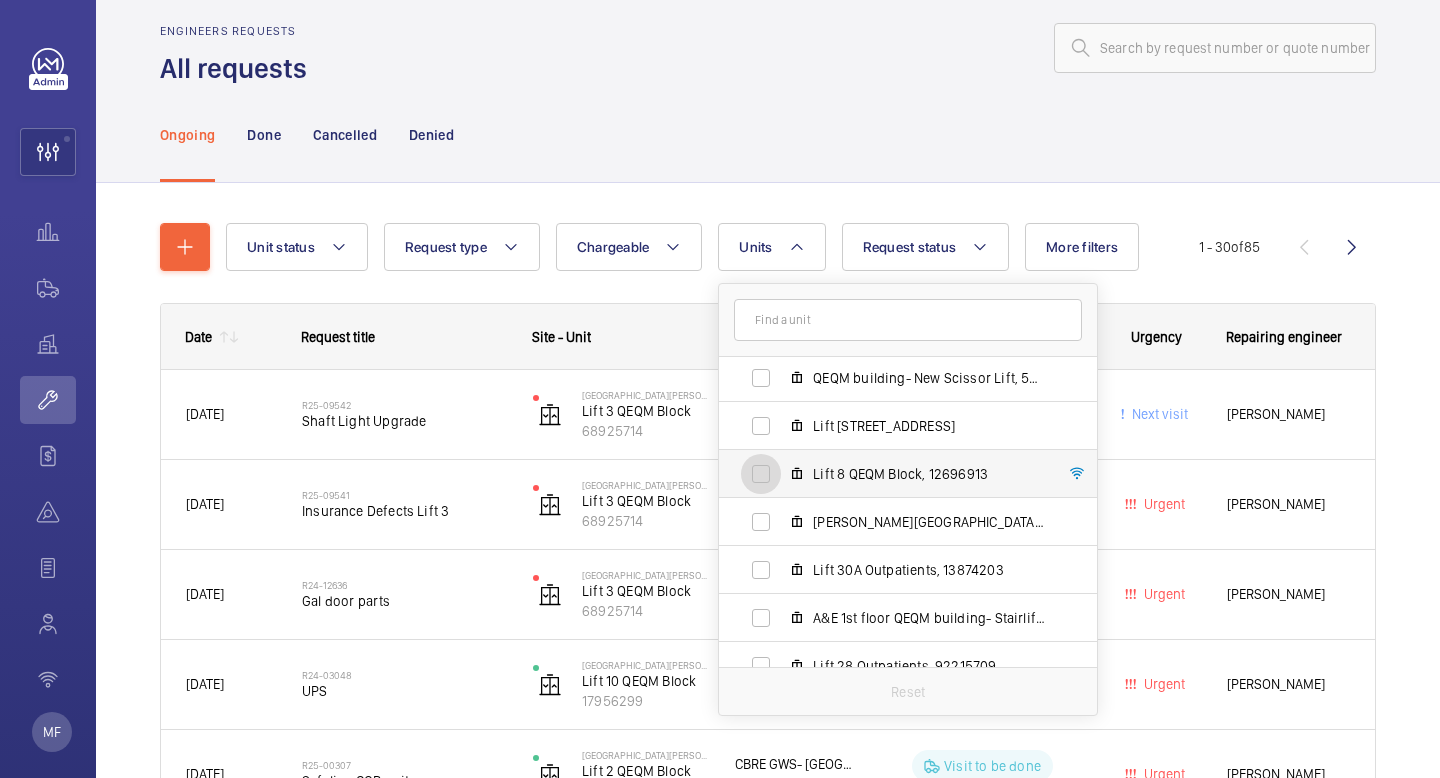 click on "Lift 8 QEQM Block, 12696913" at bounding box center (761, 474) 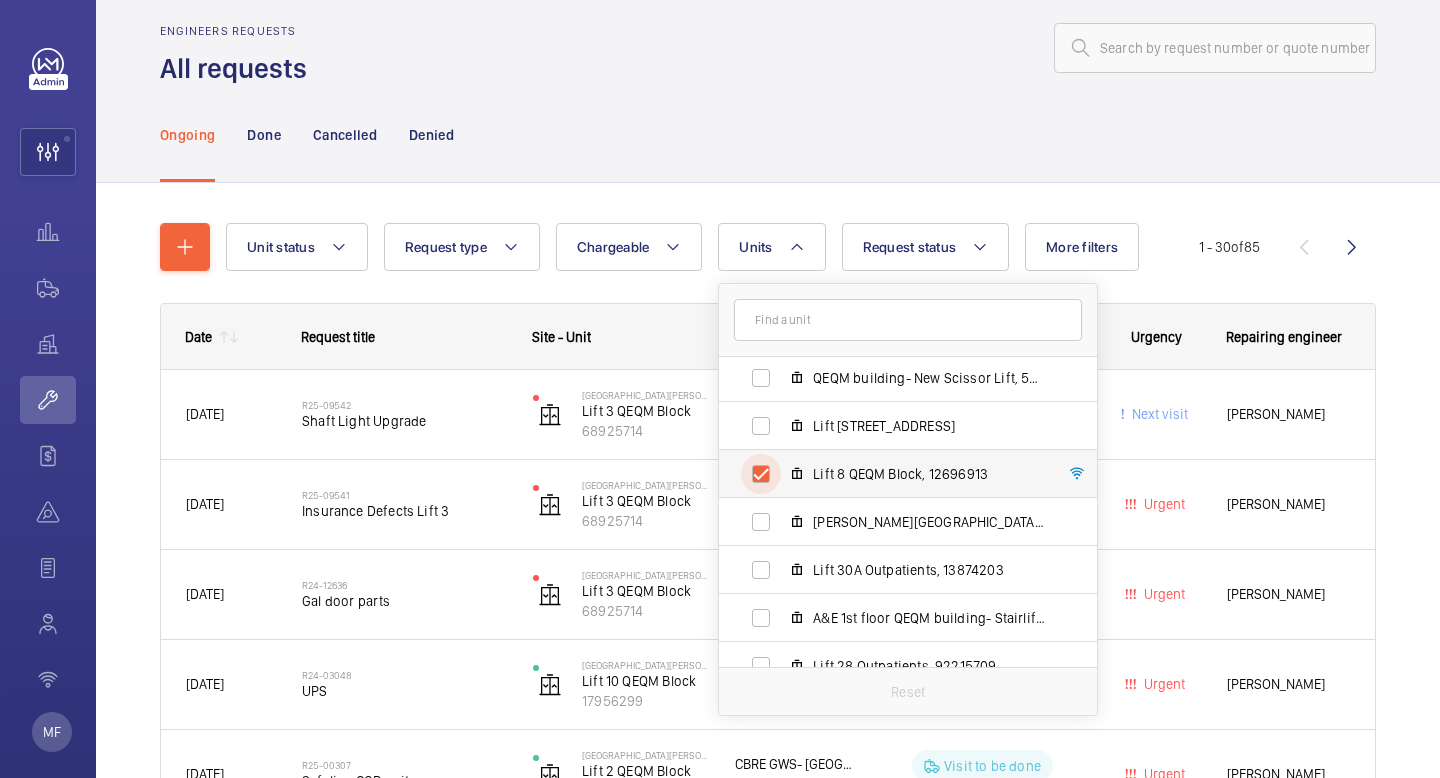 checkbox on "true" 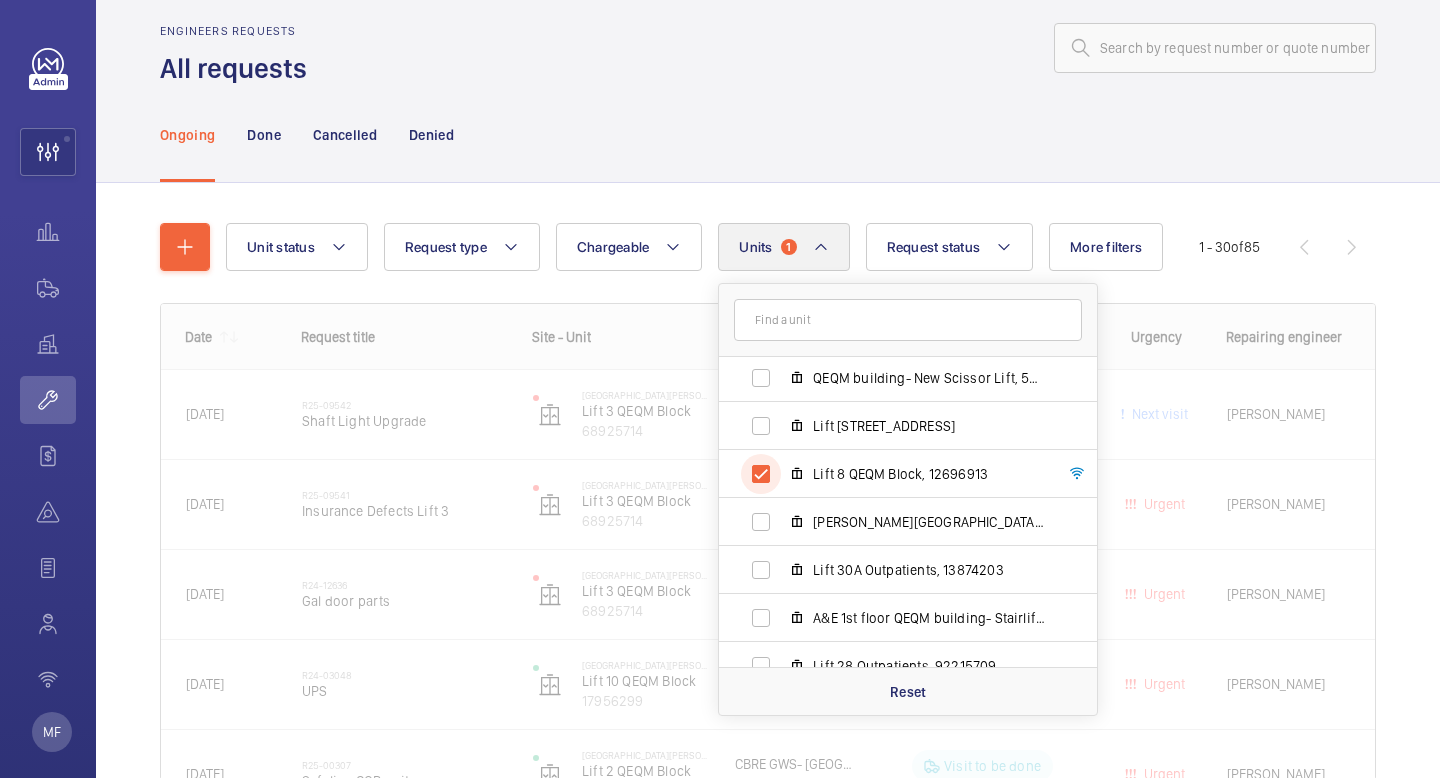 scroll, scrollTop: 0, scrollLeft: 0, axis: both 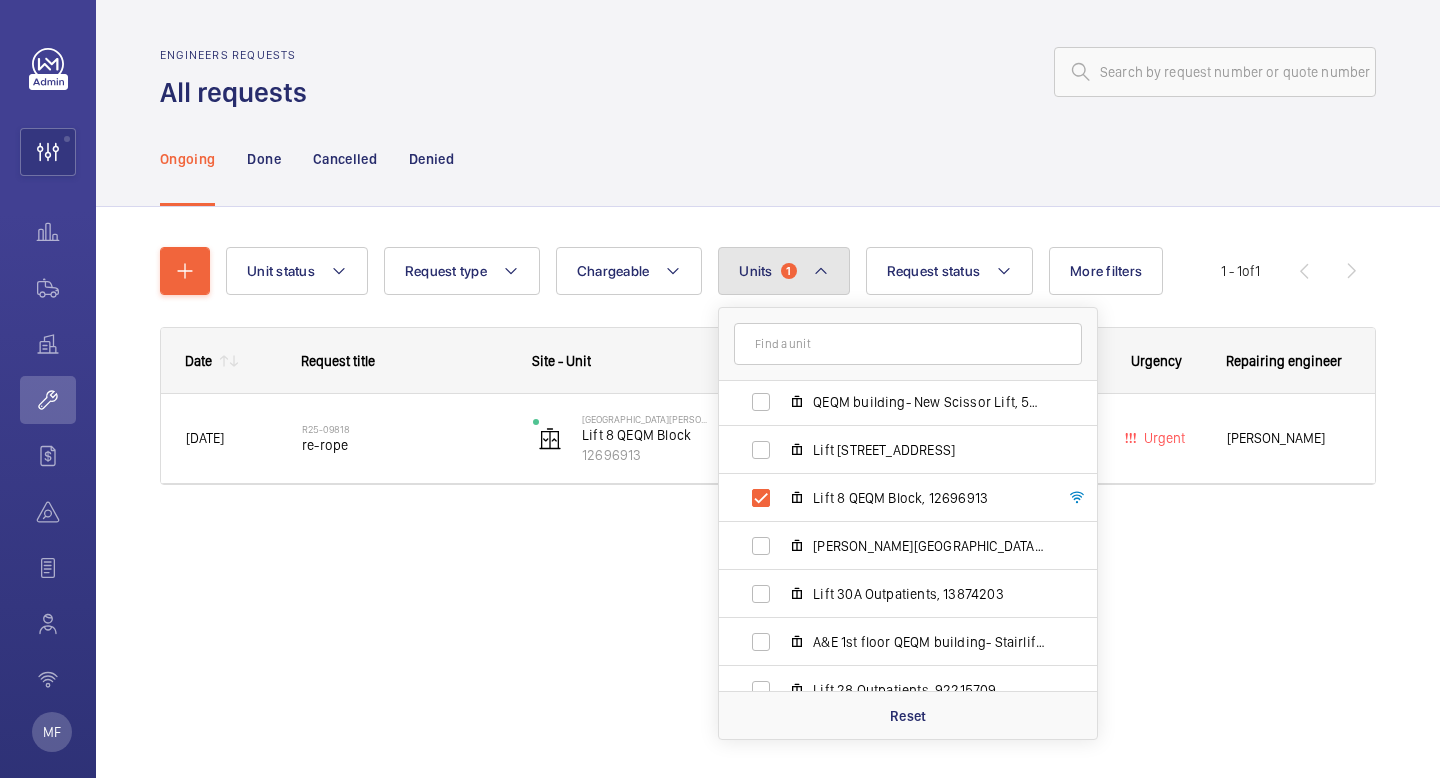 click on "Units  1" 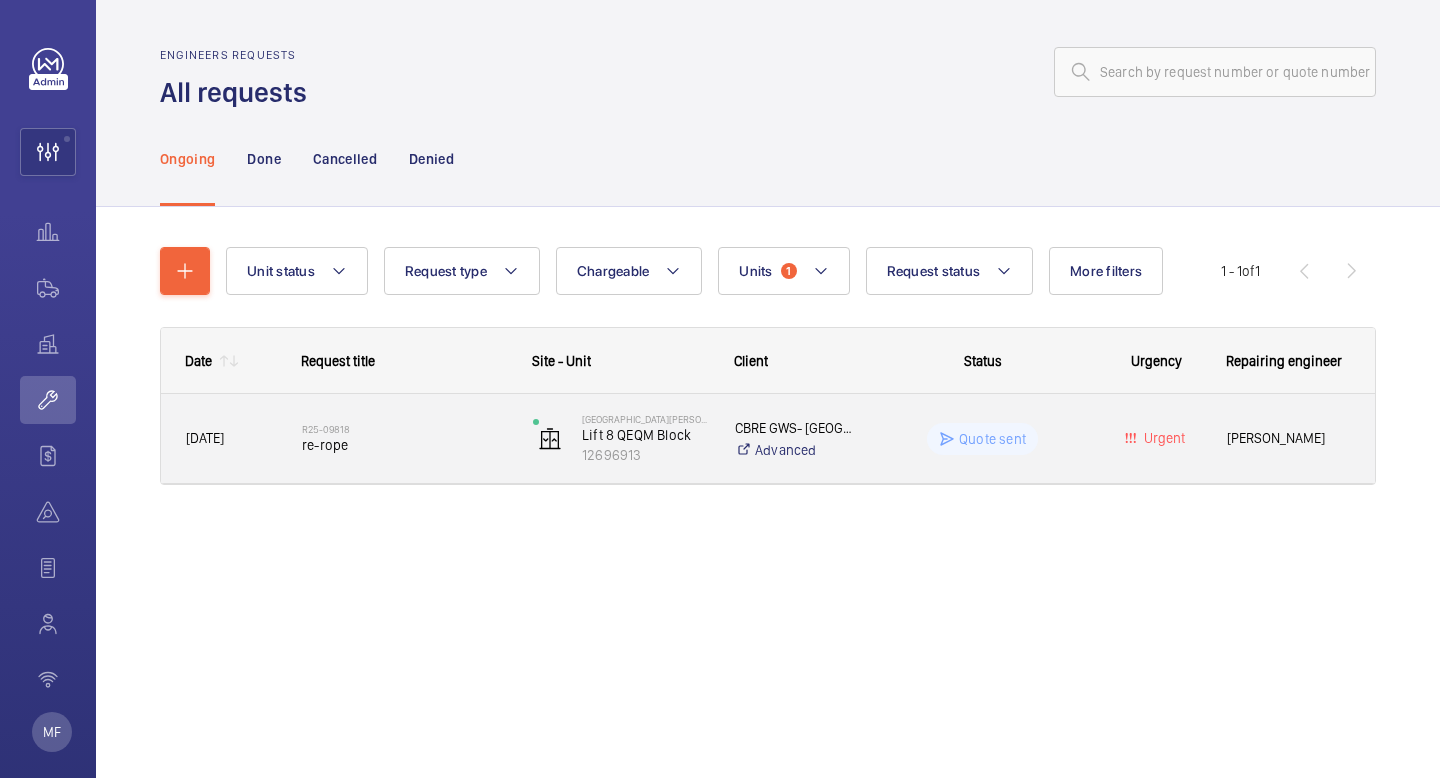 click on "Quote sent" 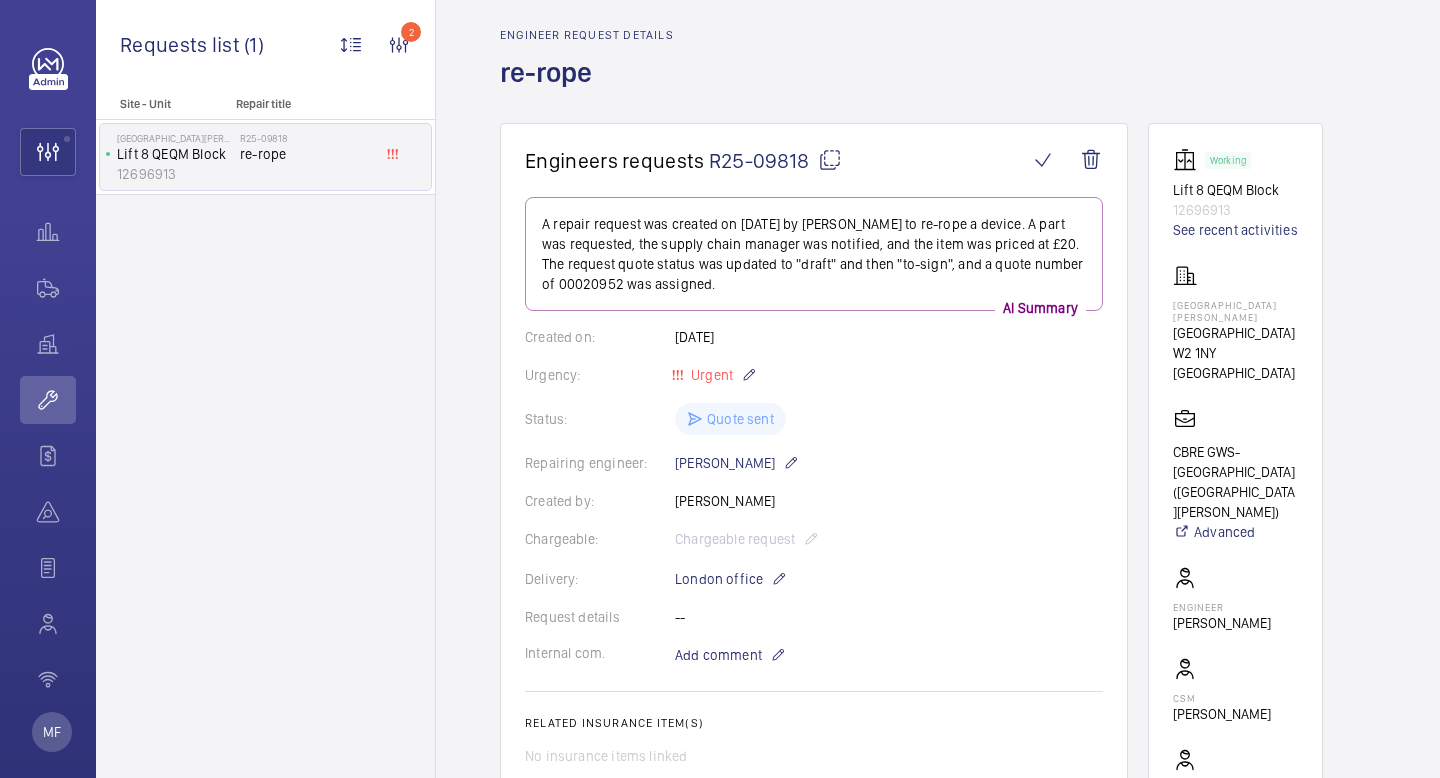 scroll, scrollTop: 67, scrollLeft: 0, axis: vertical 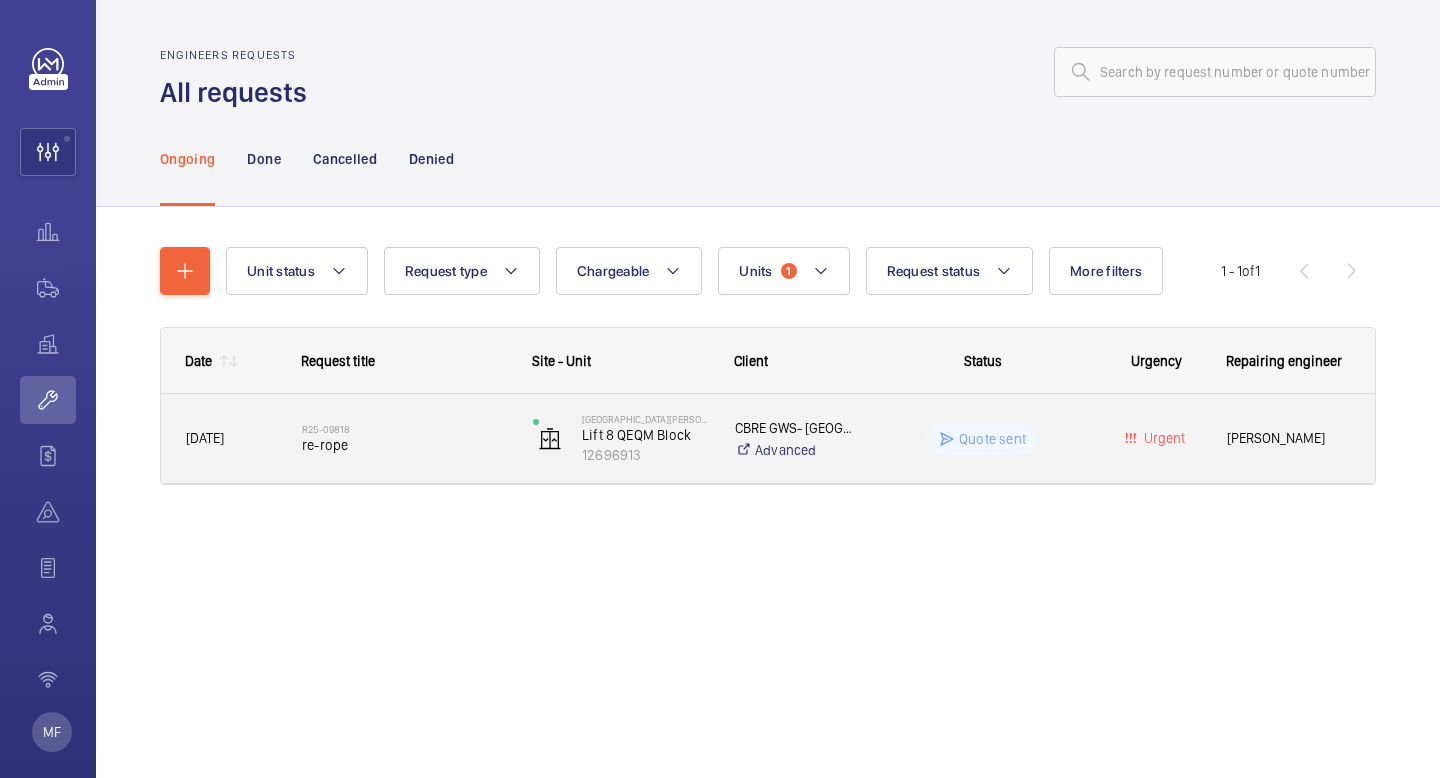 click on "Urgent" 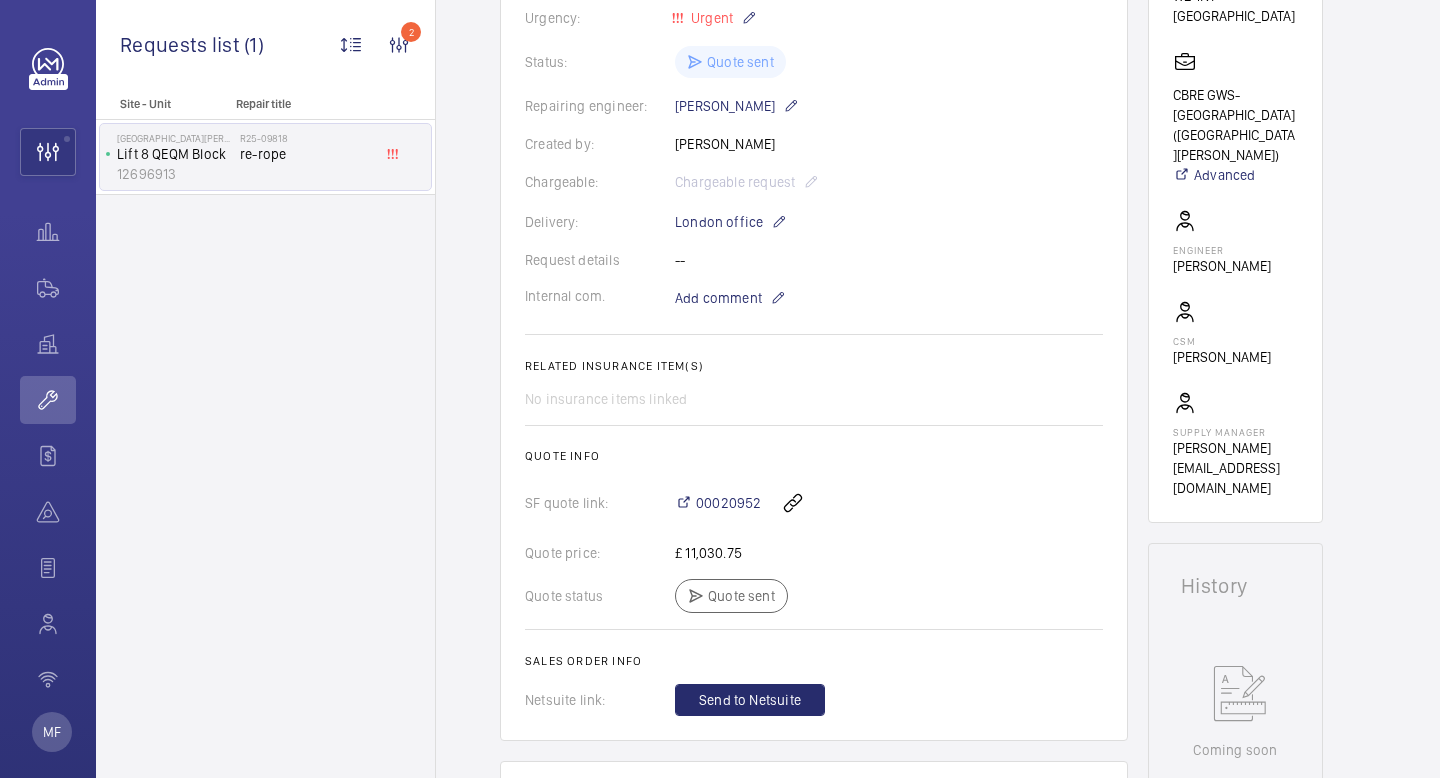 scroll, scrollTop: 0, scrollLeft: 0, axis: both 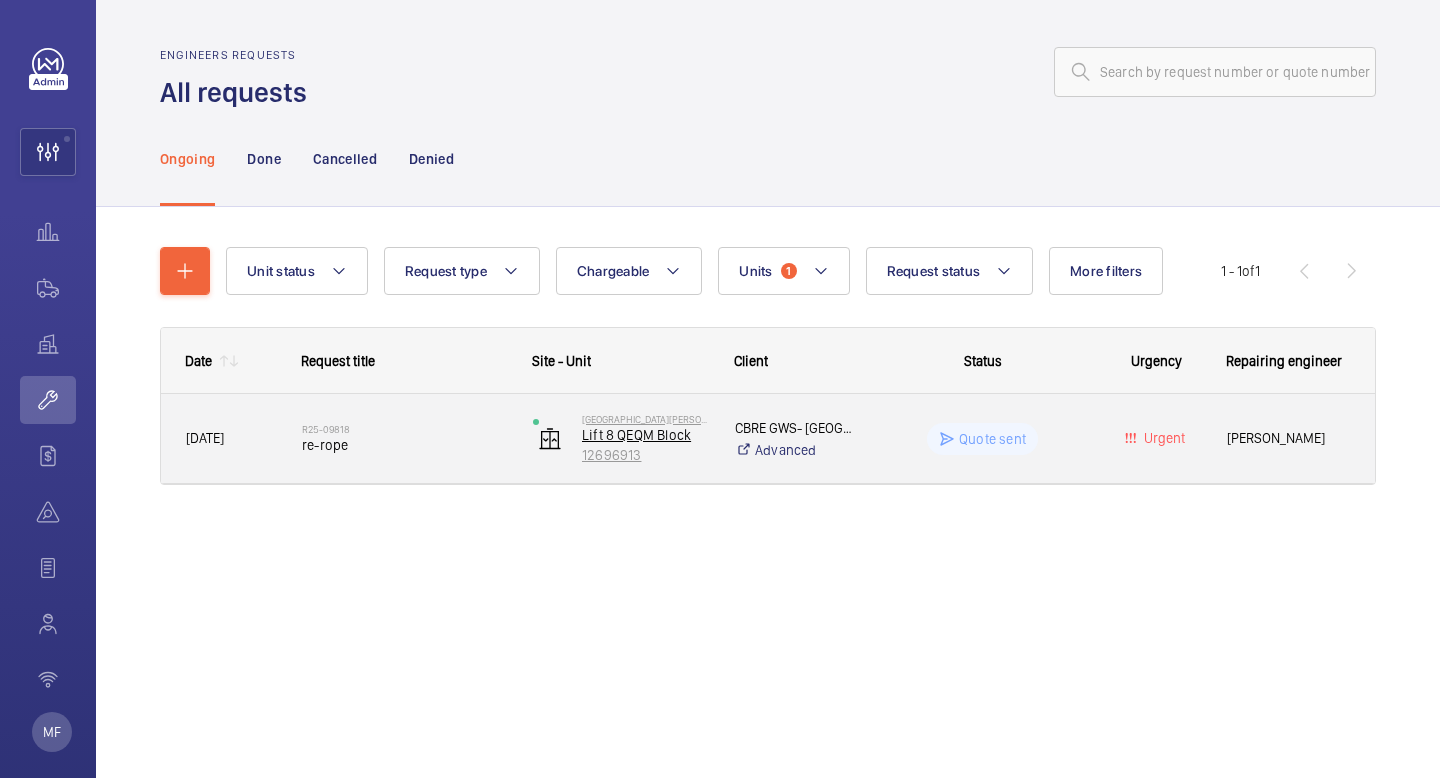 click on "Lift 8 QEQM Block" 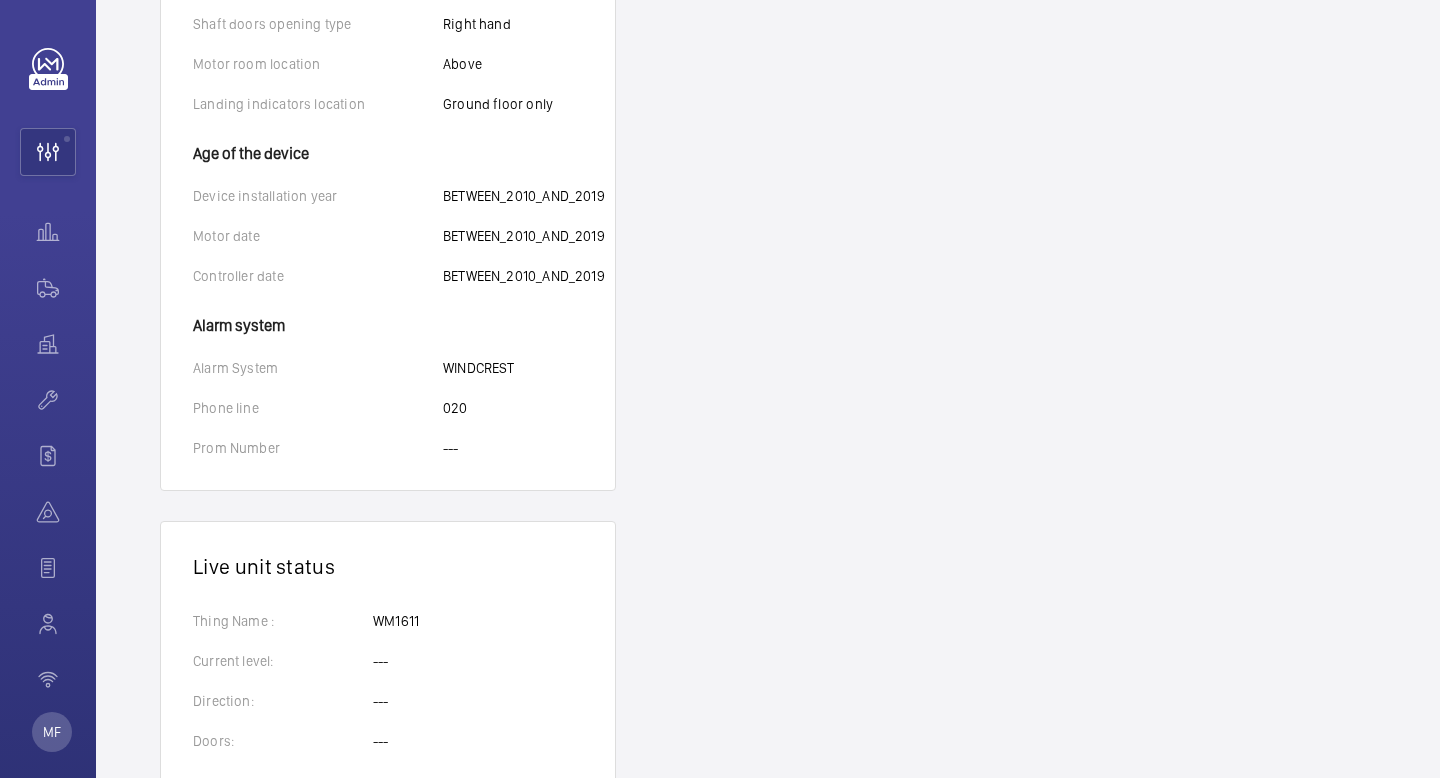 scroll, scrollTop: 1355, scrollLeft: 0, axis: vertical 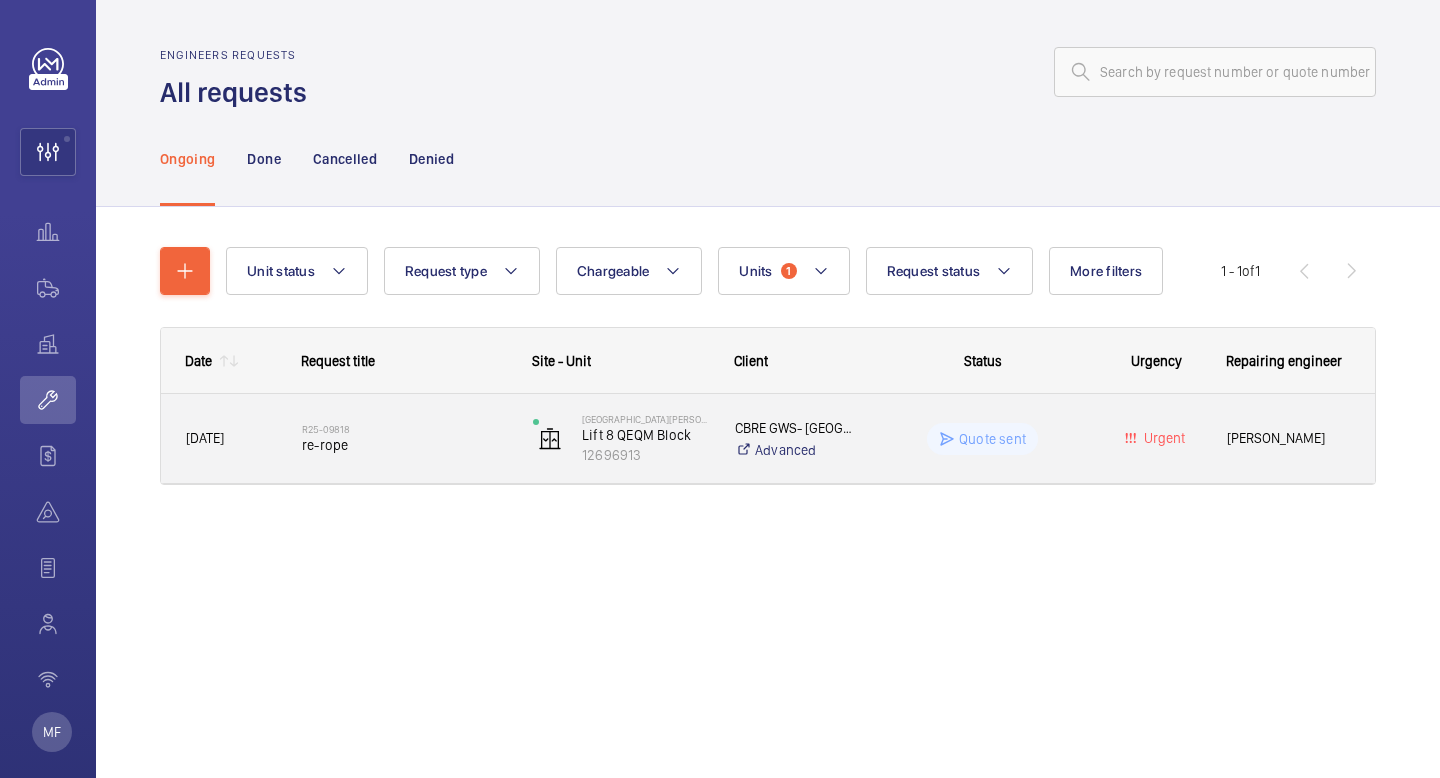 click on "Keith Bishop" 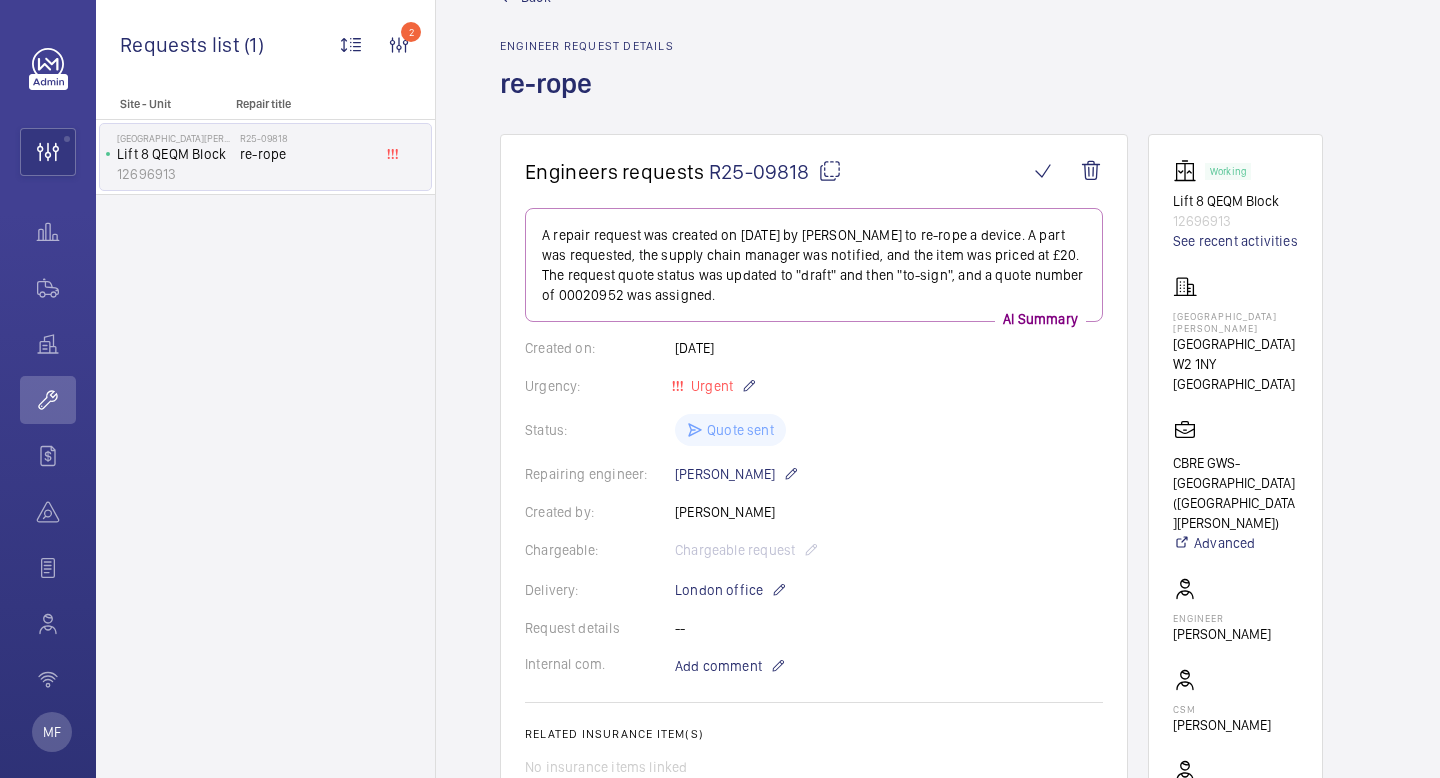 scroll, scrollTop: 63, scrollLeft: 0, axis: vertical 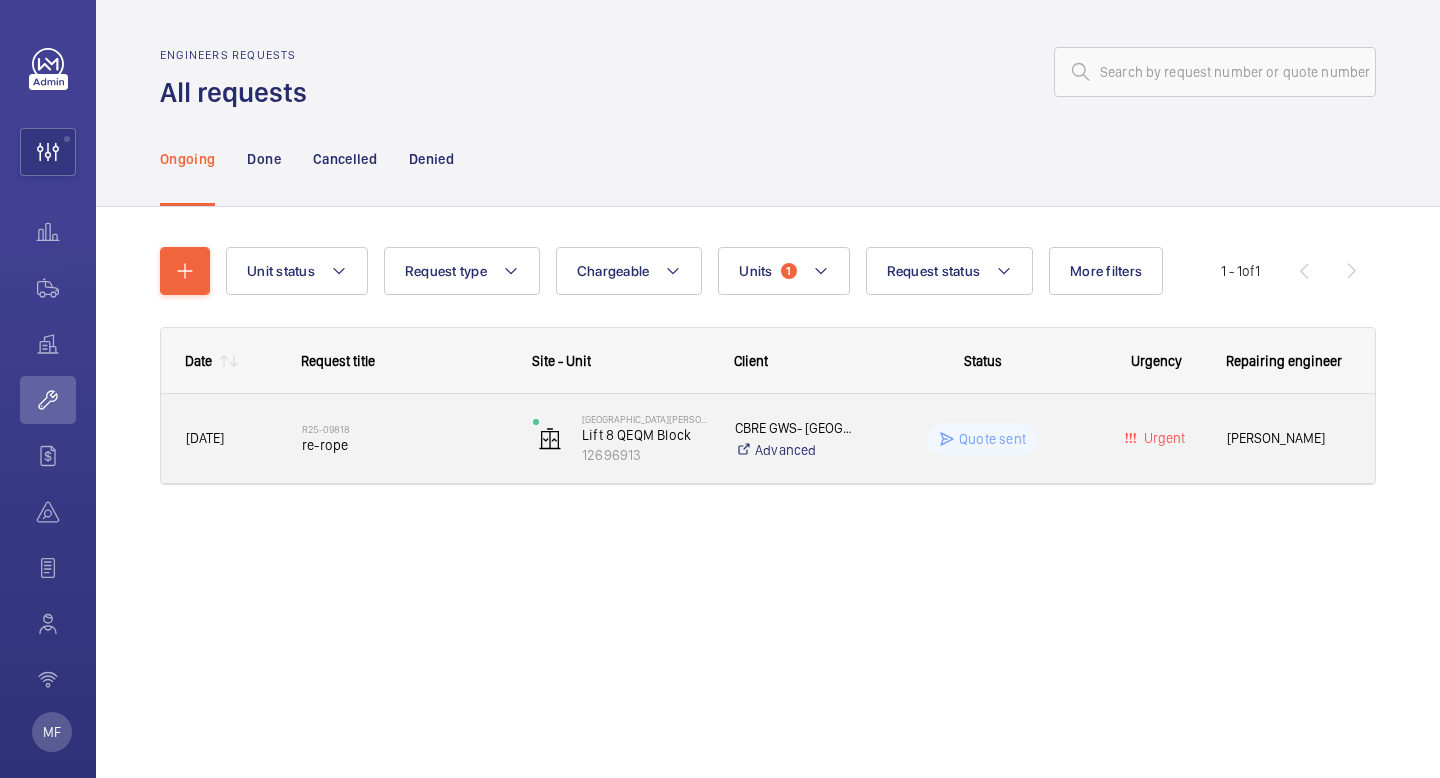 click on "re-rope" 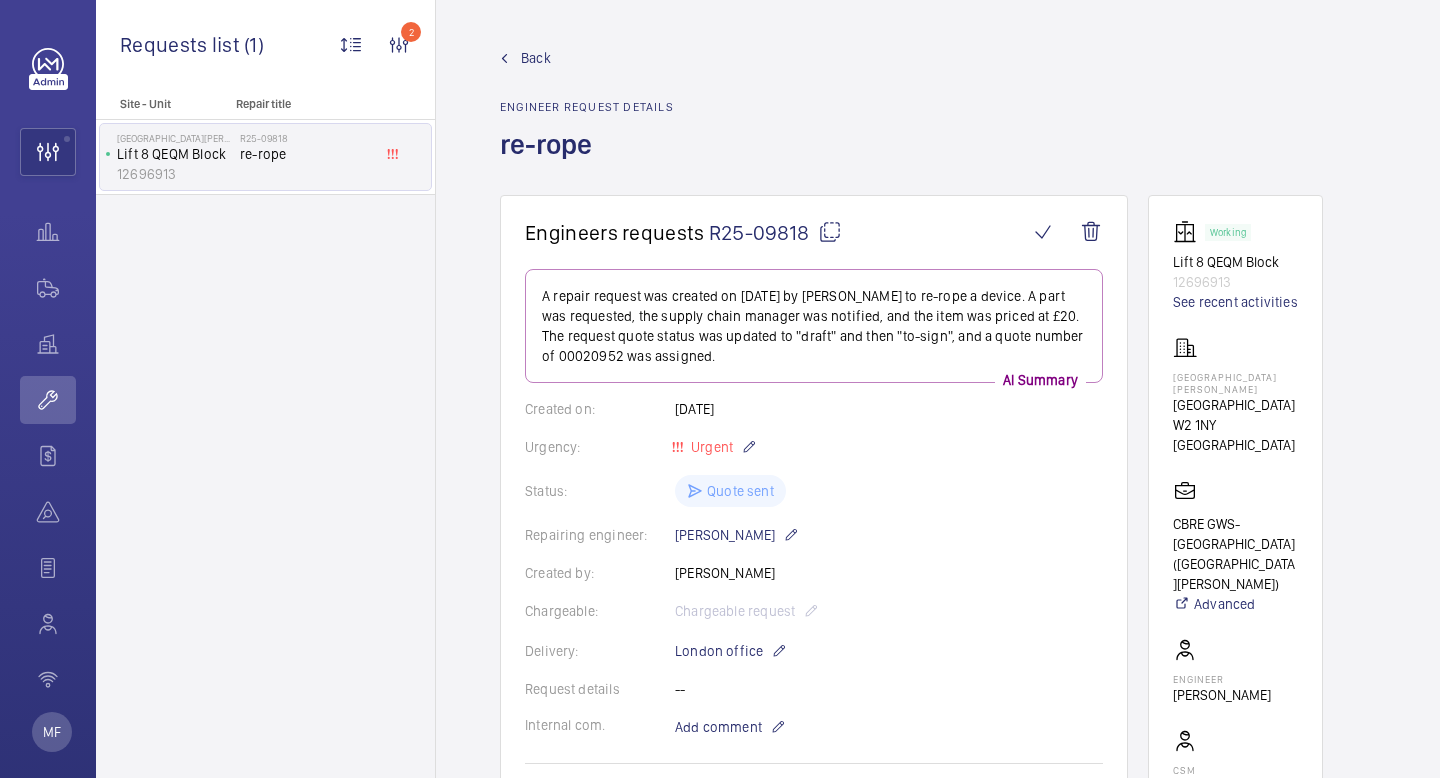 click on "re-rope" 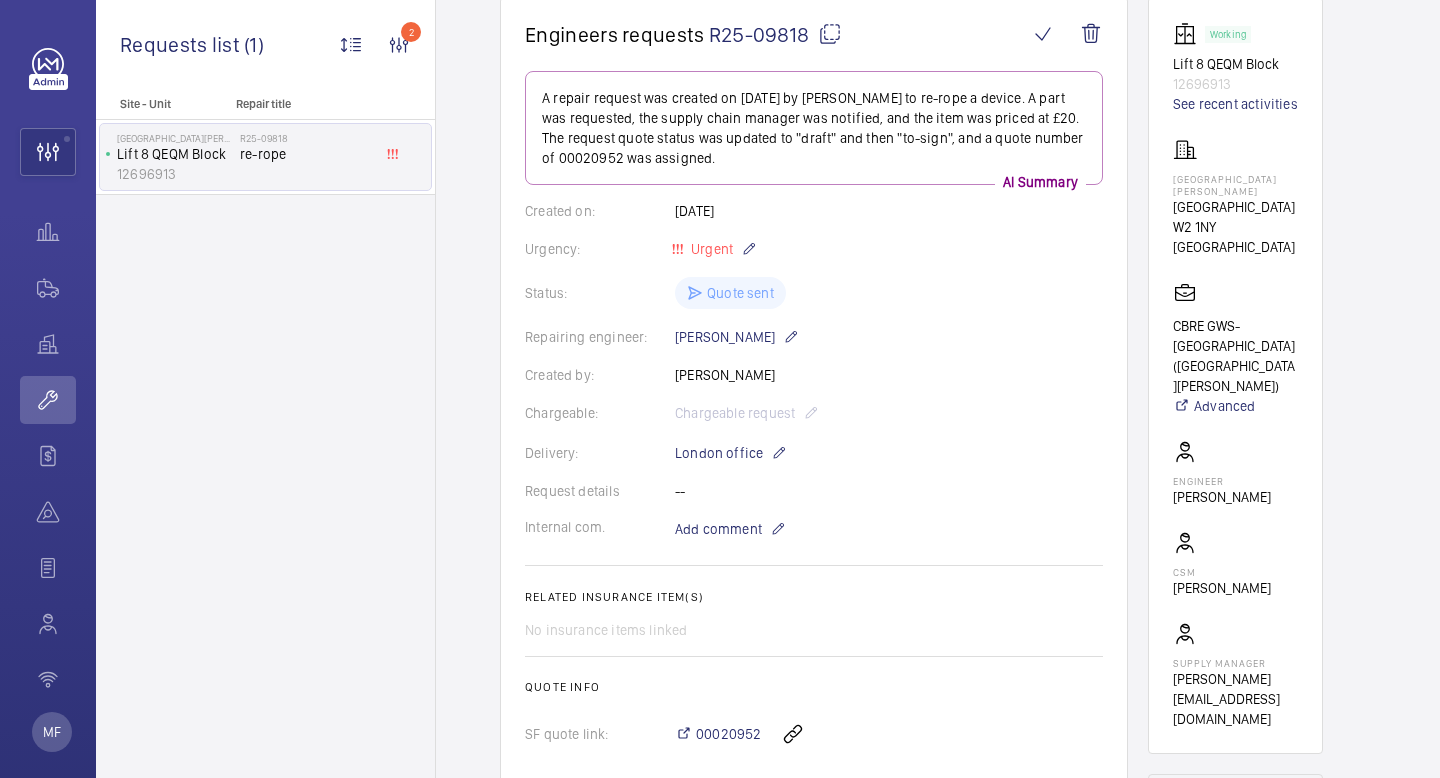 scroll, scrollTop: 196, scrollLeft: 0, axis: vertical 